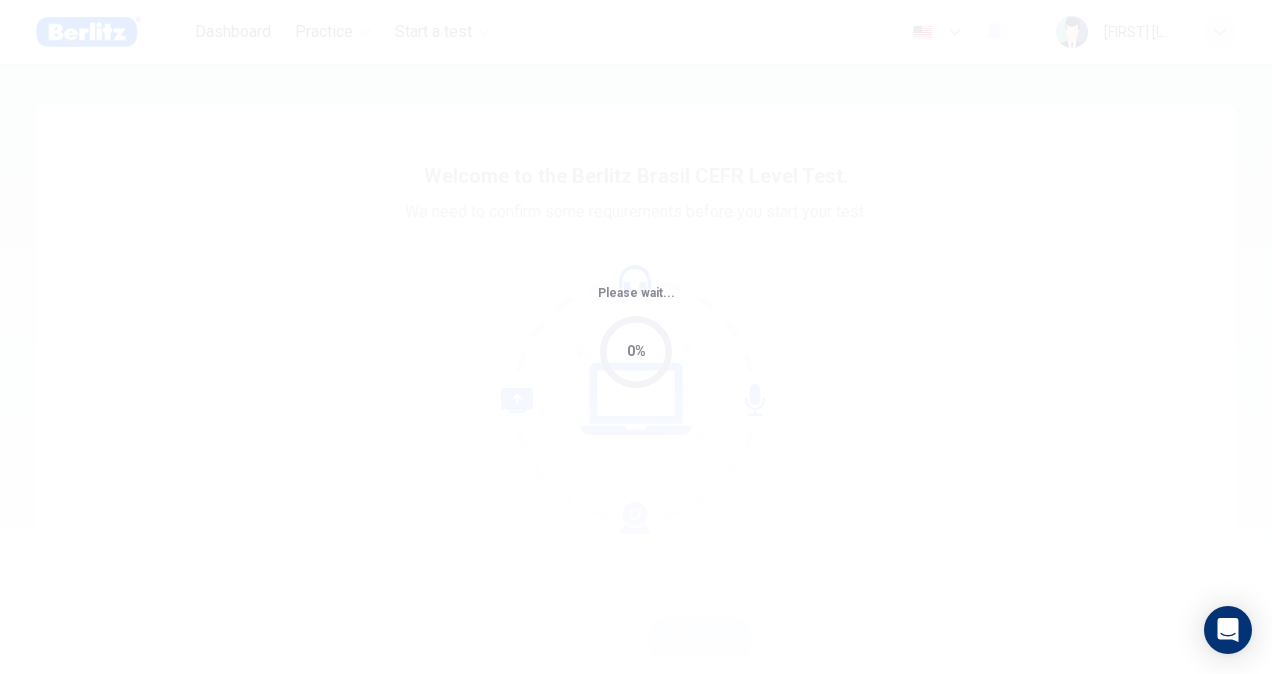 scroll, scrollTop: 0, scrollLeft: 0, axis: both 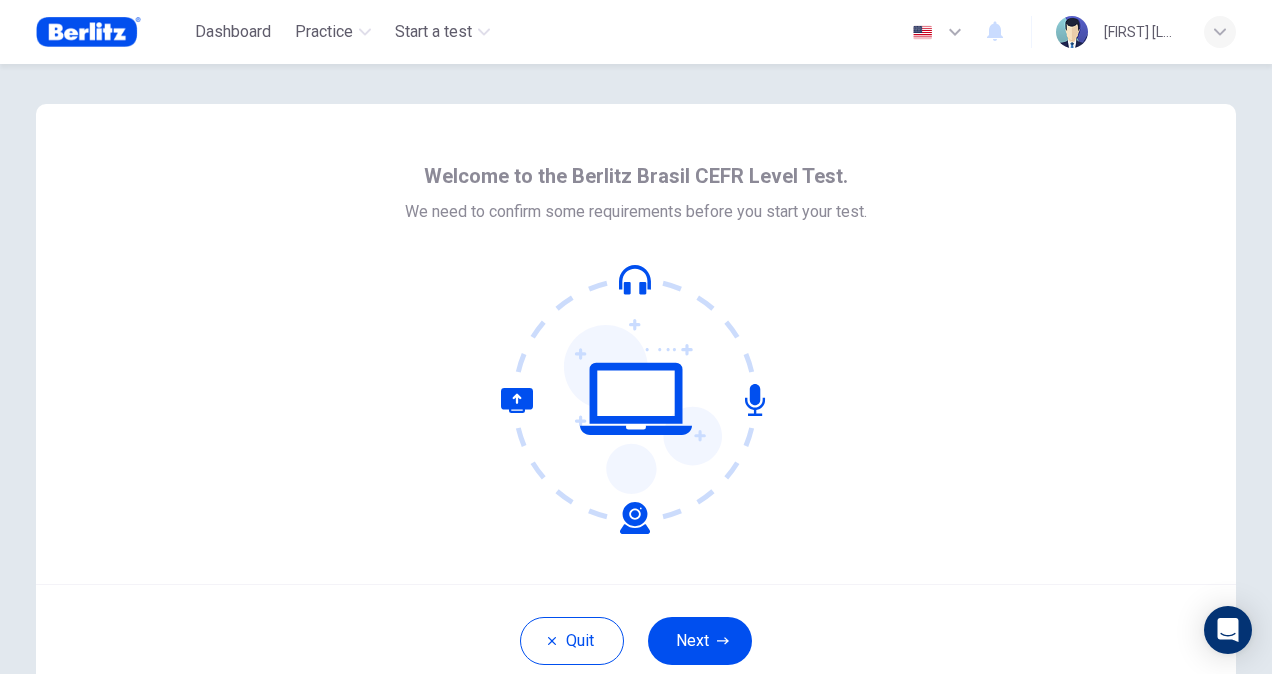 click on "Welcome to the Berlitz Brasil CEFR Level Test. We need to confirm some requirements before you start your test." at bounding box center [636, 344] 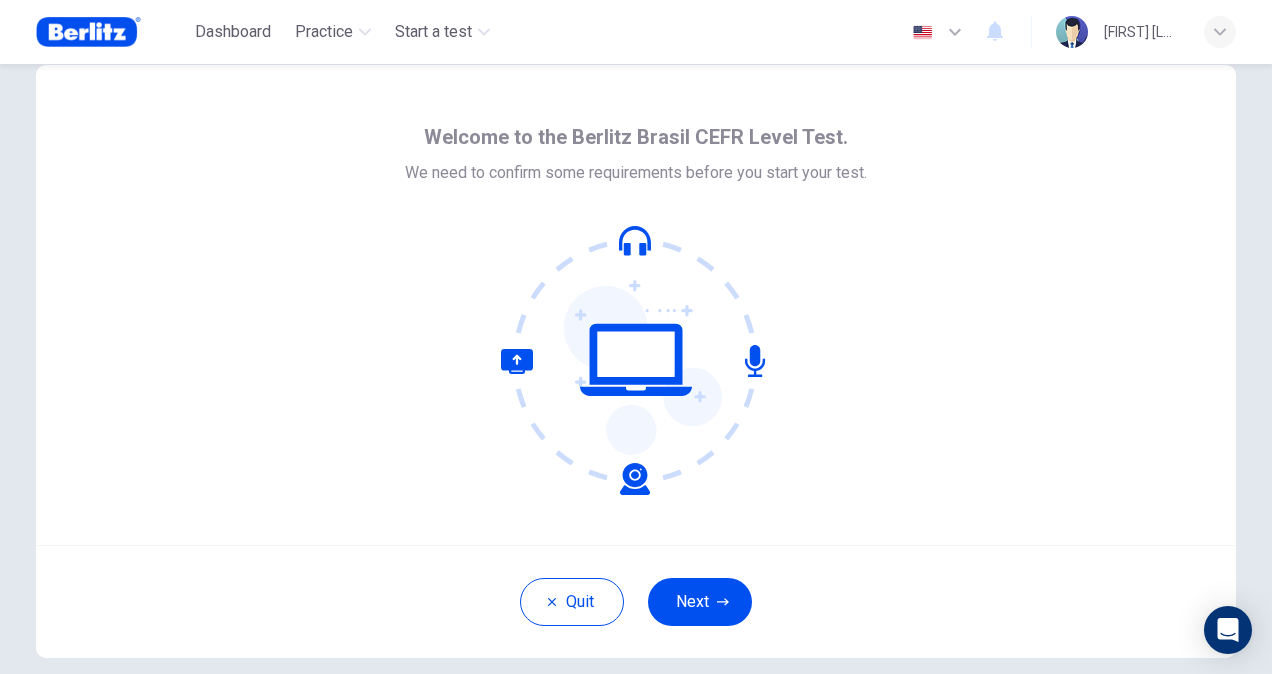 scroll, scrollTop: 100, scrollLeft: 0, axis: vertical 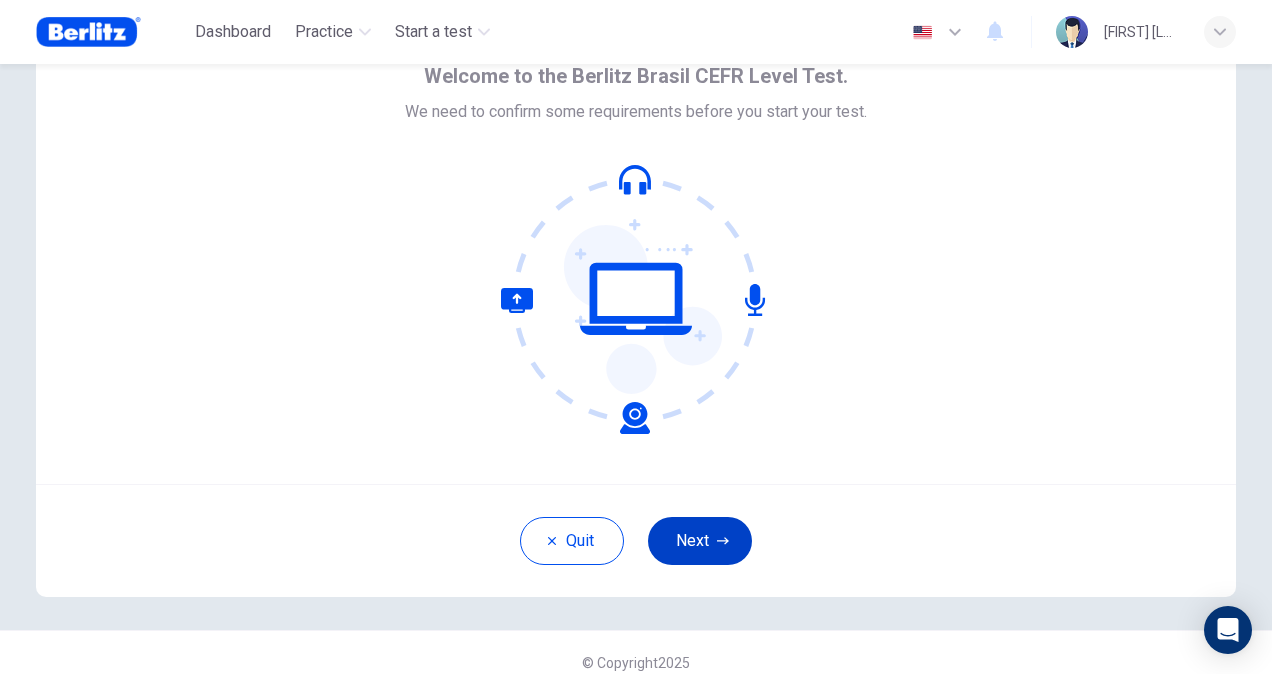 click on "Next" at bounding box center (700, 541) 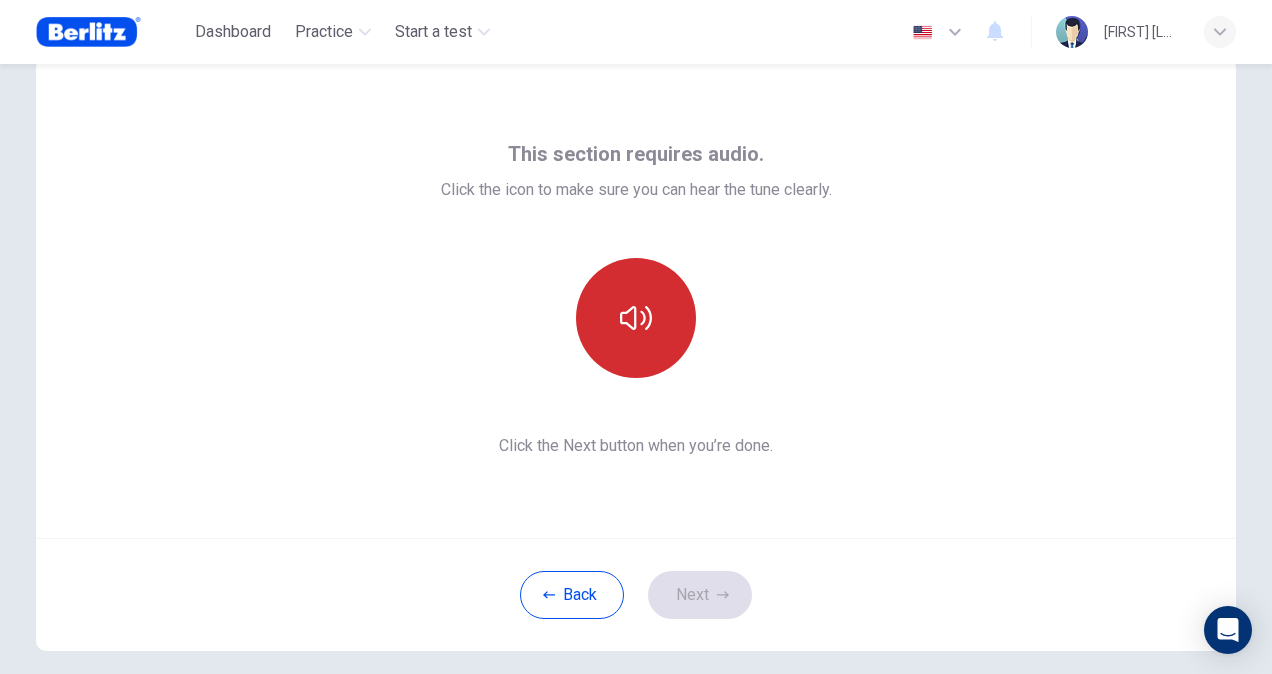 scroll, scrollTop: 0, scrollLeft: 0, axis: both 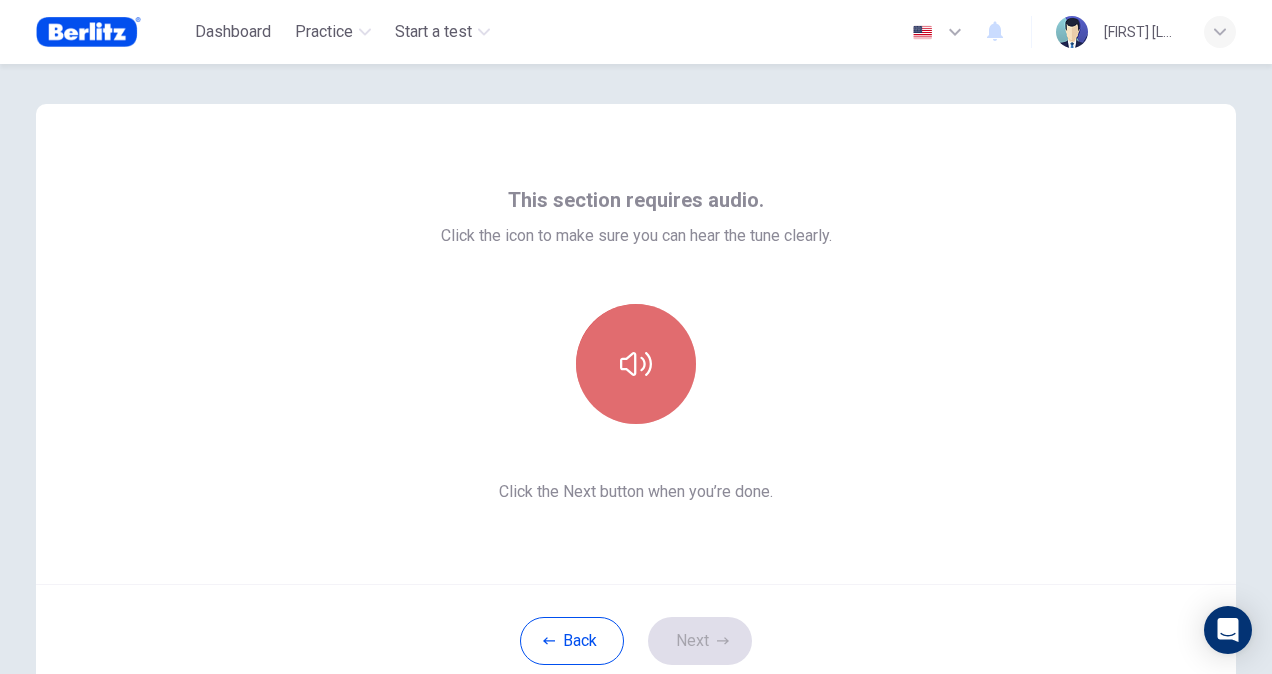 click at bounding box center [636, 364] 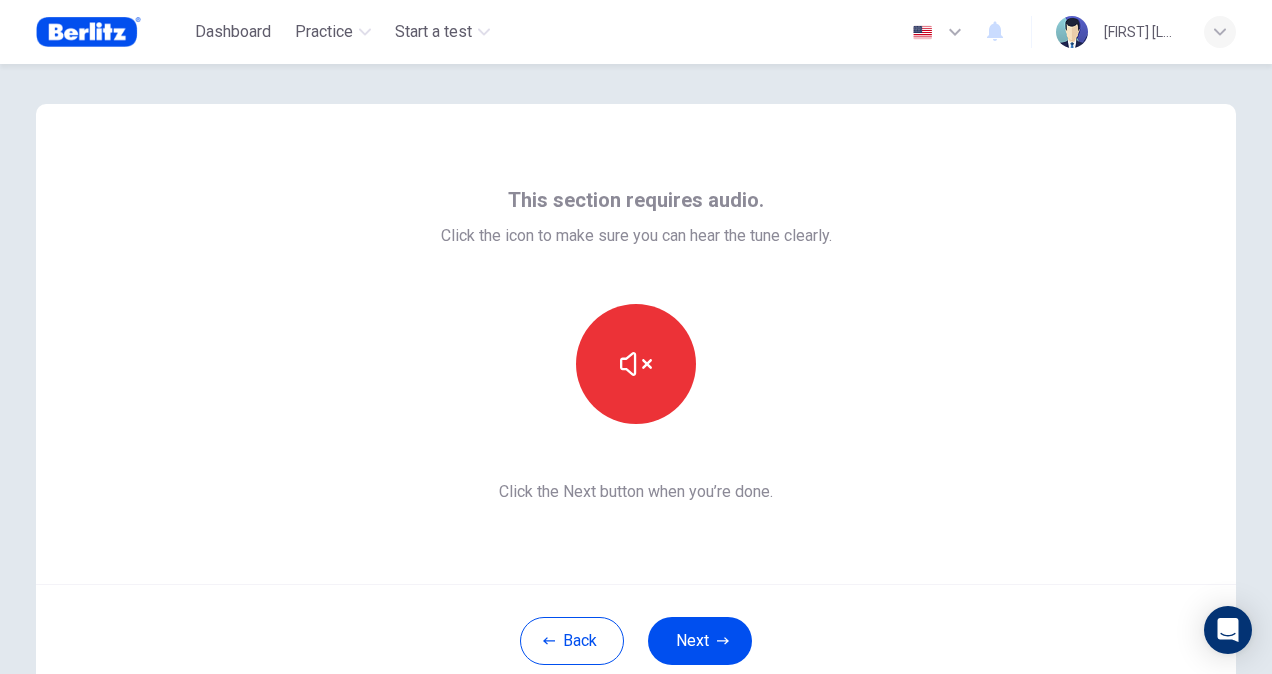 click on "Back Next" at bounding box center [636, 640] 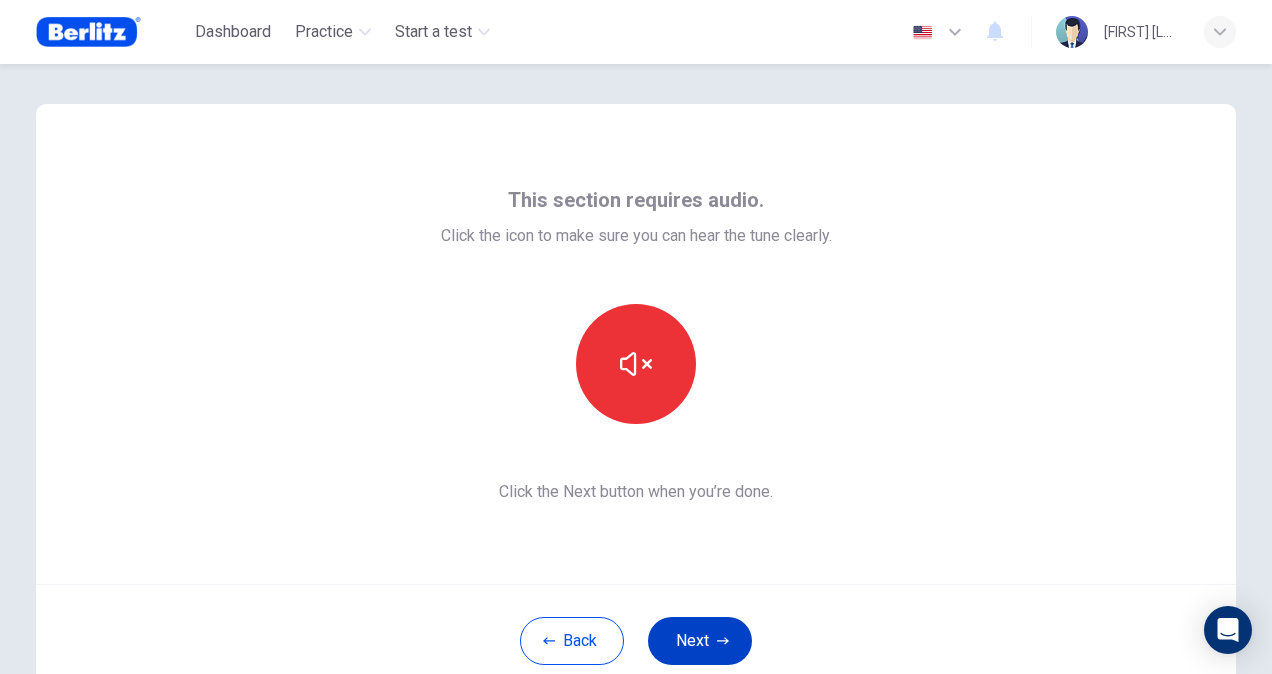 click on "Next" at bounding box center (700, 641) 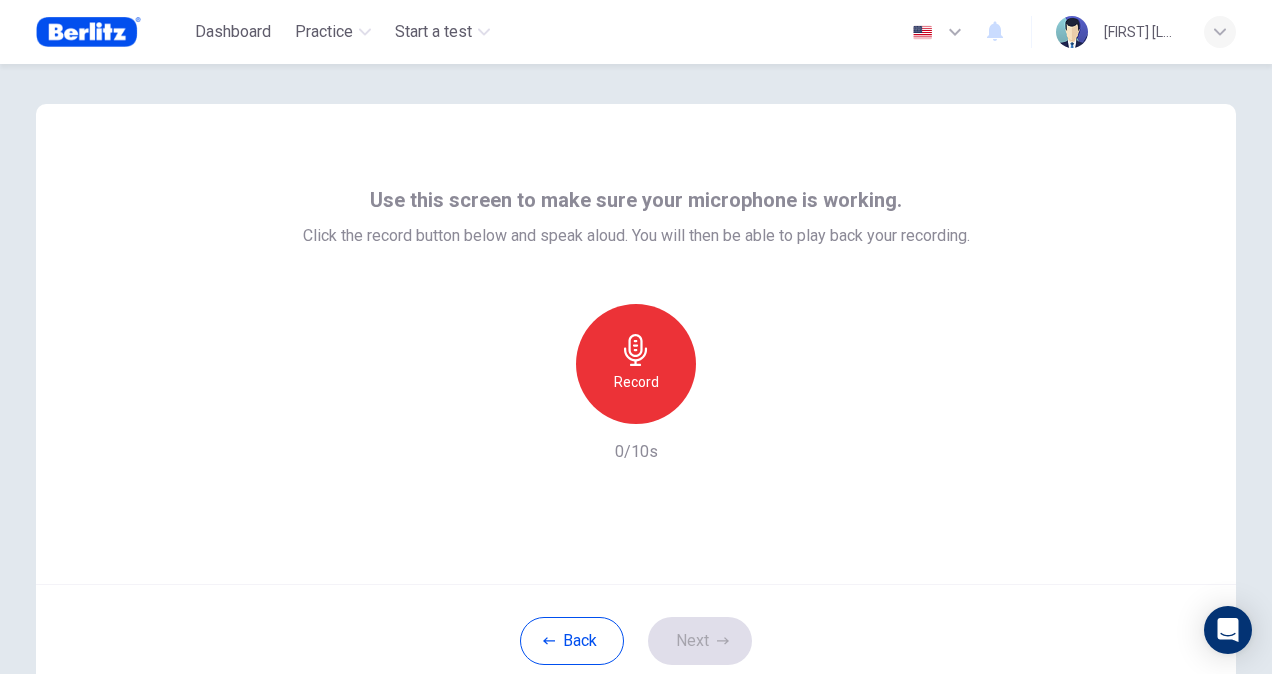 click on "Record" at bounding box center [636, 364] 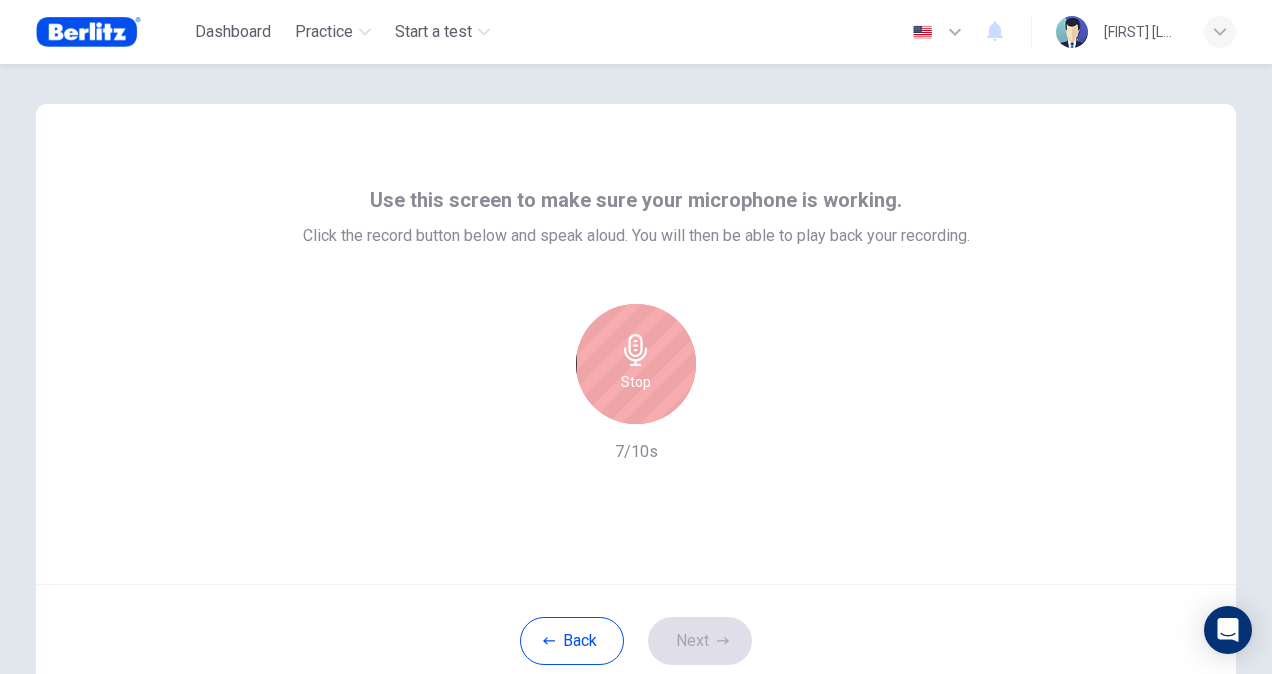 click on "Stop" at bounding box center (636, 364) 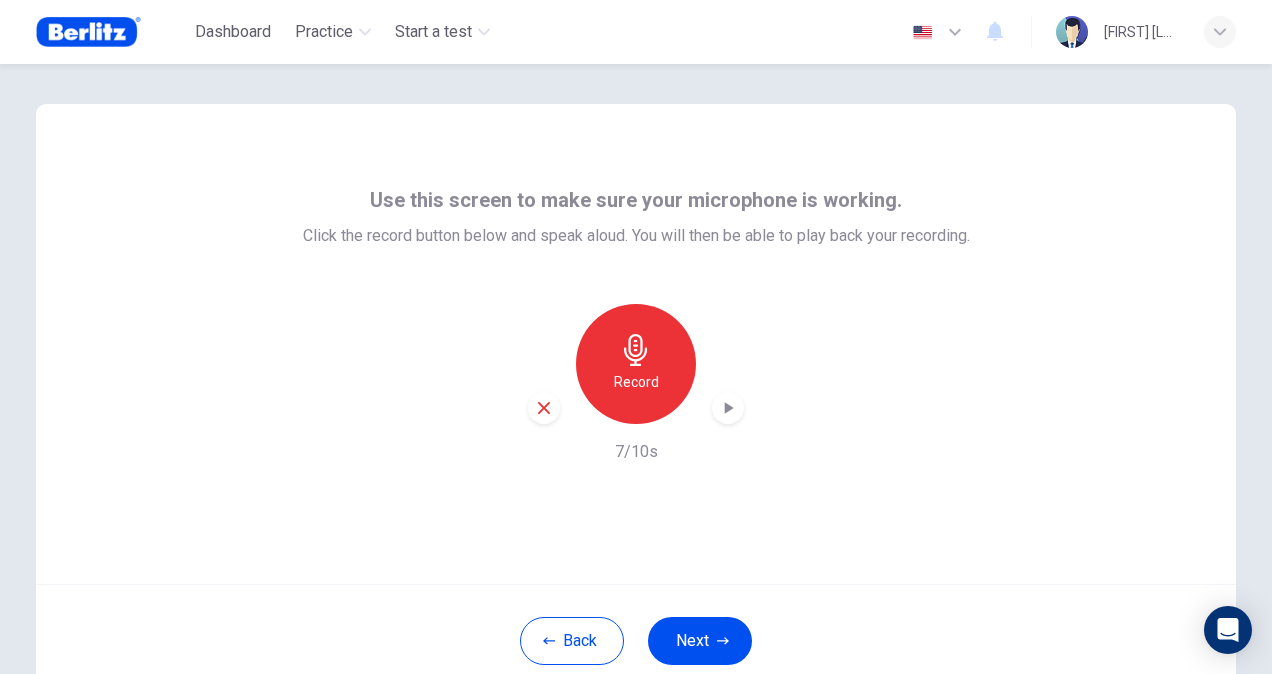click 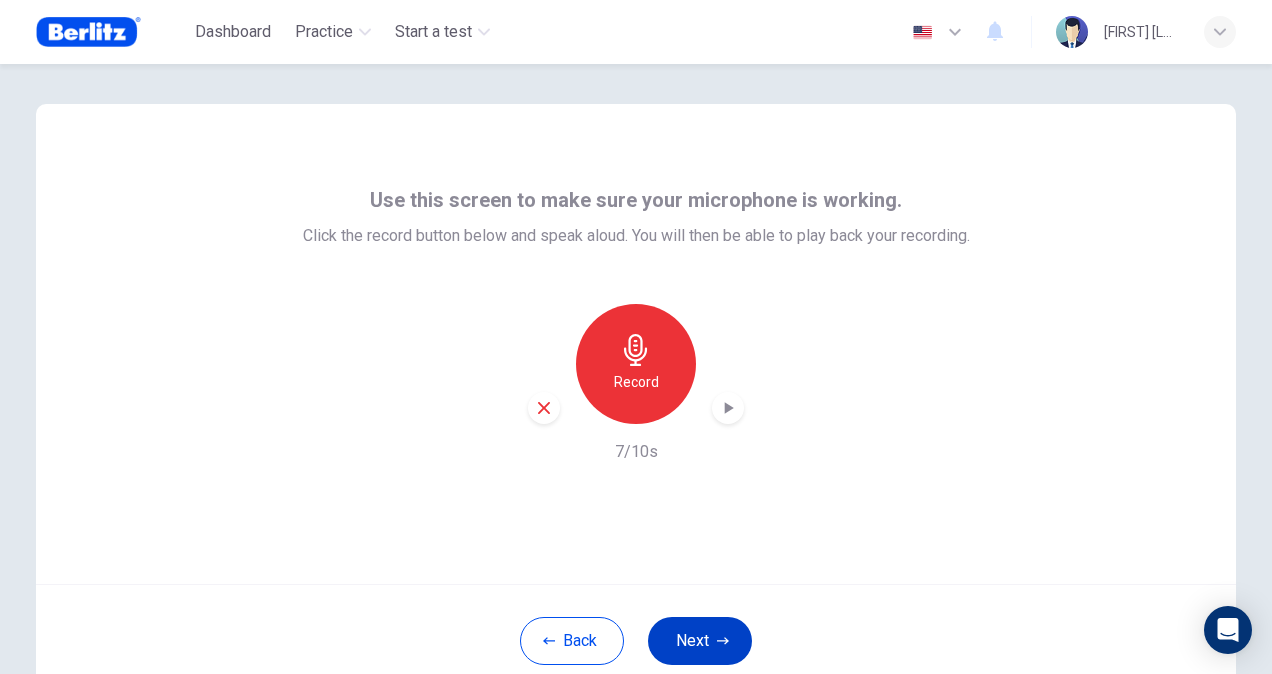 click on "Next" at bounding box center (700, 641) 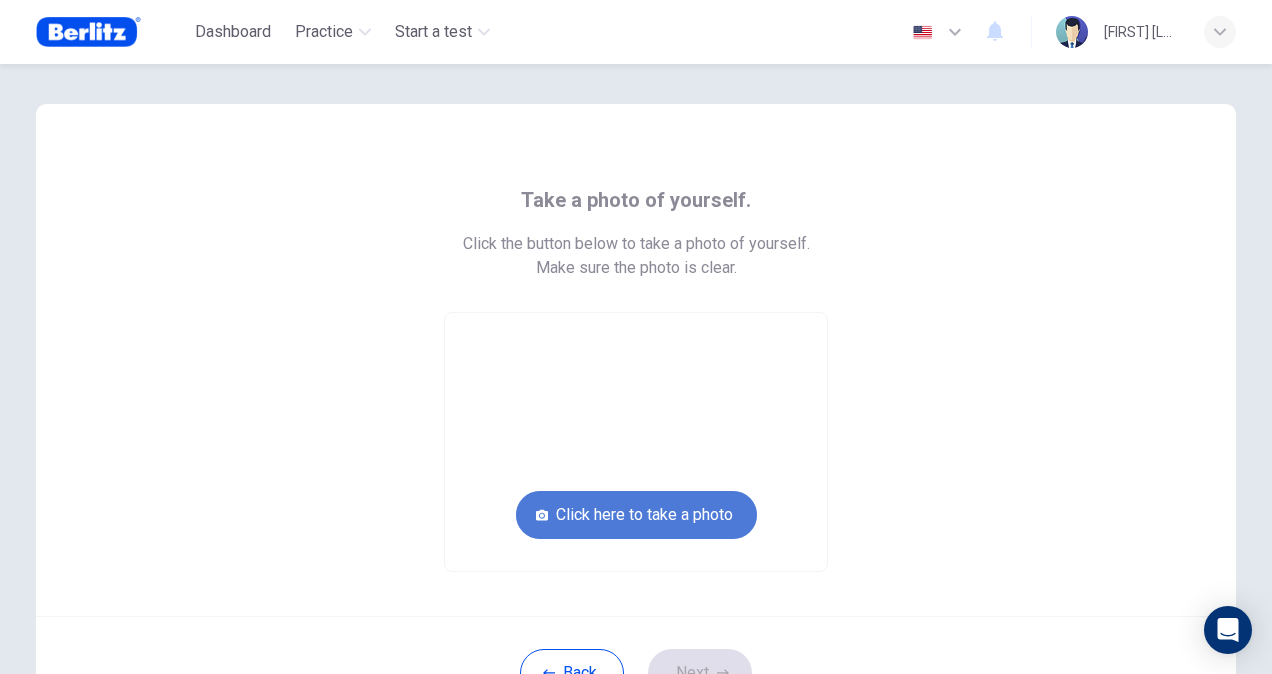 click on "Click here to take a photo" at bounding box center (636, 515) 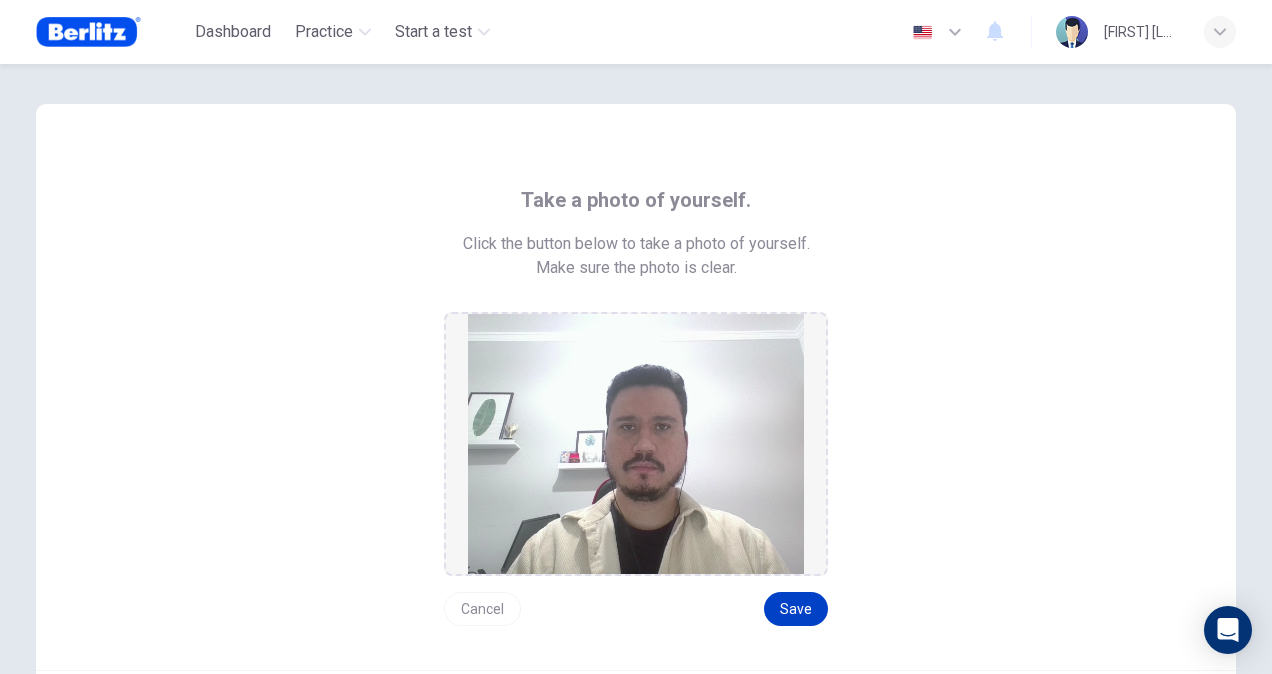 click on "Save" at bounding box center [796, 609] 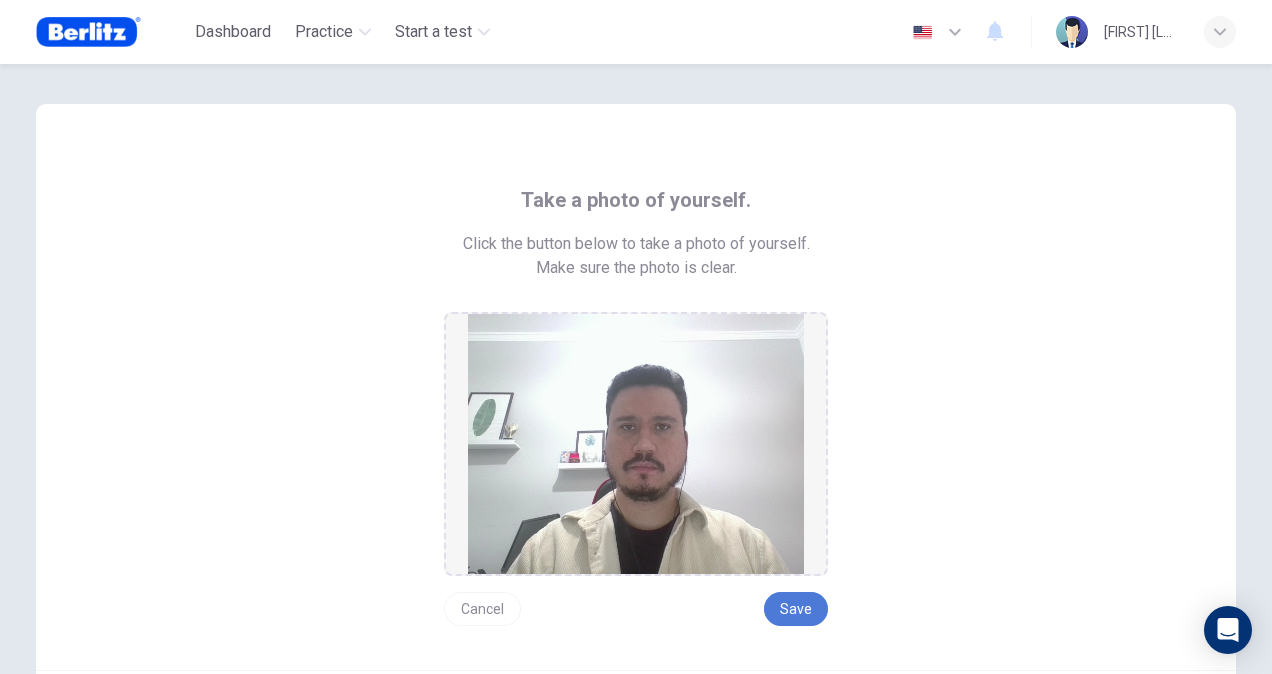 click on "Save" at bounding box center (796, 609) 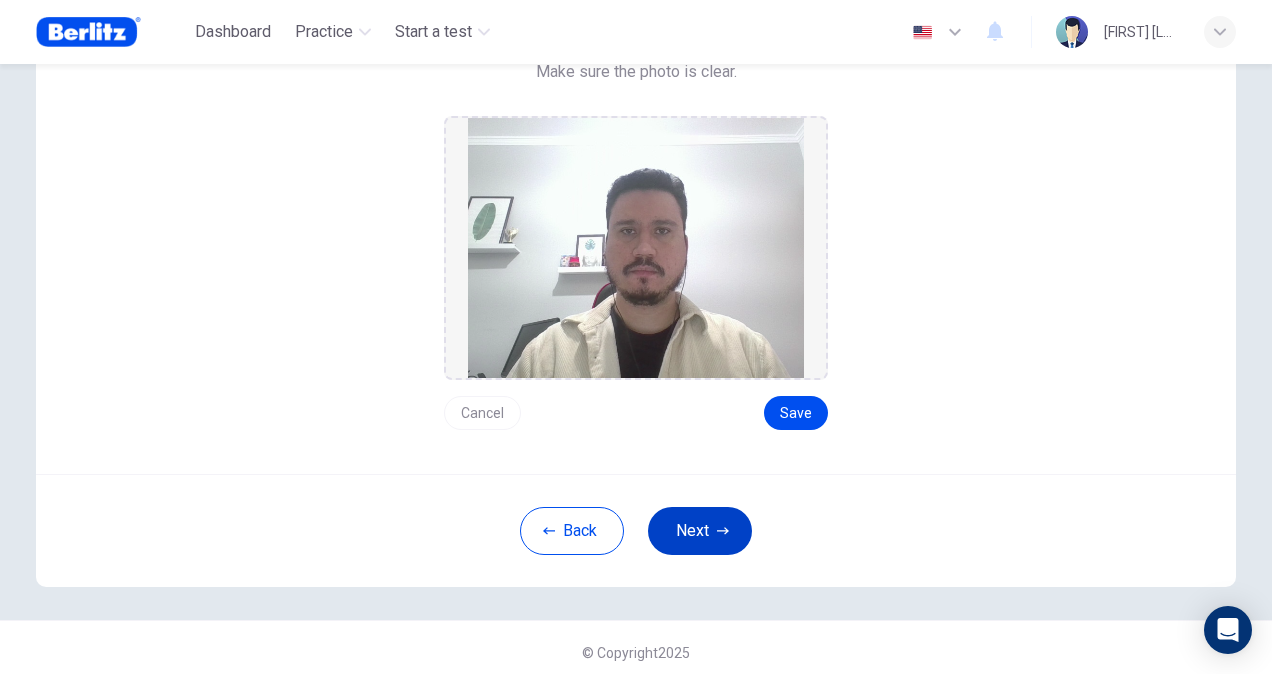 scroll, scrollTop: 200, scrollLeft: 0, axis: vertical 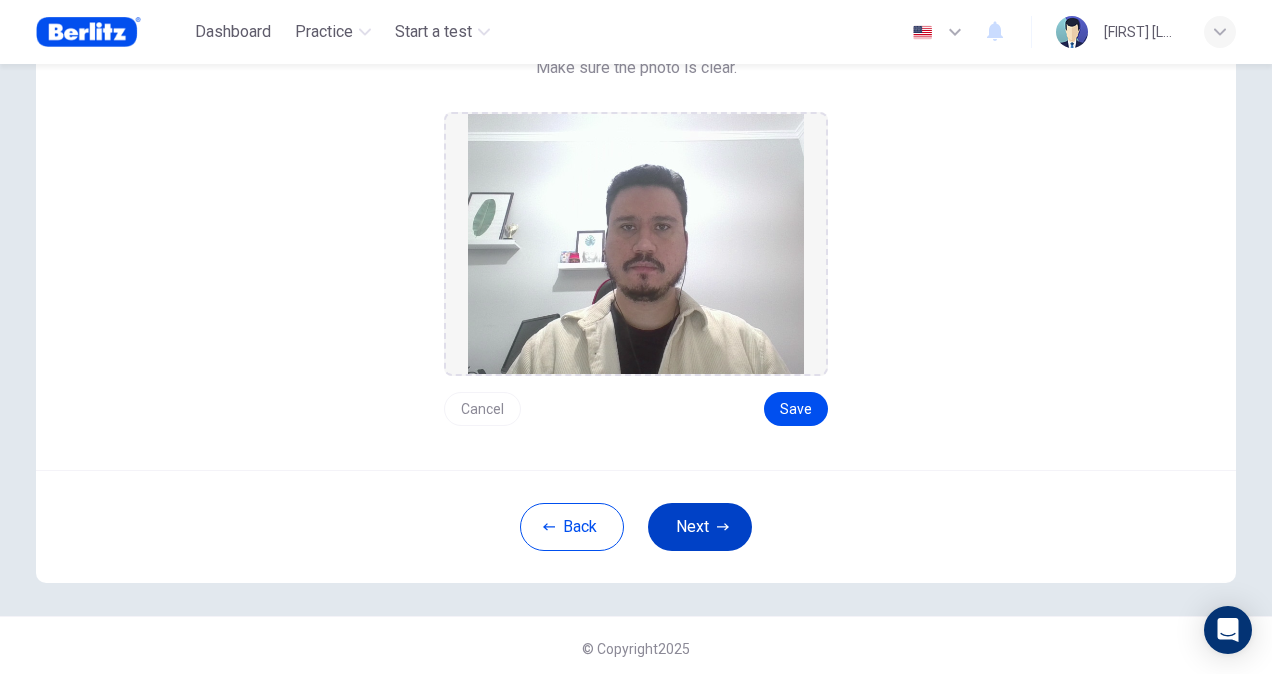 click on "Next" at bounding box center [700, 527] 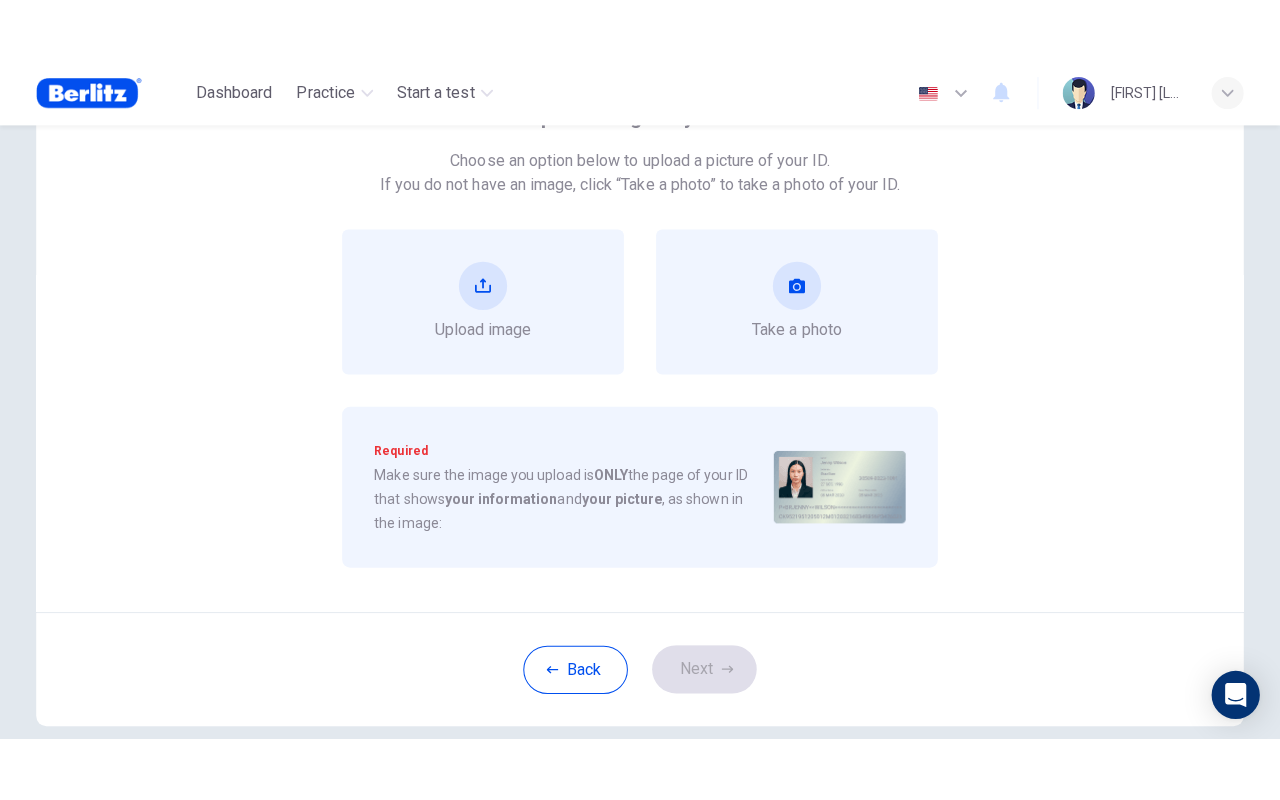 scroll, scrollTop: 100, scrollLeft: 0, axis: vertical 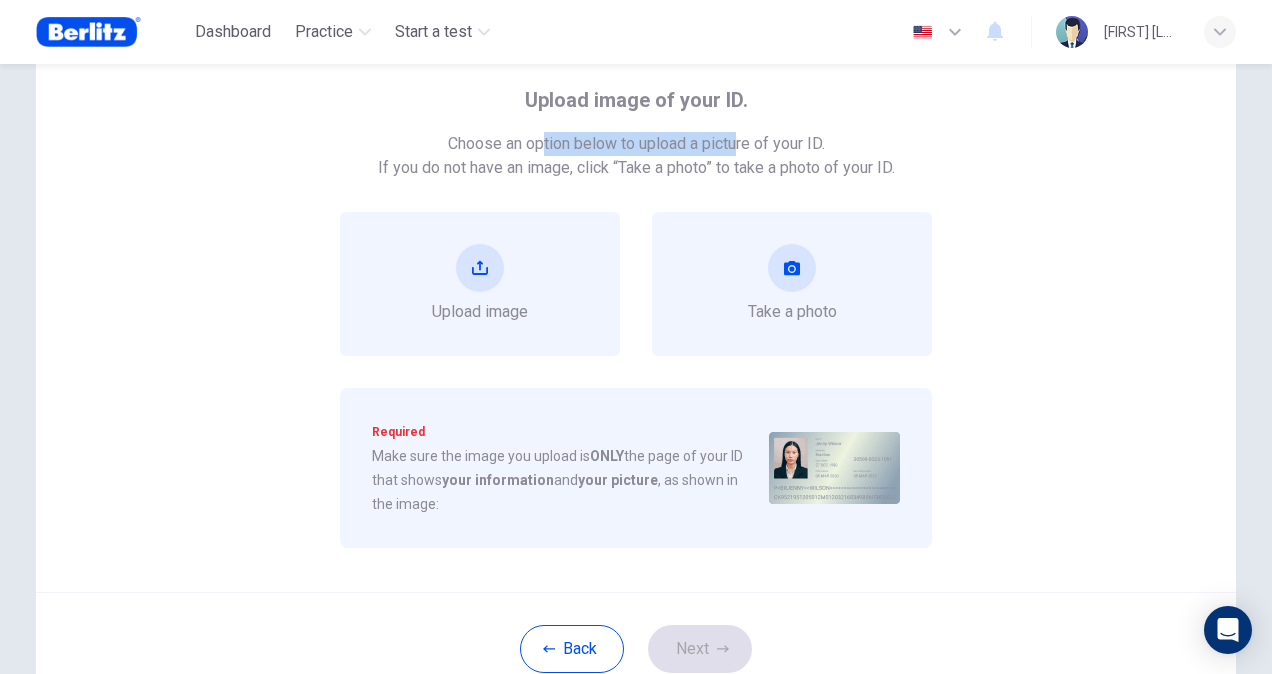drag, startPoint x: 534, startPoint y: 150, endPoint x: 730, endPoint y: 154, distance: 196.04082 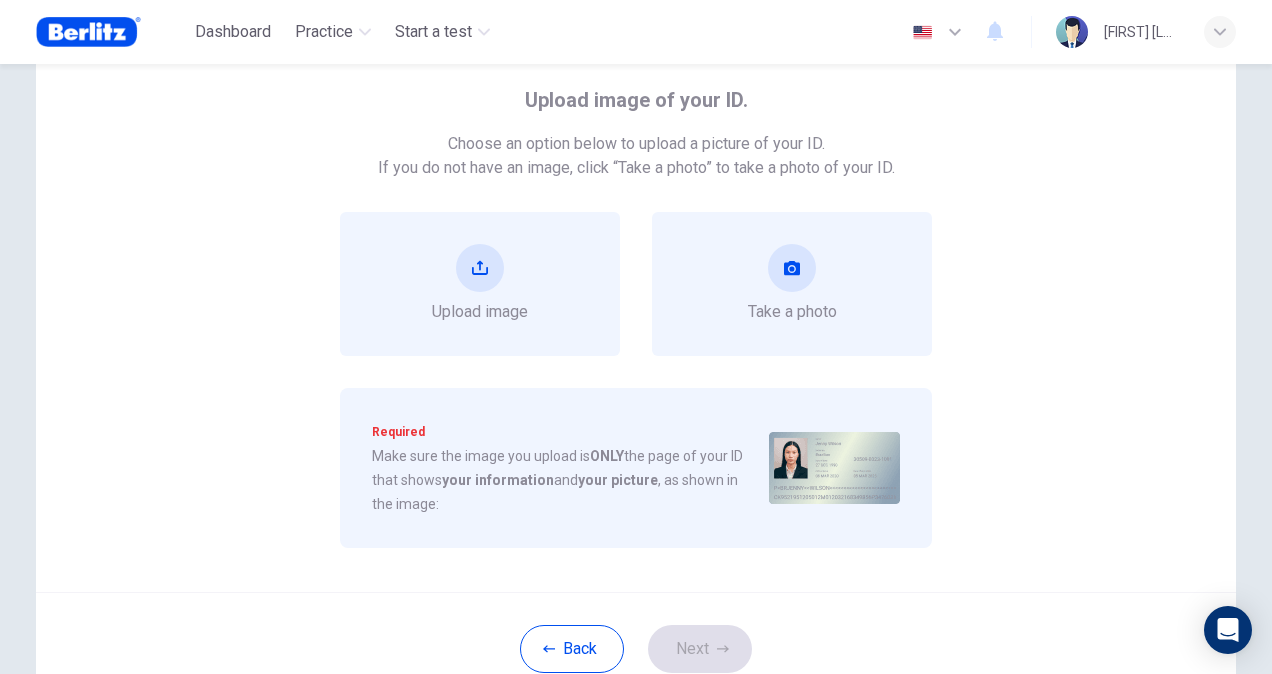 click on "Choose an option below to upload a picture of your ID." at bounding box center [636, 144] 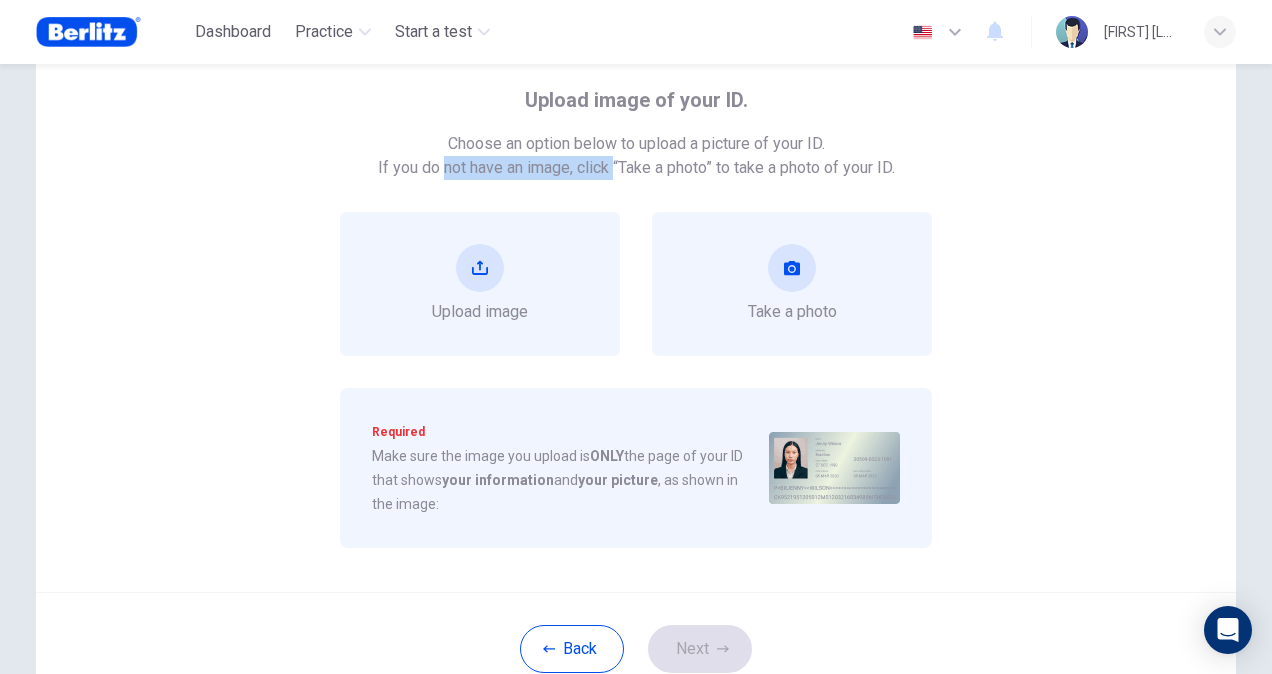 drag, startPoint x: 435, startPoint y: 166, endPoint x: 609, endPoint y: 169, distance: 174.02586 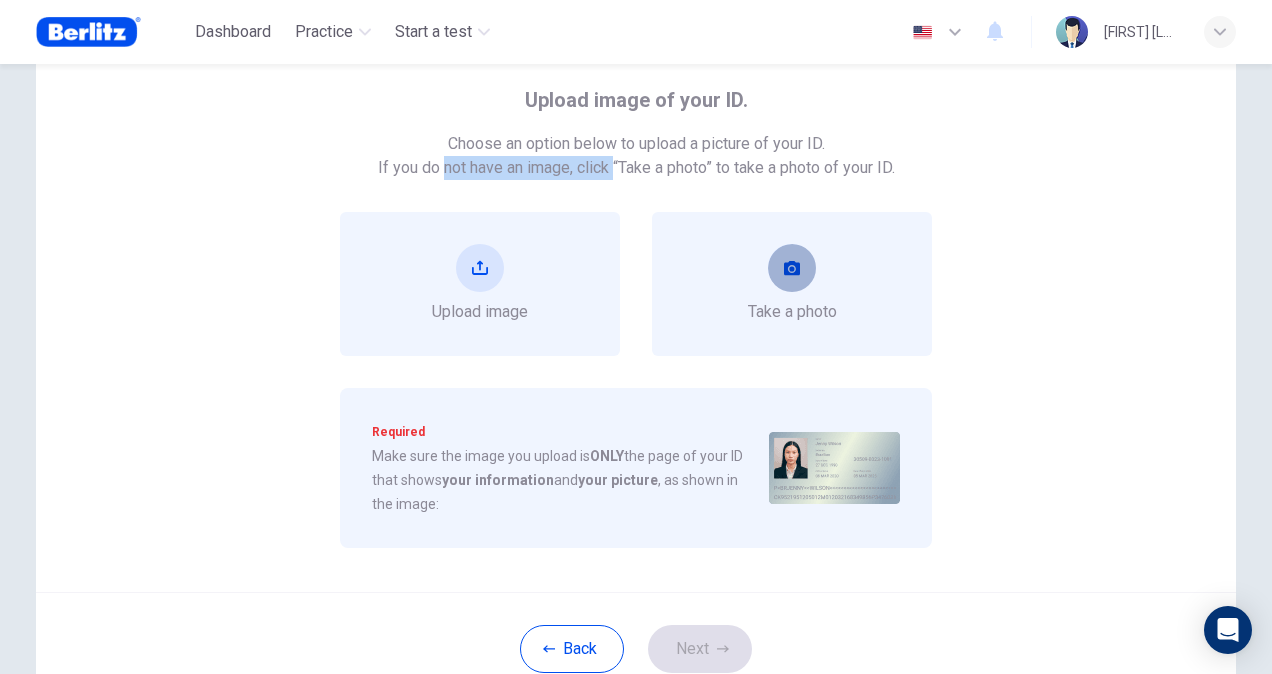 click at bounding box center [792, 268] 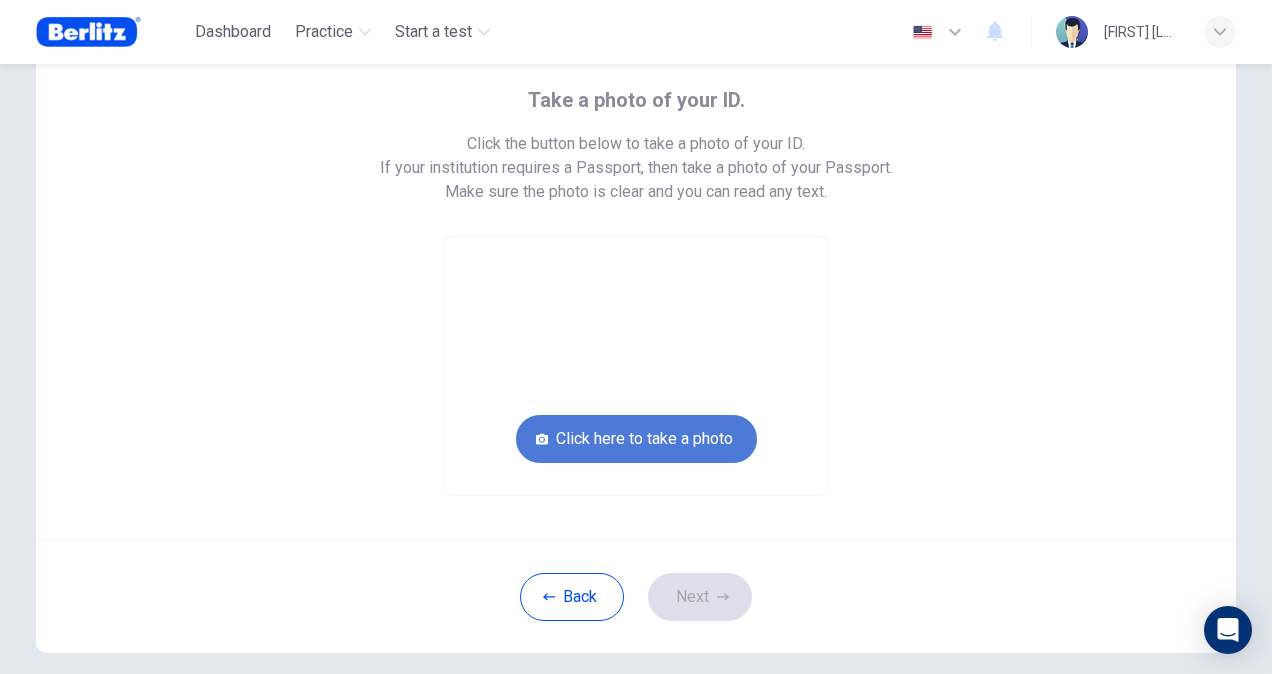 click on "Click here to take a photo" at bounding box center [636, 439] 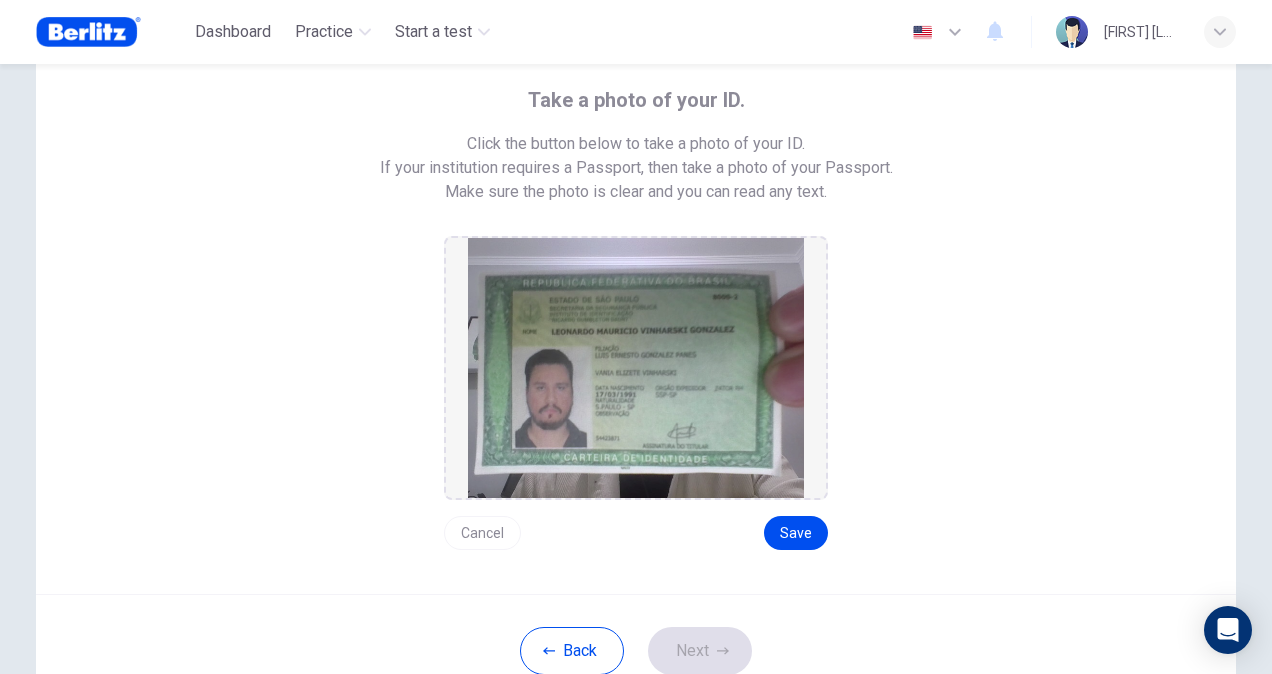 click on "Cancel" at bounding box center (482, 533) 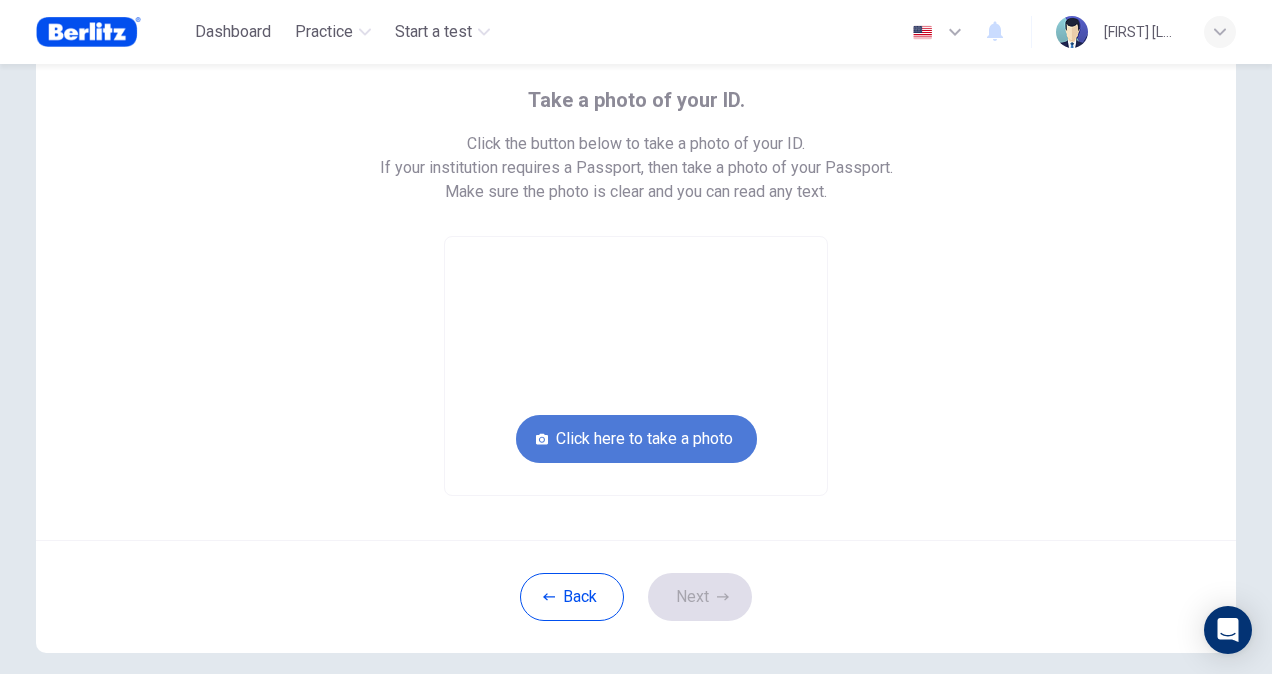 click on "Click here to take a photo" at bounding box center (636, 439) 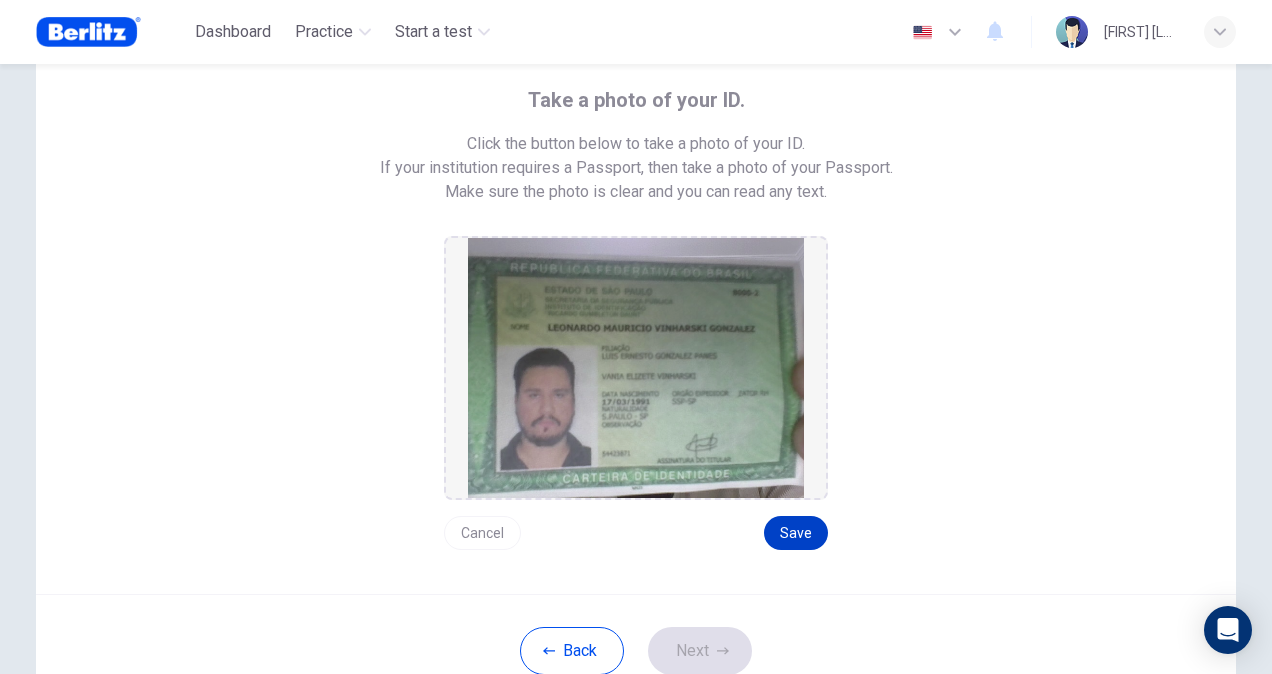 click on "Save" at bounding box center (796, 533) 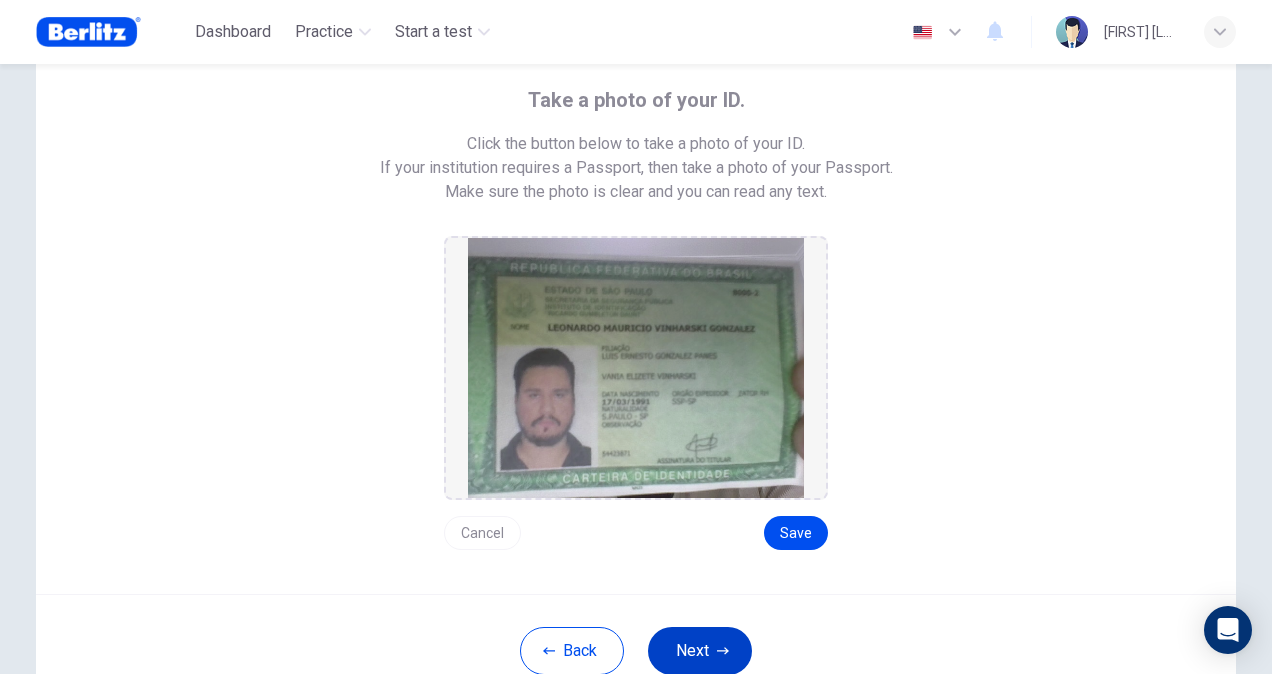 click on "Next" at bounding box center (700, 651) 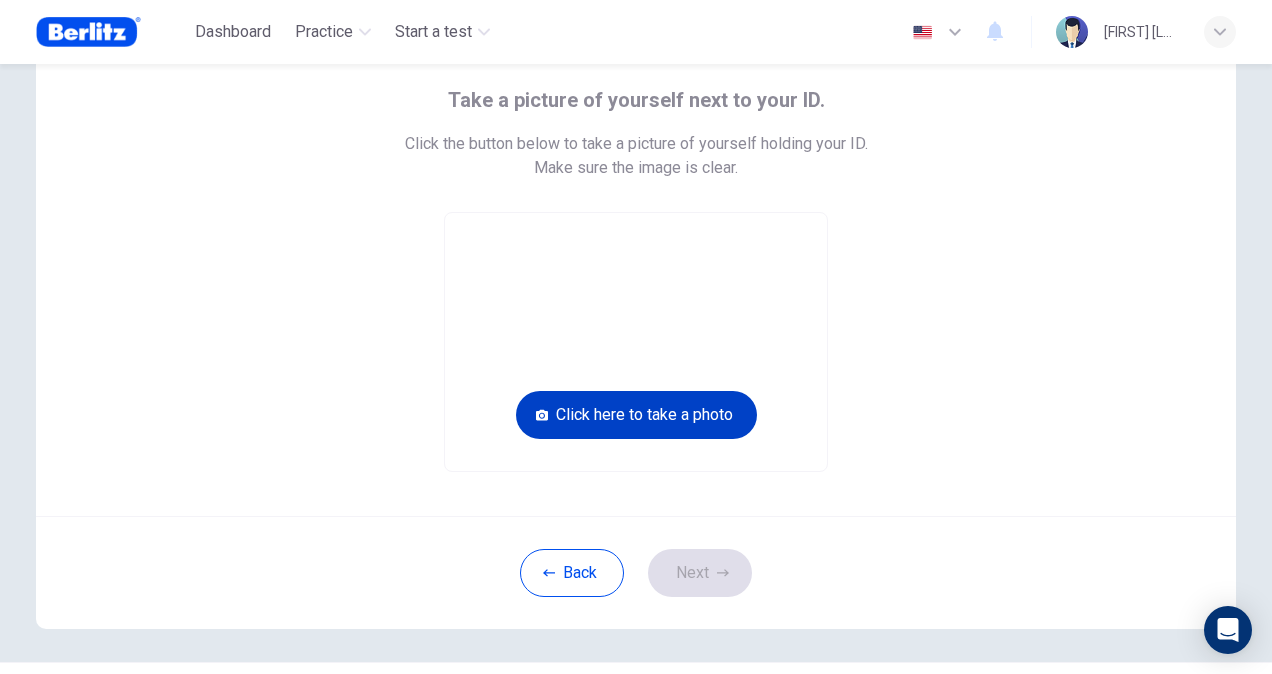 click on "Click here to take a photo" at bounding box center [636, 415] 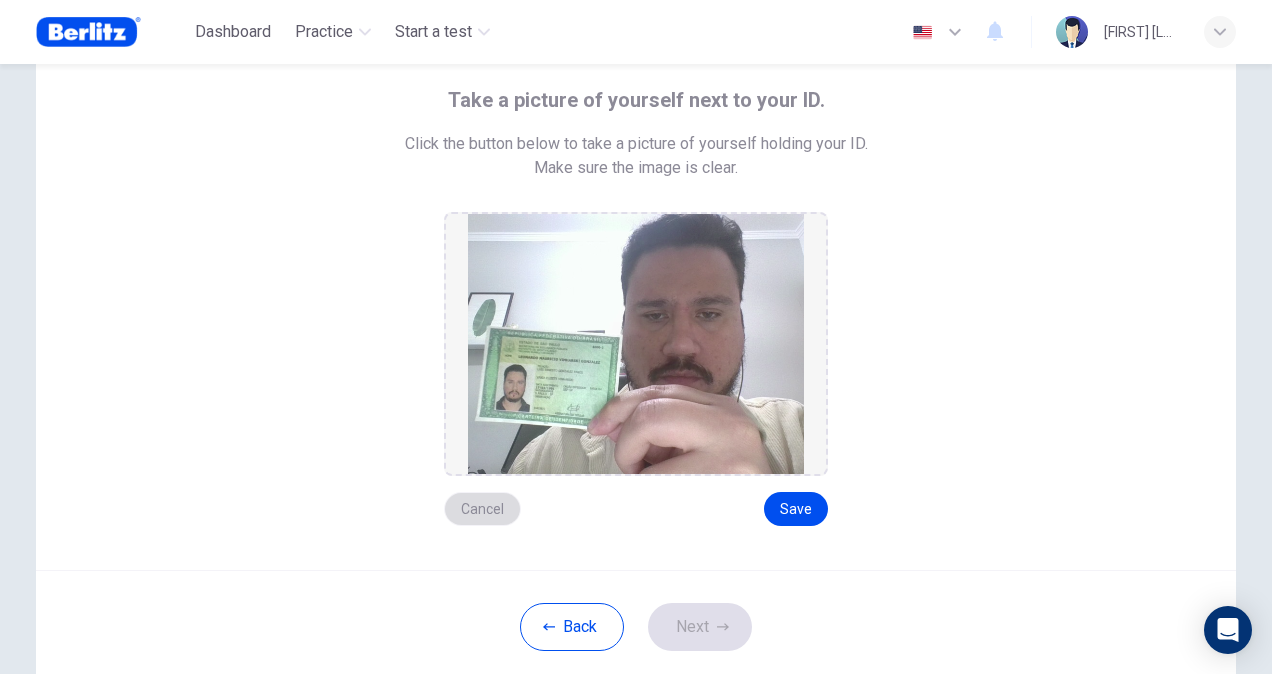 click on "Cancel" at bounding box center (482, 509) 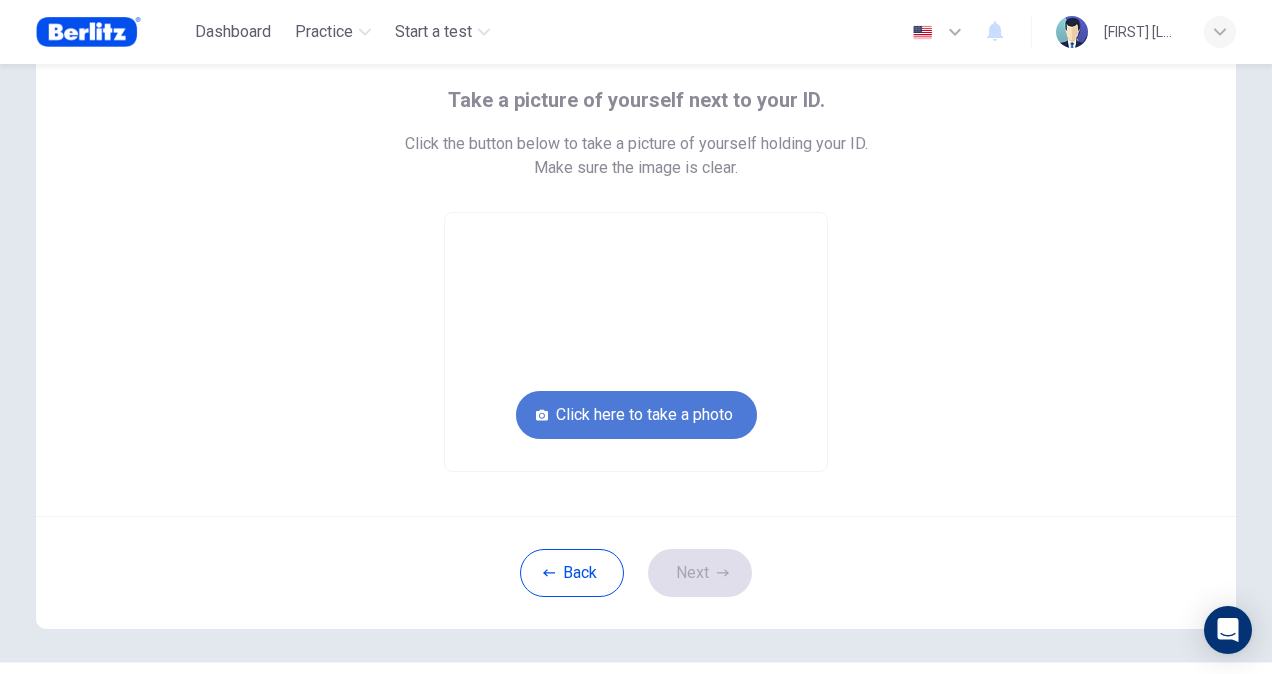 click on "Click here to take a photo" at bounding box center [636, 415] 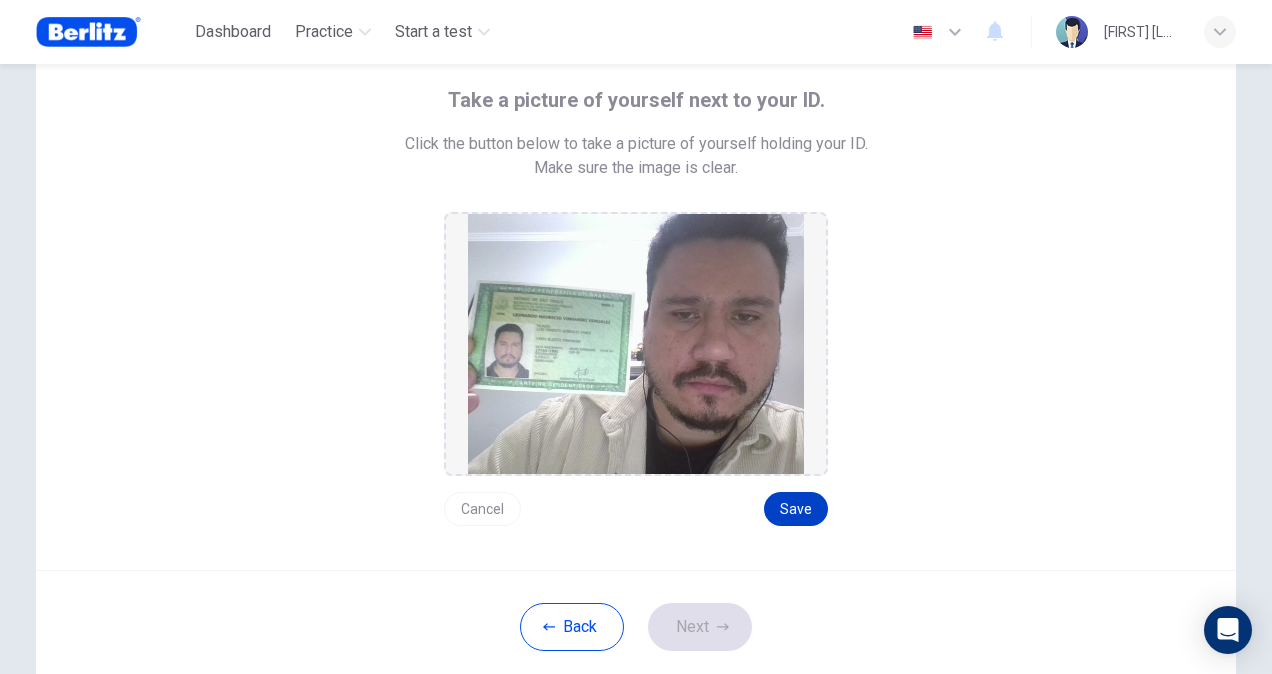 click on "Save" at bounding box center [796, 509] 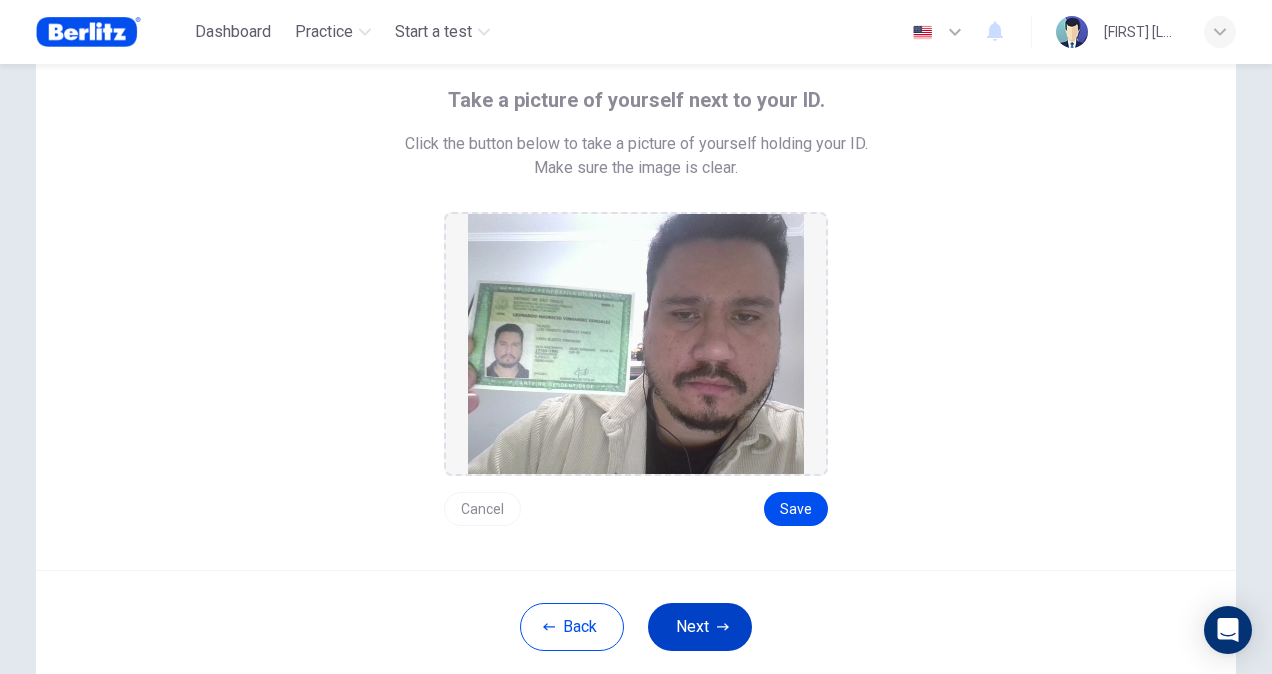 click on "Next" at bounding box center [700, 627] 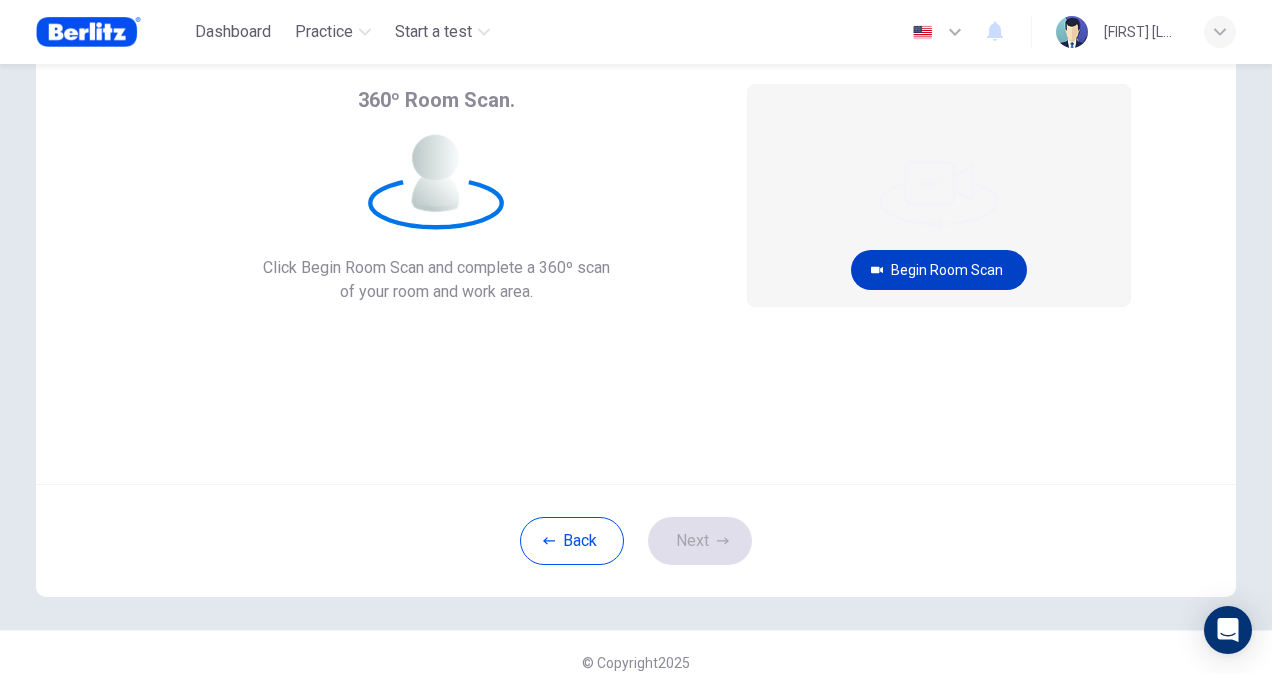 click on "Begin Room Scan" at bounding box center [939, 270] 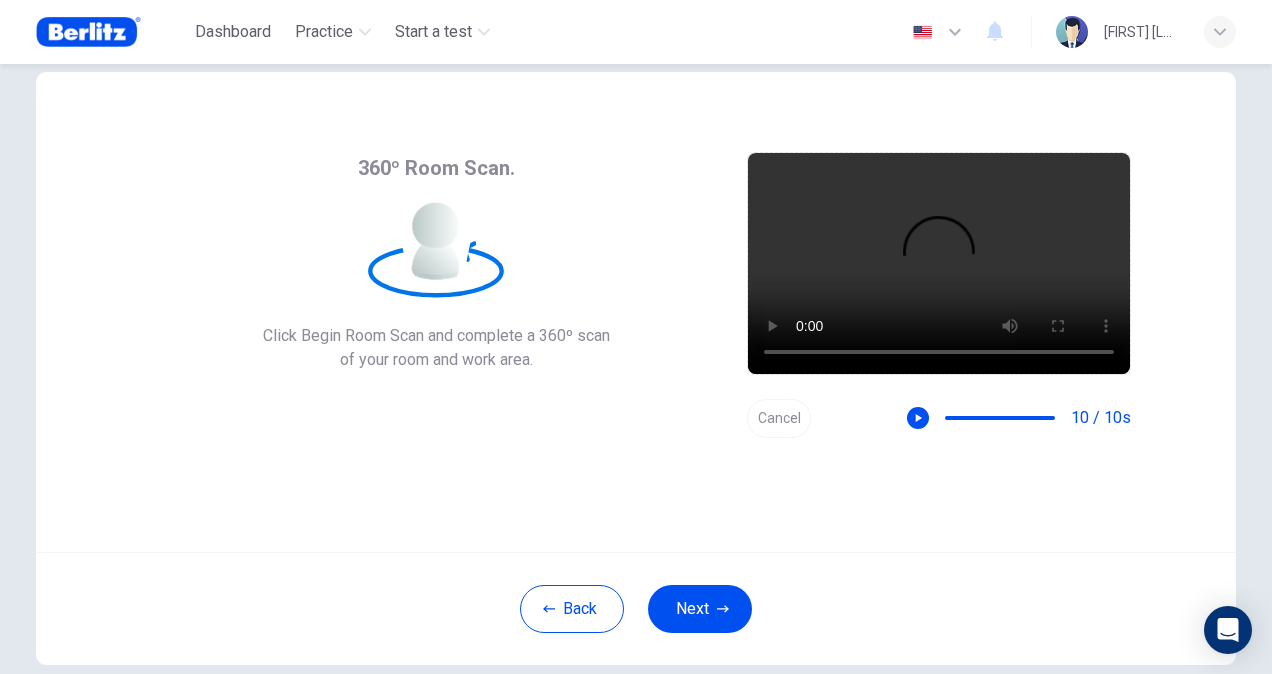 scroll, scrollTop: 0, scrollLeft: 0, axis: both 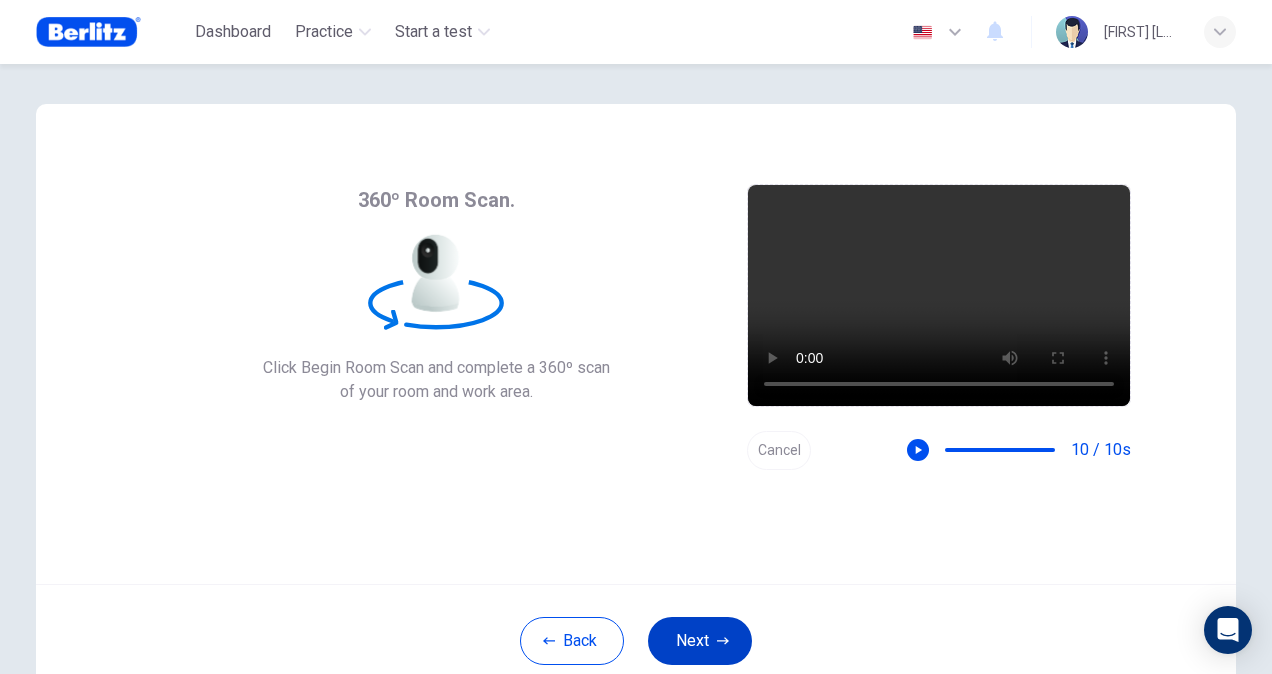 click 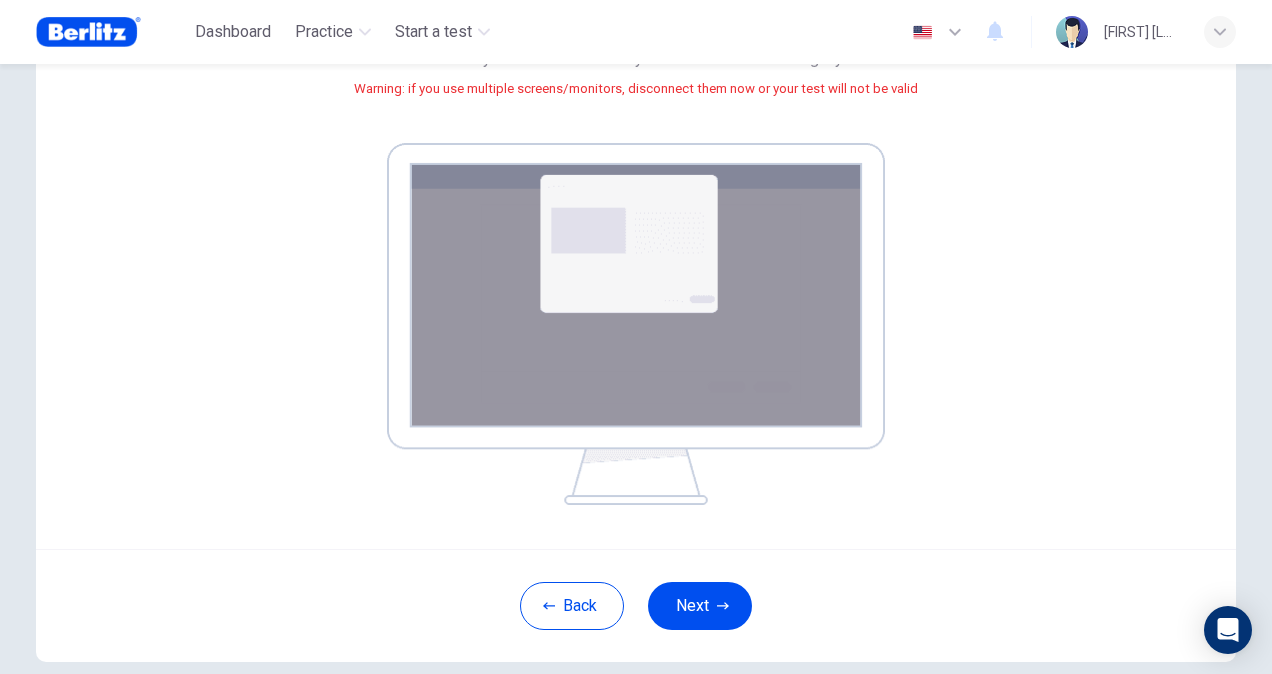 scroll, scrollTop: 200, scrollLeft: 0, axis: vertical 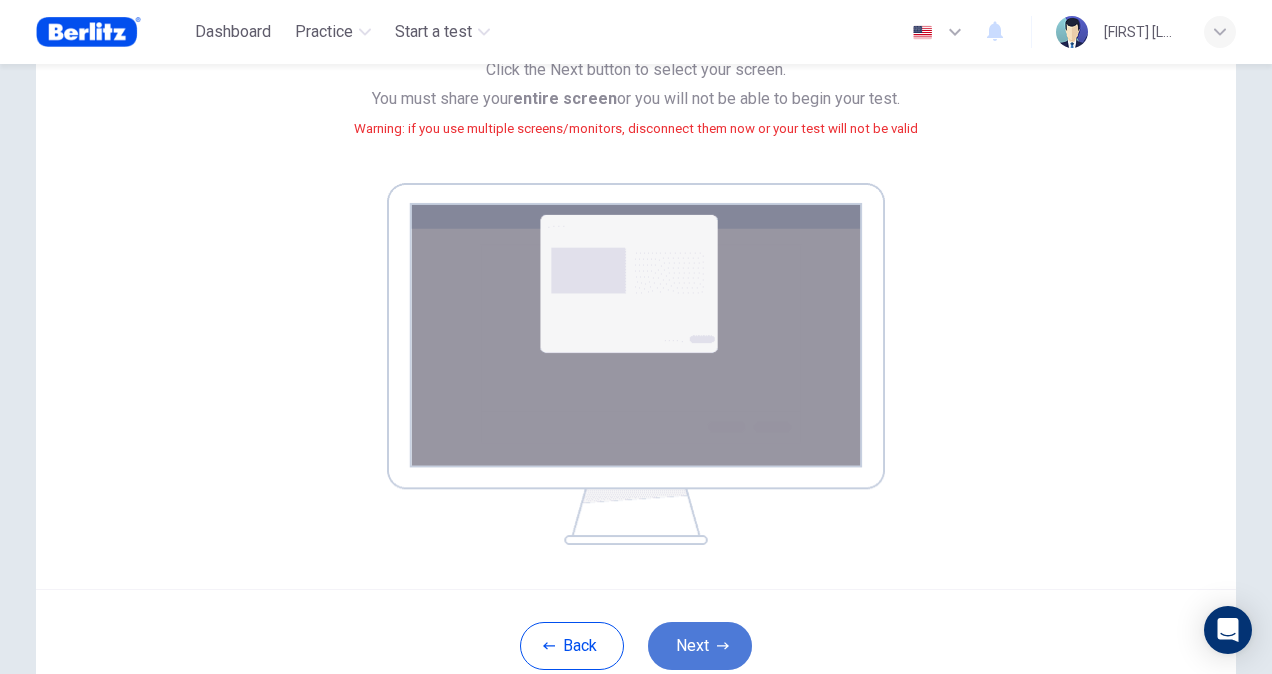 click on "Next" at bounding box center [700, 646] 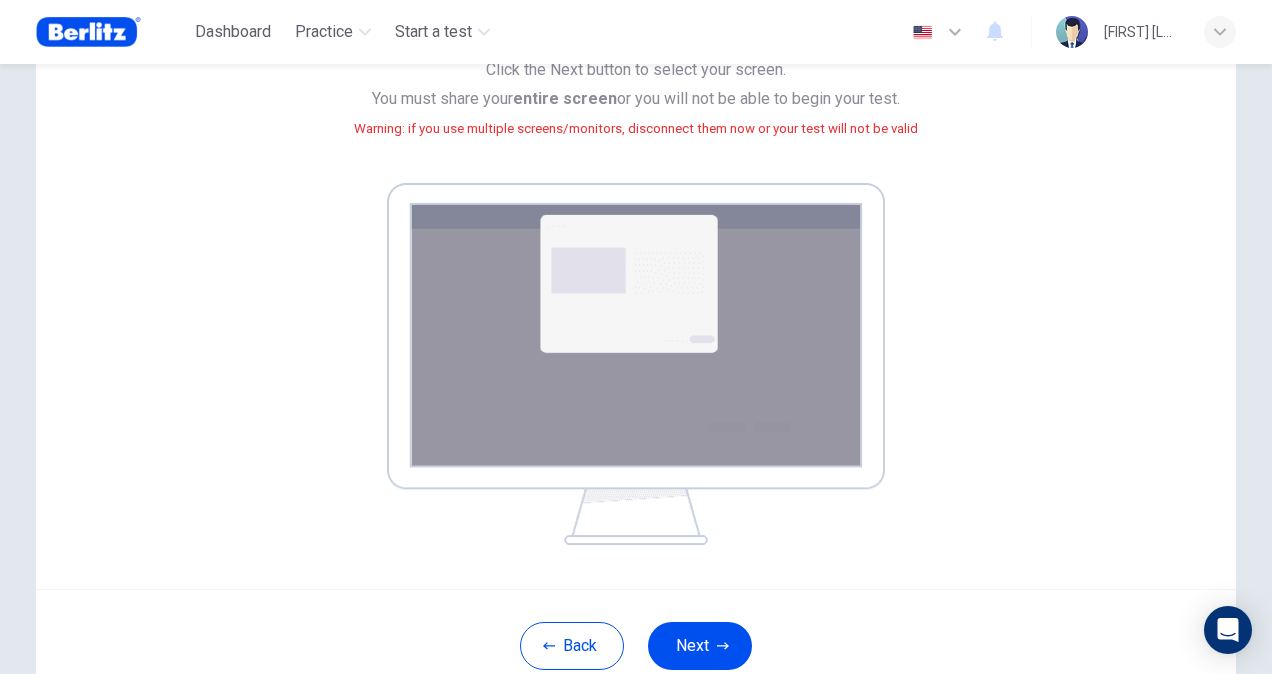click at bounding box center [636, 364] 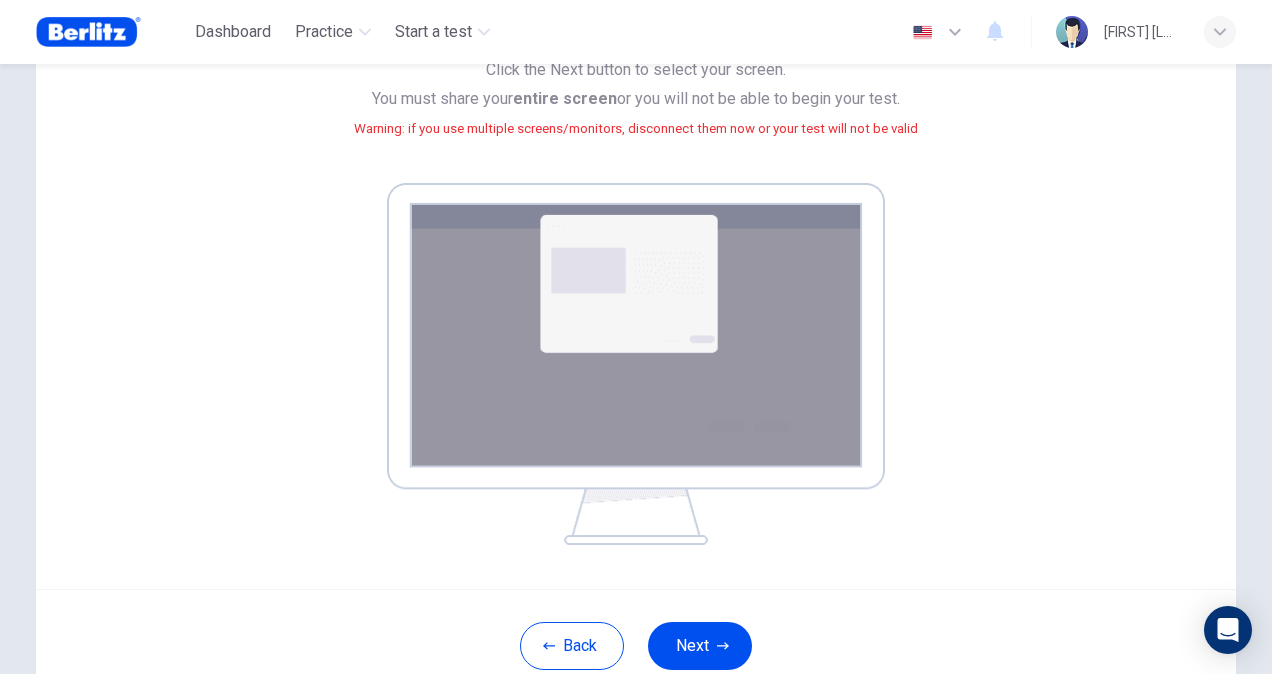 click on "Back" at bounding box center (572, 646) 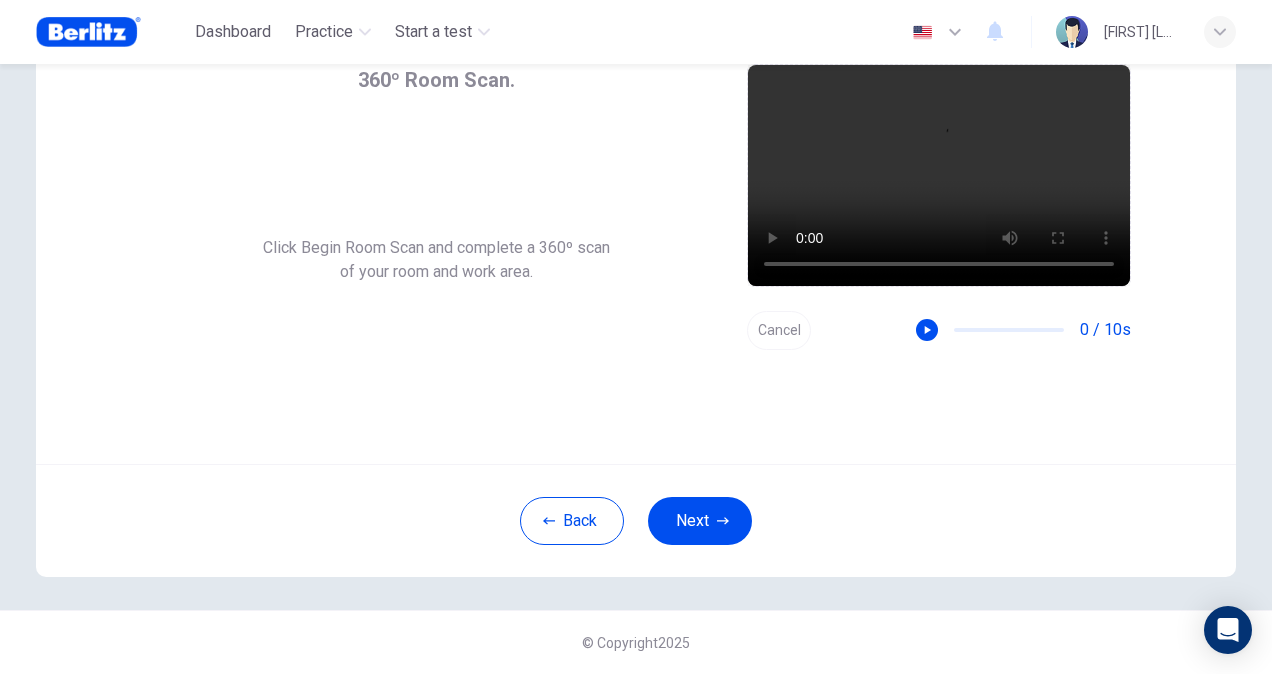 scroll, scrollTop: 120, scrollLeft: 0, axis: vertical 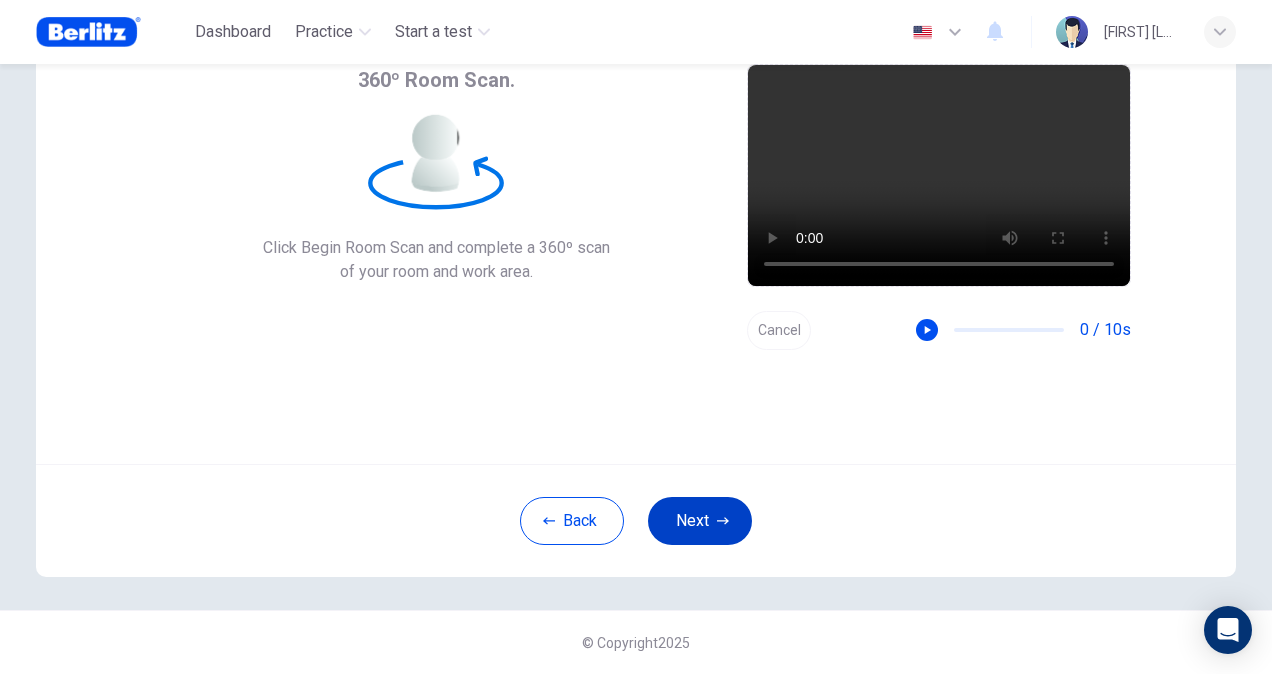 click on "Next" at bounding box center [700, 521] 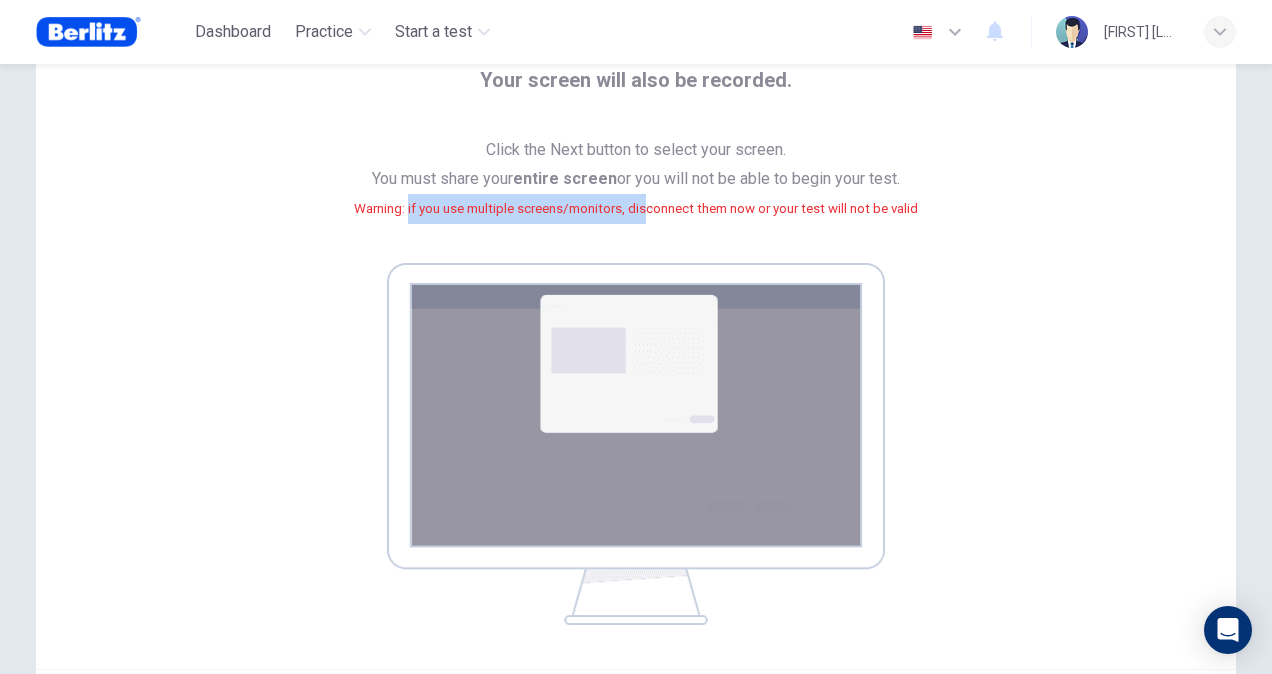drag, startPoint x: 405, startPoint y: 206, endPoint x: 639, endPoint y: 206, distance: 234 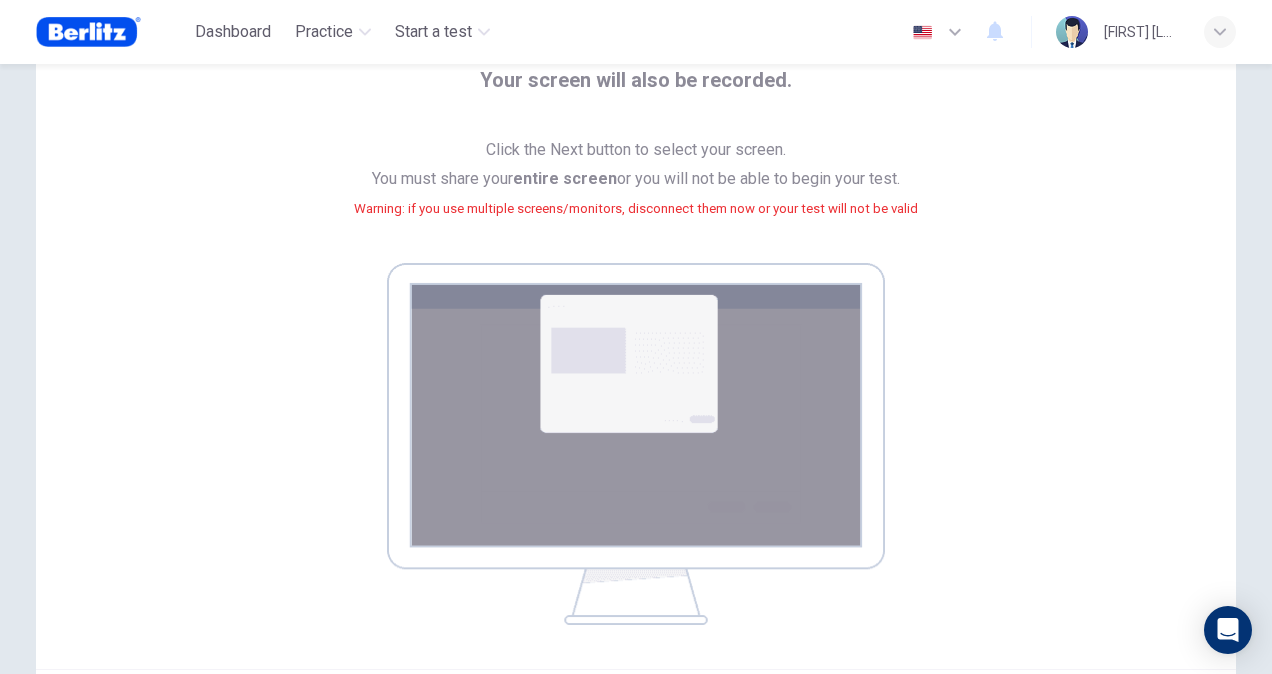 drag, startPoint x: 639, startPoint y: 206, endPoint x: 649, endPoint y: 214, distance: 12.806249 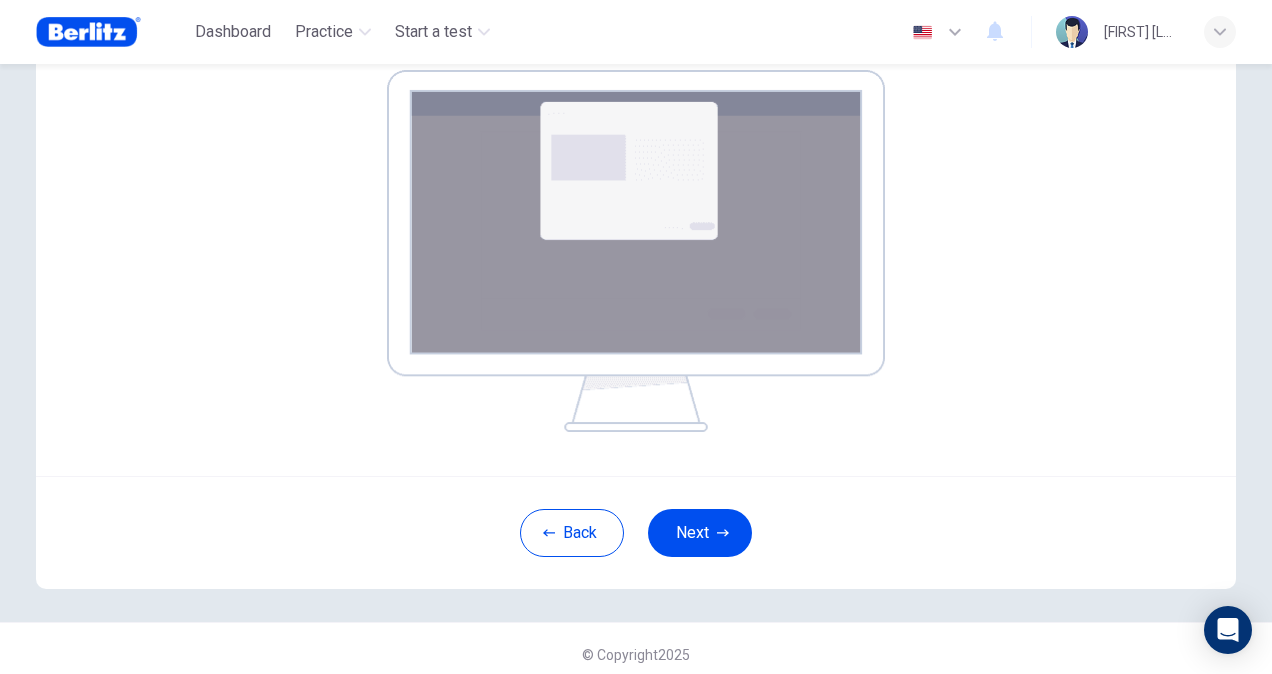 scroll, scrollTop: 320, scrollLeft: 0, axis: vertical 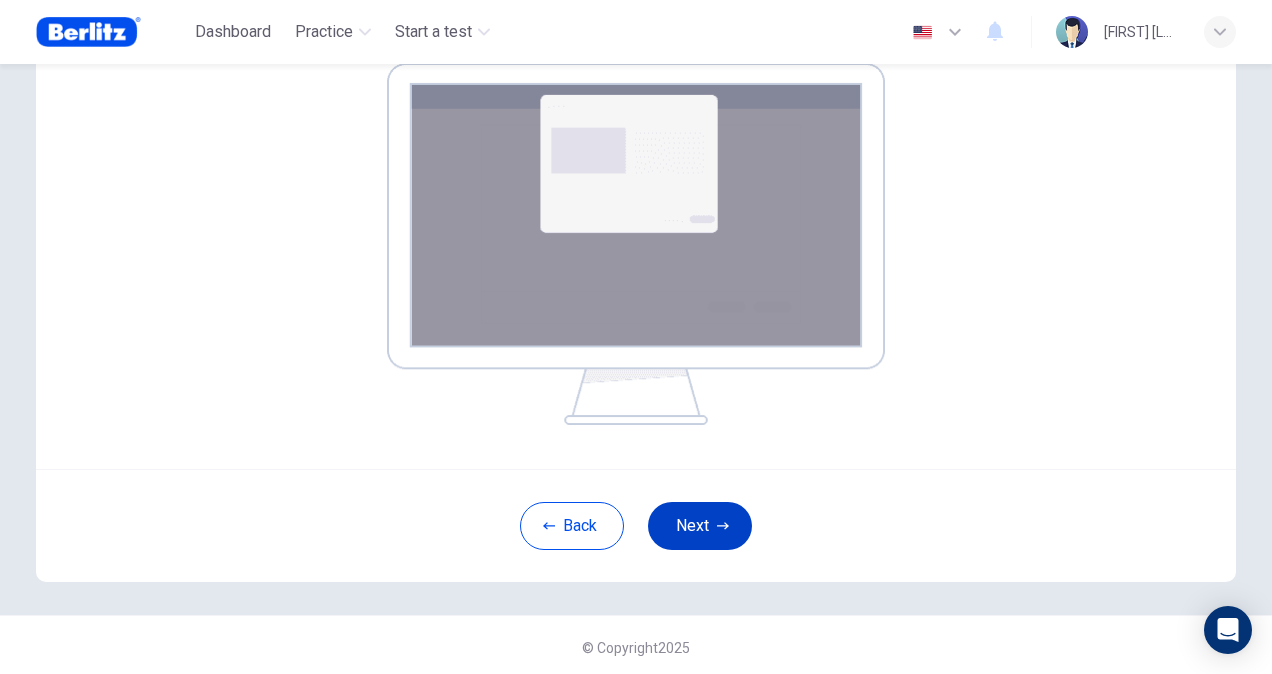 click on "Next" at bounding box center [700, 526] 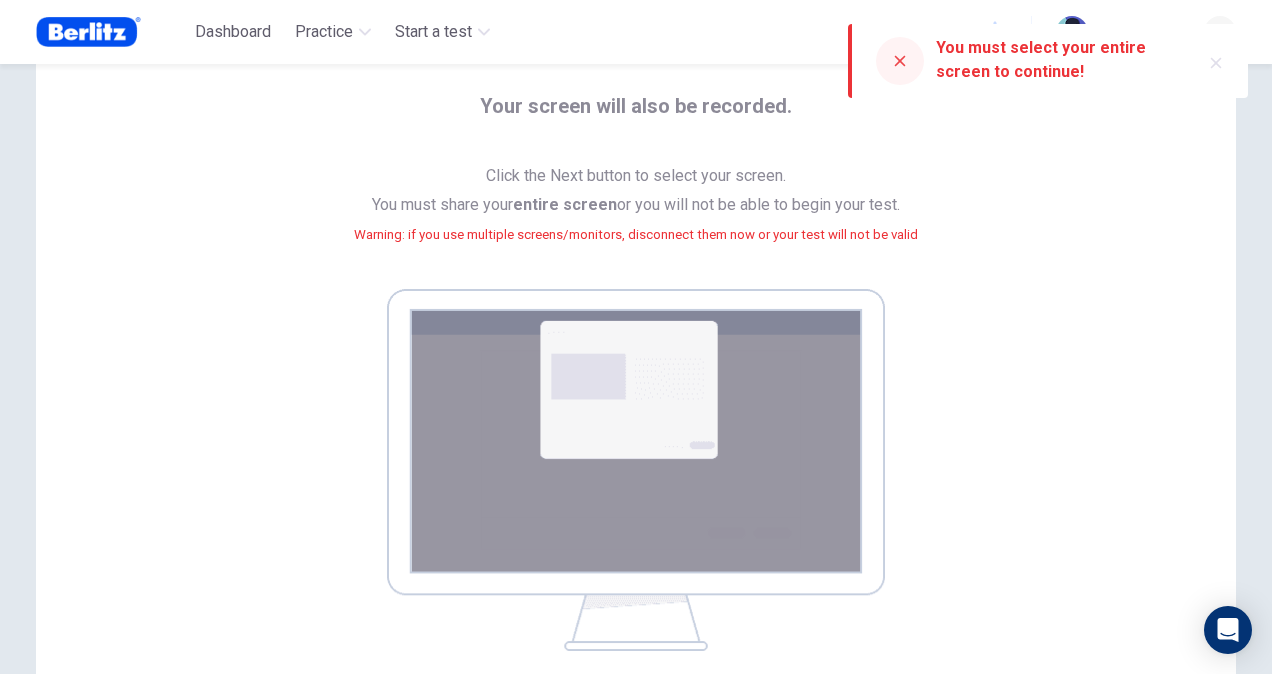 scroll, scrollTop: 220, scrollLeft: 0, axis: vertical 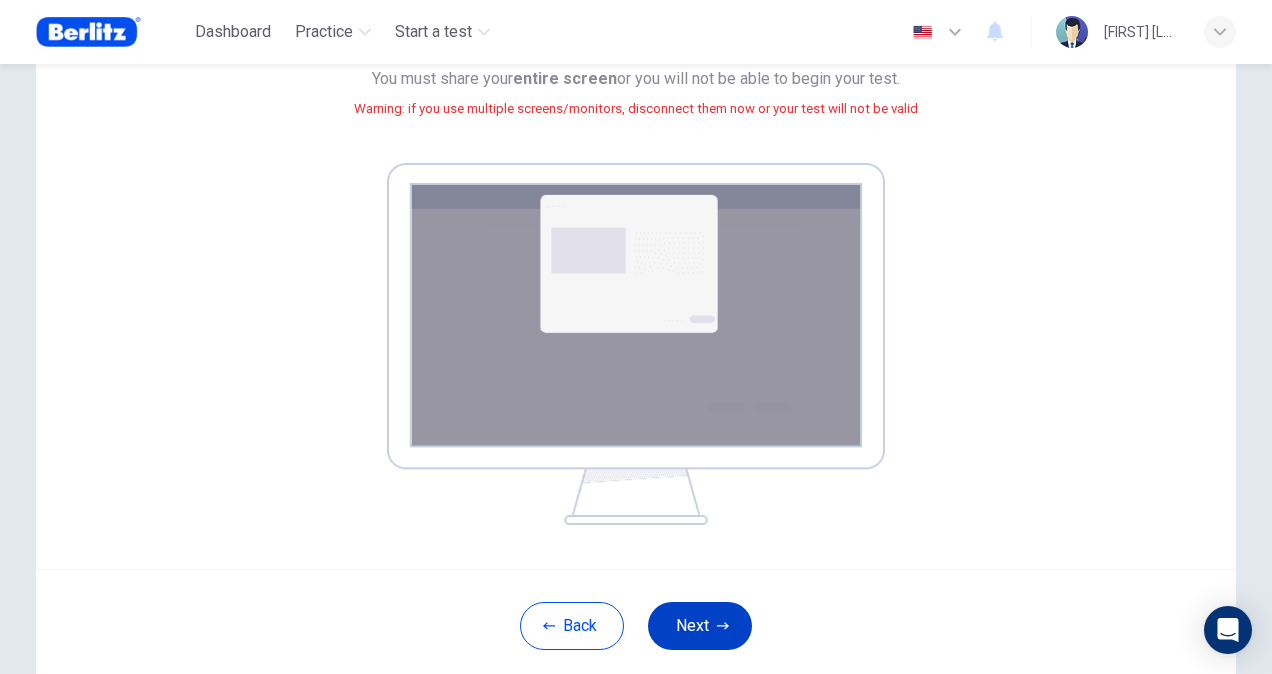 click on "Next" at bounding box center (700, 626) 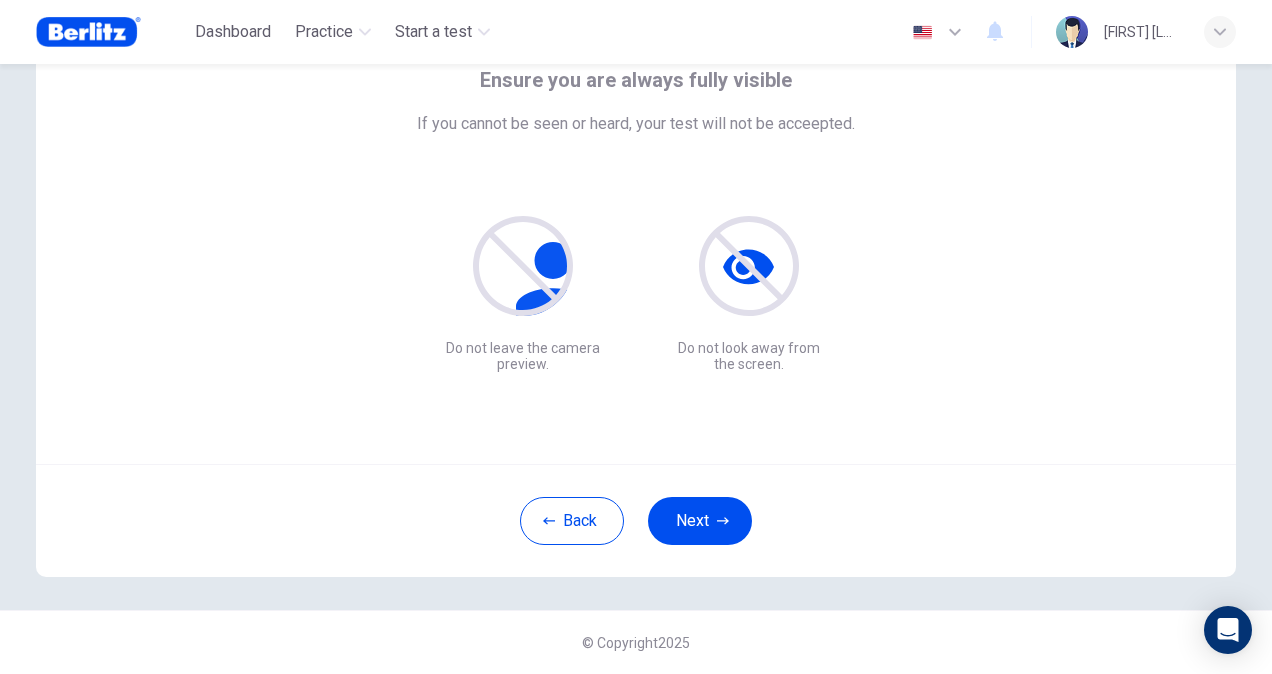 scroll, scrollTop: 120, scrollLeft: 0, axis: vertical 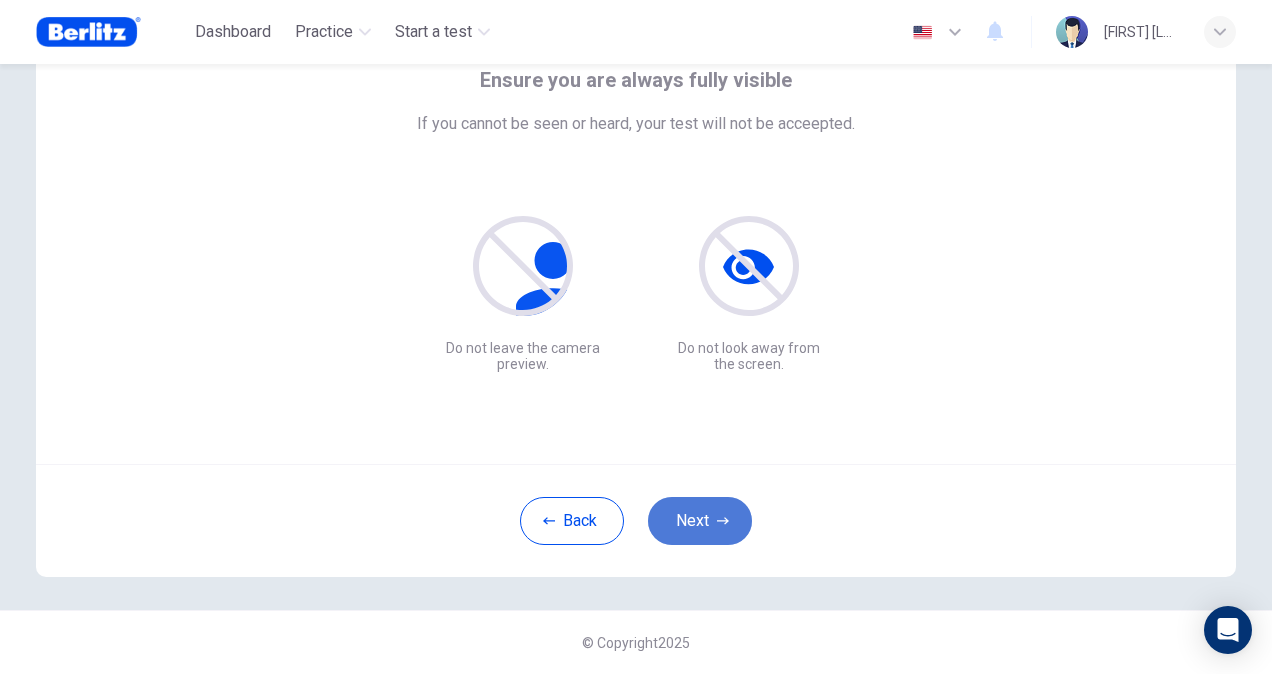 click on "Next" at bounding box center [700, 521] 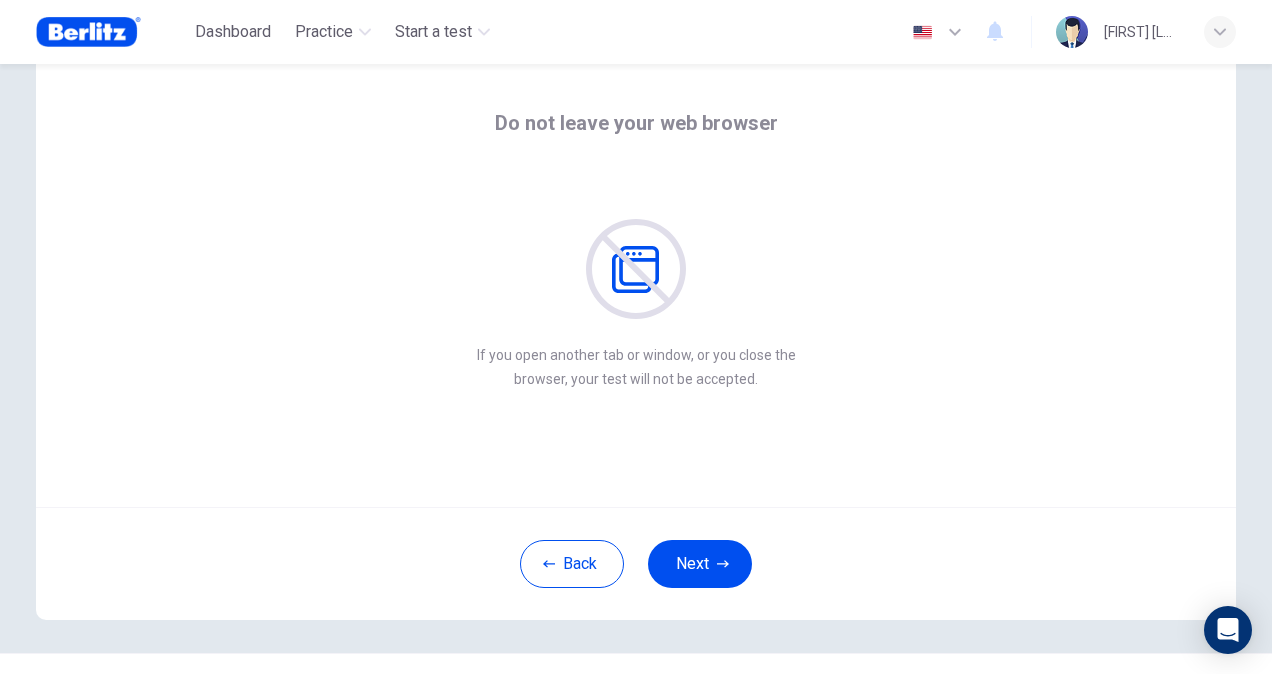 scroll, scrollTop: 120, scrollLeft: 0, axis: vertical 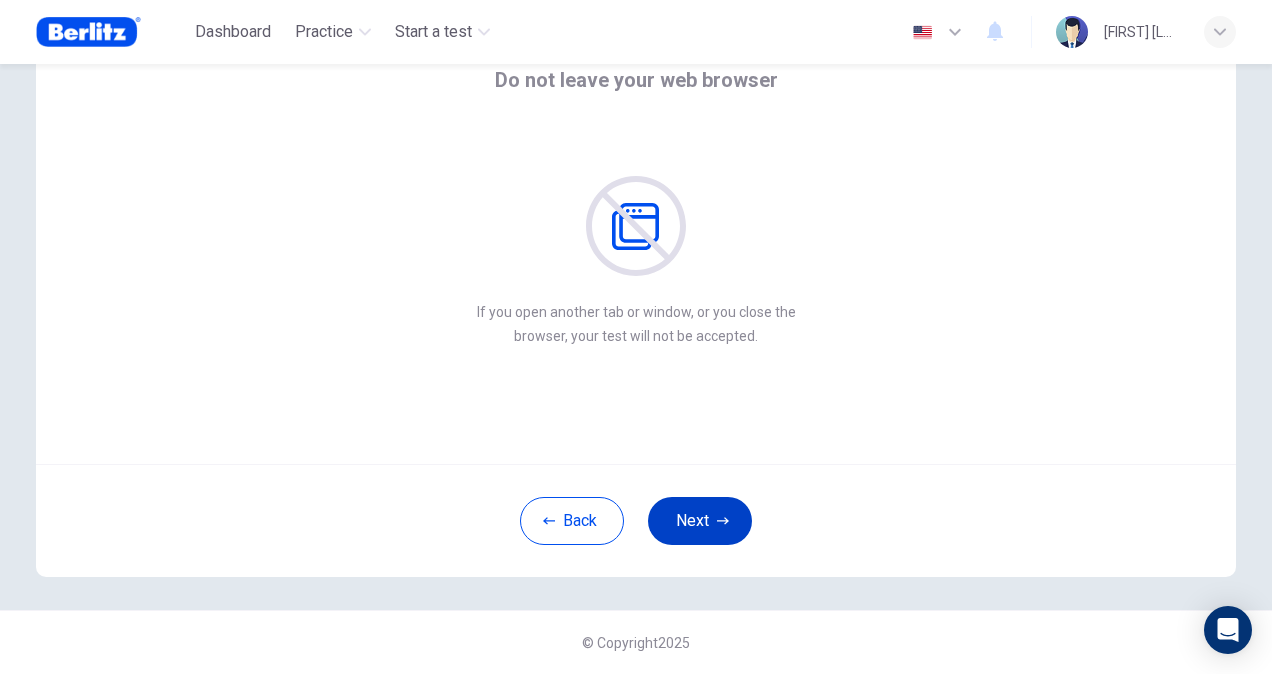 click on "Next" at bounding box center (700, 521) 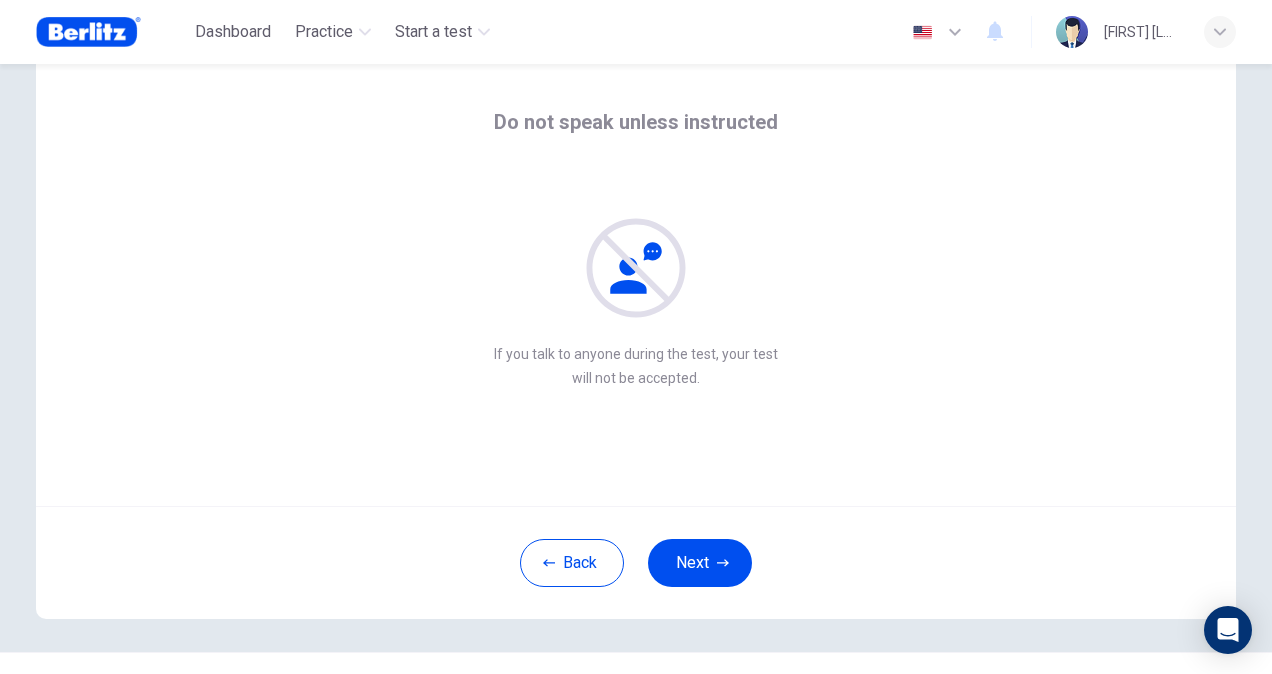 scroll, scrollTop: 120, scrollLeft: 0, axis: vertical 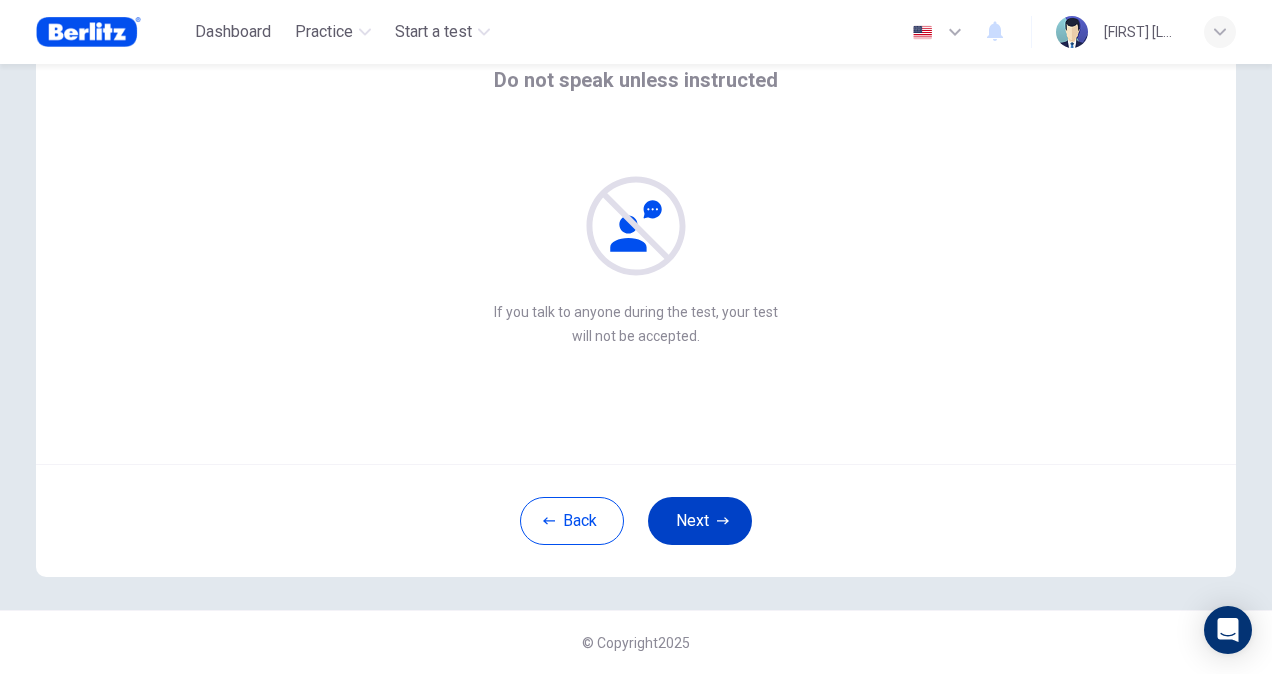 click on "Next" at bounding box center (700, 521) 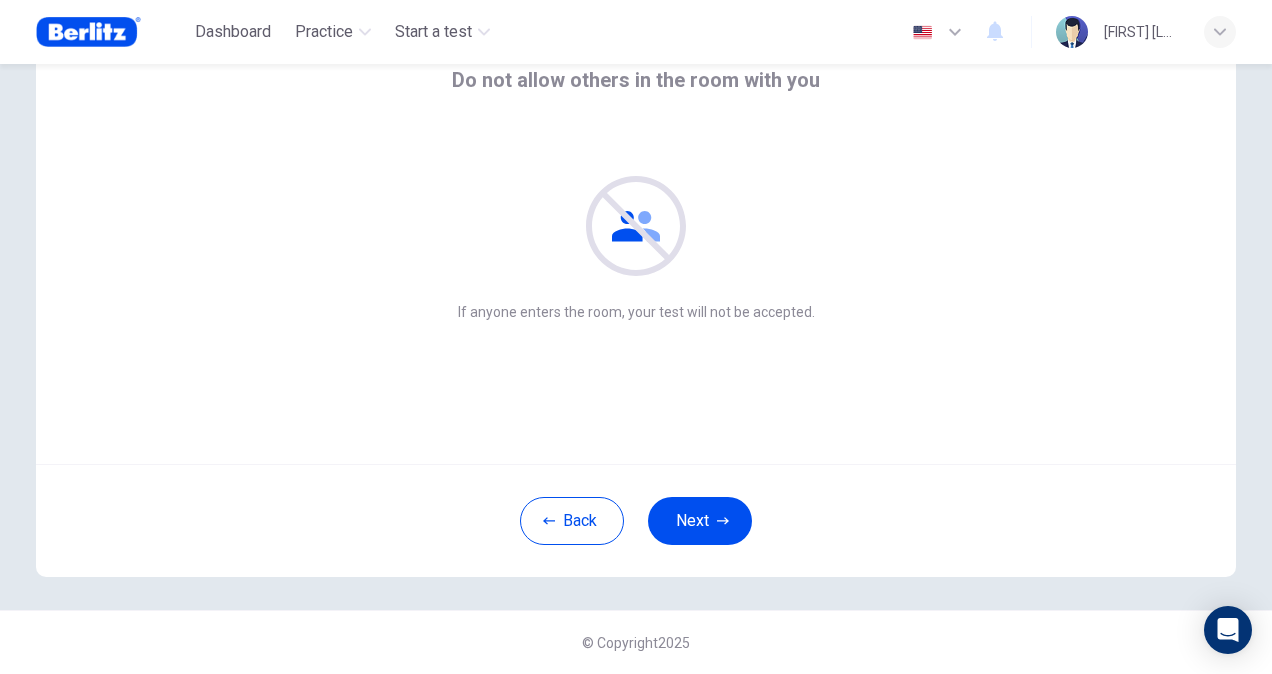 scroll, scrollTop: 20, scrollLeft: 0, axis: vertical 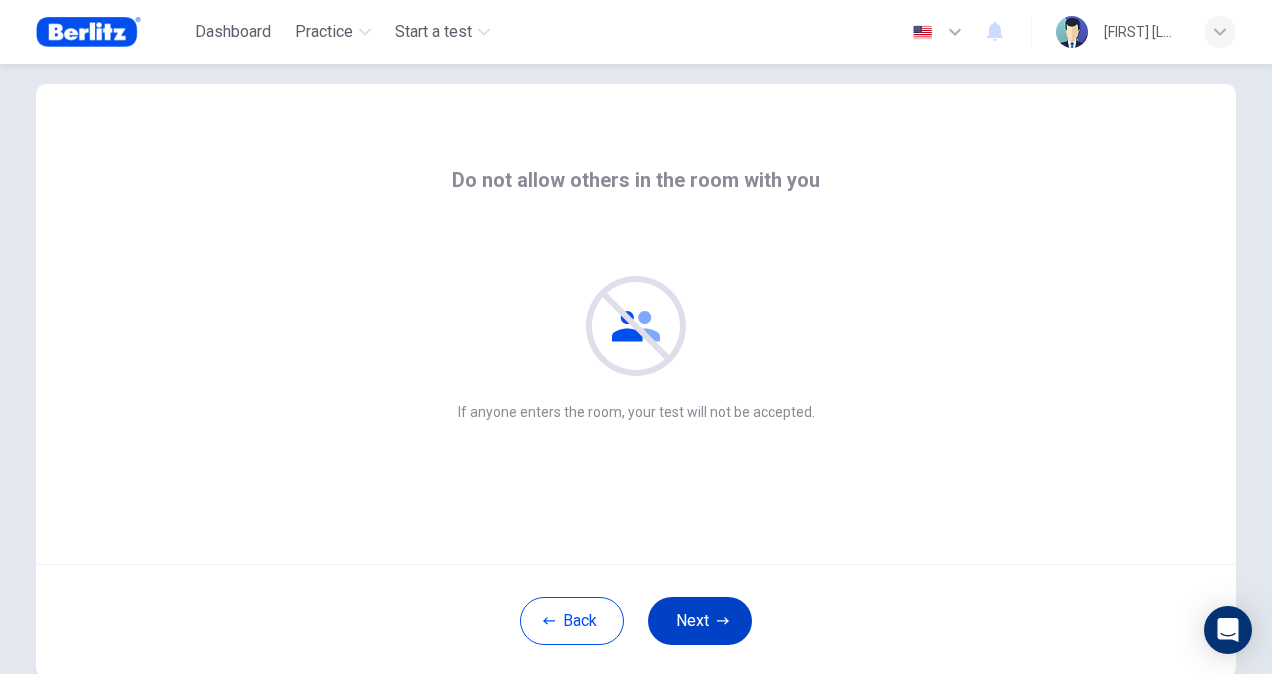 click on "Next" at bounding box center (700, 621) 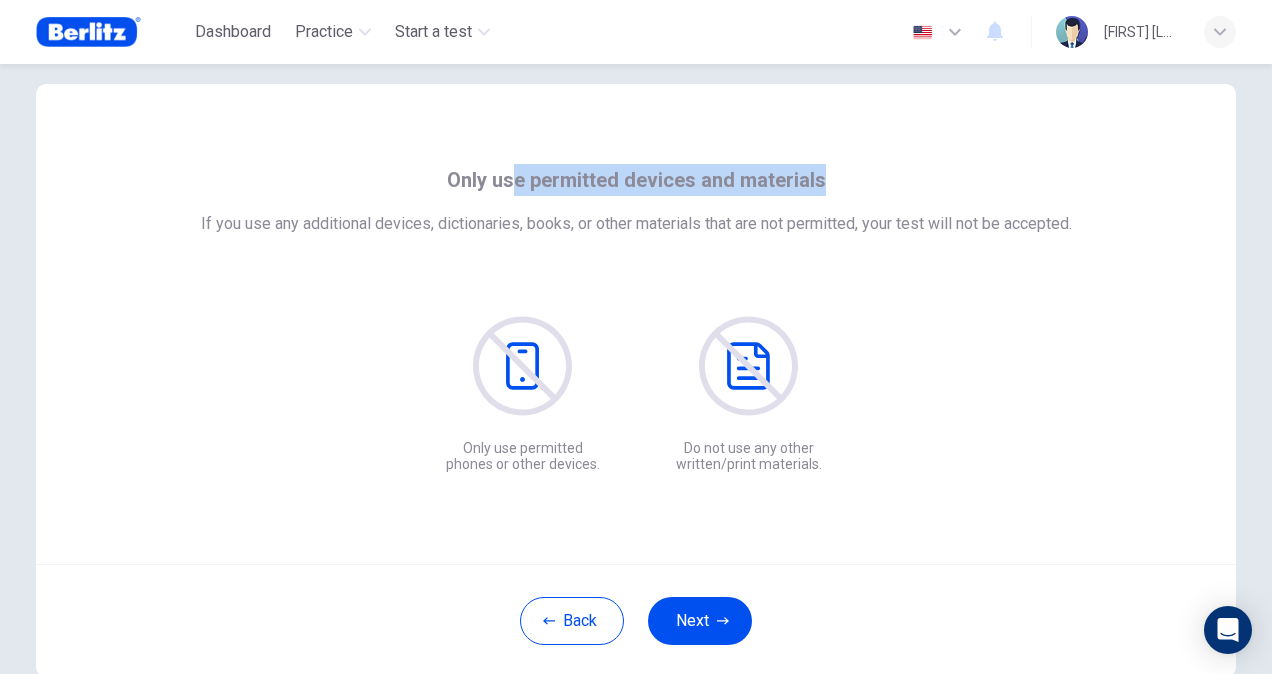 drag, startPoint x: 508, startPoint y: 182, endPoint x: 816, endPoint y: 179, distance: 308.01462 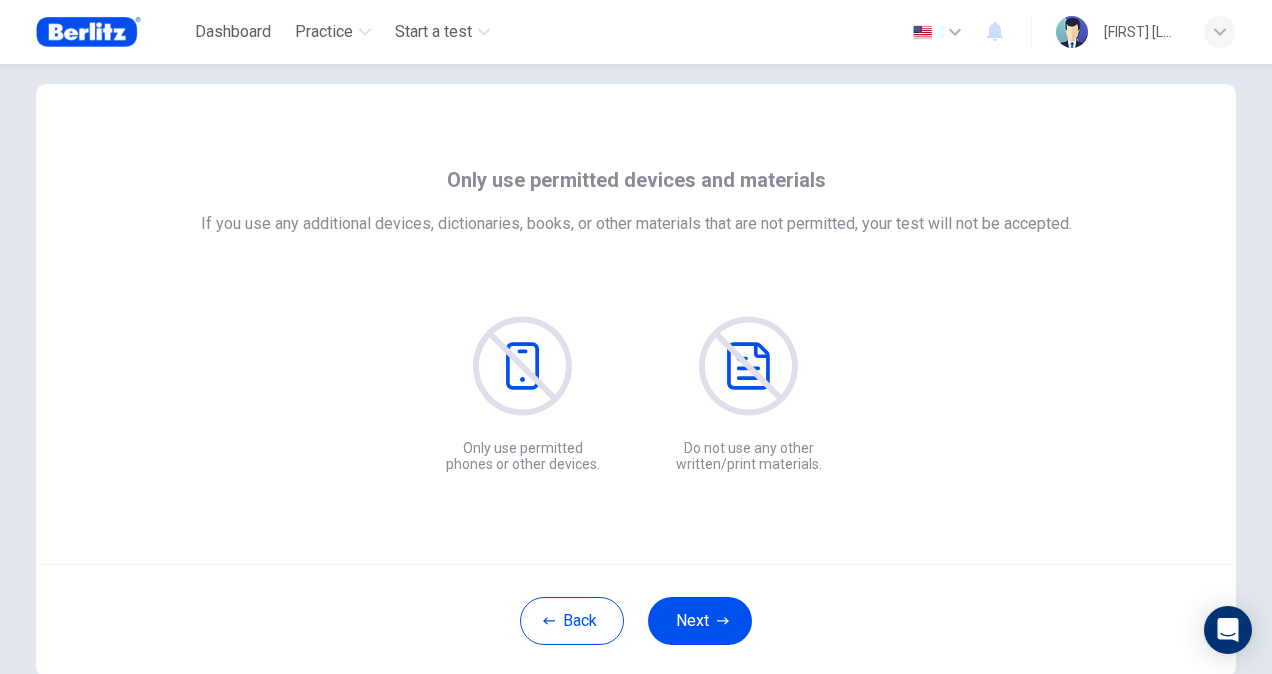 click on "If you use any additional devices, dictionaries, books, or other materials that are not permitted, your test will not be accepted." at bounding box center (636, 224) 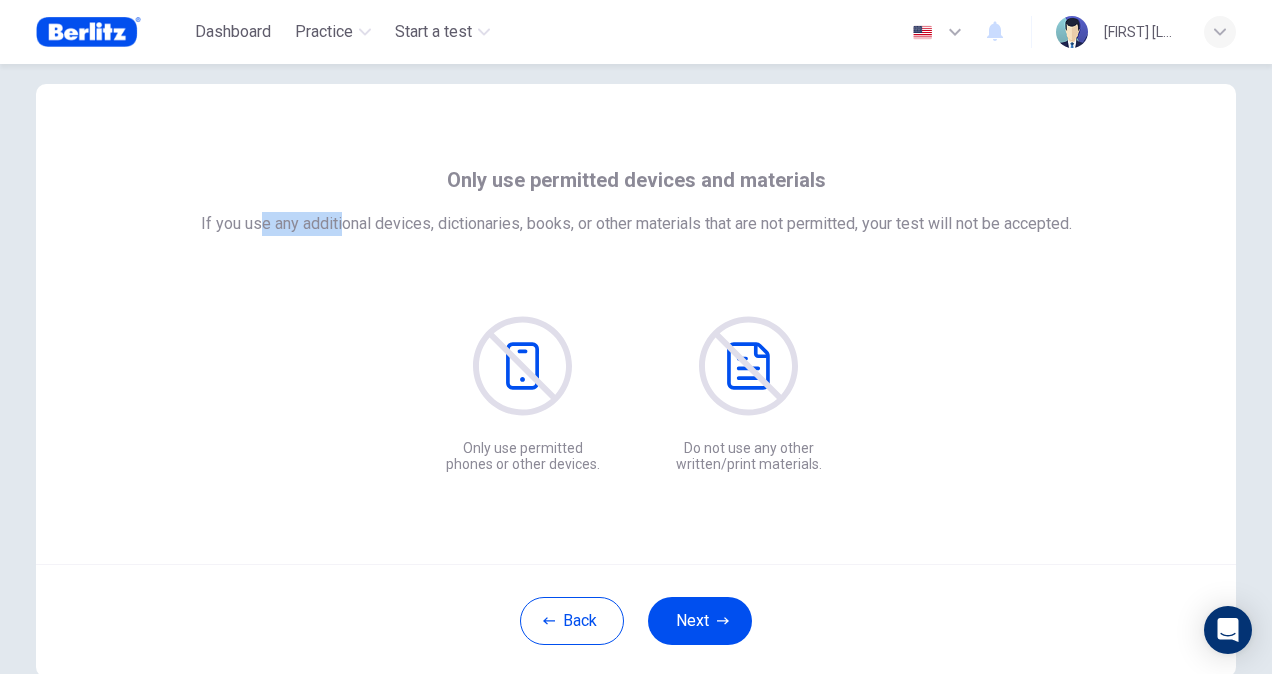 drag, startPoint x: 253, startPoint y: 228, endPoint x: 334, endPoint y: 228, distance: 81 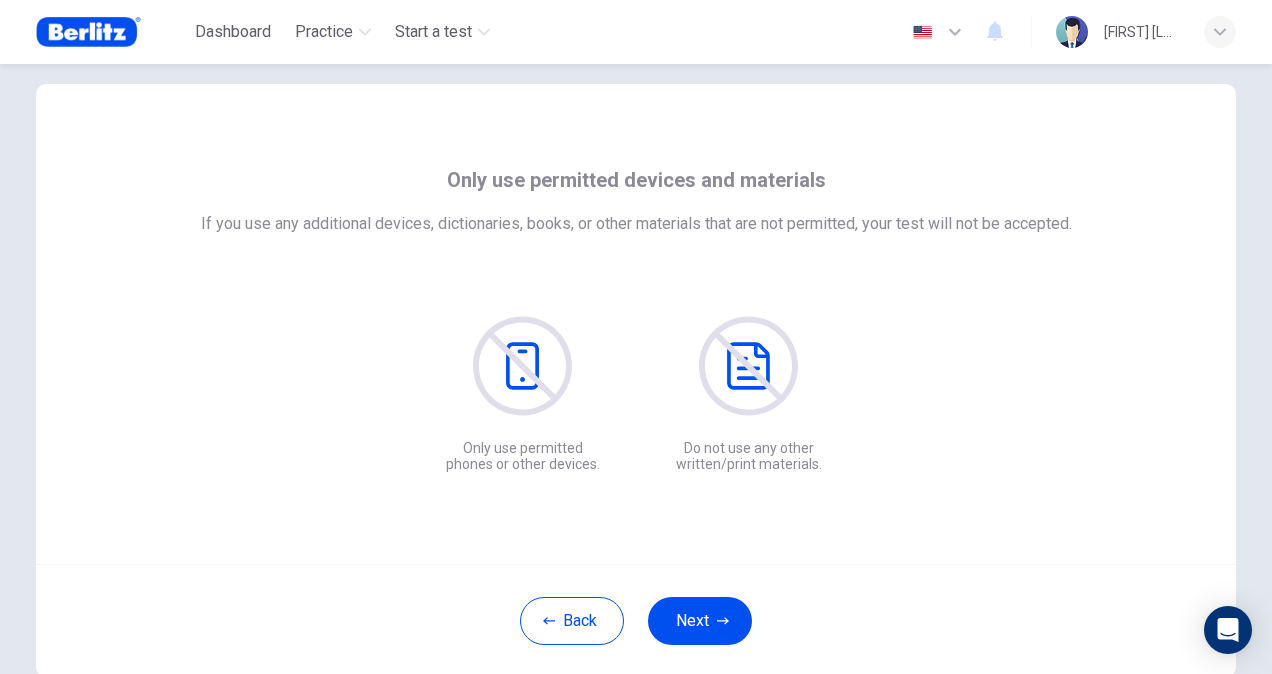 click on "Only use permitted devices and materials If you use any additional devices, dictionaries, books, or other materials that are not permitted, your test will not be accepted. Only use permitted phones or other devices. Do not use any other written/print materials." at bounding box center [636, 318] 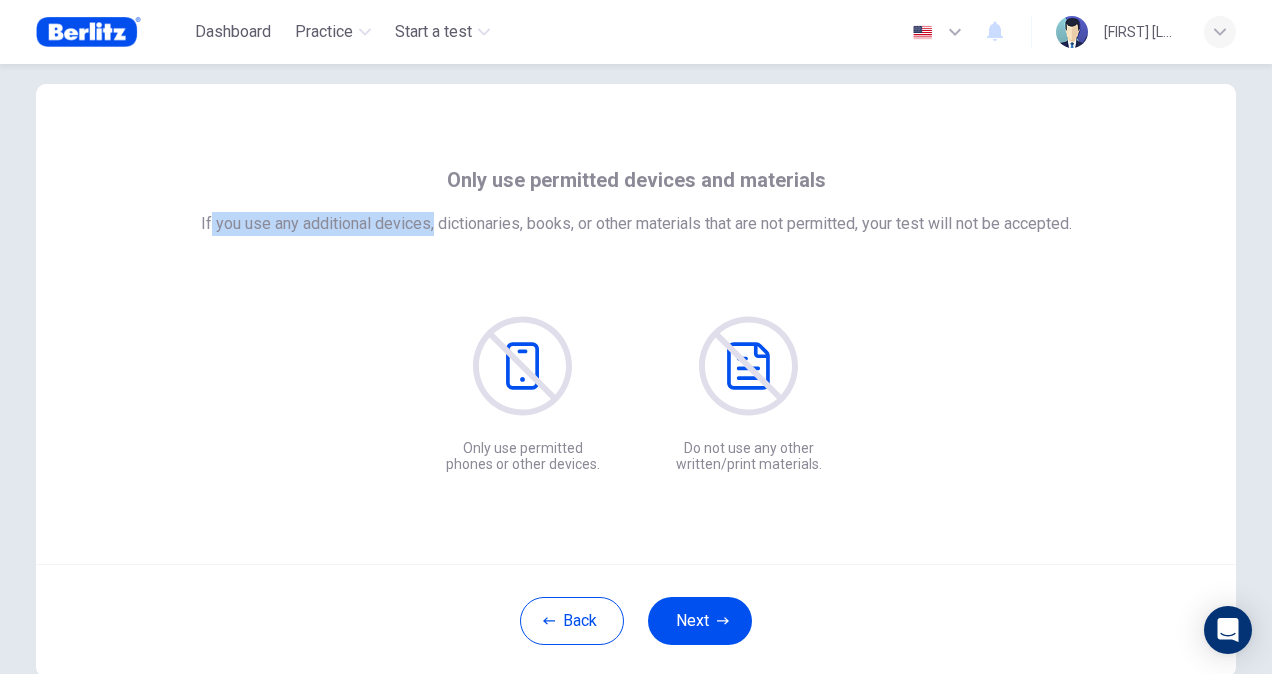 drag, startPoint x: 200, startPoint y: 211, endPoint x: 422, endPoint y: 221, distance: 222.22511 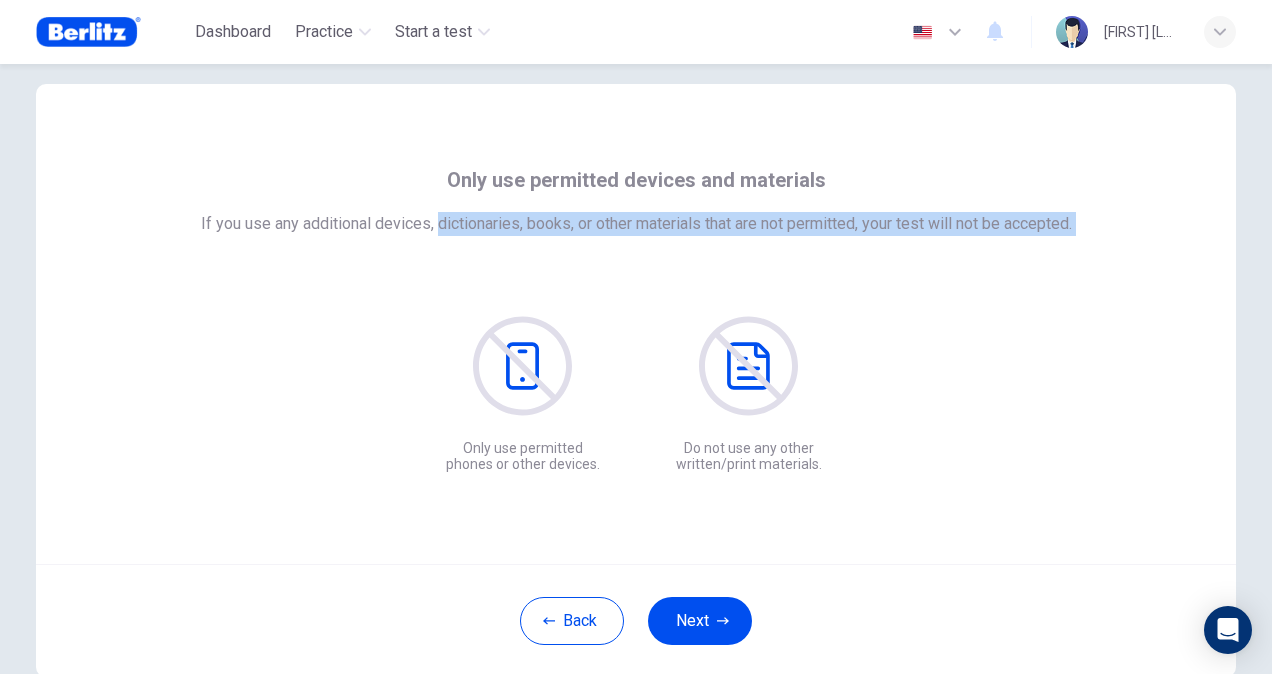 drag, startPoint x: 422, startPoint y: 221, endPoint x: 430, endPoint y: 245, distance: 25.298222 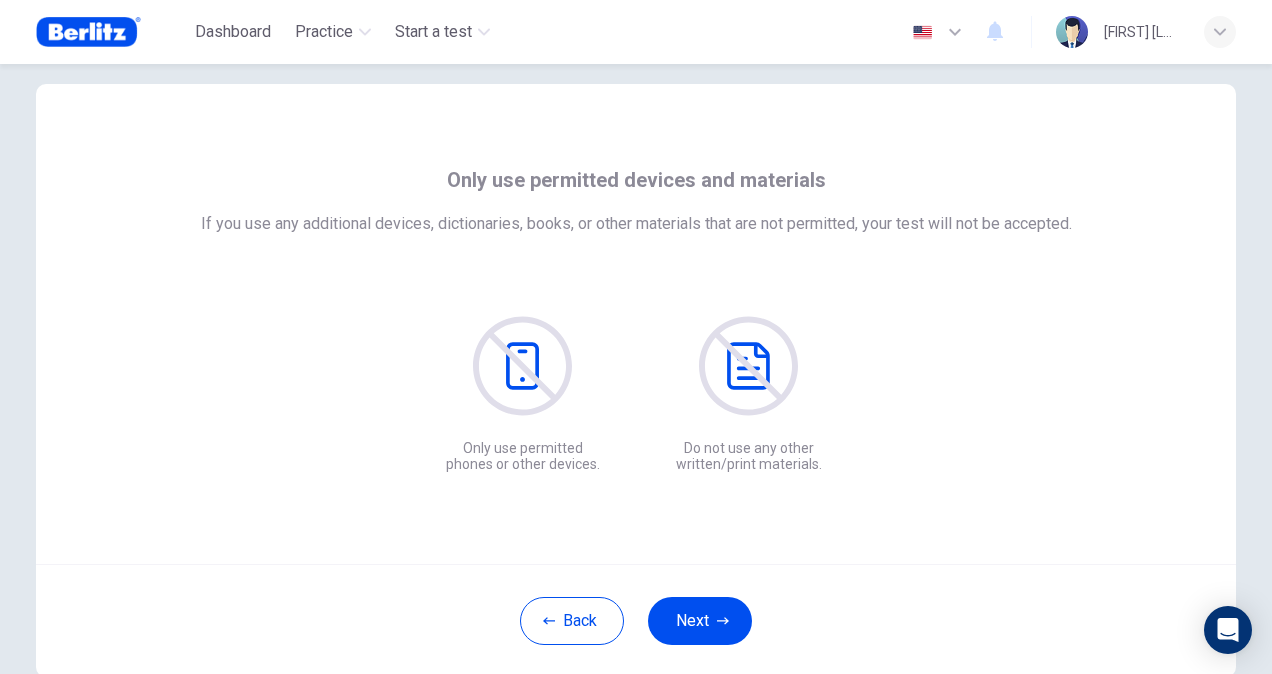 click on "Only use permitted devices and materials If you use any additional devices, dictionaries, books, or other materials that are not permitted, your test will not be accepted. Only use permitted phones or other devices. Do not use any other written/print materials." at bounding box center (636, 318) 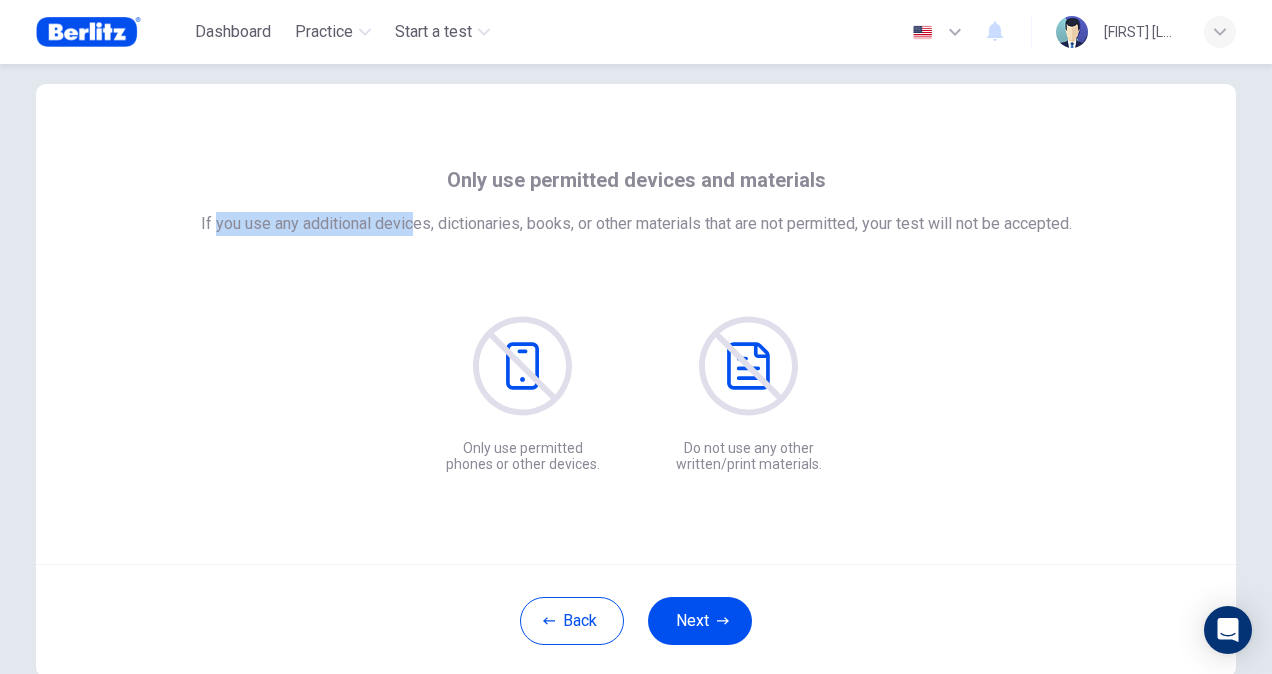 drag, startPoint x: 204, startPoint y: 227, endPoint x: 400, endPoint y: 226, distance: 196.00255 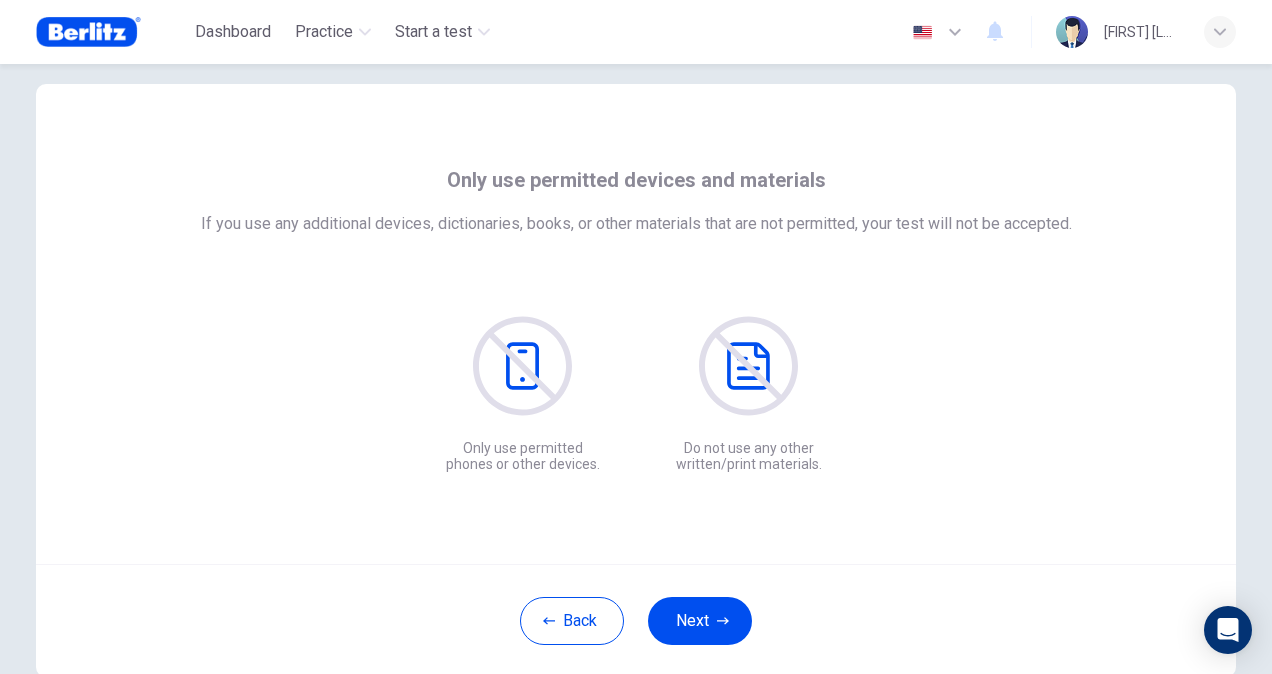 click on "If you use any additional devices, dictionaries, books, or other materials that are not permitted, your test will not be accepted." at bounding box center (636, 224) 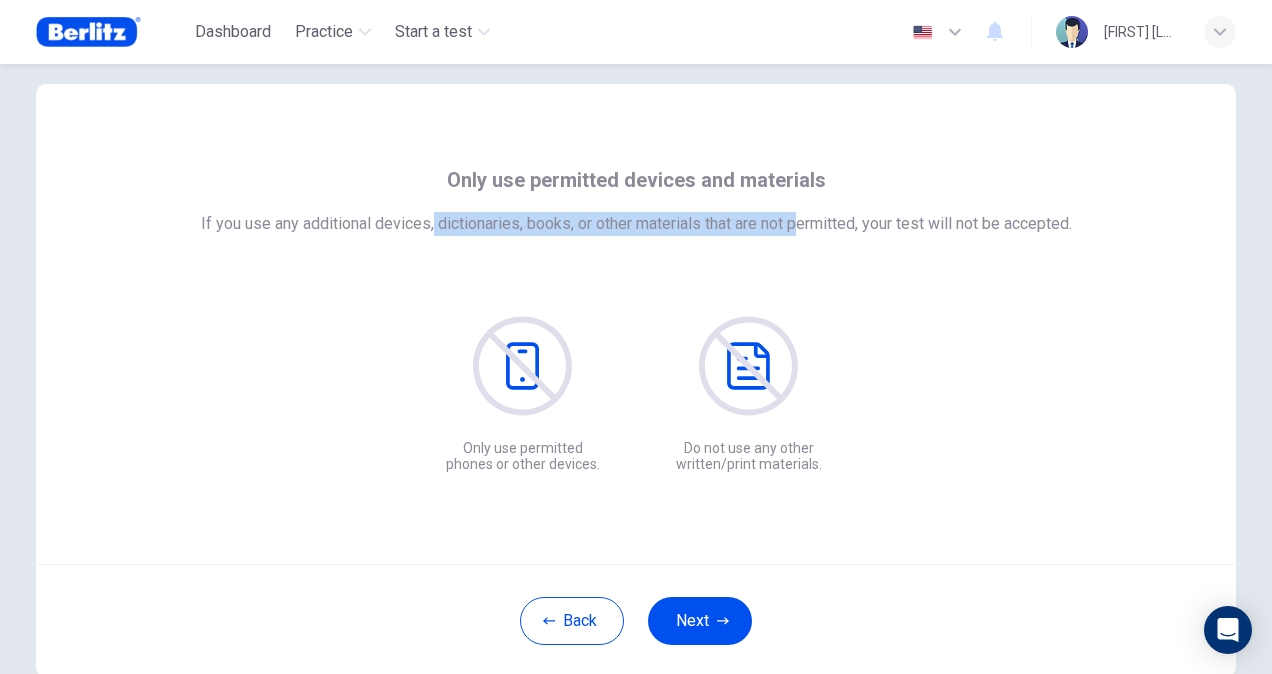 drag, startPoint x: 423, startPoint y: 223, endPoint x: 796, endPoint y: 230, distance: 373.06567 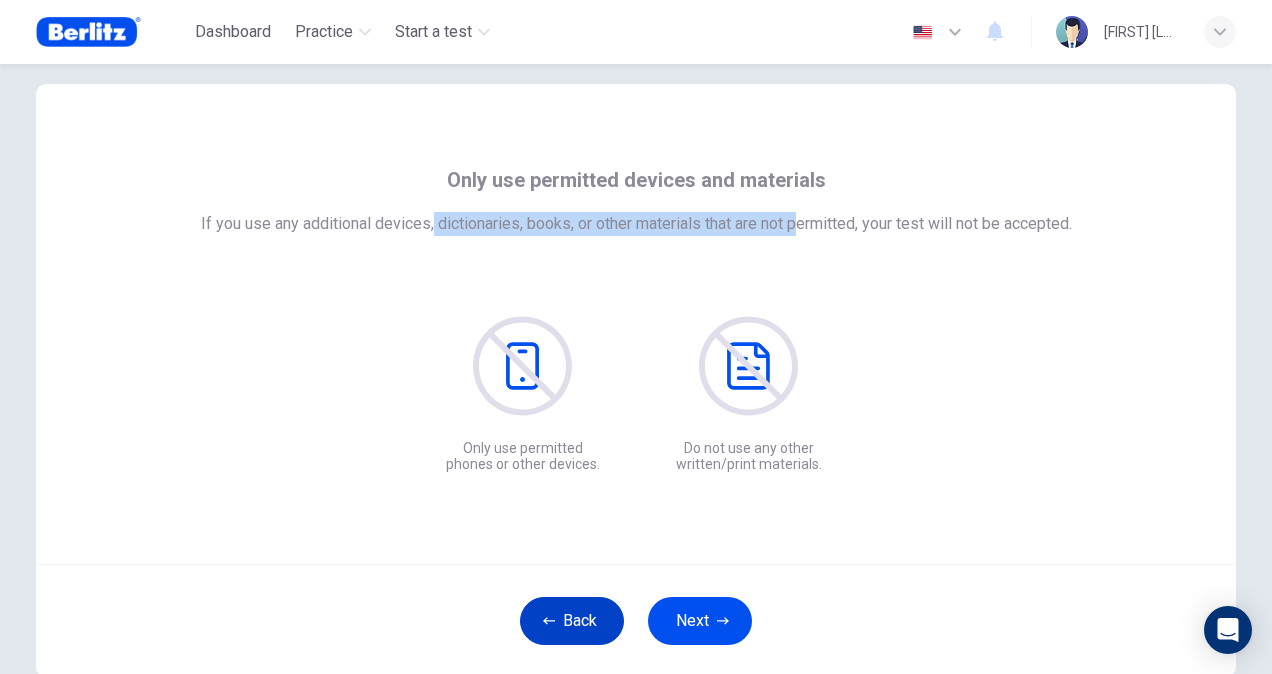 click on "Back" at bounding box center (572, 621) 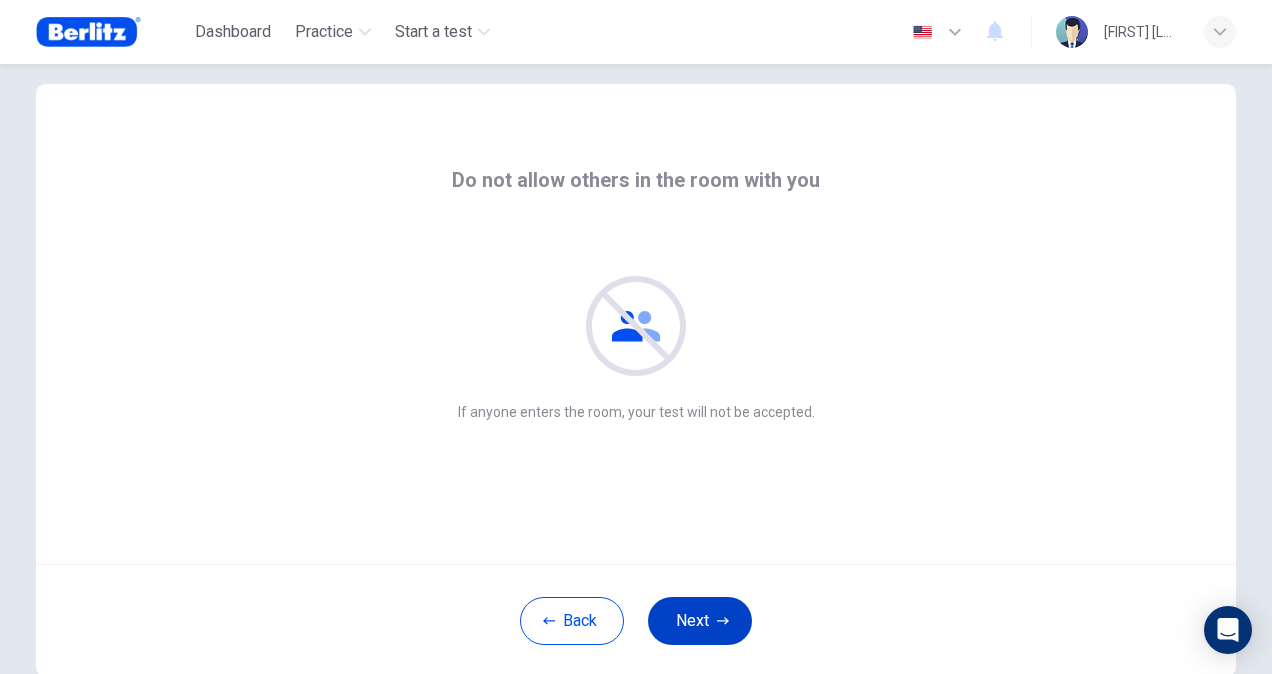 click on "Next" at bounding box center [700, 621] 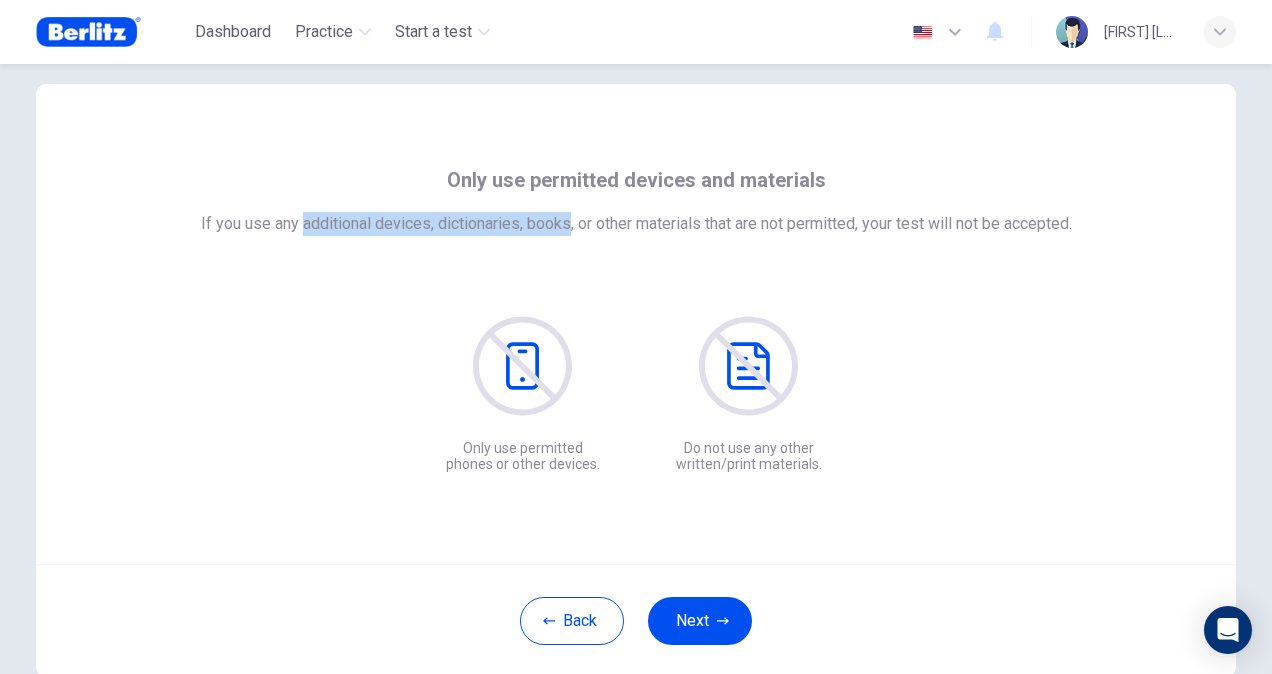 drag, startPoint x: 327, startPoint y: 215, endPoint x: 562, endPoint y: 227, distance: 235.30618 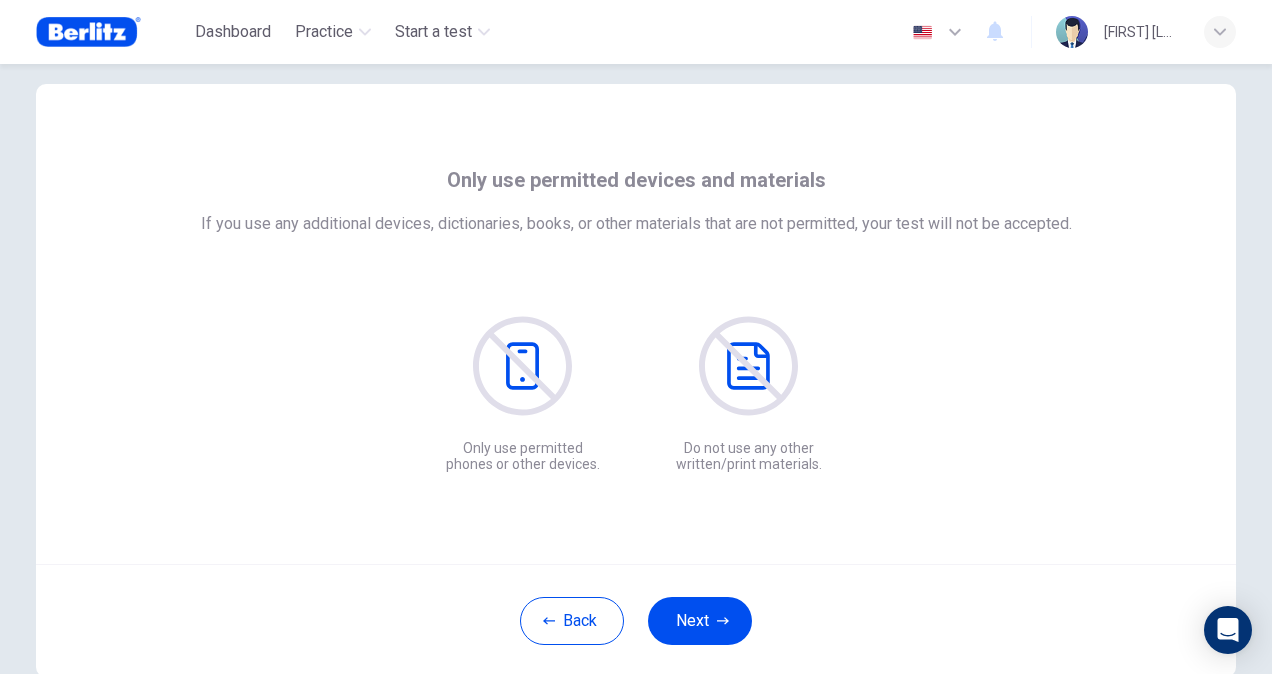 click on "Only use permitted devices and materials If you use any additional devices, dictionaries, books, or other materials that are not permitted, your test will not be accepted. Only use permitted phones or other devices. Do not use any other written/print materials." at bounding box center (636, 318) 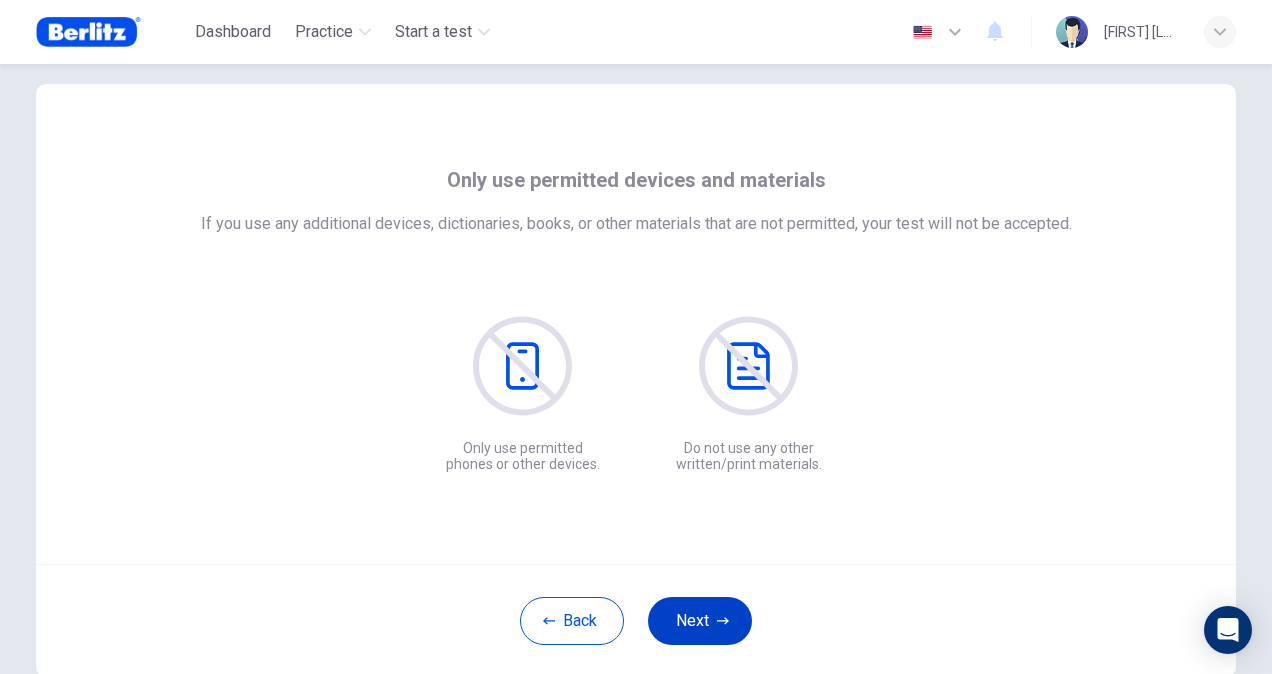 click on "Next" at bounding box center [700, 621] 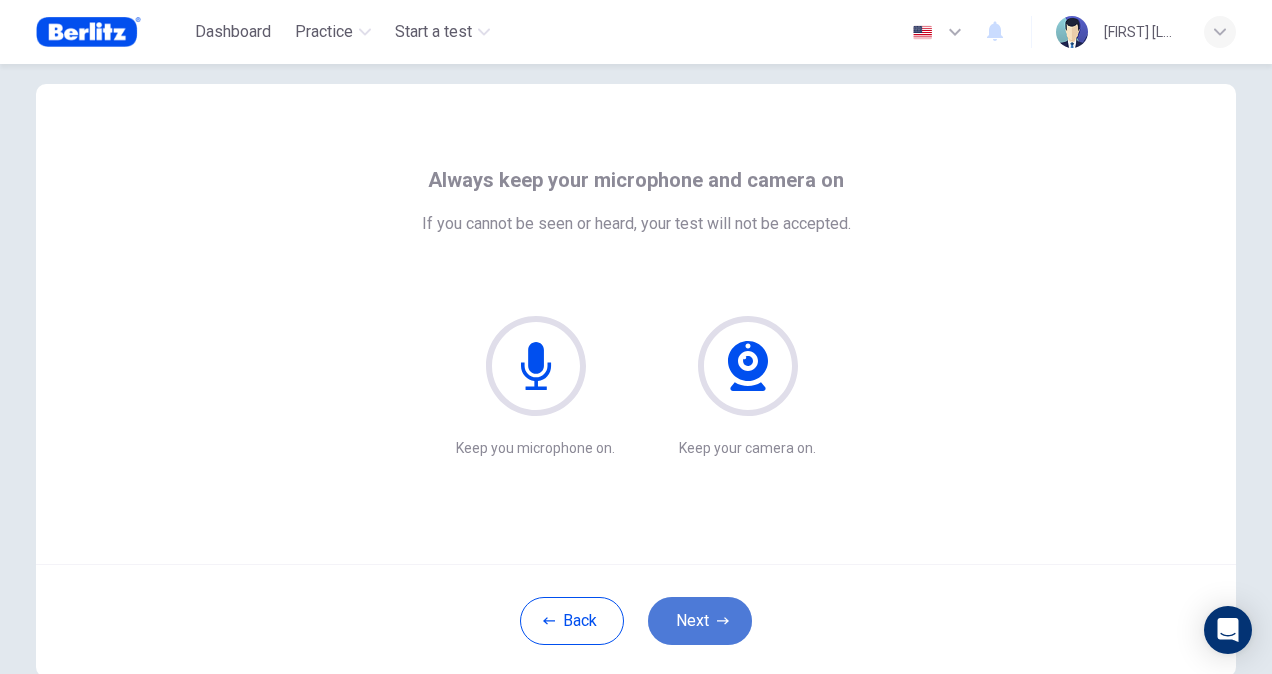 click on "Next" at bounding box center (700, 621) 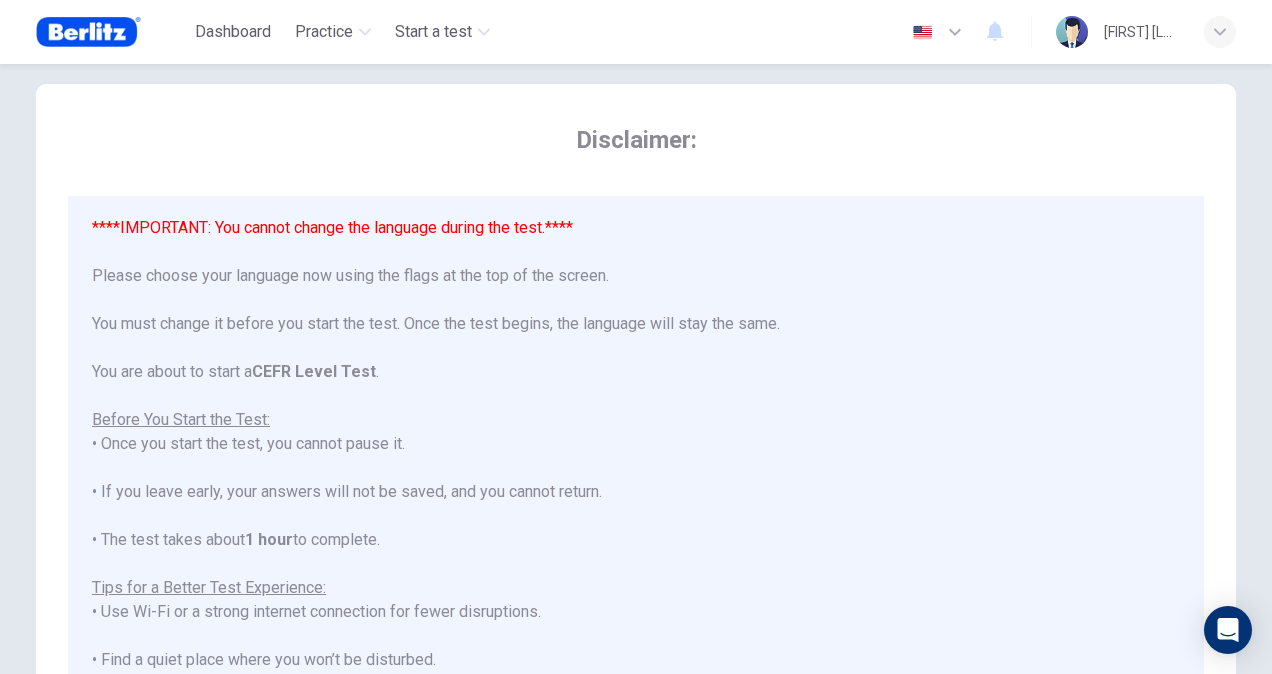 scroll, scrollTop: 0, scrollLeft: 0, axis: both 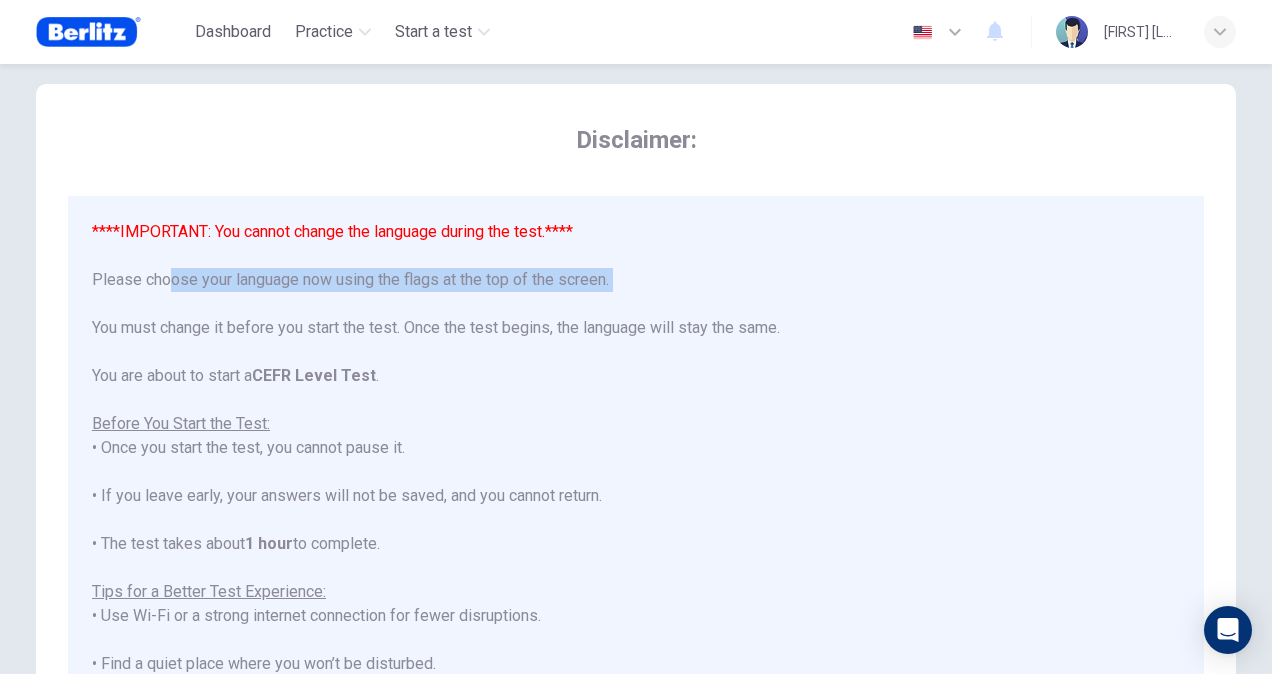drag, startPoint x: 151, startPoint y: 284, endPoint x: 453, endPoint y: 300, distance: 302.42355 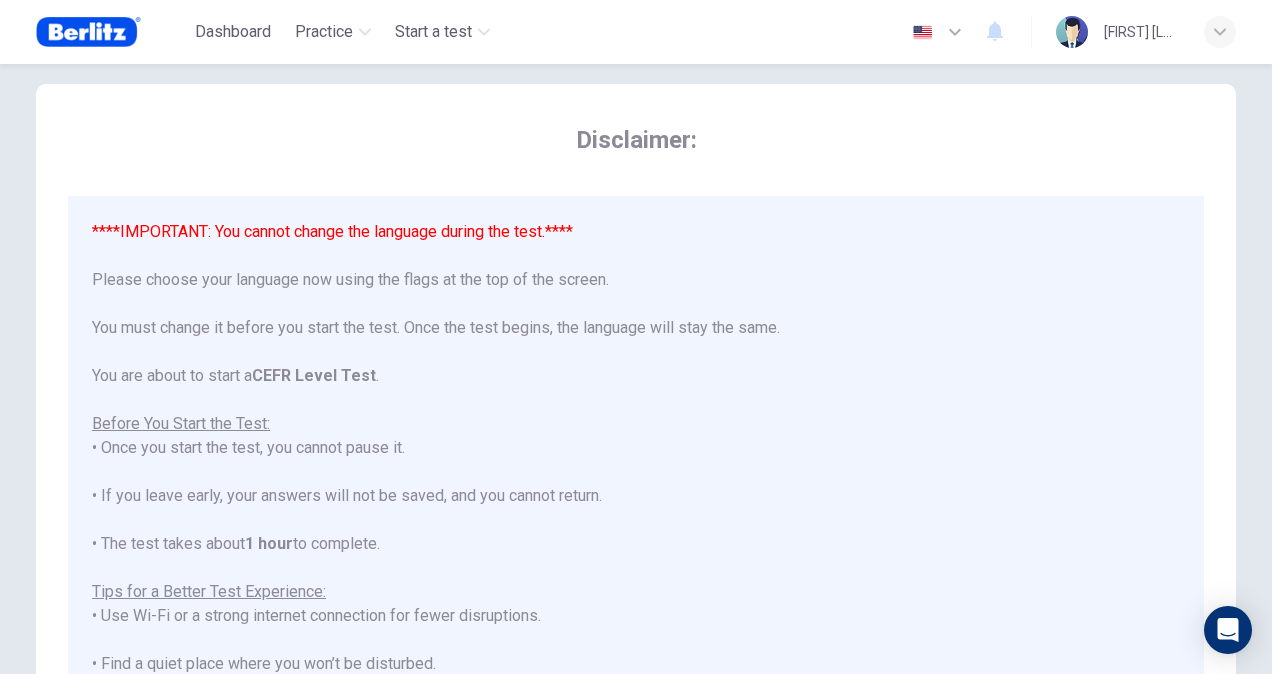 drag, startPoint x: 453, startPoint y: 300, endPoint x: 444, endPoint y: 335, distance: 36.138622 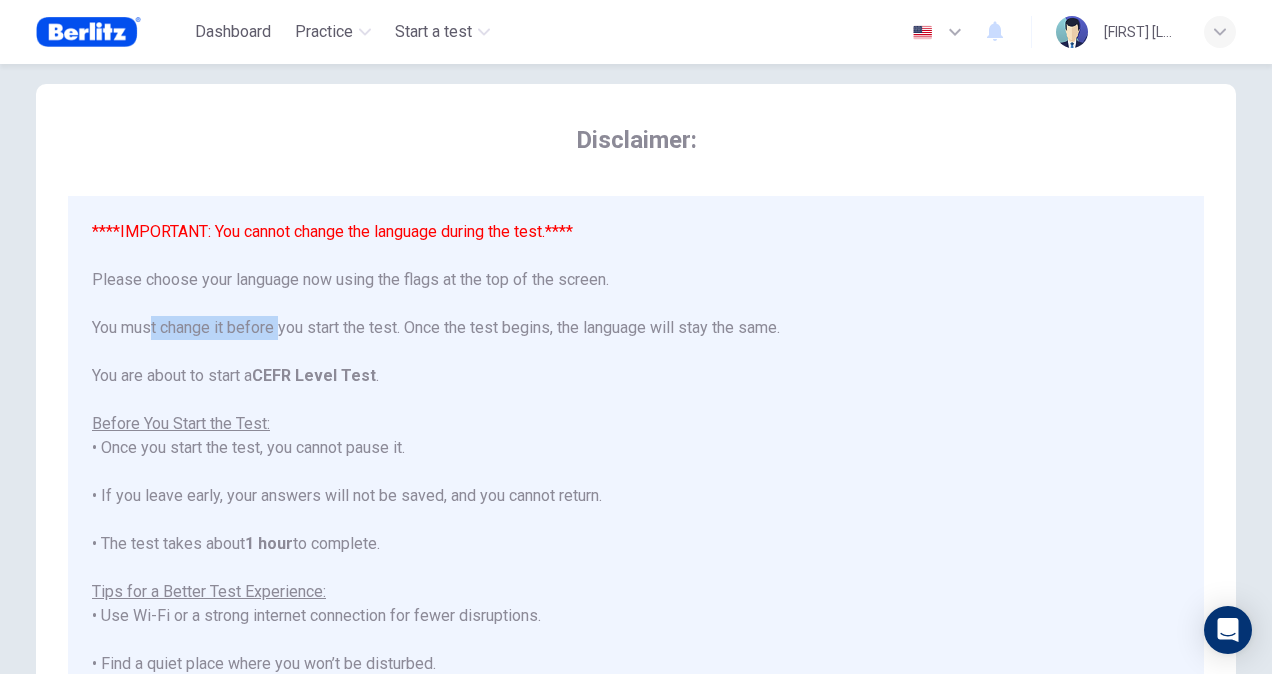drag, startPoint x: 154, startPoint y: 332, endPoint x: 290, endPoint y: 326, distance: 136.1323 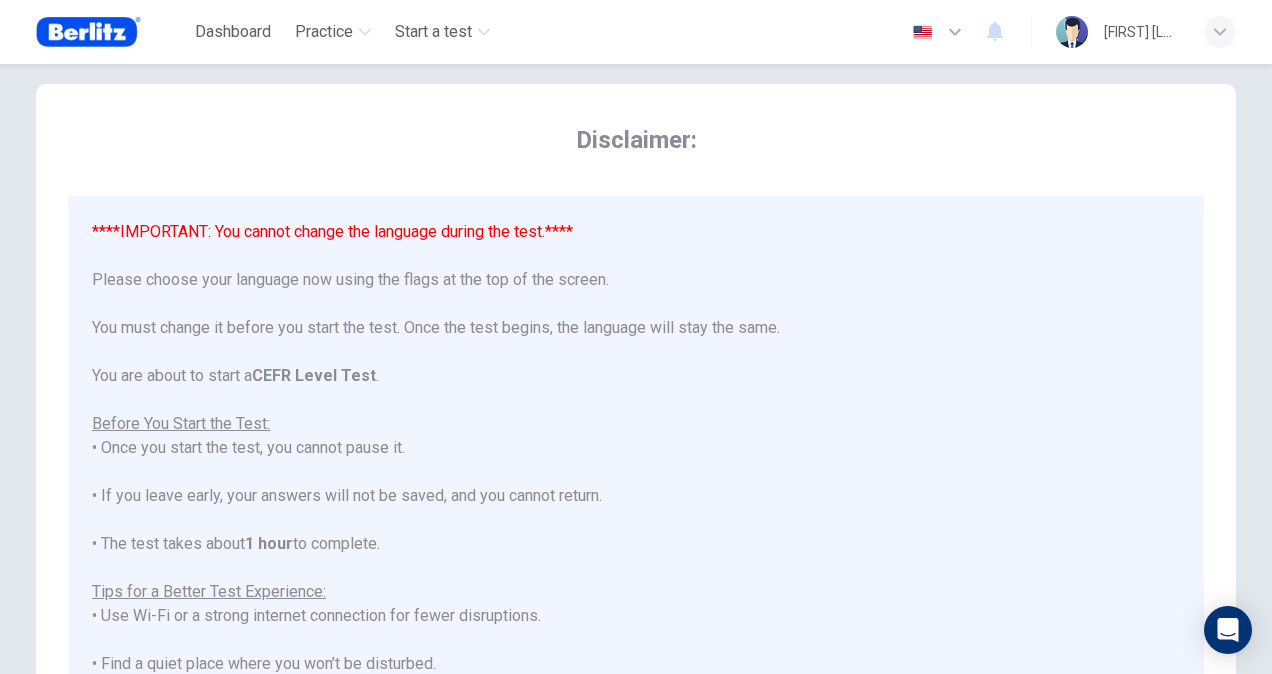 drag, startPoint x: 290, startPoint y: 326, endPoint x: 322, endPoint y: 332, distance: 32.55764 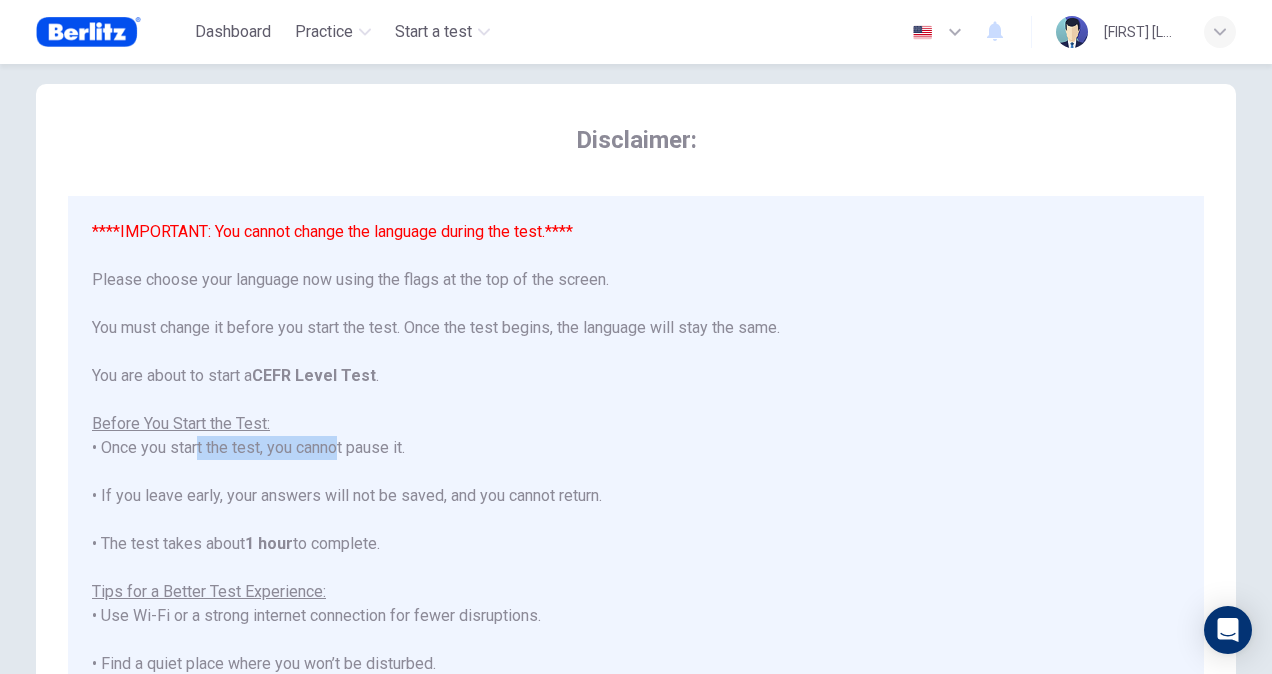 drag, startPoint x: 192, startPoint y: 454, endPoint x: 322, endPoint y: 448, distance: 130.13838 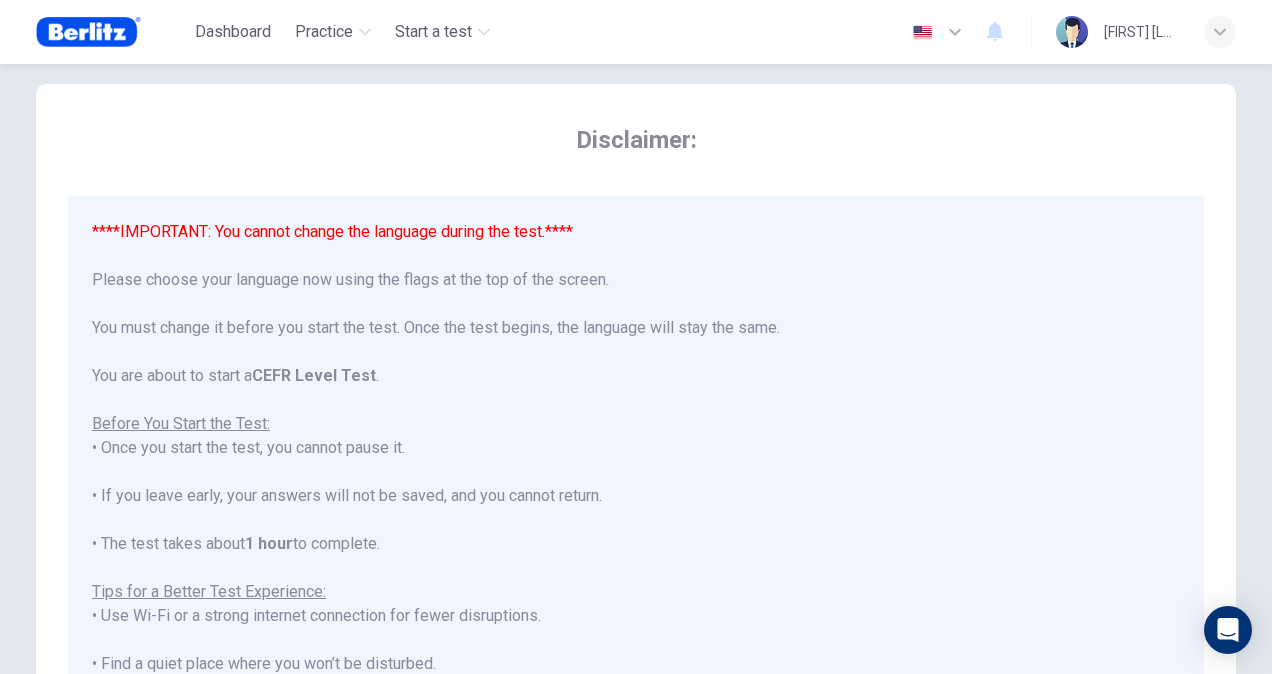 drag, startPoint x: 322, startPoint y: 448, endPoint x: 176, endPoint y: 512, distance: 159.41142 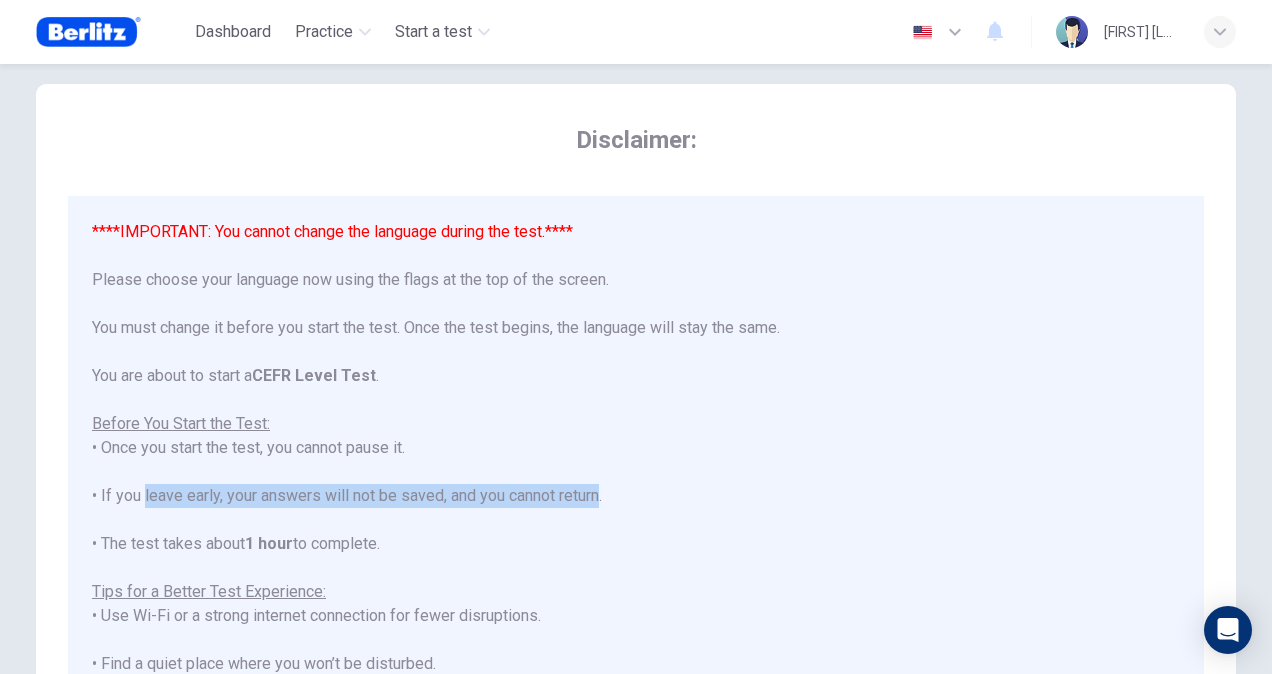 drag, startPoint x: 134, startPoint y: 496, endPoint x: 593, endPoint y: 491, distance: 459.02722 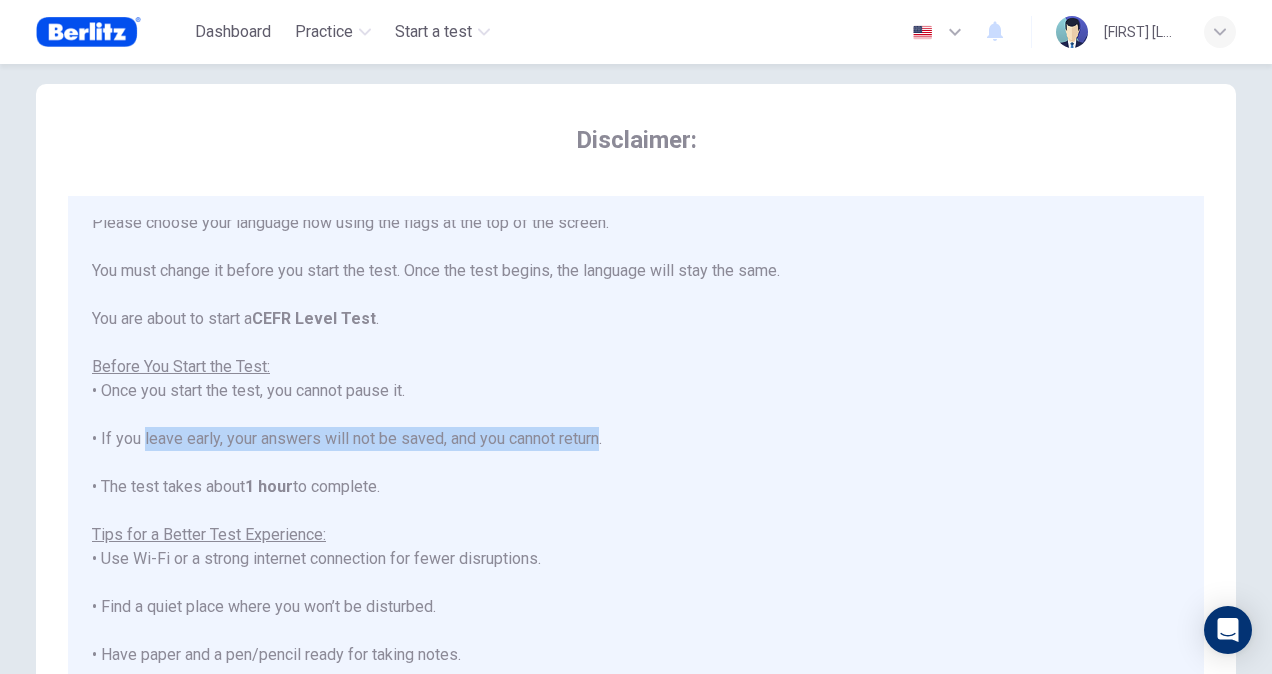 scroll, scrollTop: 100, scrollLeft: 0, axis: vertical 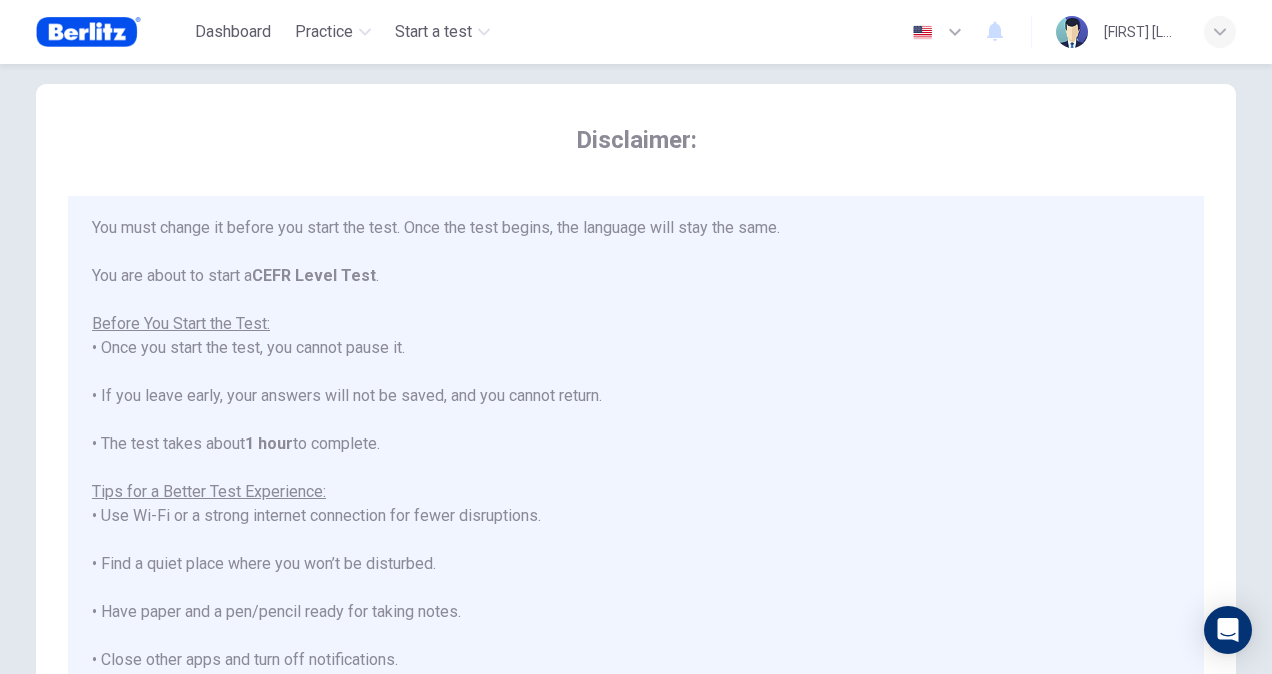 click on "****IMPORTANT: You cannot change the language during the test.****
Please choose your language now using the flags at the top of the screen. You must change it before you start the test. Once the test begins, the language will stay the same.
You are about to start a  CEFR Level Test .
Before You Start the Test:
• Once you start the test, you cannot pause it.
• If you leave early, your answers will not be saved, and you cannot return.
• The test takes about  1 hour  to complete.
Tips for a Better Test Experience:
• Use Wi-Fi or a strong internet connection for fewer disruptions.
• Find a quiet place where you won’t be disturbed.
• Have paper and a pen/pencil ready for taking notes.
• Close other apps and turn off notifications.
• Make sure your device is fully charged or has enough battery to last 90 minutes.
Make sure to uninstall Grammarly or any other apps that can help you during your test. This includes AI-powered extensions, ChatGPT, etc.
Good luck!" at bounding box center [636, 480] 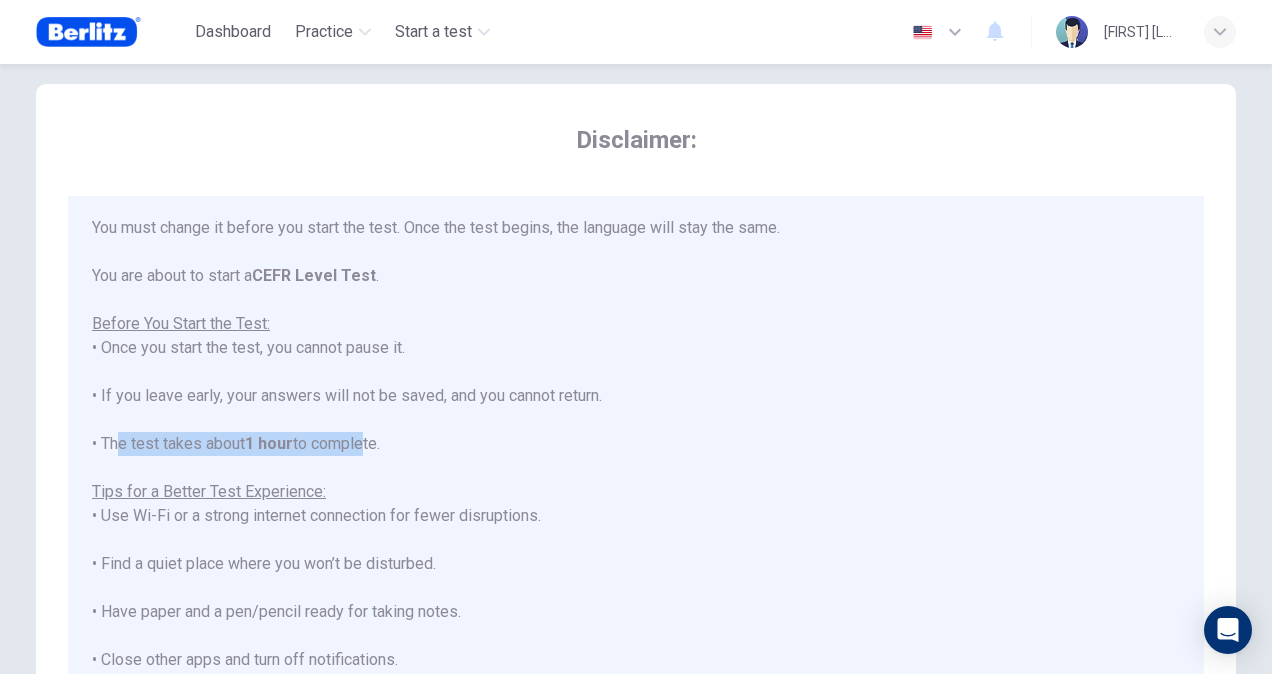 drag, startPoint x: 106, startPoint y: 442, endPoint x: 360, endPoint y: 442, distance: 254 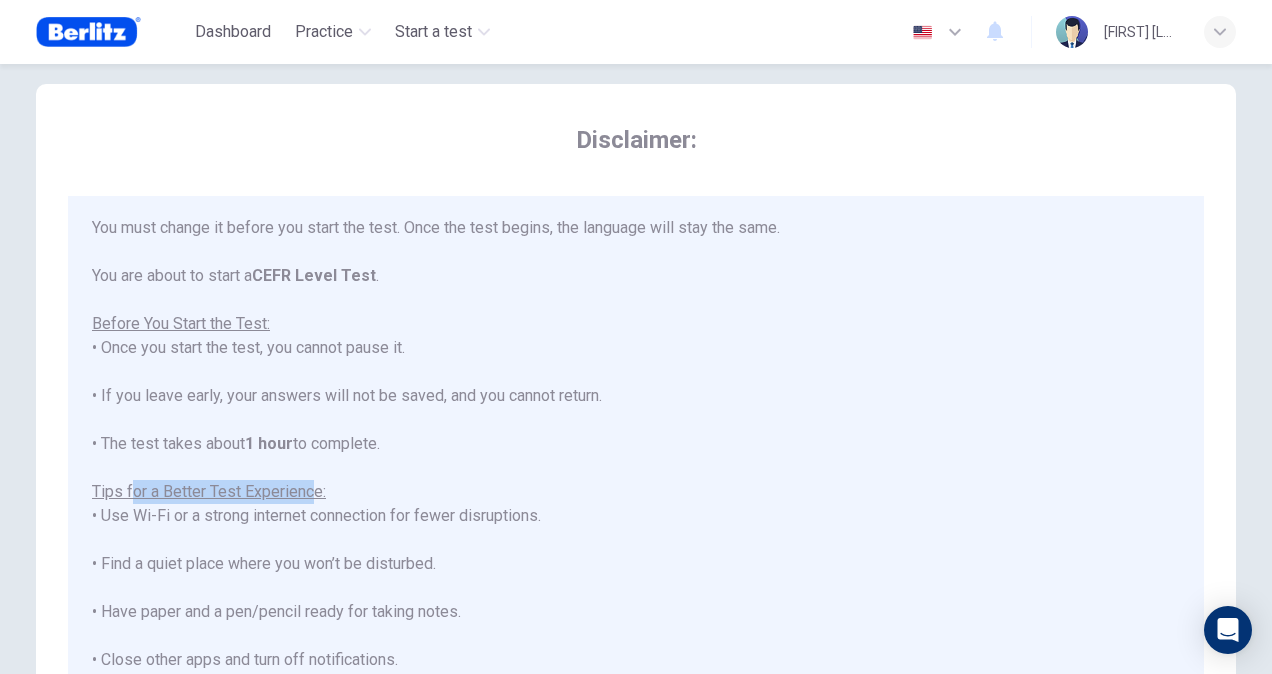drag, startPoint x: 130, startPoint y: 490, endPoint x: 310, endPoint y: 488, distance: 180.01111 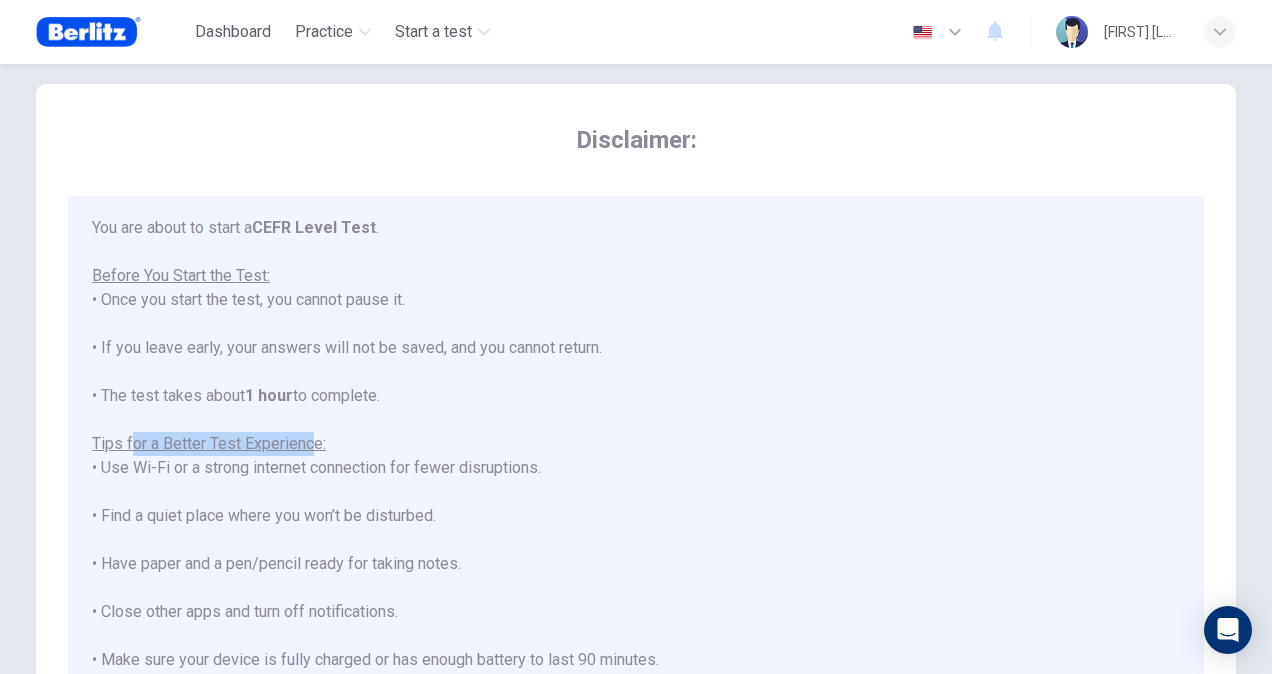 scroll, scrollTop: 190, scrollLeft: 0, axis: vertical 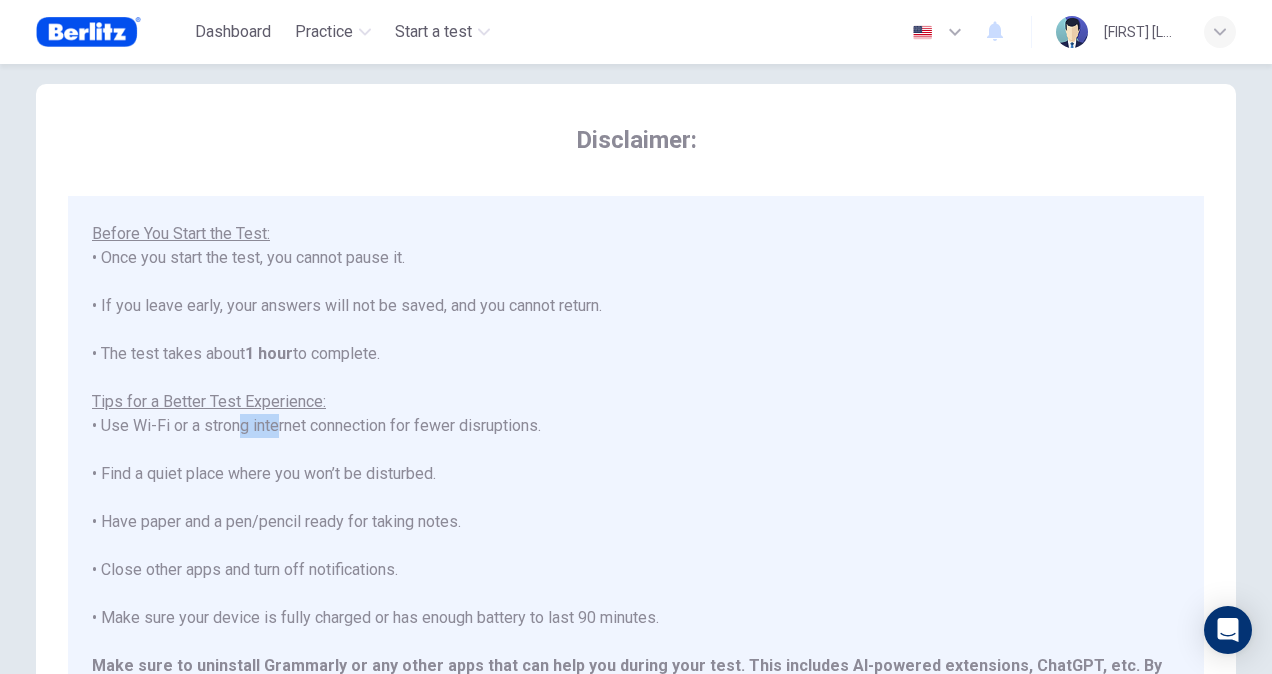 drag, startPoint x: 237, startPoint y: 427, endPoint x: 272, endPoint y: 427, distance: 35 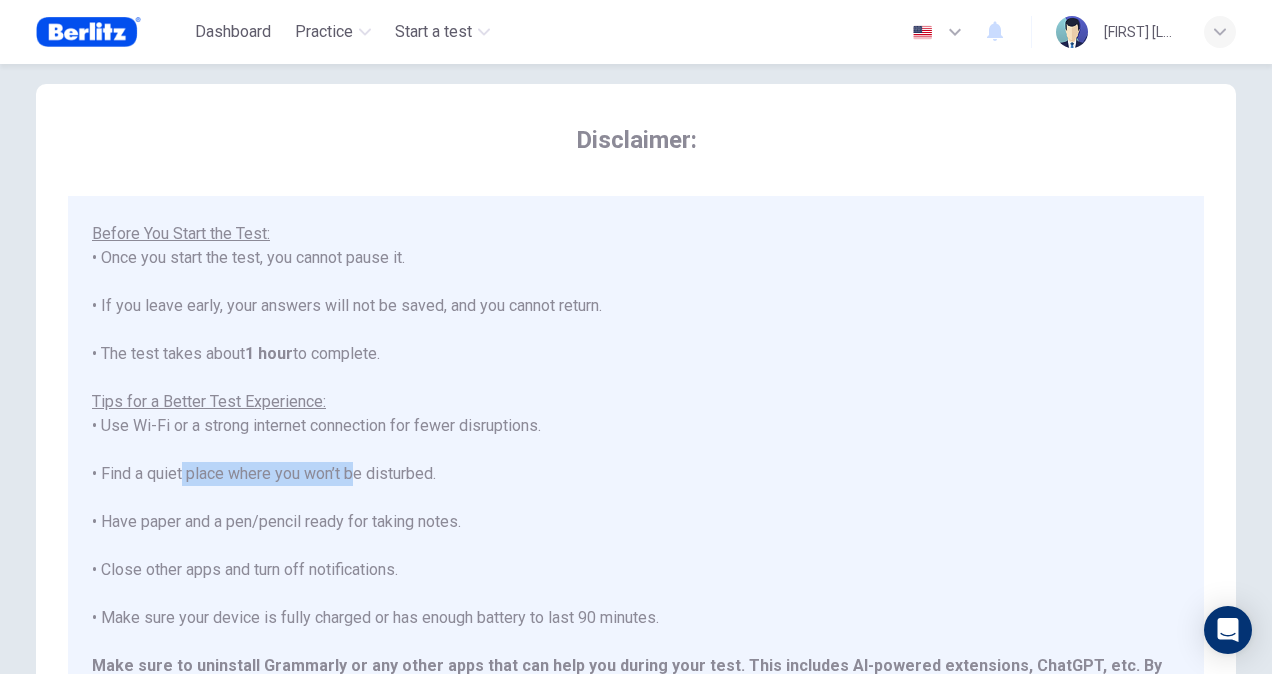 drag, startPoint x: 272, startPoint y: 427, endPoint x: 343, endPoint y: 474, distance: 85.146935 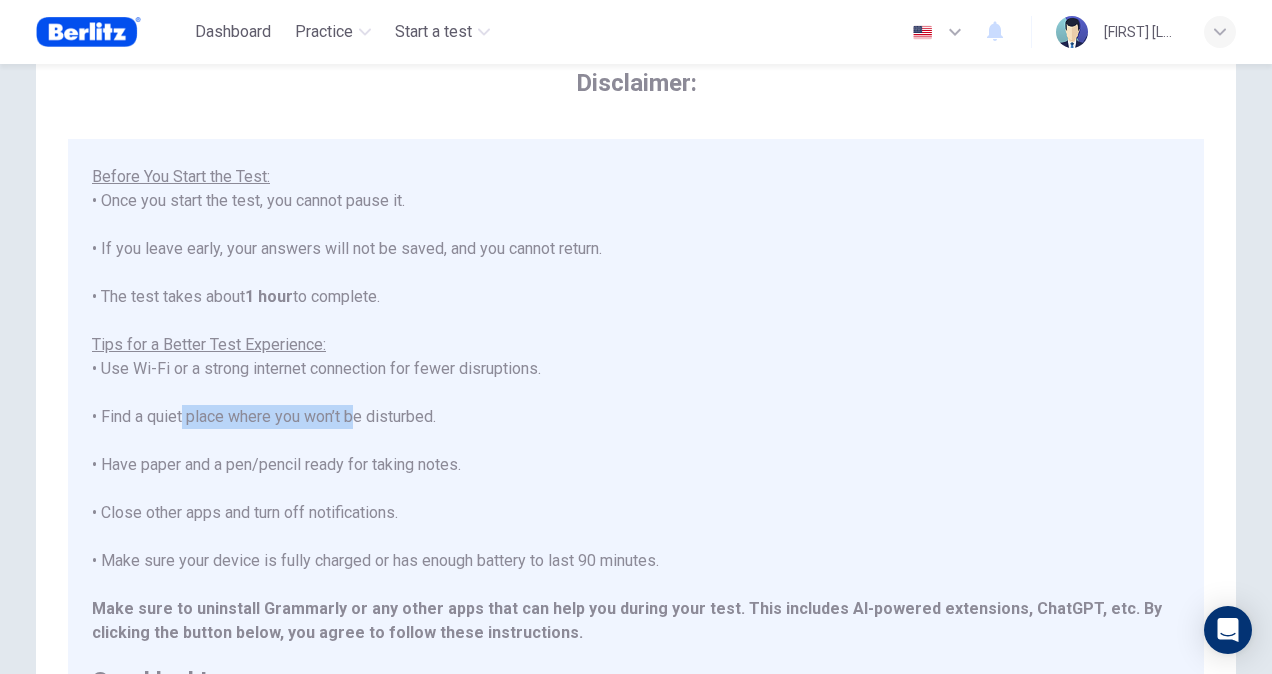 scroll, scrollTop: 120, scrollLeft: 0, axis: vertical 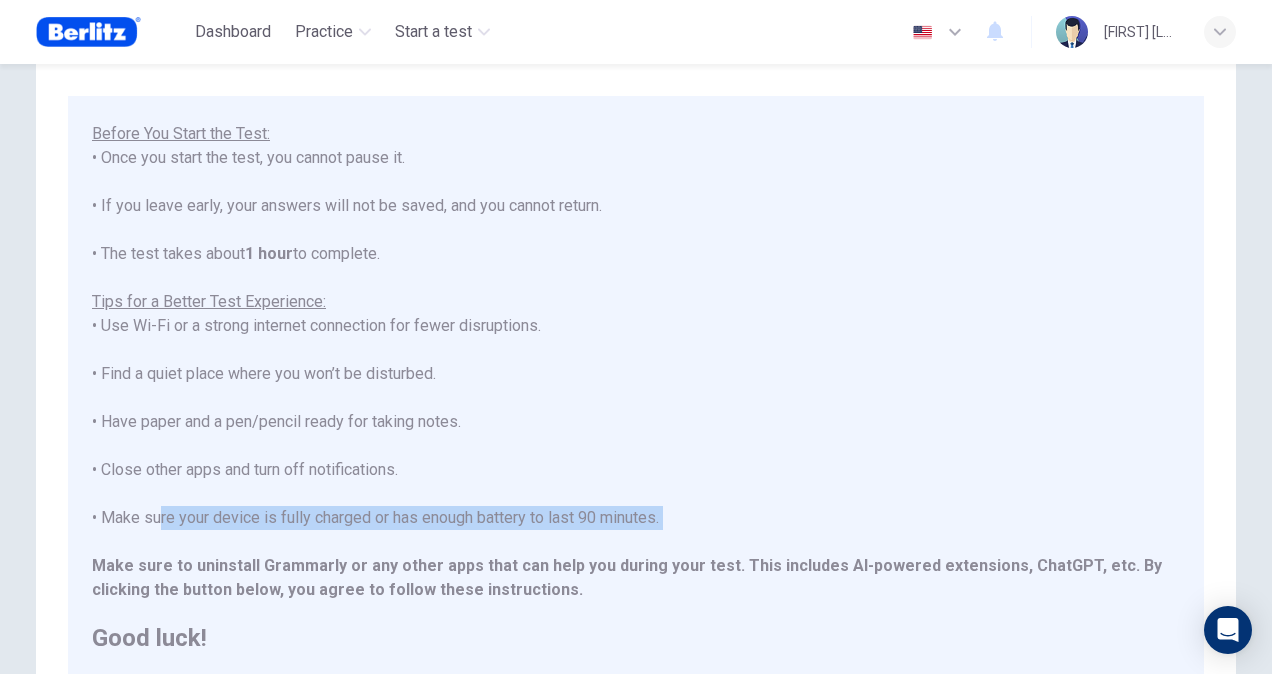 drag, startPoint x: 153, startPoint y: 524, endPoint x: 508, endPoint y: 532, distance: 355.09012 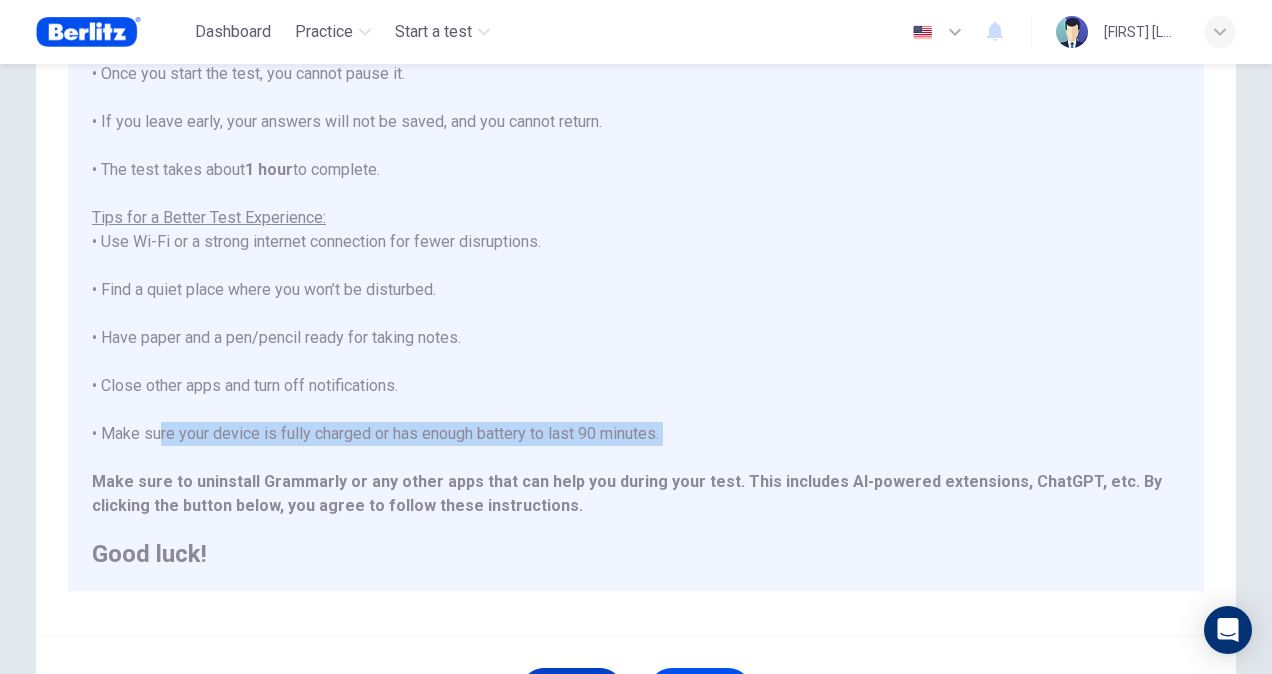 scroll, scrollTop: 320, scrollLeft: 0, axis: vertical 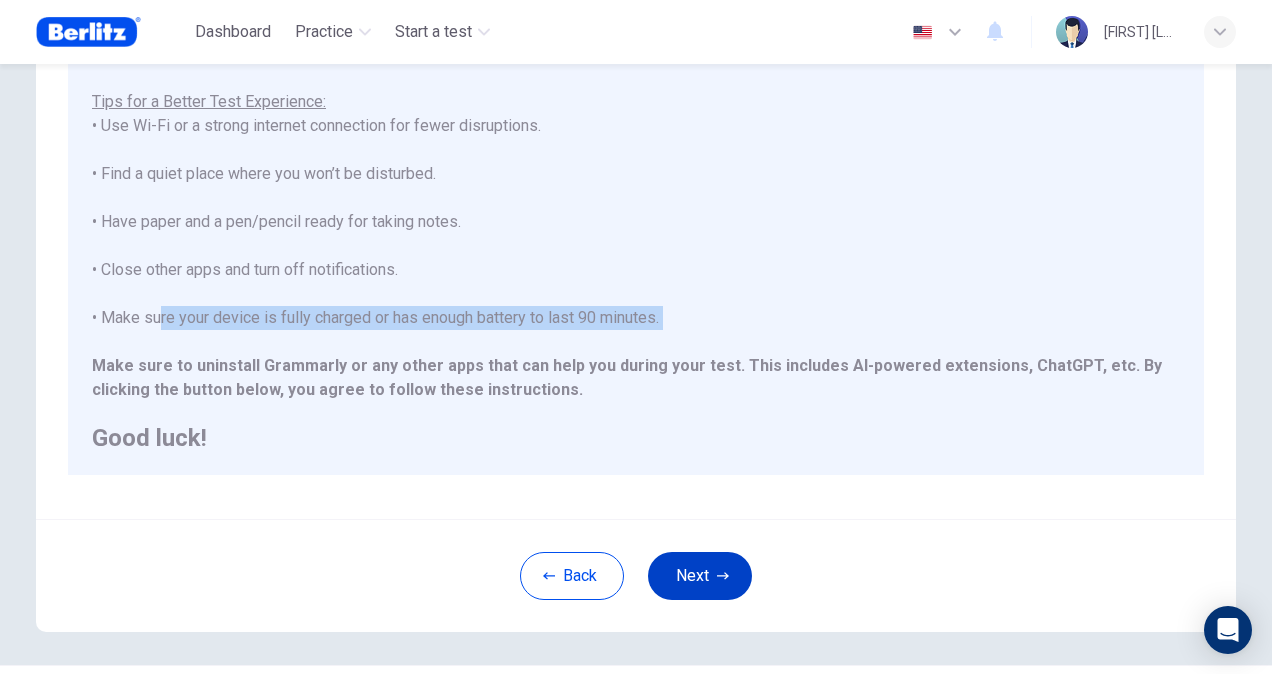 click on "Next" at bounding box center [700, 576] 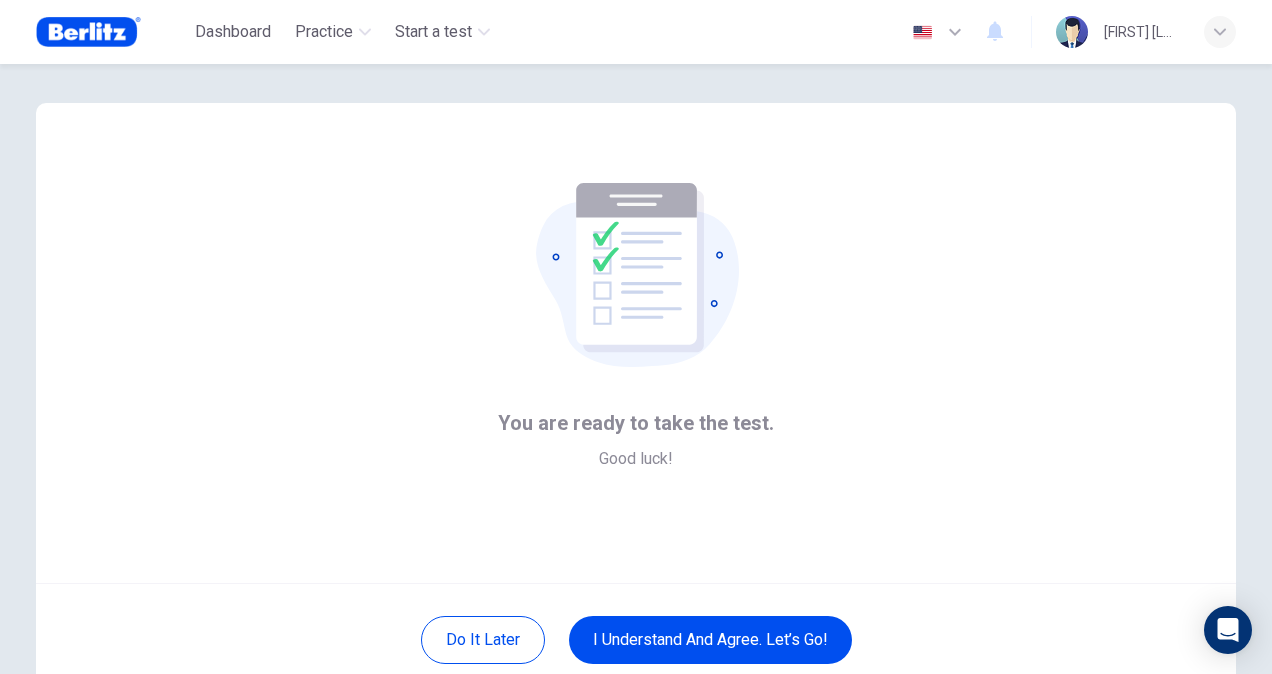 scroll, scrollTop: 0, scrollLeft: 0, axis: both 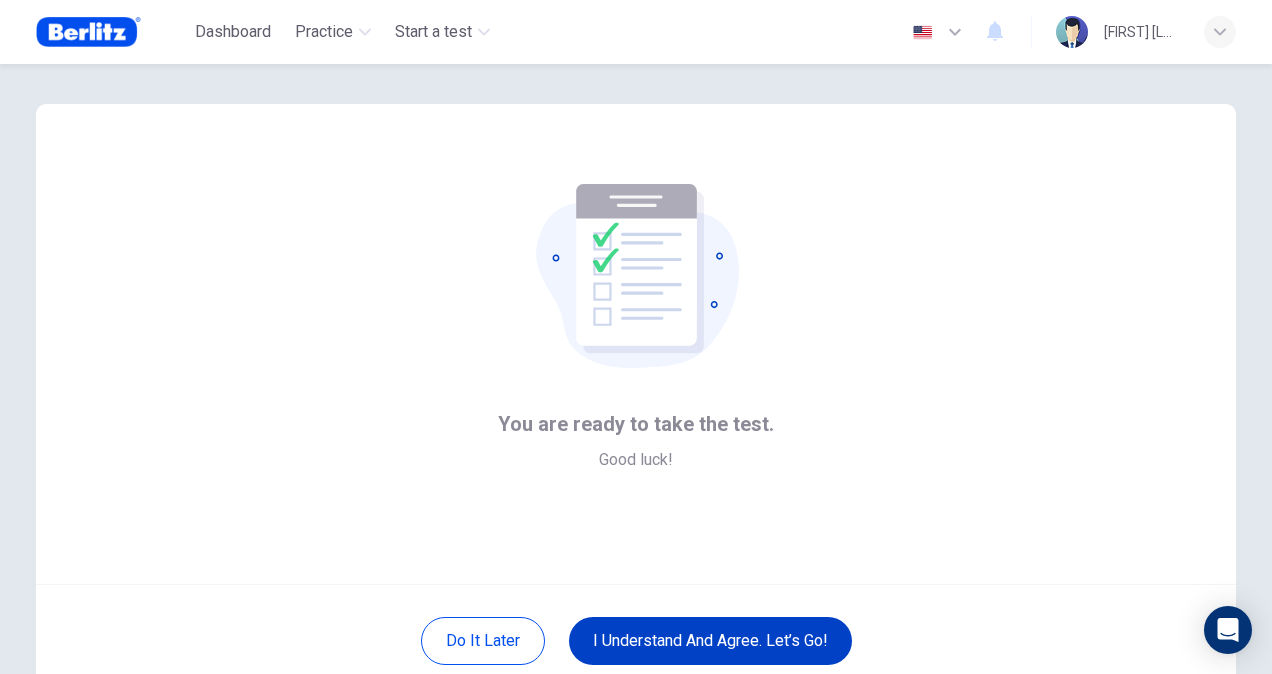 click on "I understand and agree. Let’s go!" at bounding box center [710, 641] 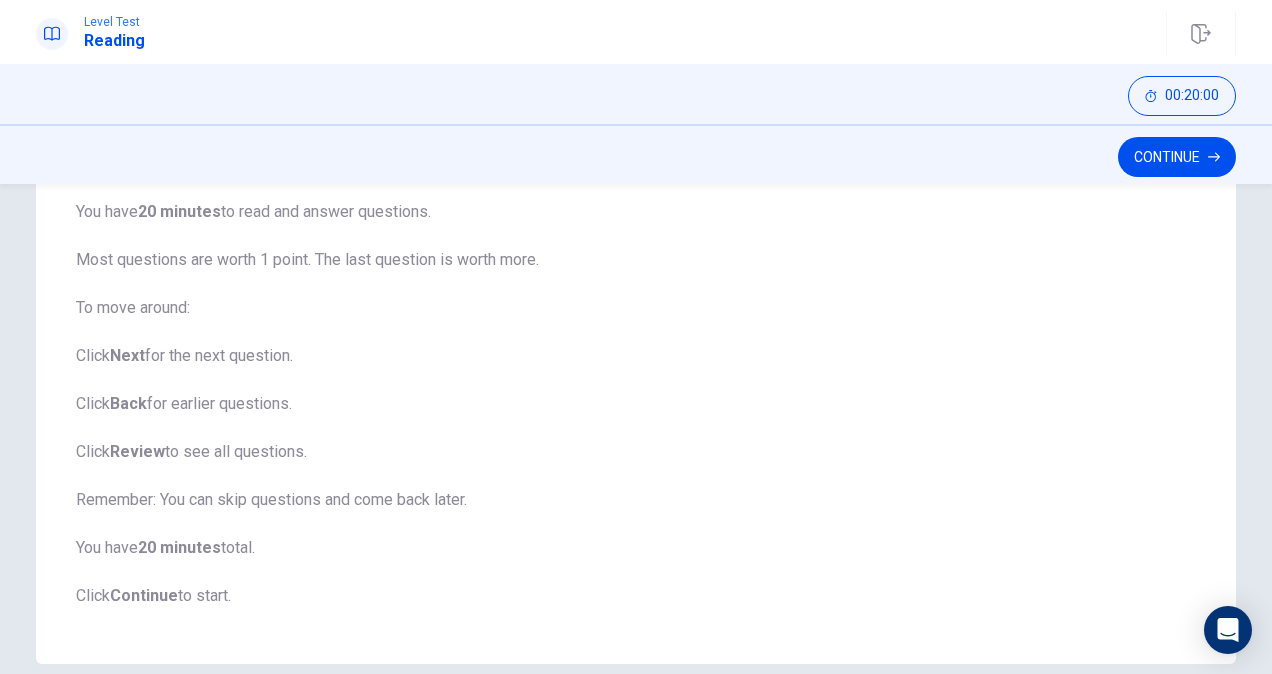 scroll, scrollTop: 294, scrollLeft: 0, axis: vertical 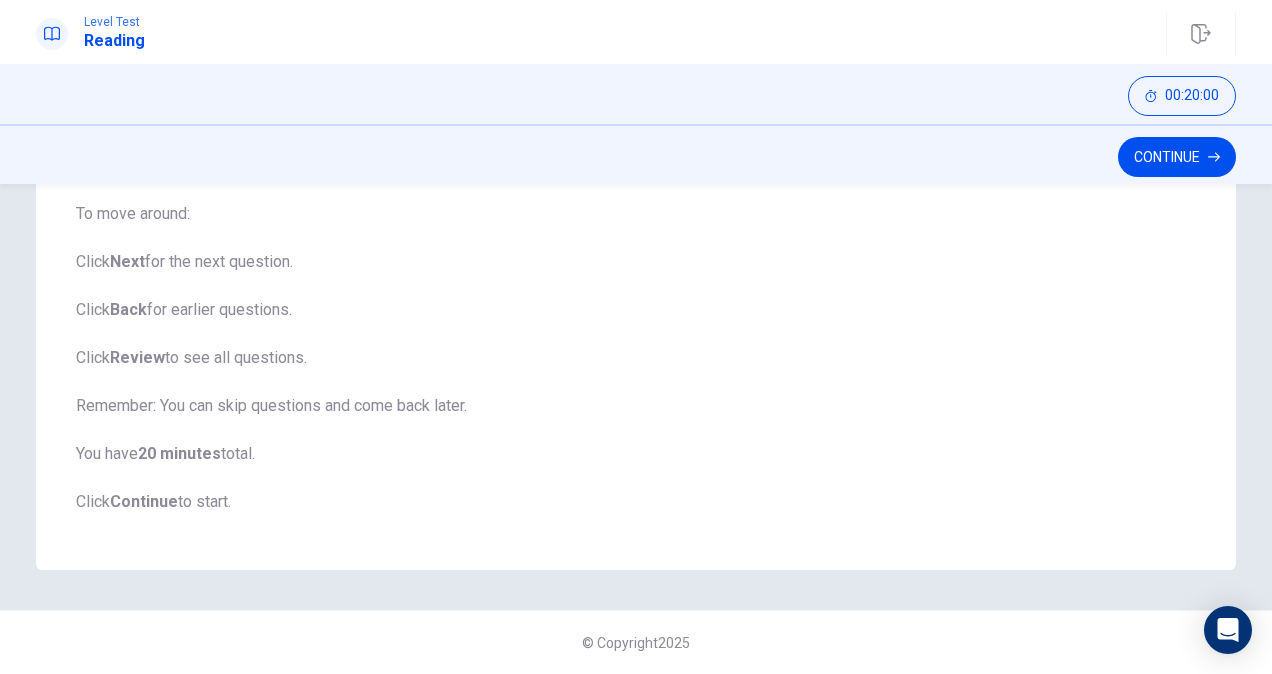drag, startPoint x: 226, startPoint y: 407, endPoint x: 304, endPoint y: 407, distance: 78 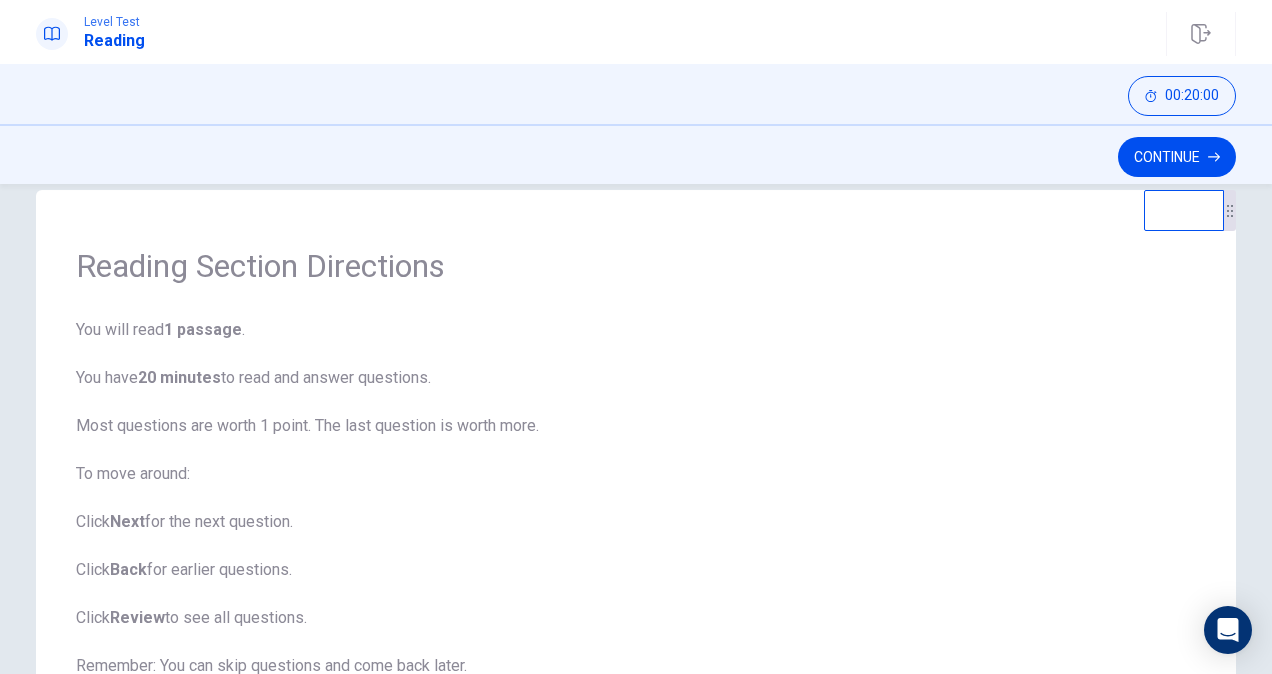 scroll, scrollTop: 0, scrollLeft: 0, axis: both 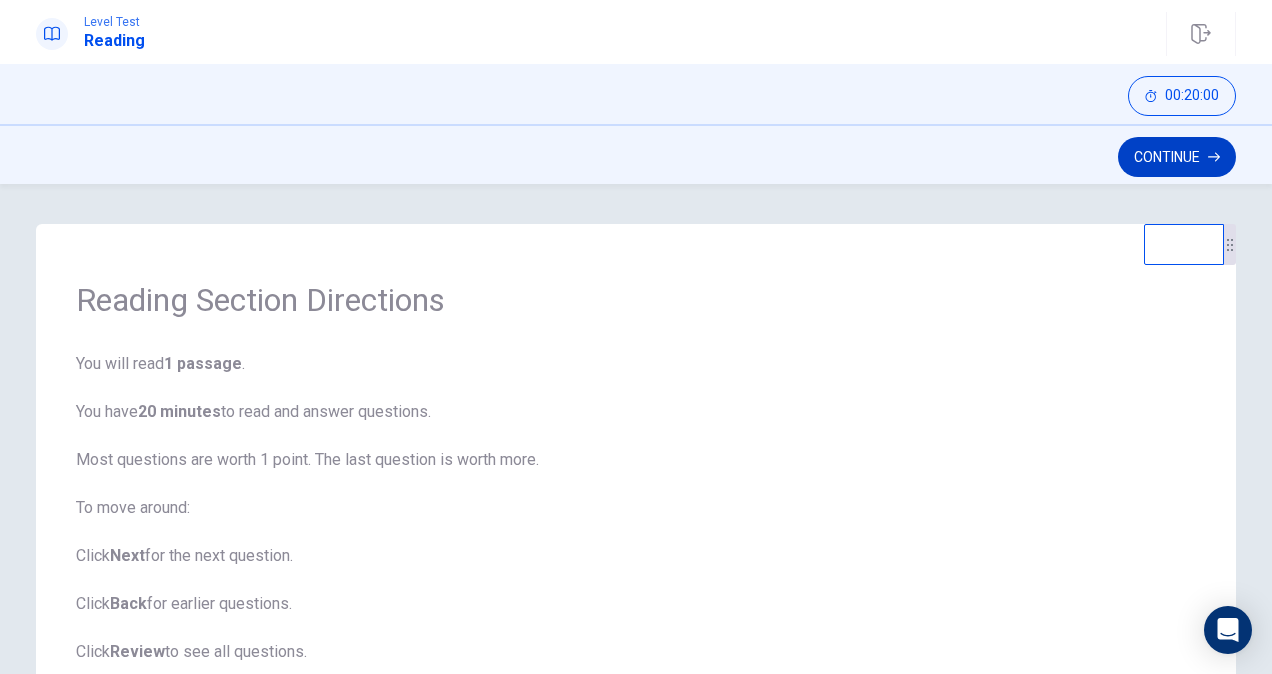 click on "Continue" at bounding box center [1177, 157] 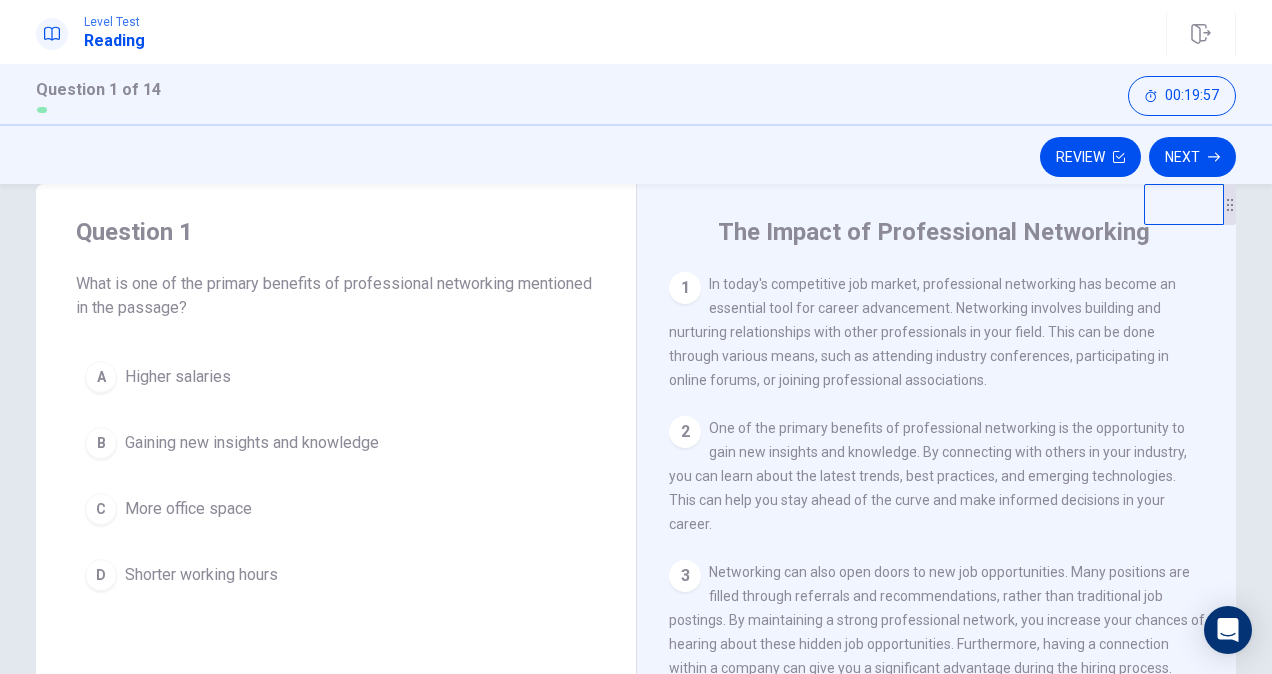 scroll, scrollTop: 0, scrollLeft: 0, axis: both 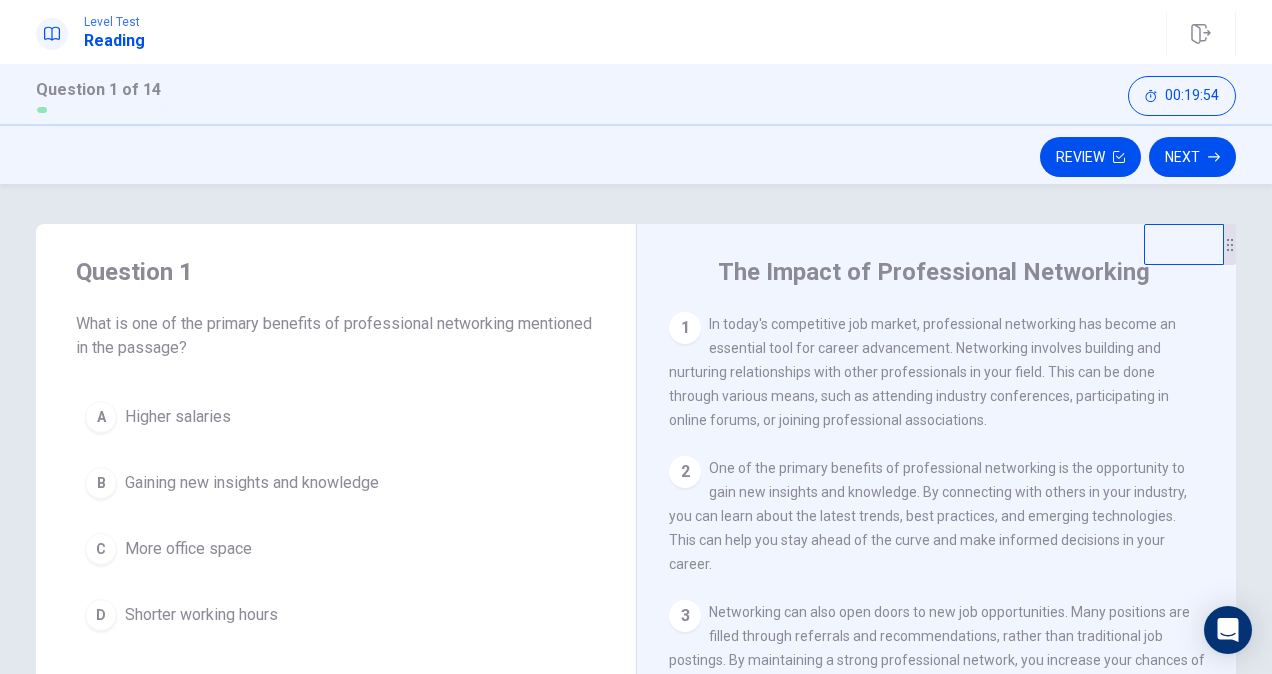 drag, startPoint x: 100, startPoint y: 322, endPoint x: 281, endPoint y: 320, distance: 181.01105 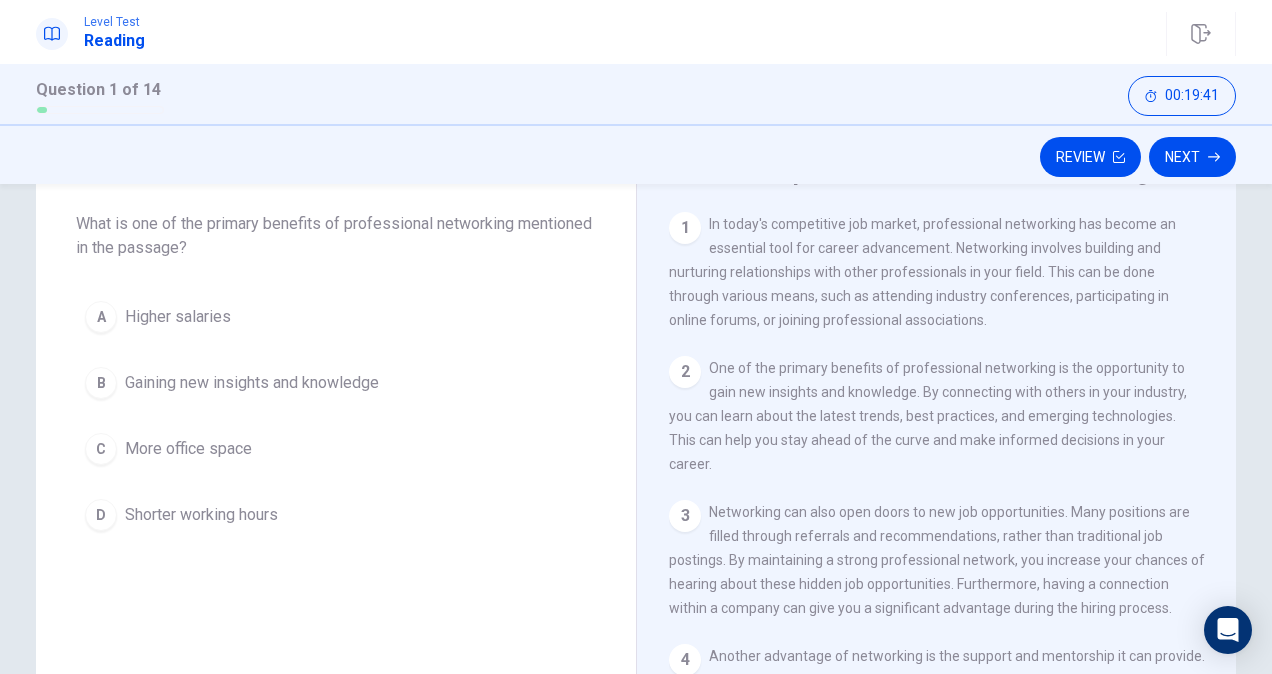scroll, scrollTop: 0, scrollLeft: 0, axis: both 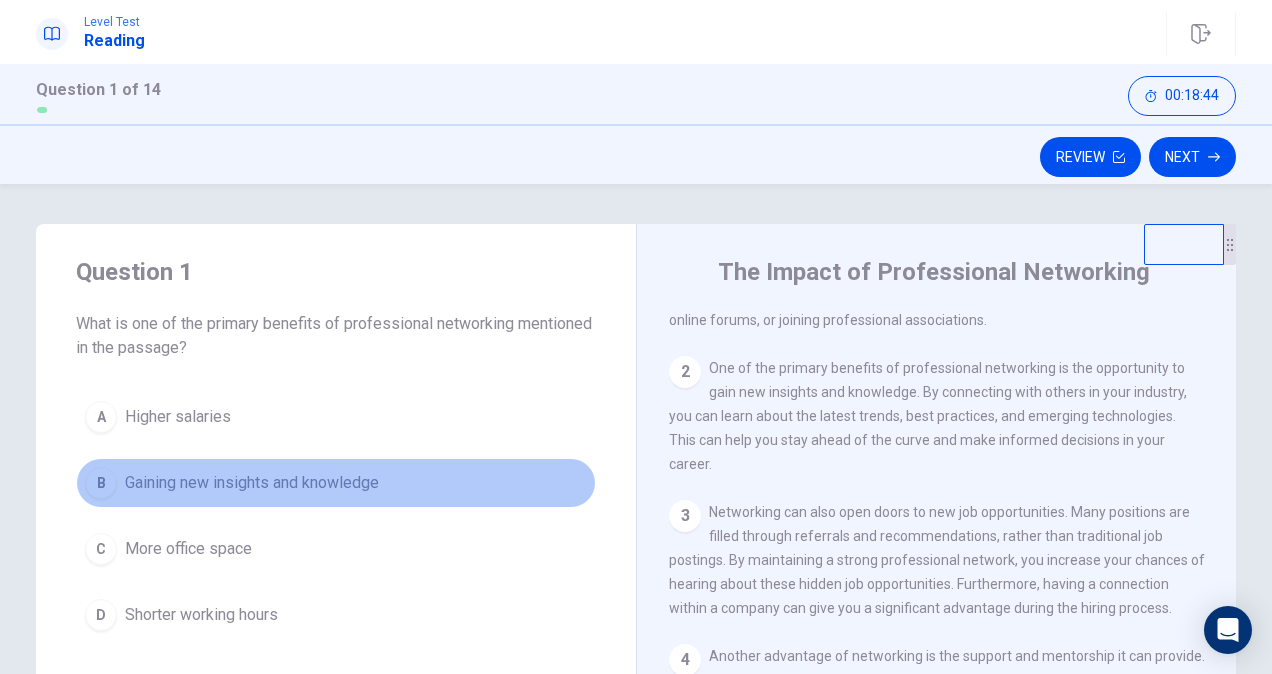 click on "B Gaining new insights and knowledge" at bounding box center (336, 483) 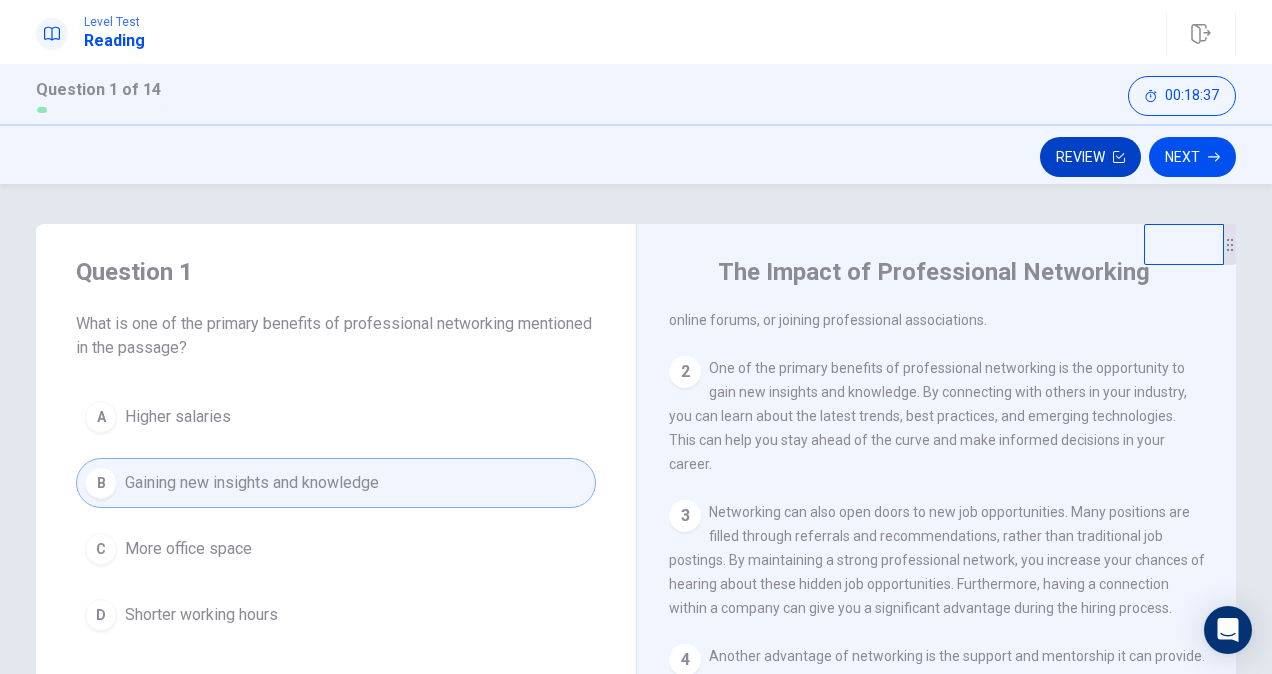 click on "Review" at bounding box center (1090, 157) 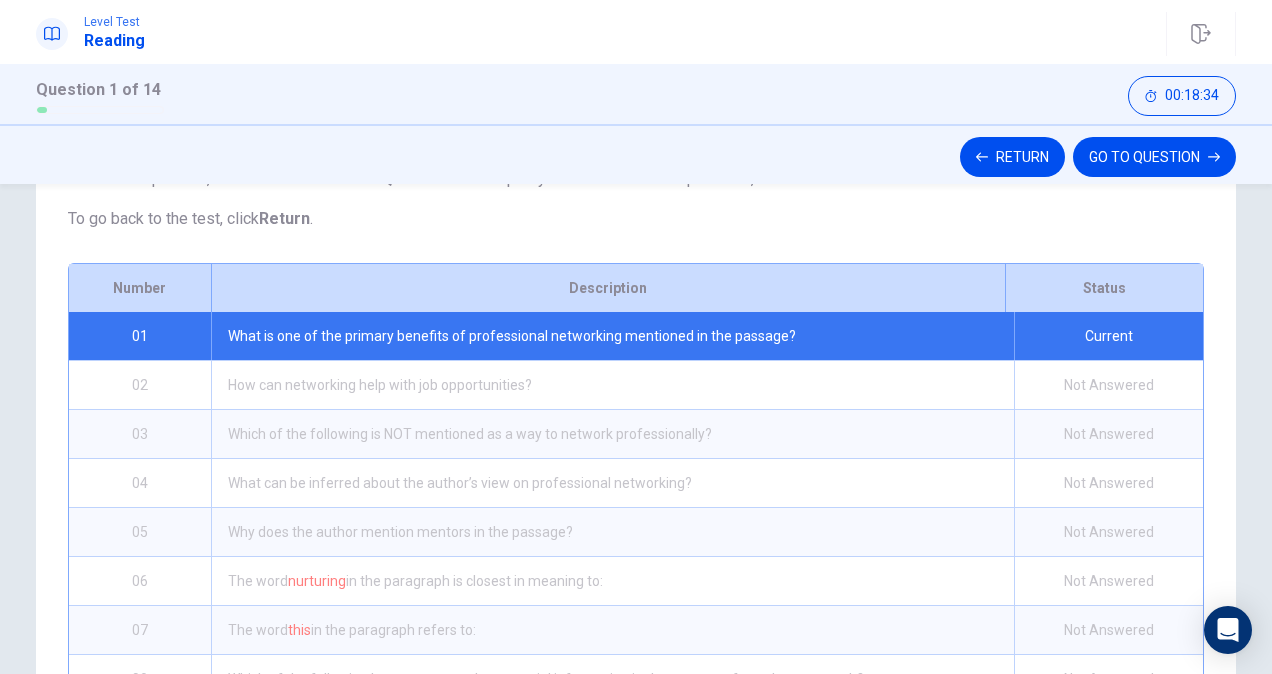 scroll, scrollTop: 0, scrollLeft: 0, axis: both 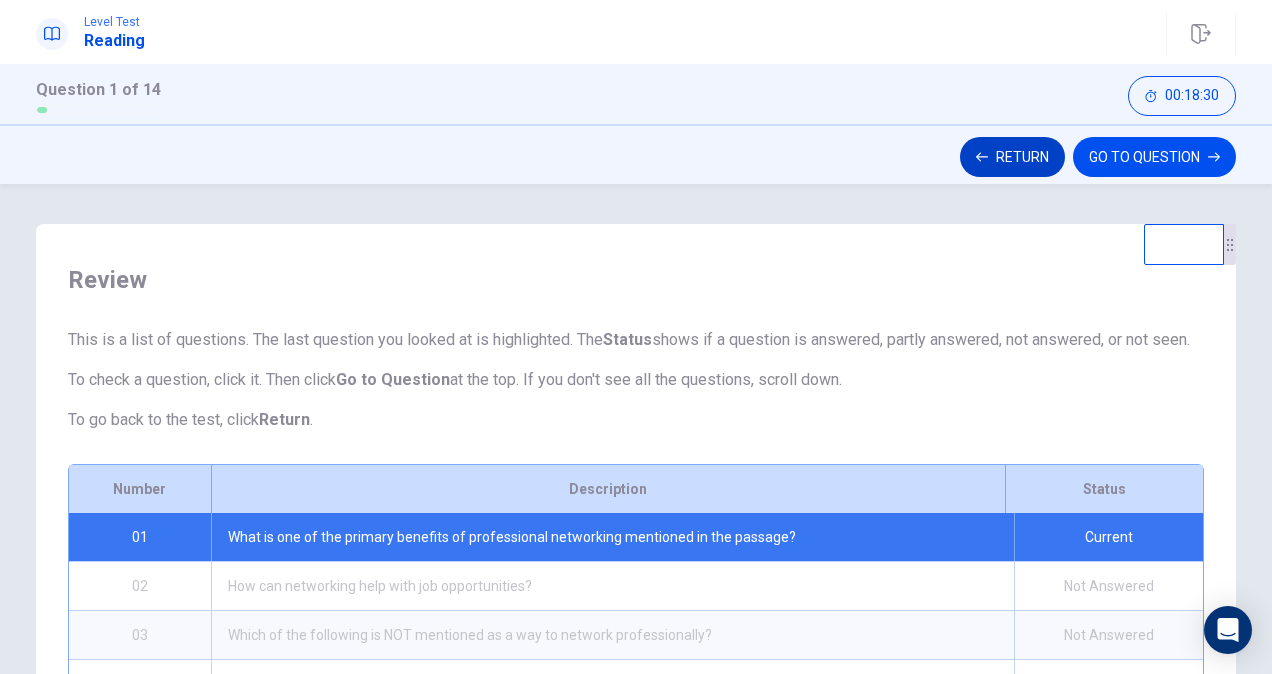 click on "Return" at bounding box center (1012, 157) 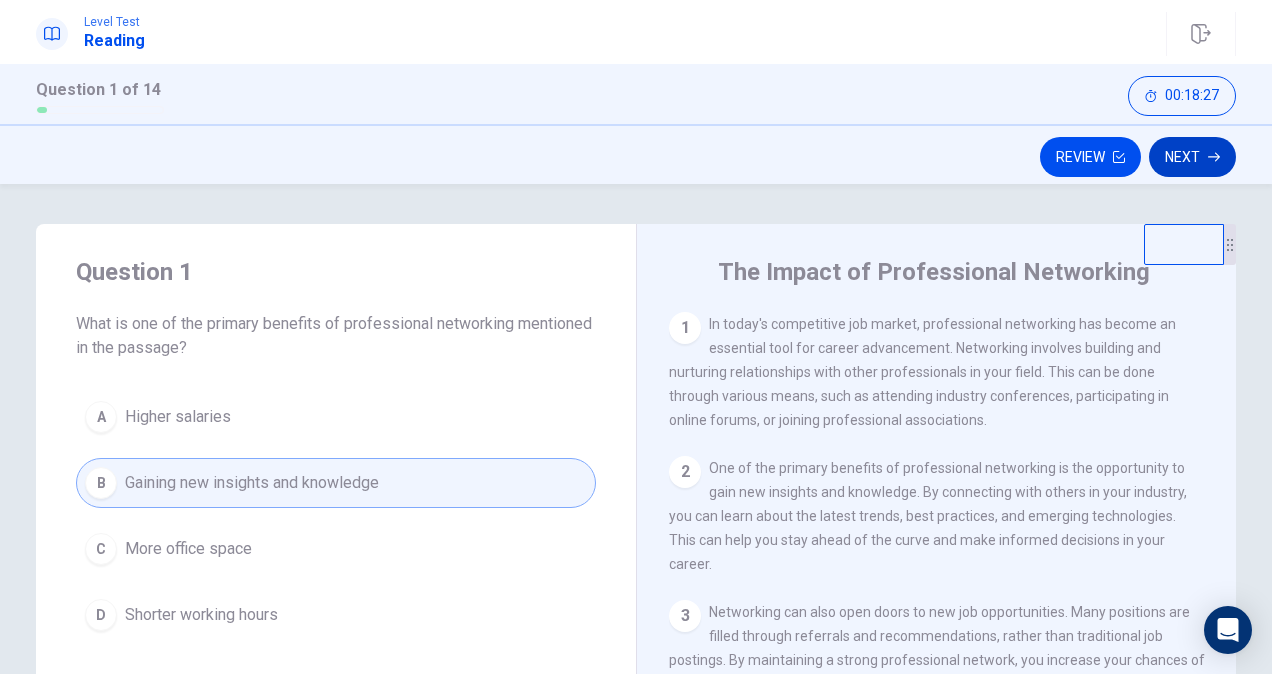 click 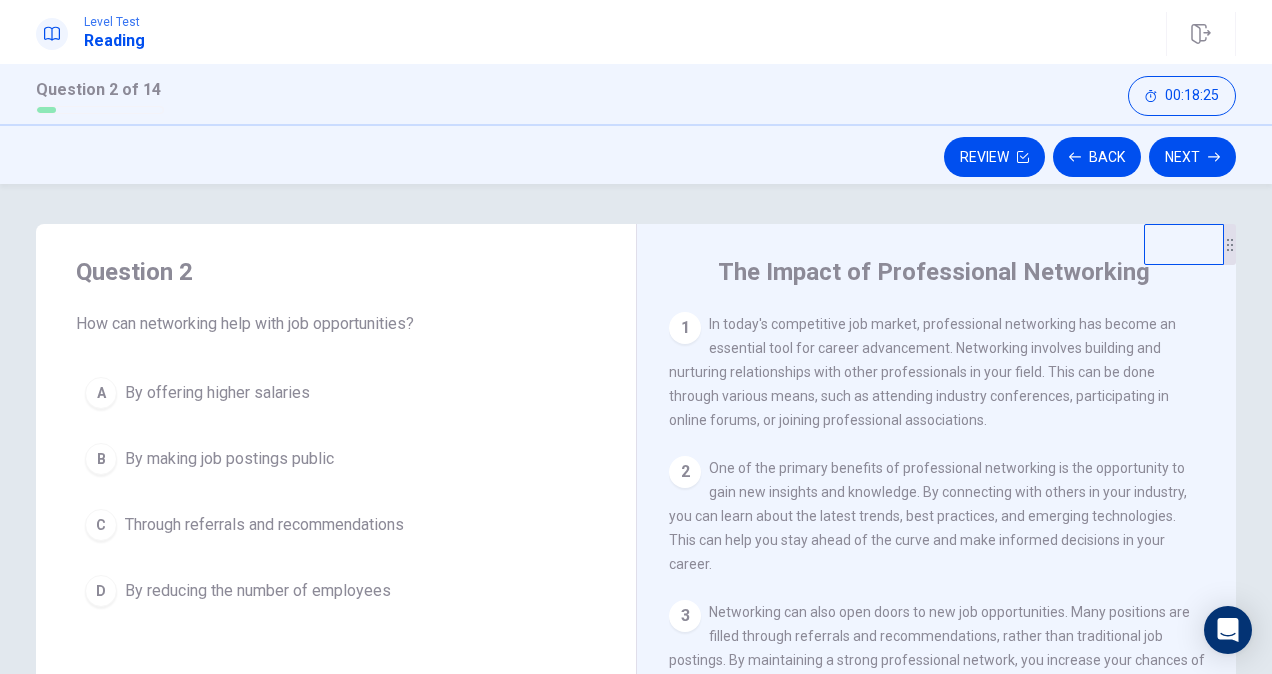 drag, startPoint x: 87, startPoint y: 317, endPoint x: 296, endPoint y: 317, distance: 209 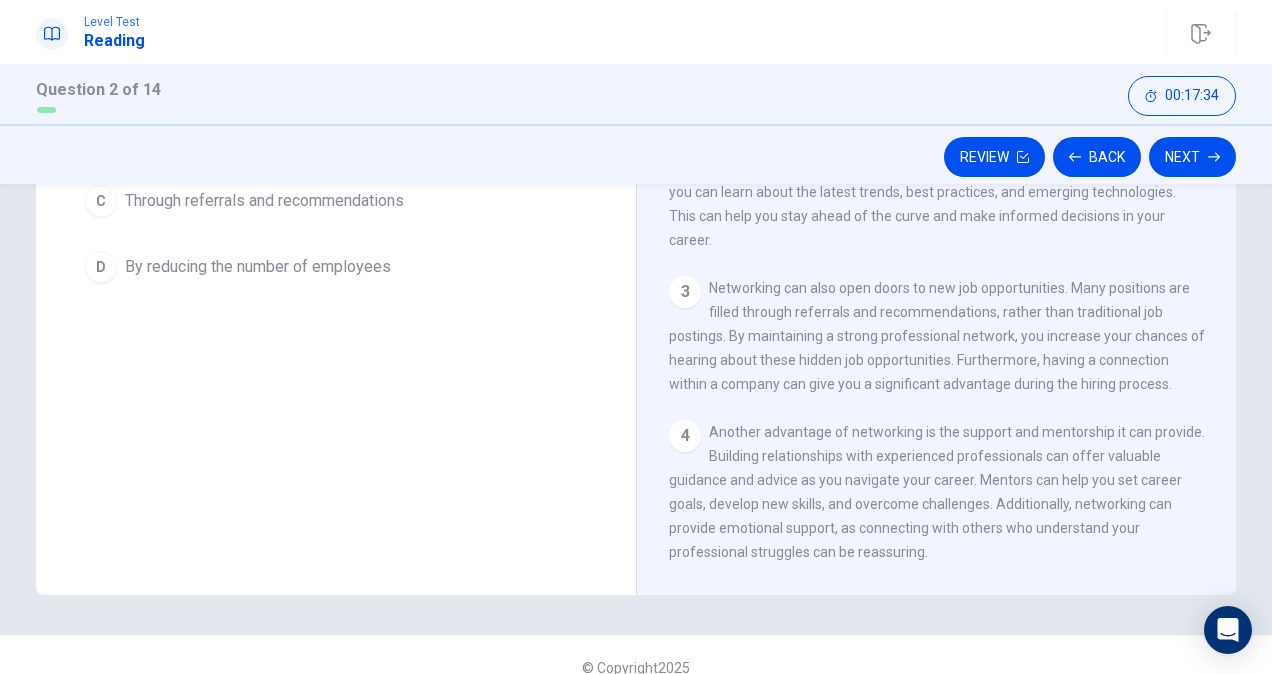 scroll, scrollTop: 349, scrollLeft: 0, axis: vertical 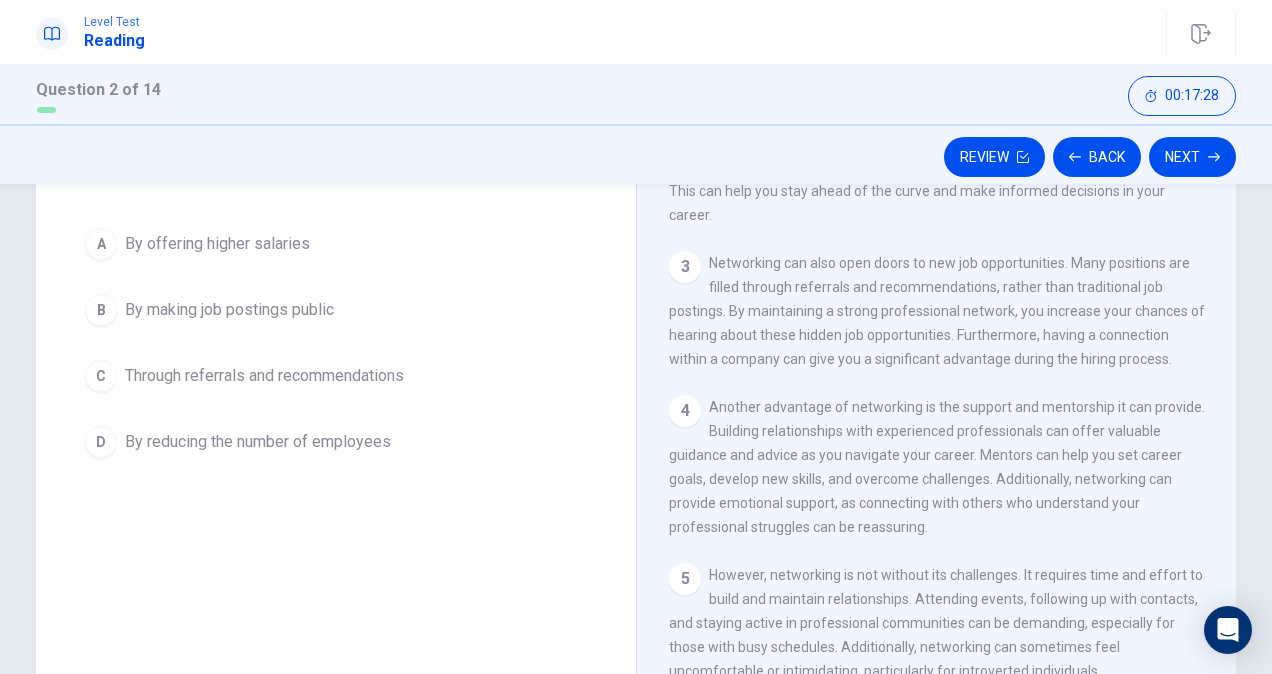 drag, startPoint x: 816, startPoint y: 469, endPoint x: 962, endPoint y: 468, distance: 146.00342 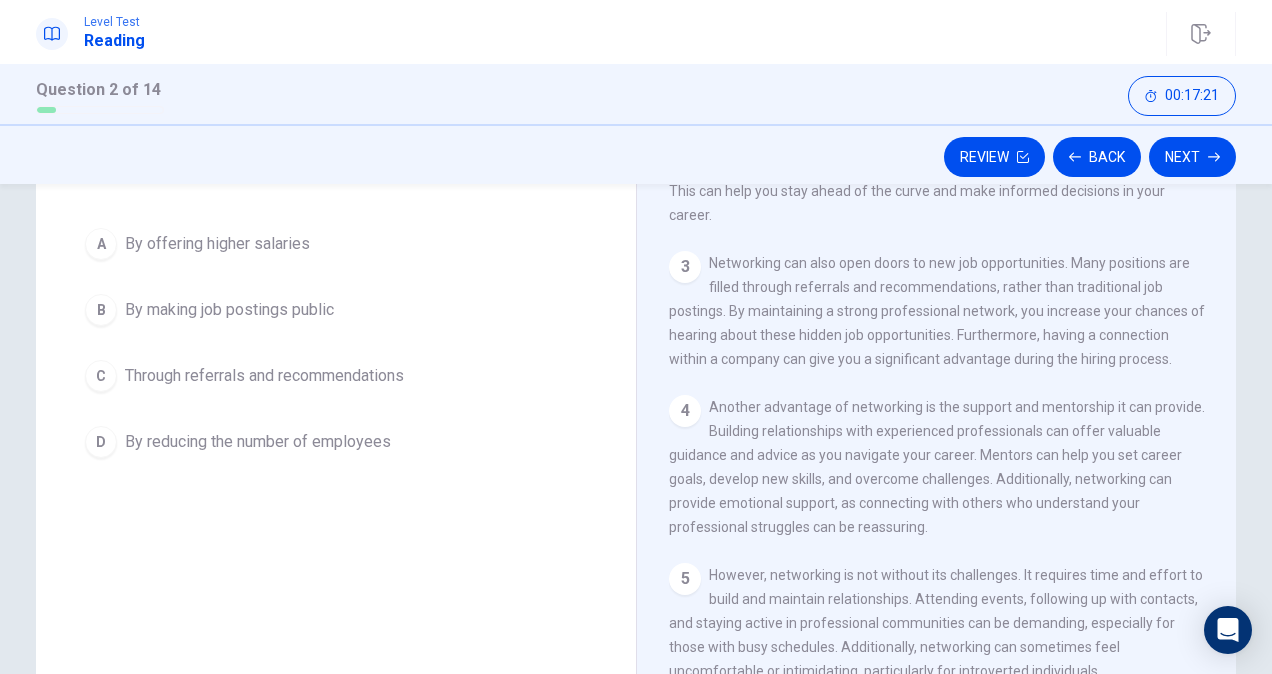 scroll, scrollTop: 300, scrollLeft: 0, axis: vertical 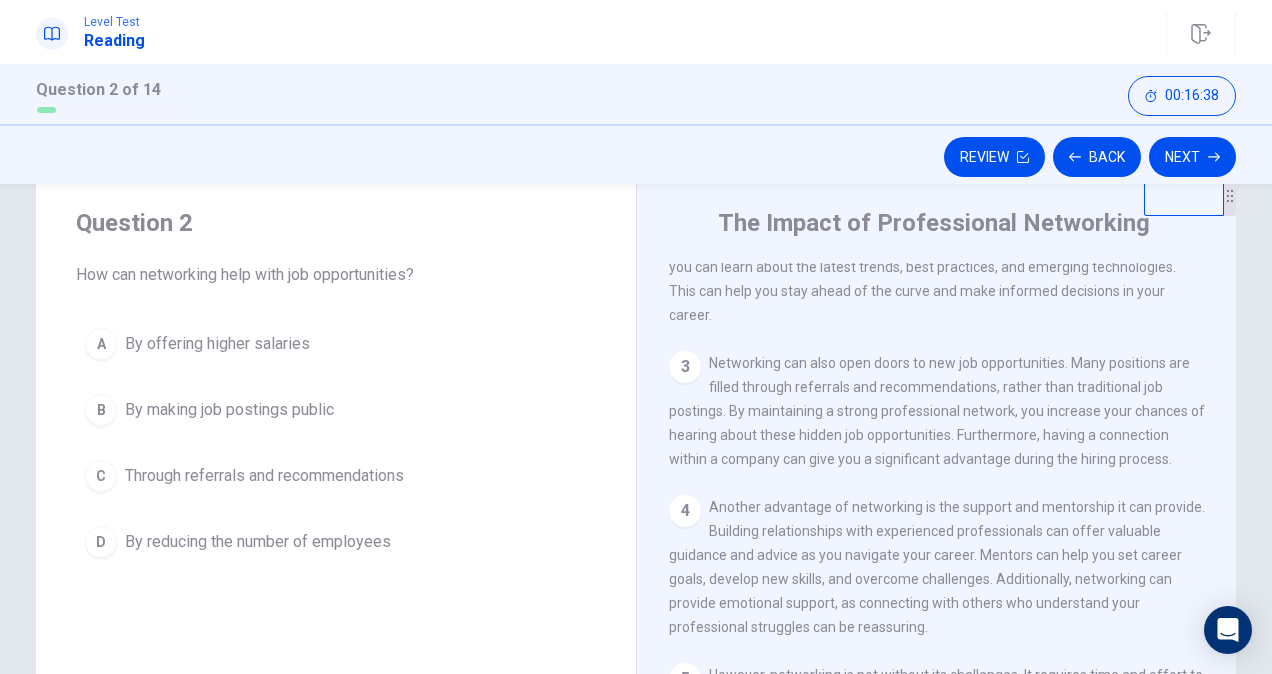 drag, startPoint x: 994, startPoint y: 366, endPoint x: 1047, endPoint y: 366, distance: 53 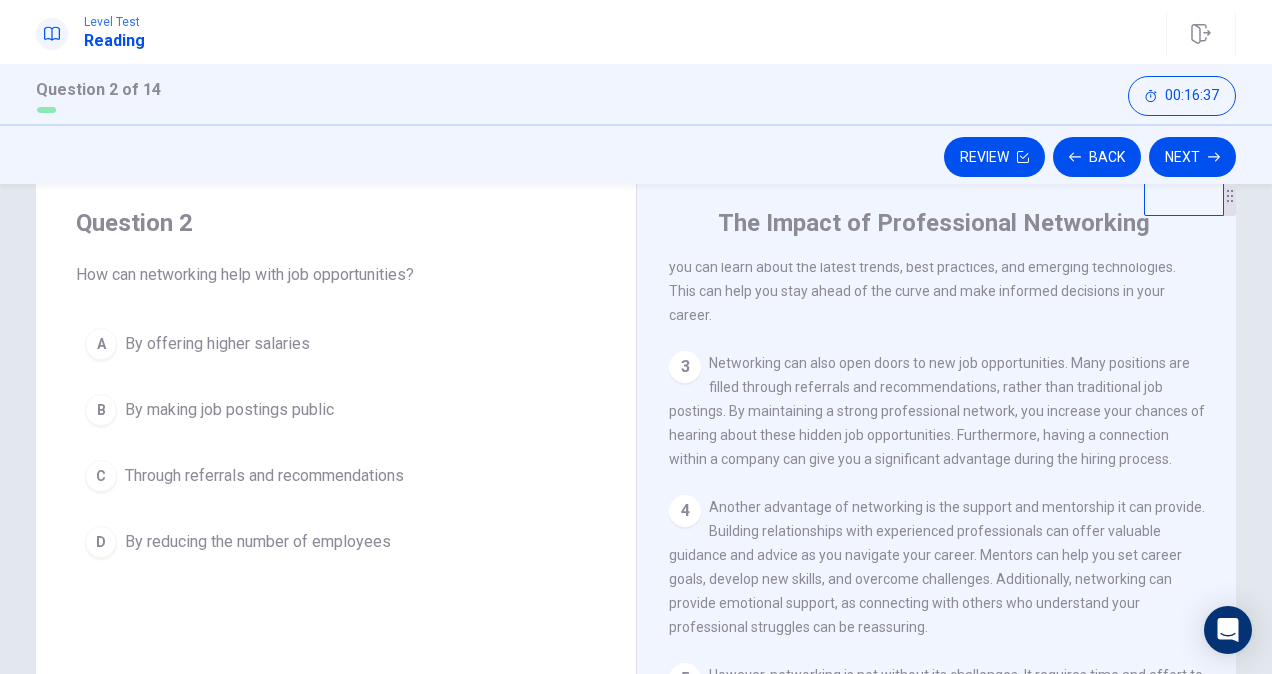 drag, startPoint x: 1101, startPoint y: 371, endPoint x: 1108, endPoint y: 380, distance: 11.401754 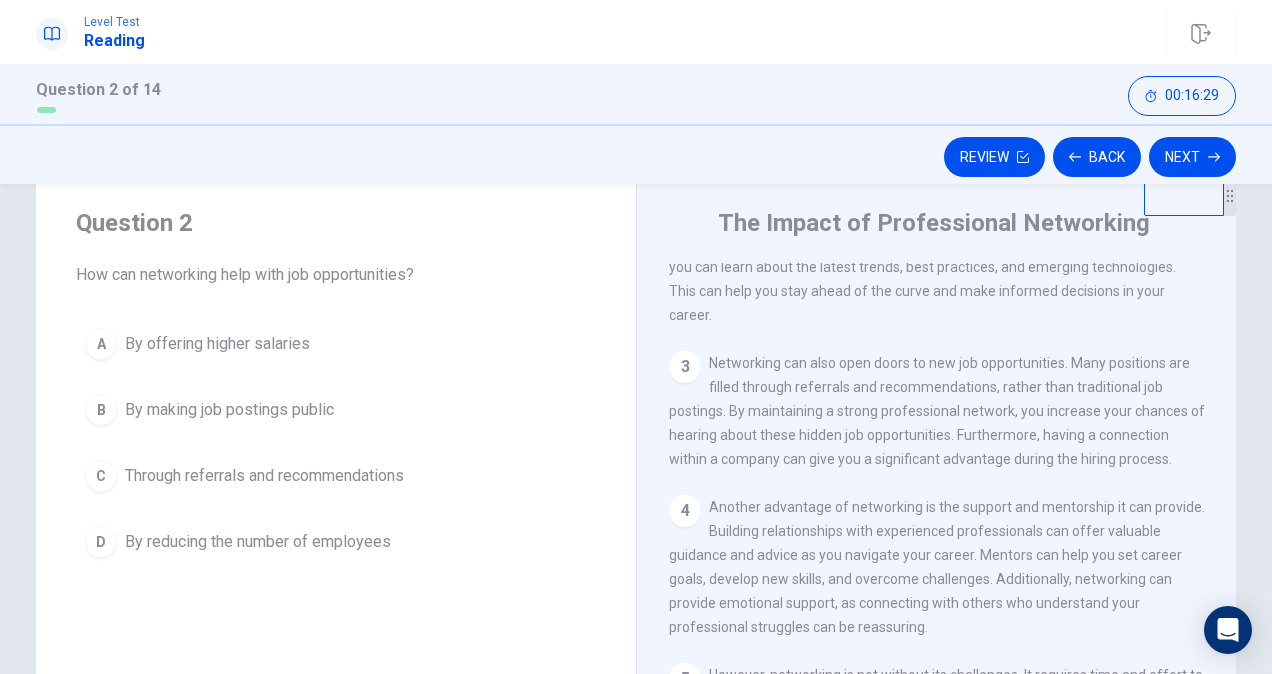 drag, startPoint x: 687, startPoint y: 450, endPoint x: 846, endPoint y: 449, distance: 159.00314 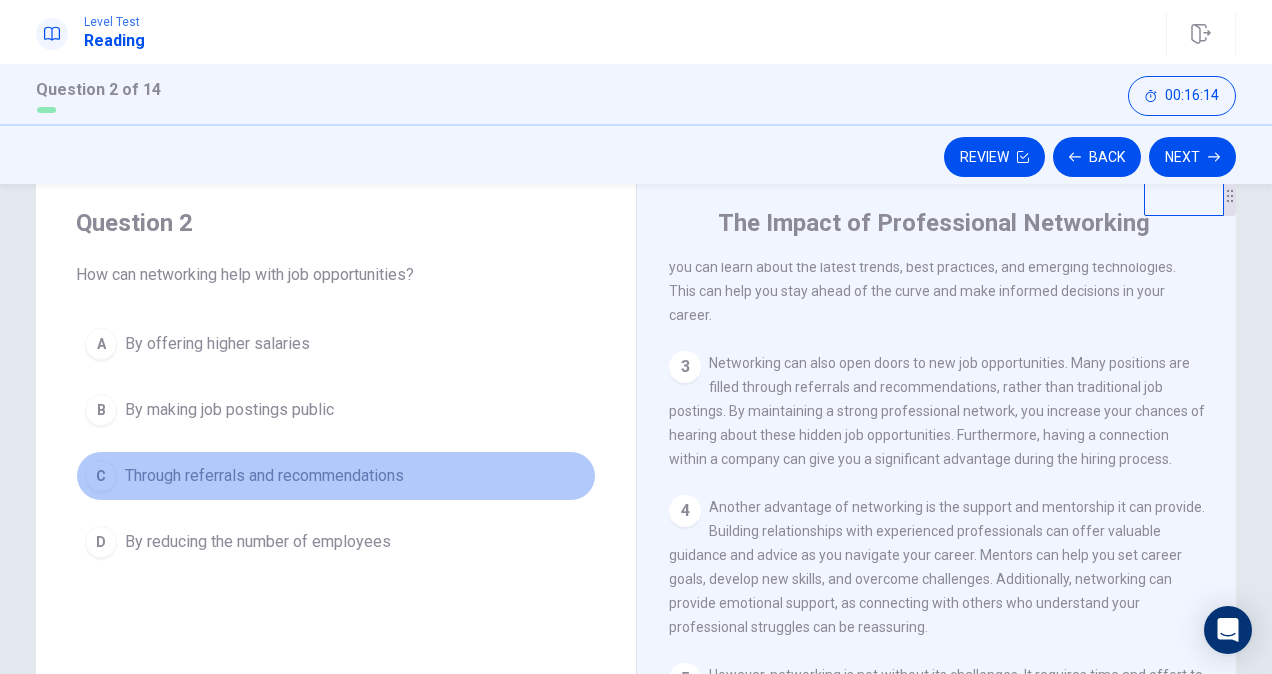 click on "Through referrals and recommendations" at bounding box center (264, 476) 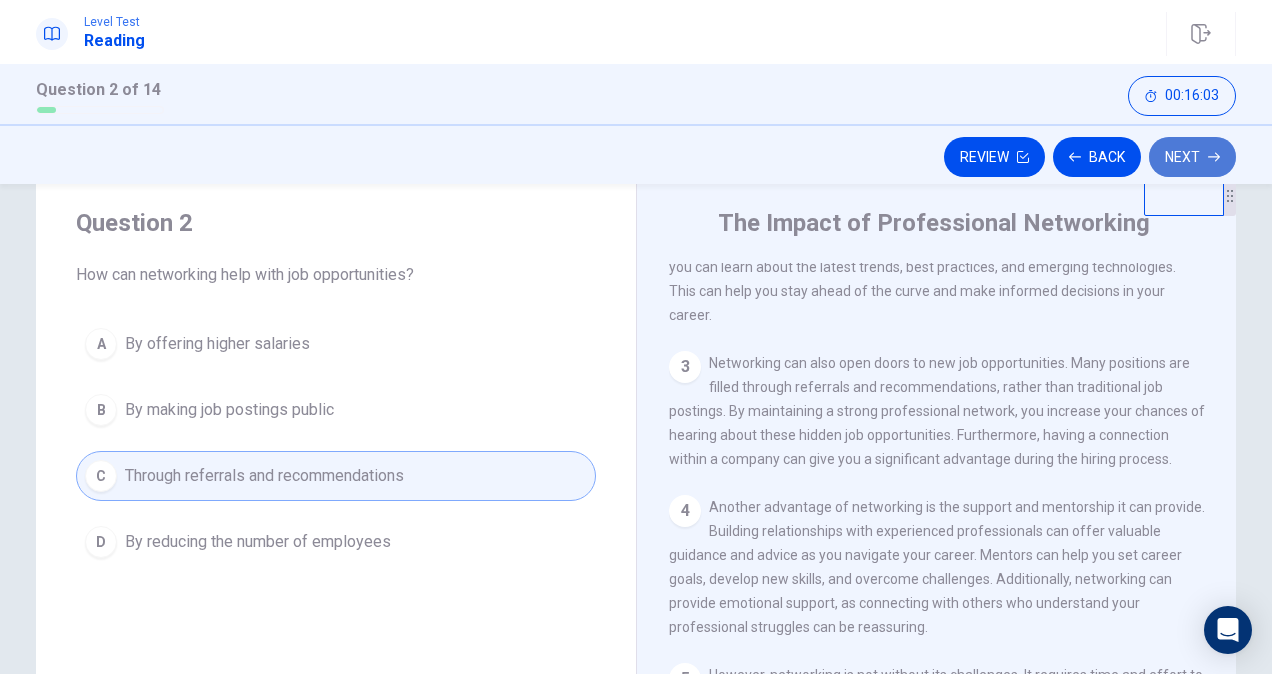 click 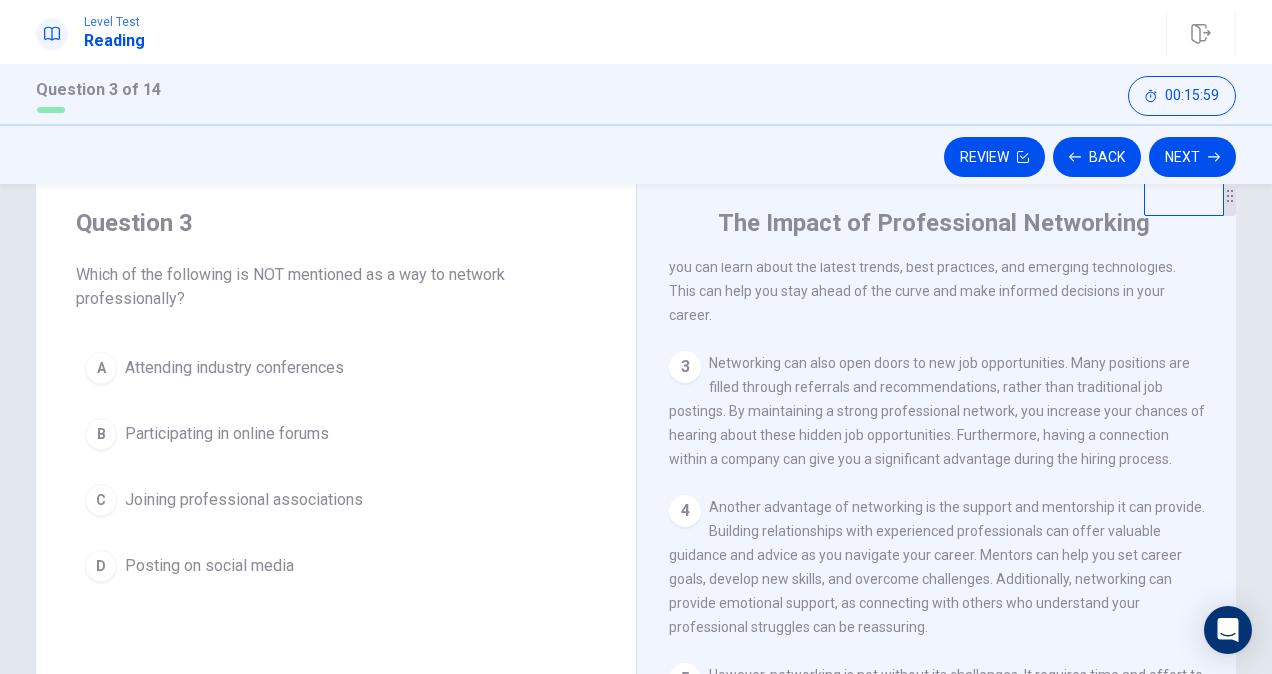 drag, startPoint x: 172, startPoint y: 277, endPoint x: 371, endPoint y: 272, distance: 199.0628 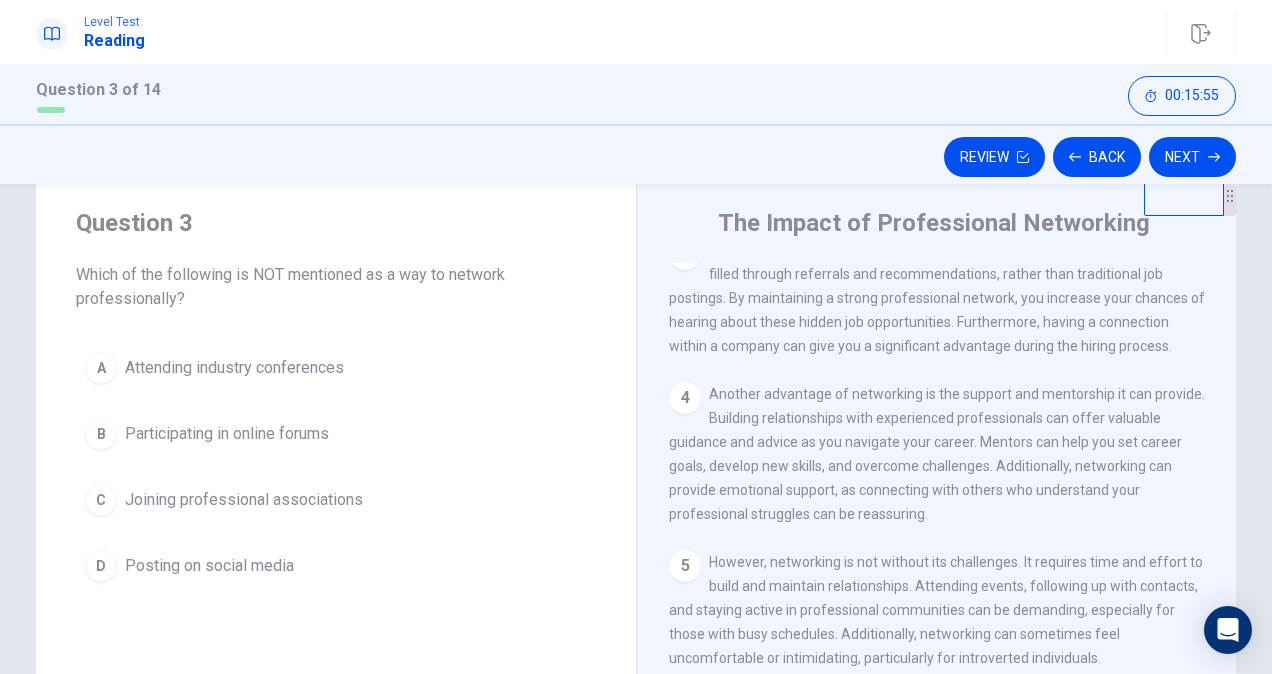 scroll, scrollTop: 333, scrollLeft: 0, axis: vertical 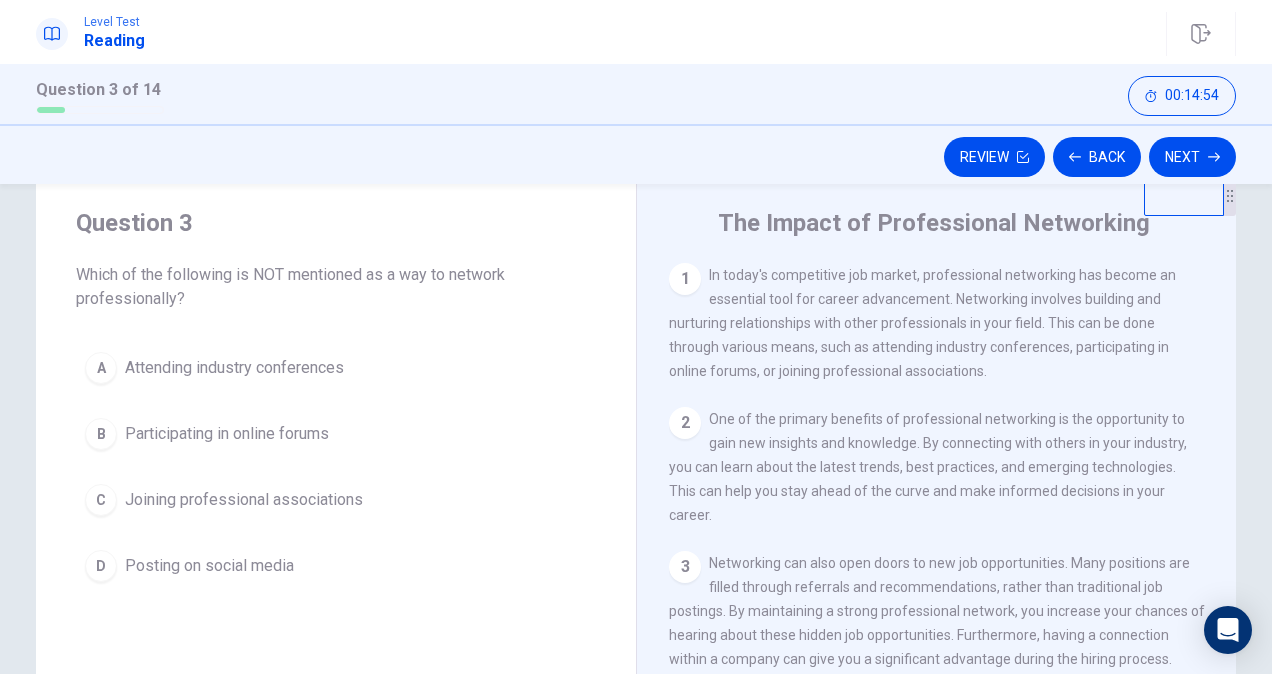 drag, startPoint x: 778, startPoint y: 423, endPoint x: 1132, endPoint y: 424, distance: 354.0014 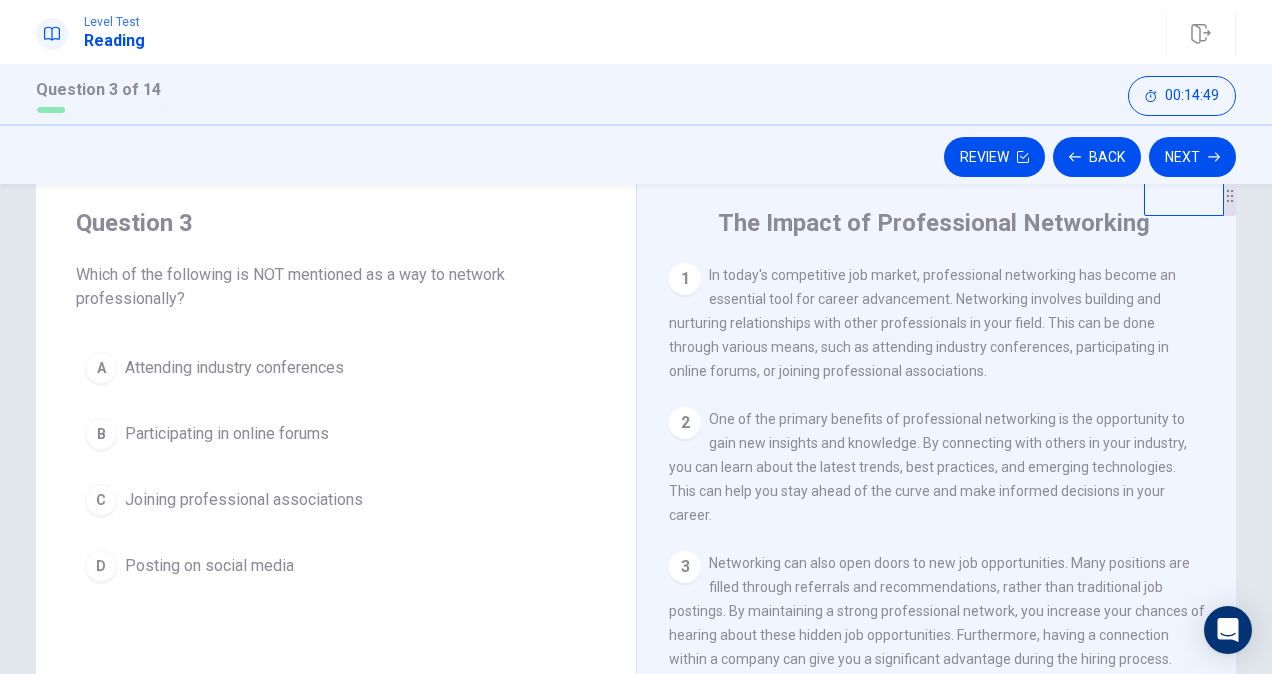 drag, startPoint x: 744, startPoint y: 499, endPoint x: 1080, endPoint y: 499, distance: 336 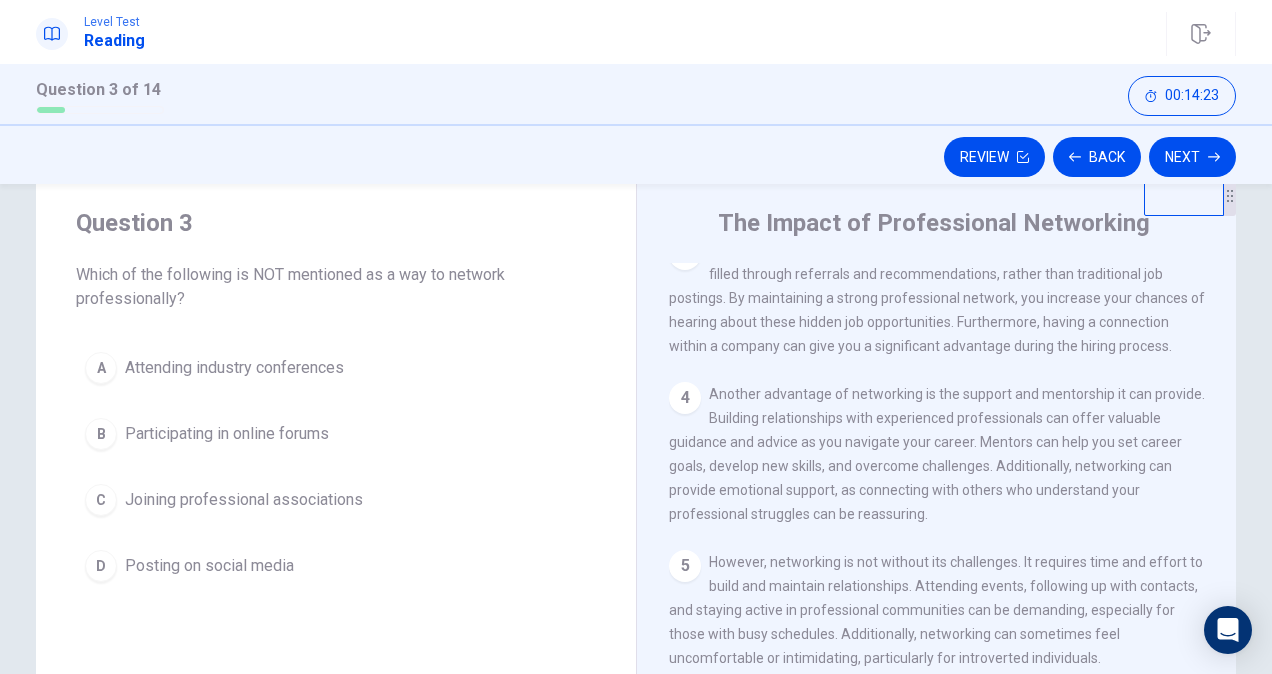 scroll, scrollTop: 333, scrollLeft: 0, axis: vertical 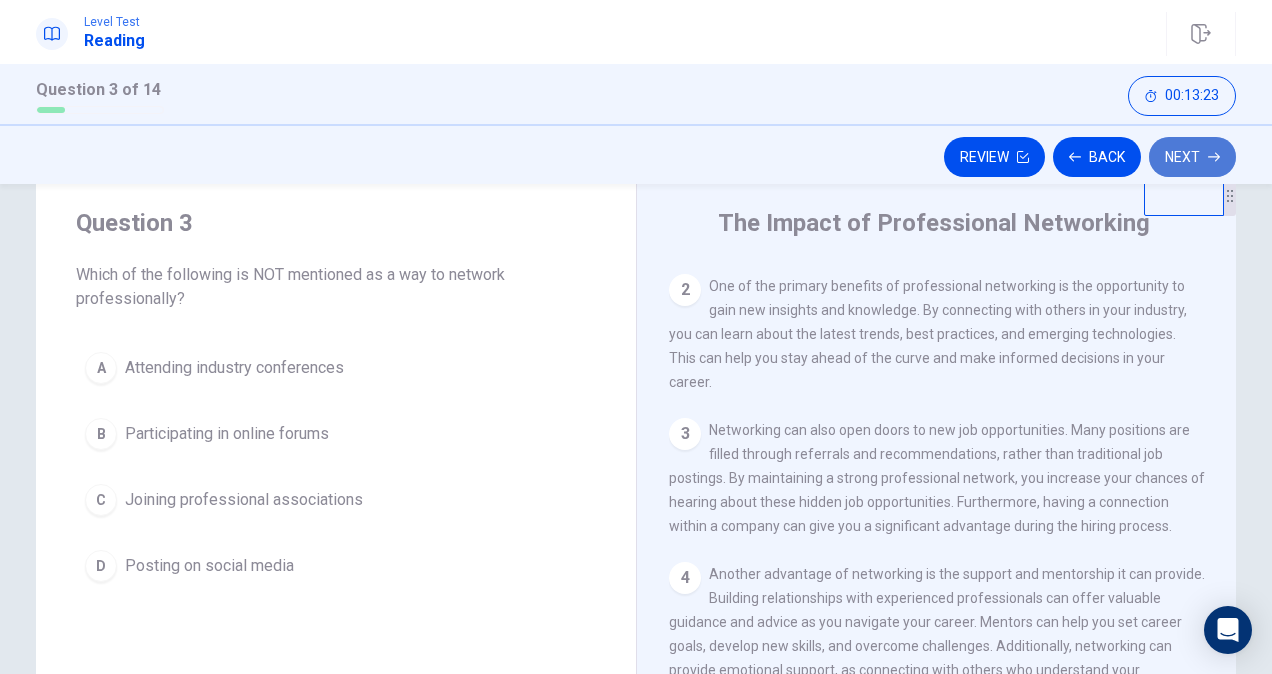 click 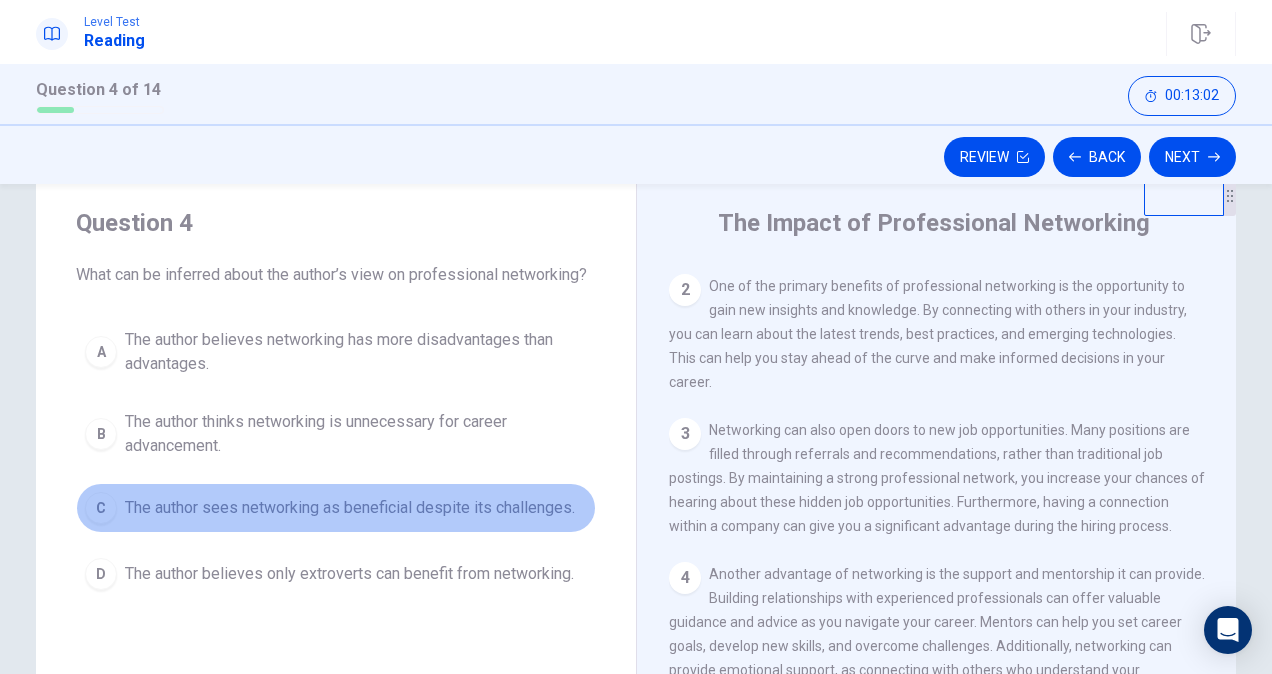 click on "The author sees networking as beneficial despite its challenges." at bounding box center (350, 508) 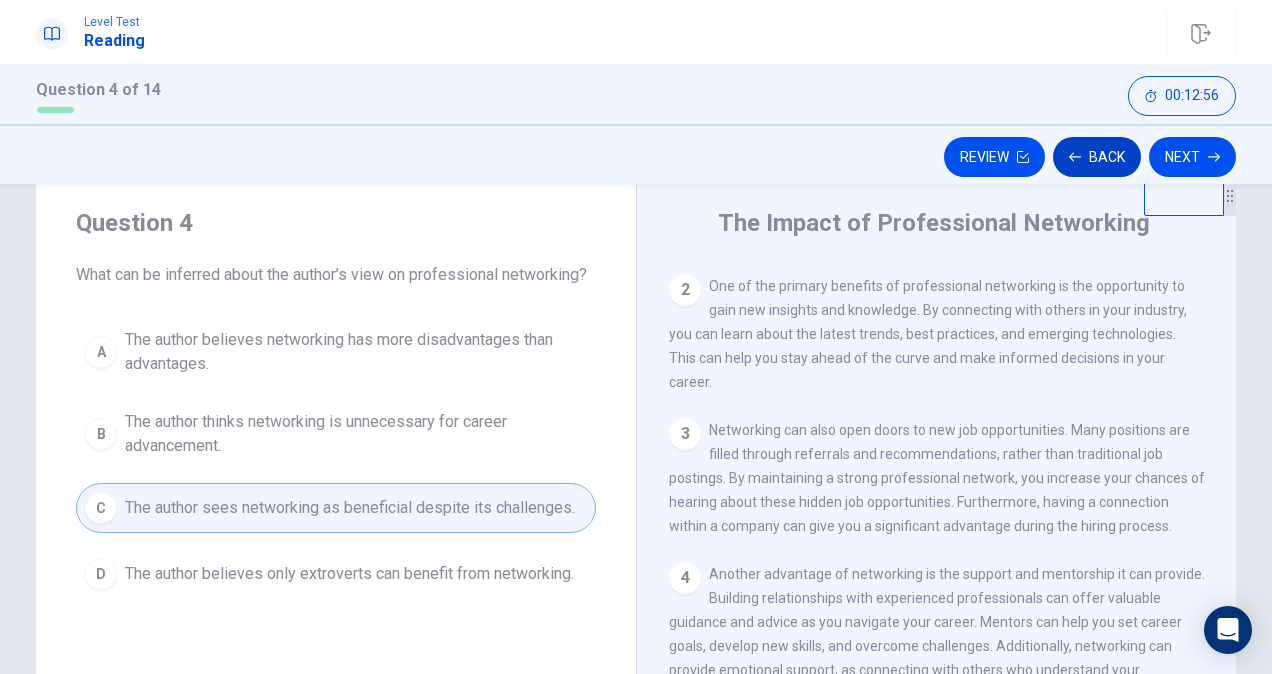 click on "Back" at bounding box center [1097, 157] 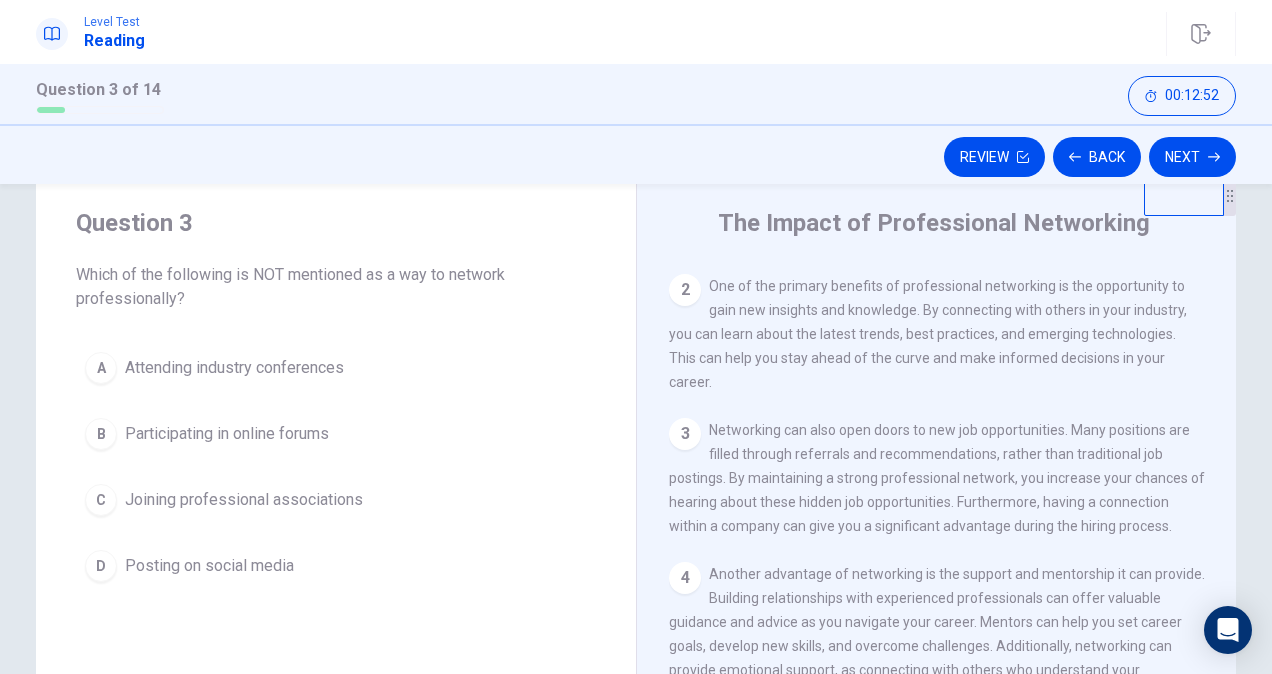 drag, startPoint x: 160, startPoint y: 270, endPoint x: 367, endPoint y: 276, distance: 207.08694 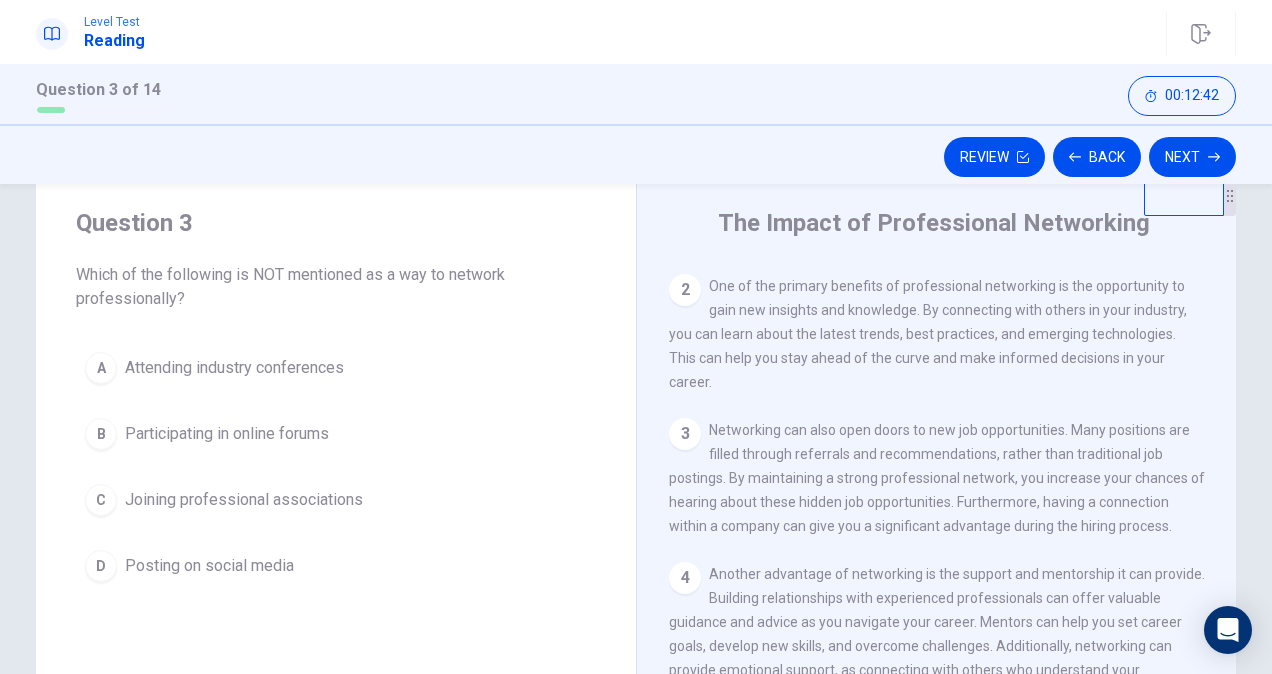 drag, startPoint x: 138, startPoint y: 270, endPoint x: 367, endPoint y: 273, distance: 229.01965 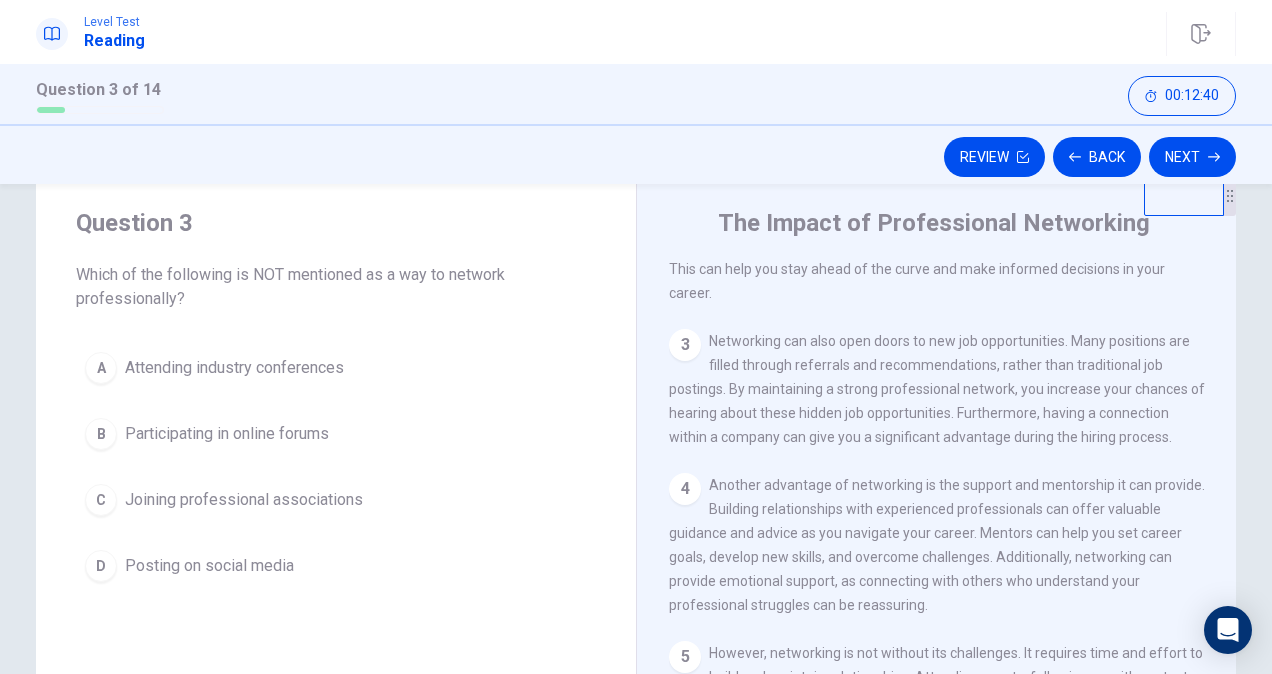 scroll, scrollTop: 333, scrollLeft: 0, axis: vertical 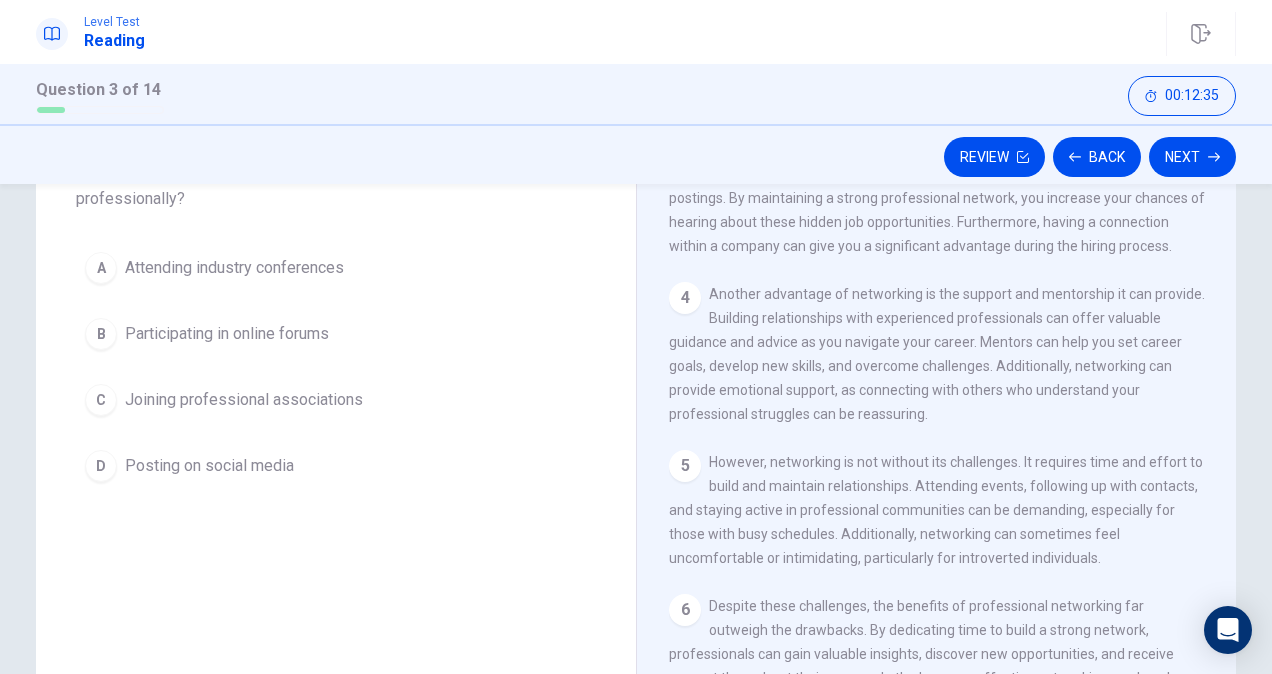 drag, startPoint x: 980, startPoint y: 303, endPoint x: 1030, endPoint y: 311, distance: 50.635956 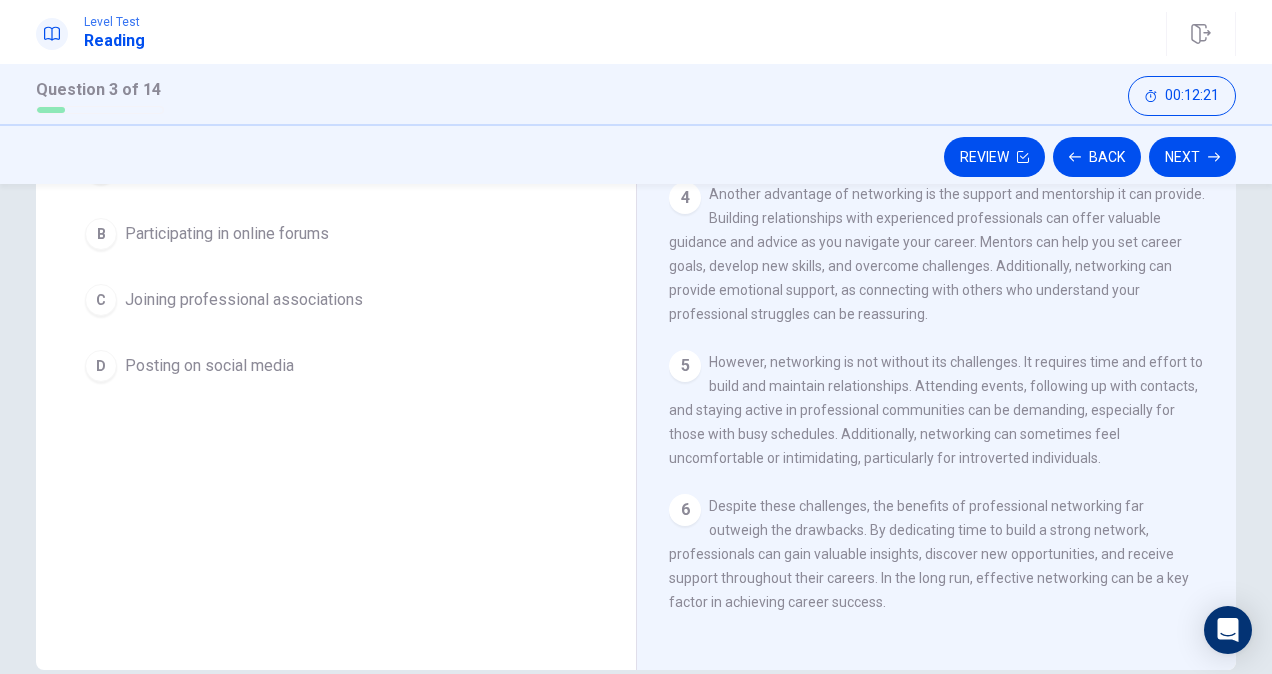 scroll, scrollTop: 349, scrollLeft: 0, axis: vertical 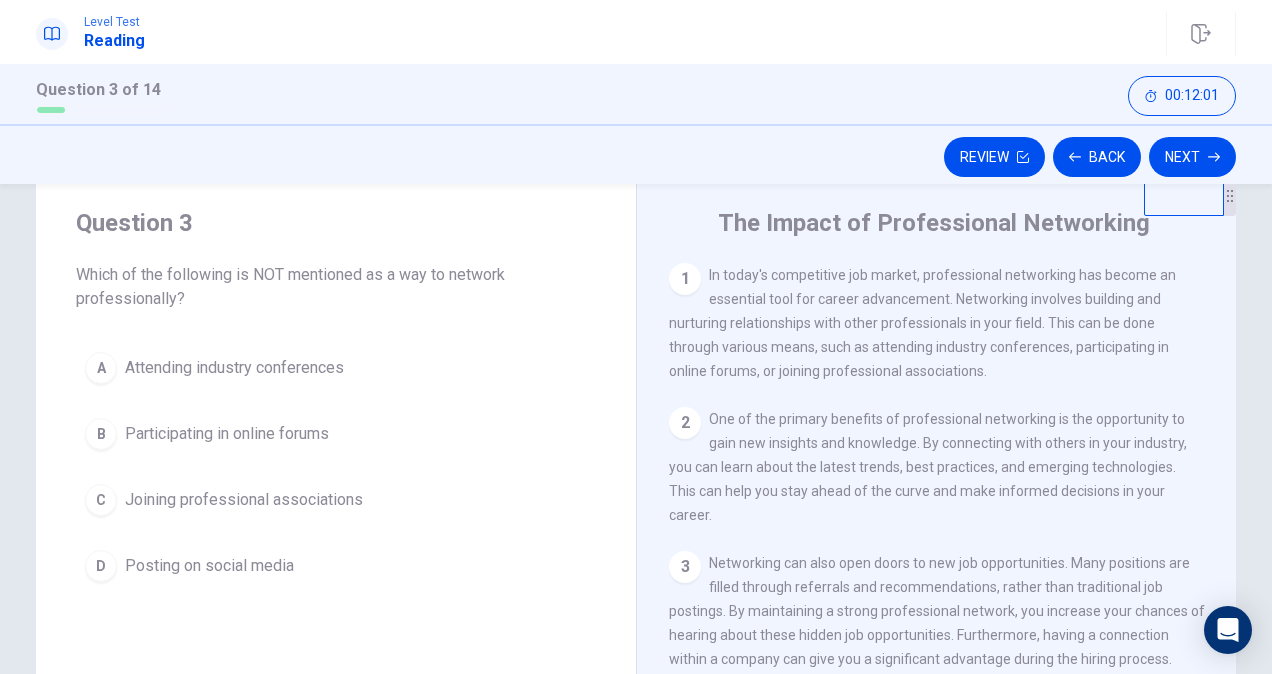 click on "Posting on social media" at bounding box center (209, 566) 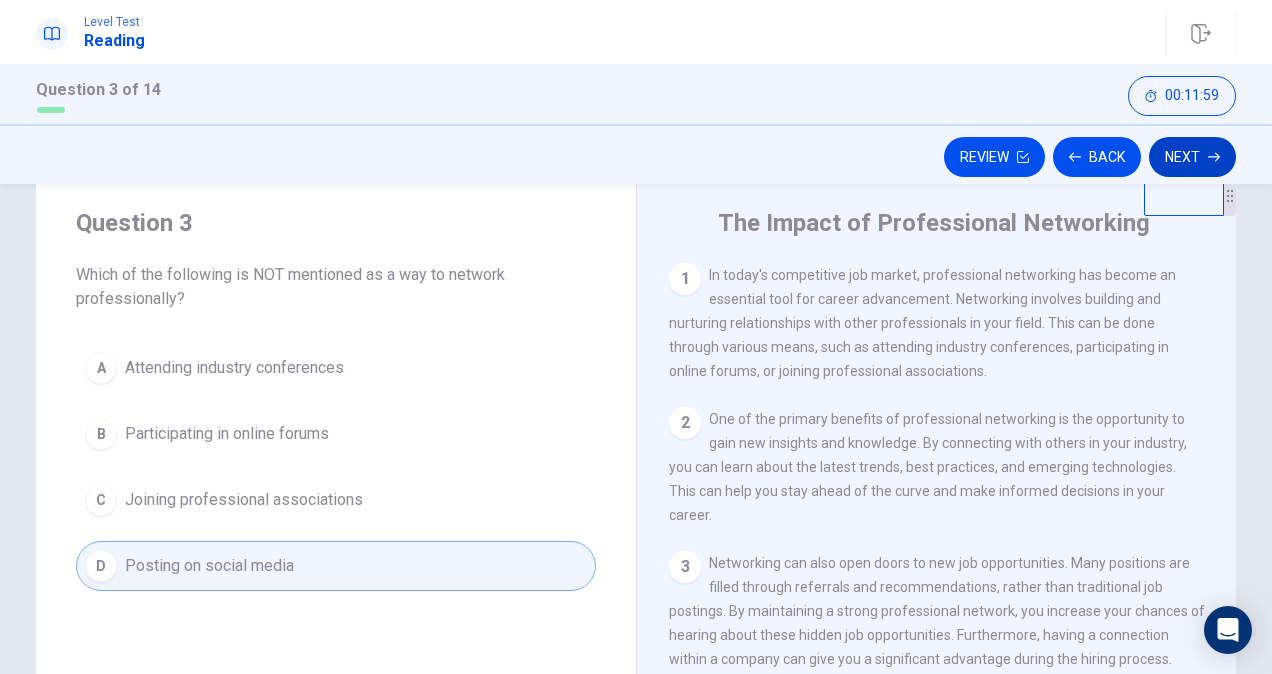 click on "Next" at bounding box center (1192, 157) 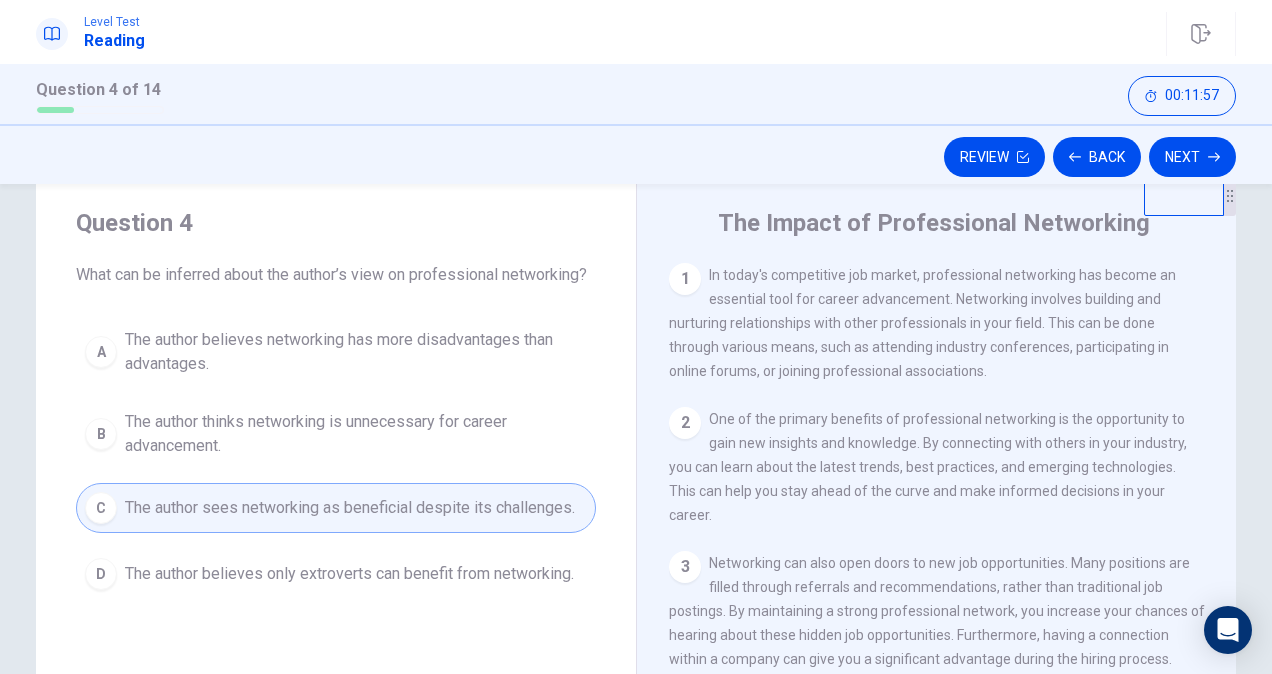 click on "The author sees networking as beneficial despite its challenges." at bounding box center [350, 508] 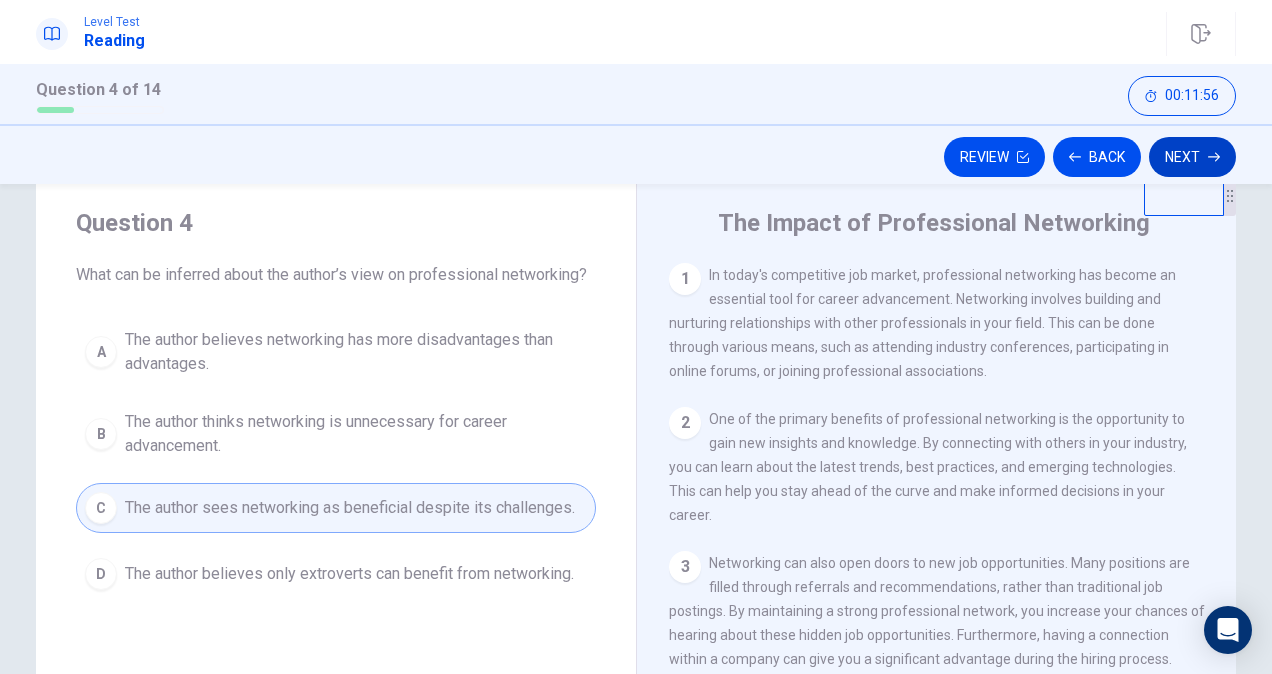 click on "Next" at bounding box center (1192, 157) 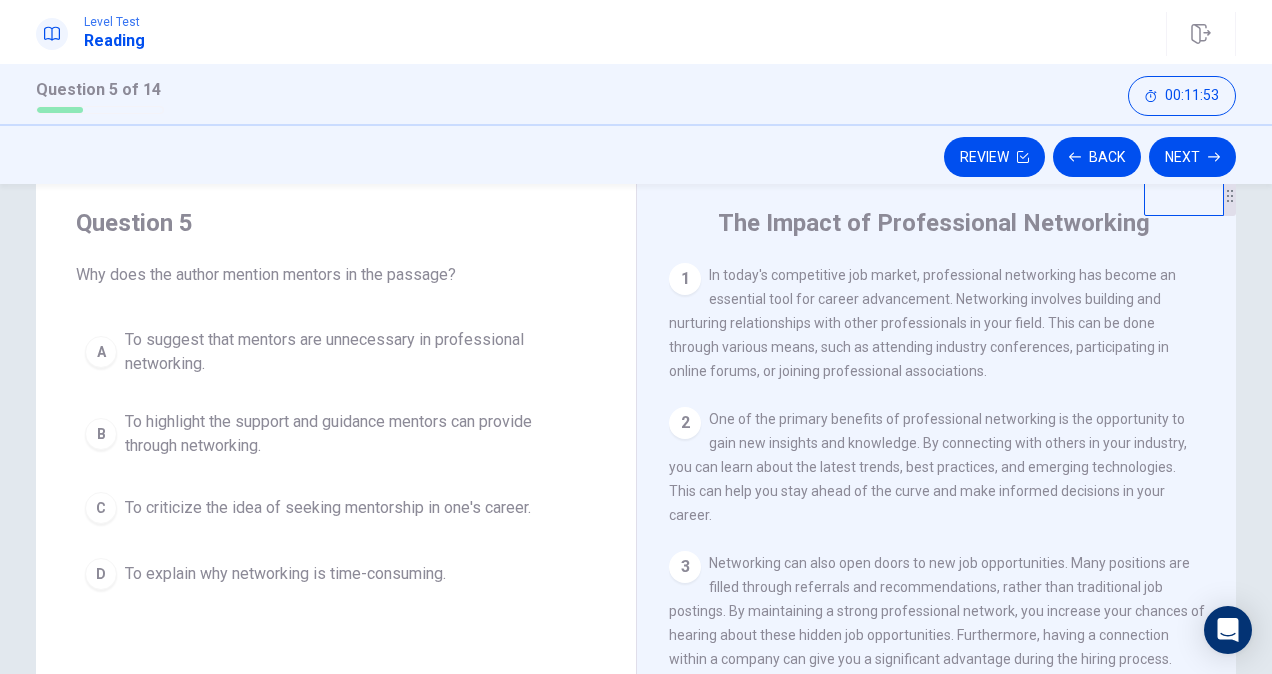 drag, startPoint x: 166, startPoint y: 276, endPoint x: 408, endPoint y: 278, distance: 242.00827 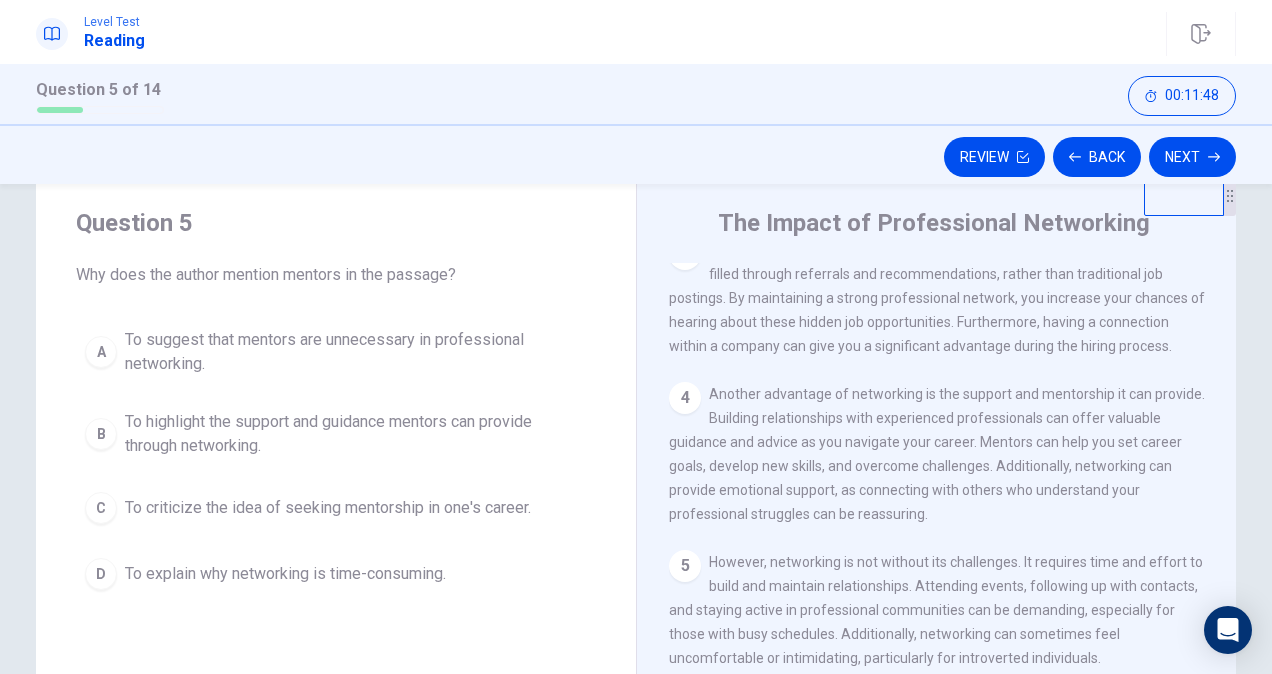 scroll, scrollTop: 333, scrollLeft: 0, axis: vertical 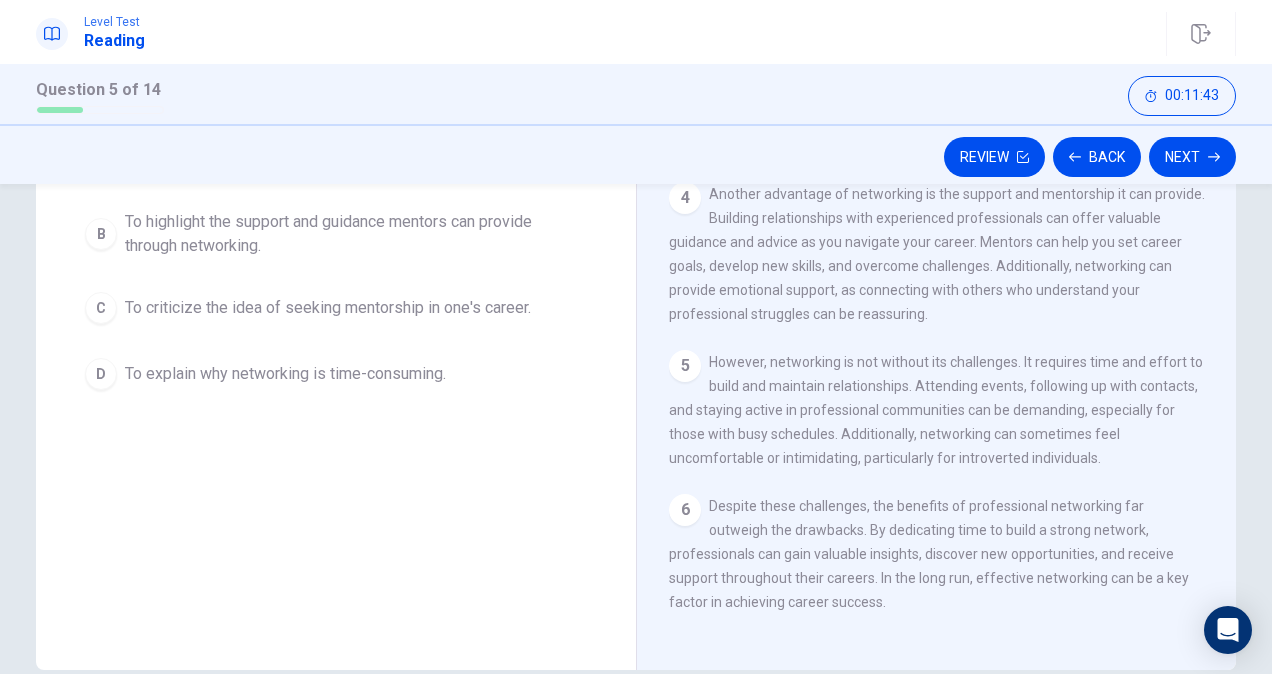 drag, startPoint x: 790, startPoint y: 407, endPoint x: 1027, endPoint y: 405, distance: 237.00844 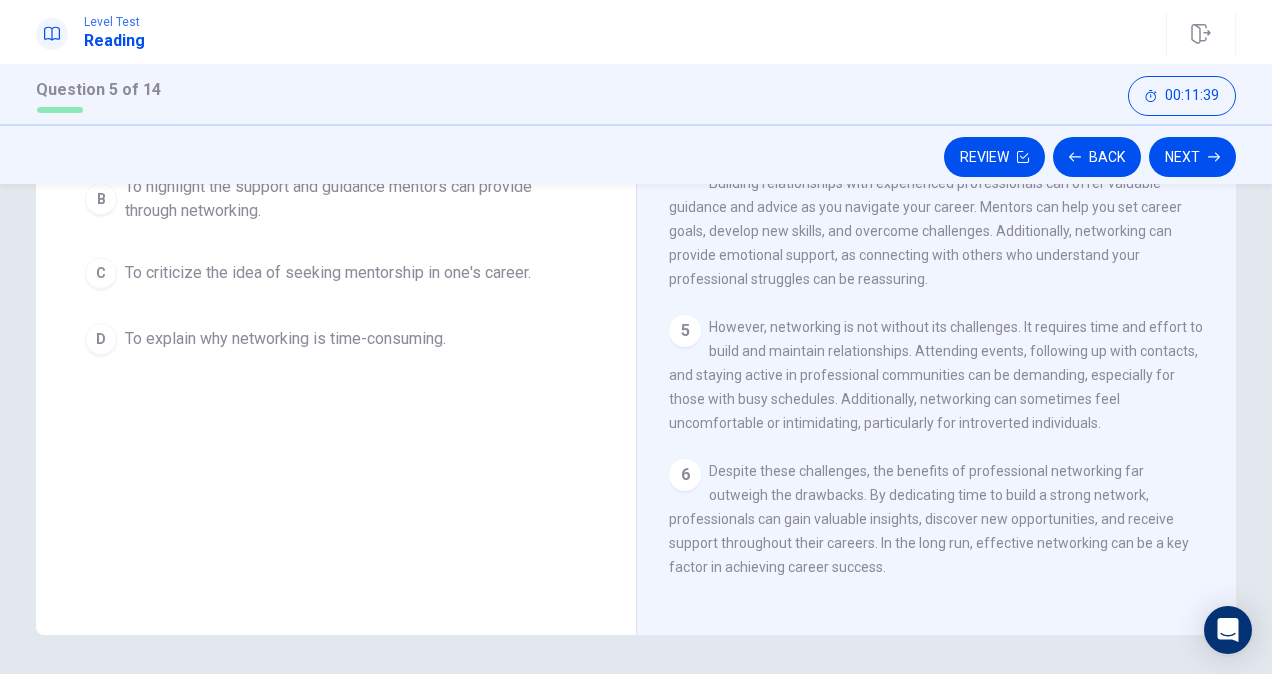 scroll, scrollTop: 149, scrollLeft: 0, axis: vertical 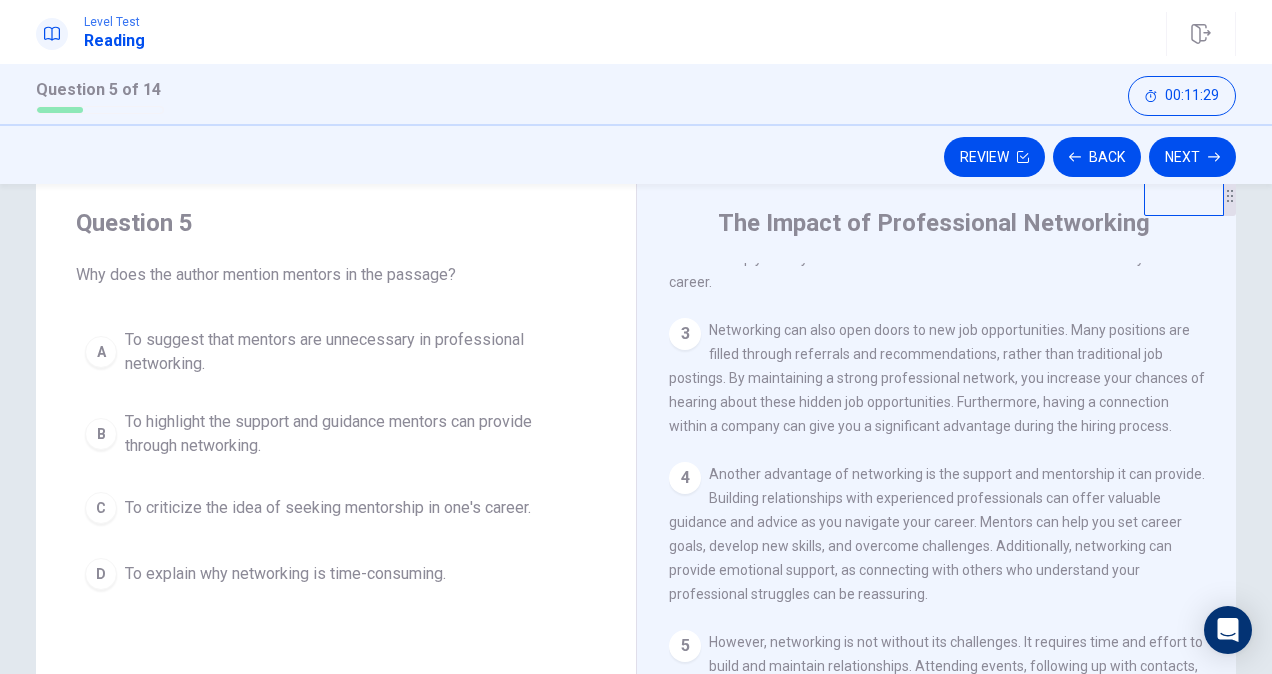 click on "To highlight the support and guidance mentors can provide through networking." at bounding box center [356, 434] 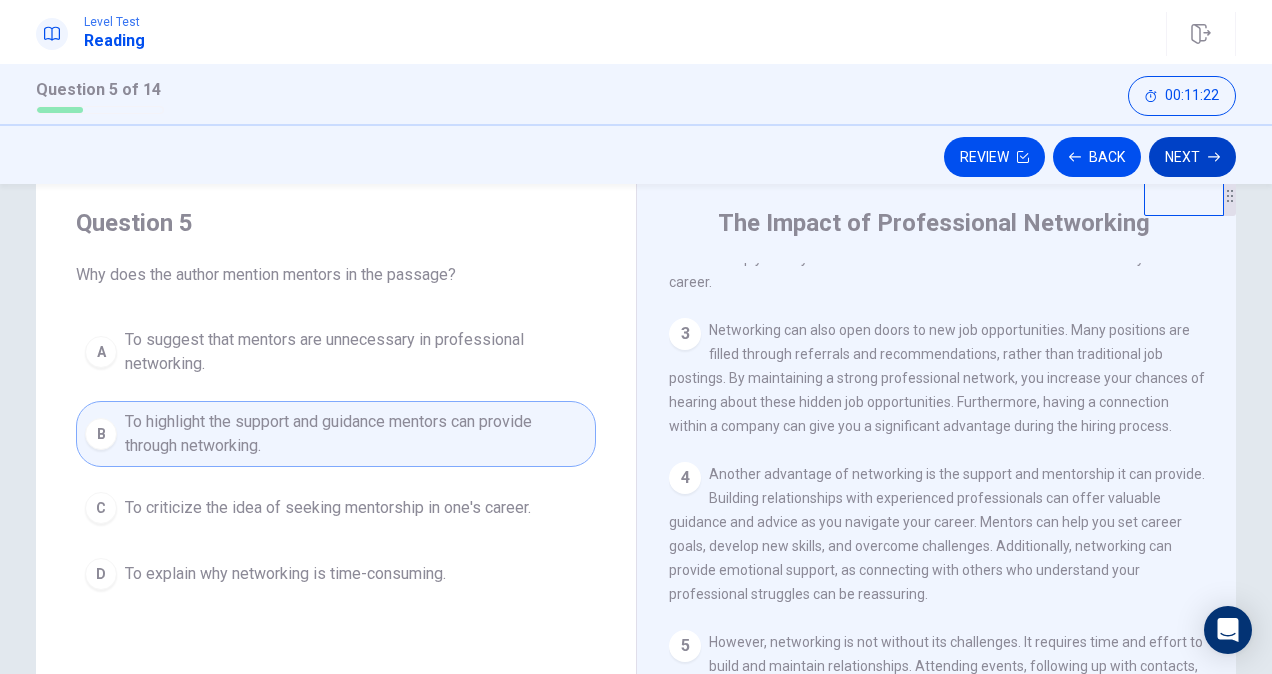 click on "Next" at bounding box center [1192, 157] 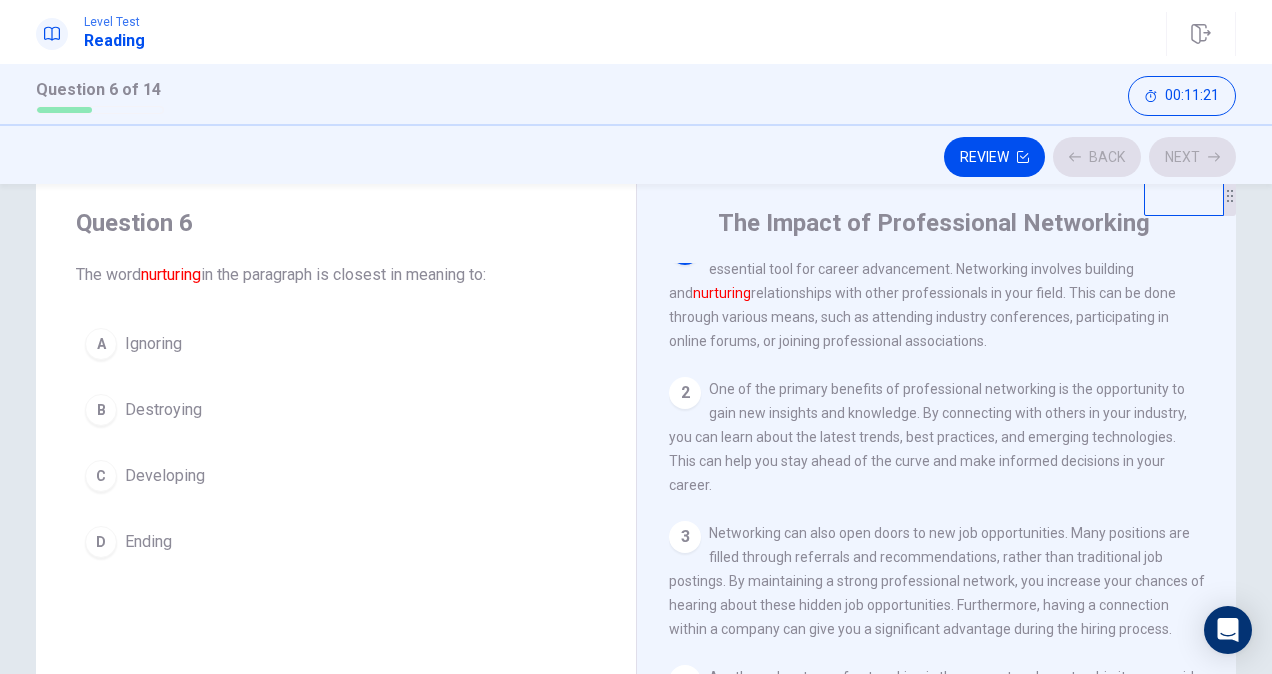 scroll, scrollTop: 0, scrollLeft: 0, axis: both 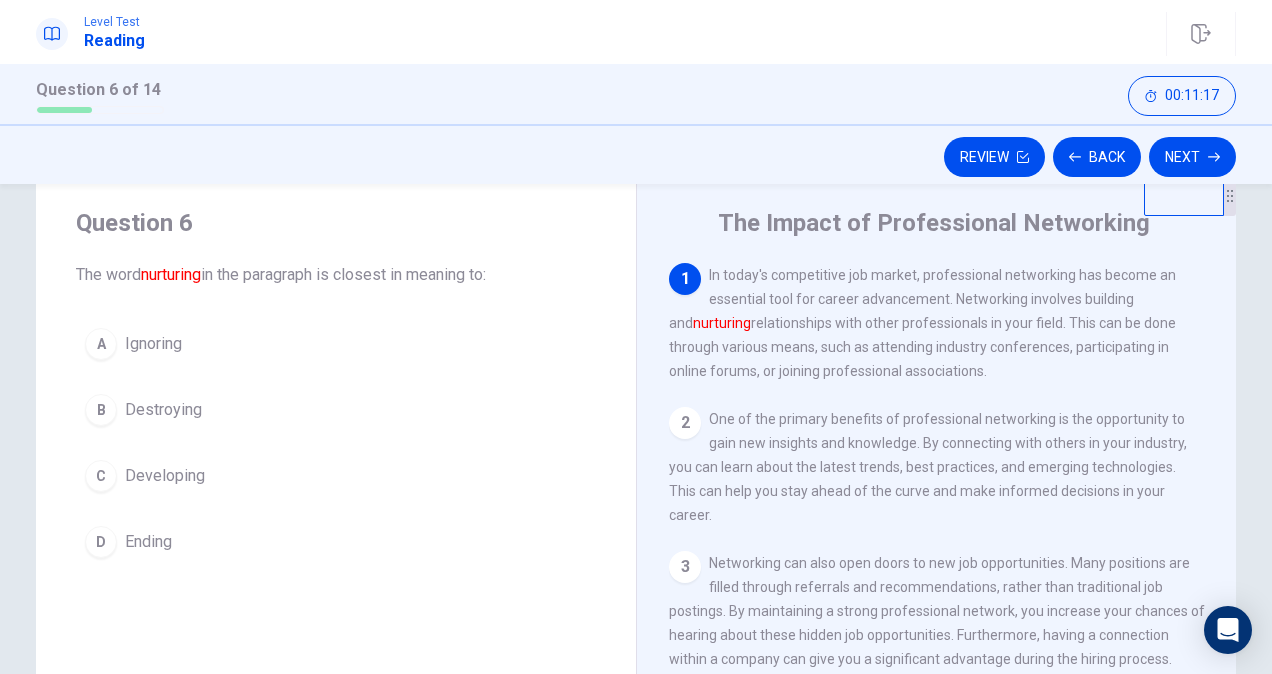 drag, startPoint x: 266, startPoint y: 275, endPoint x: 424, endPoint y: 275, distance: 158 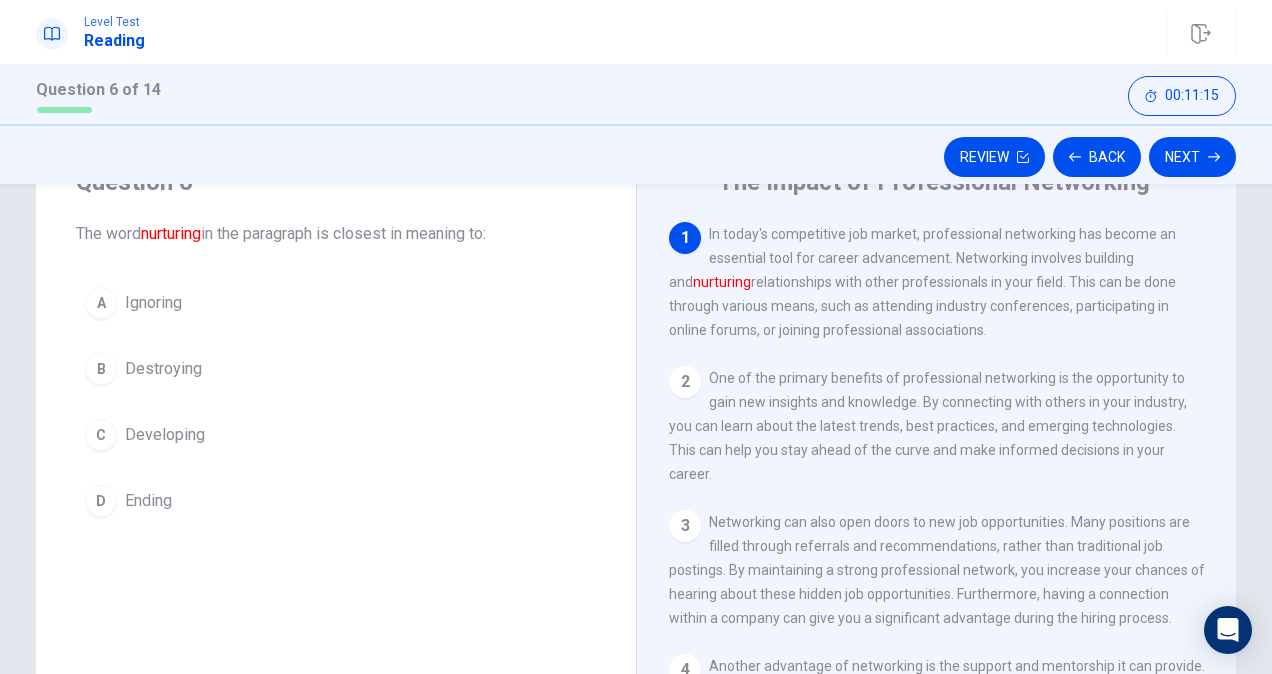 scroll, scrollTop: 49, scrollLeft: 0, axis: vertical 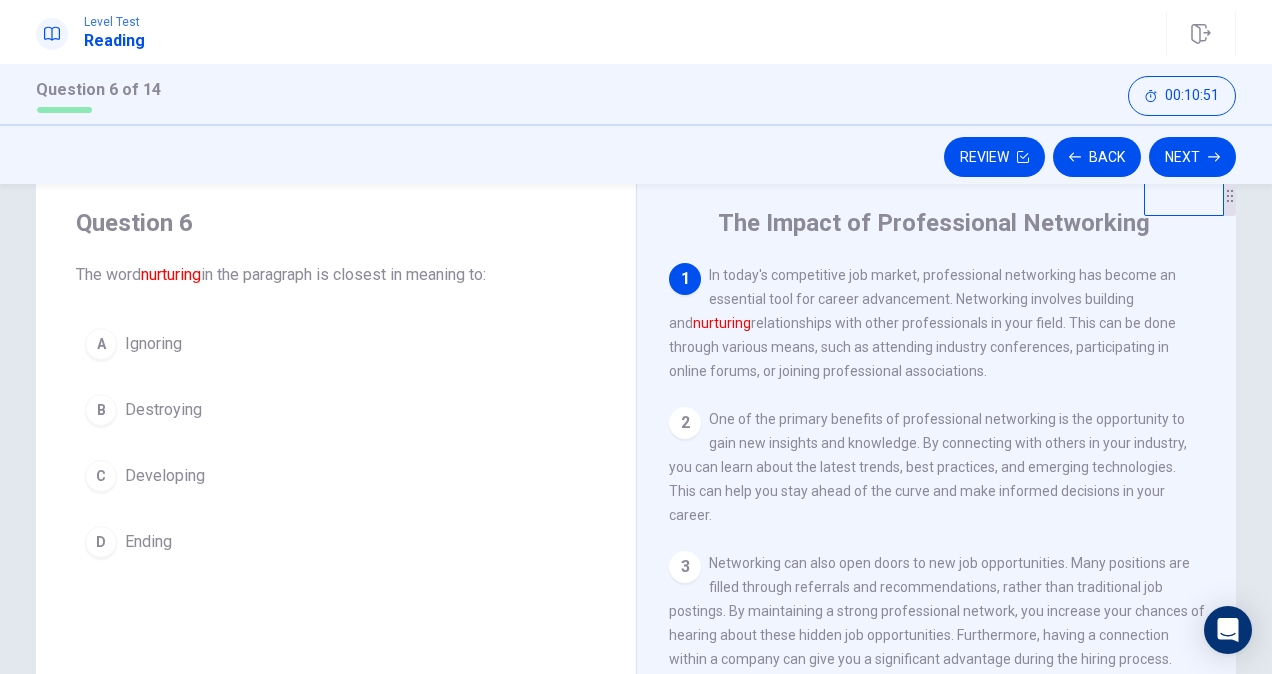 click on "Developing" at bounding box center [165, 476] 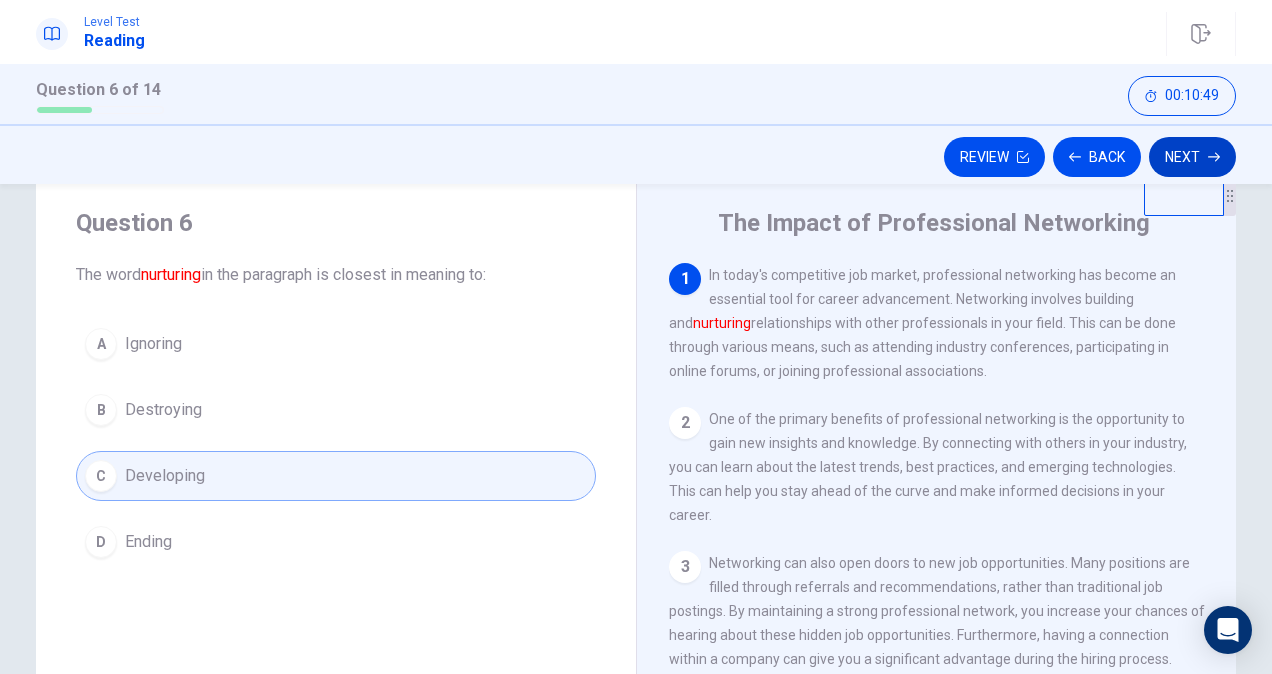 click 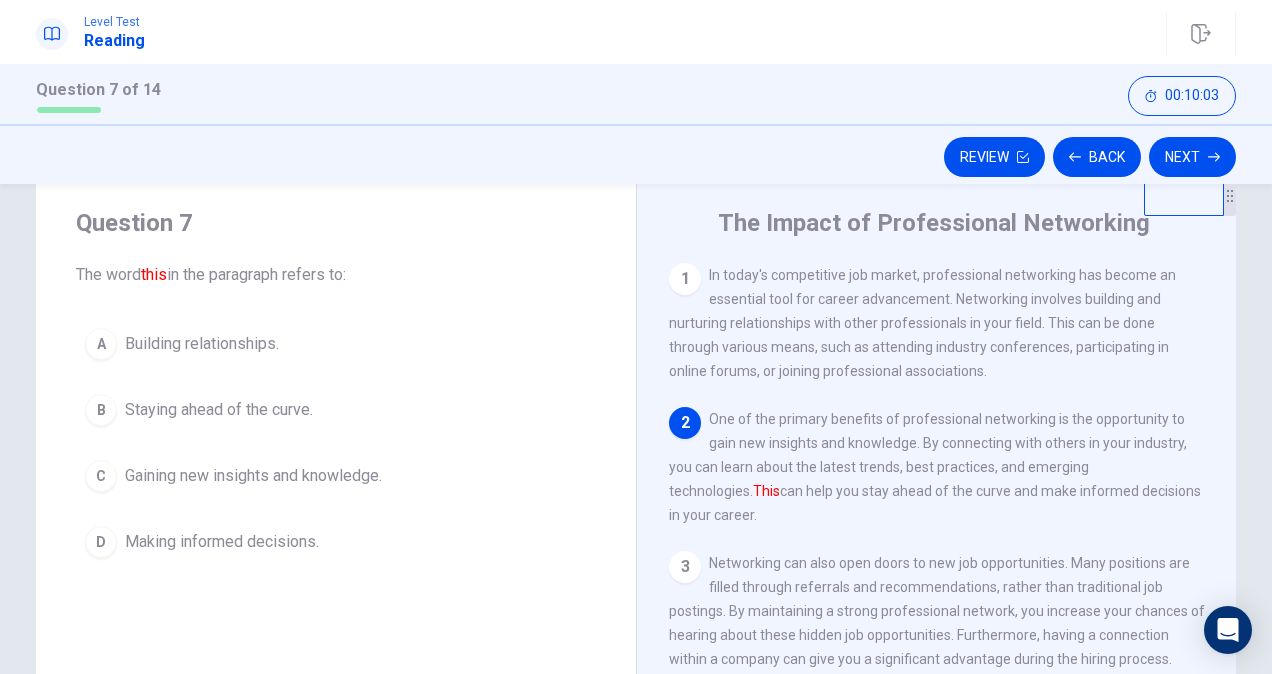 scroll, scrollTop: 100, scrollLeft: 0, axis: vertical 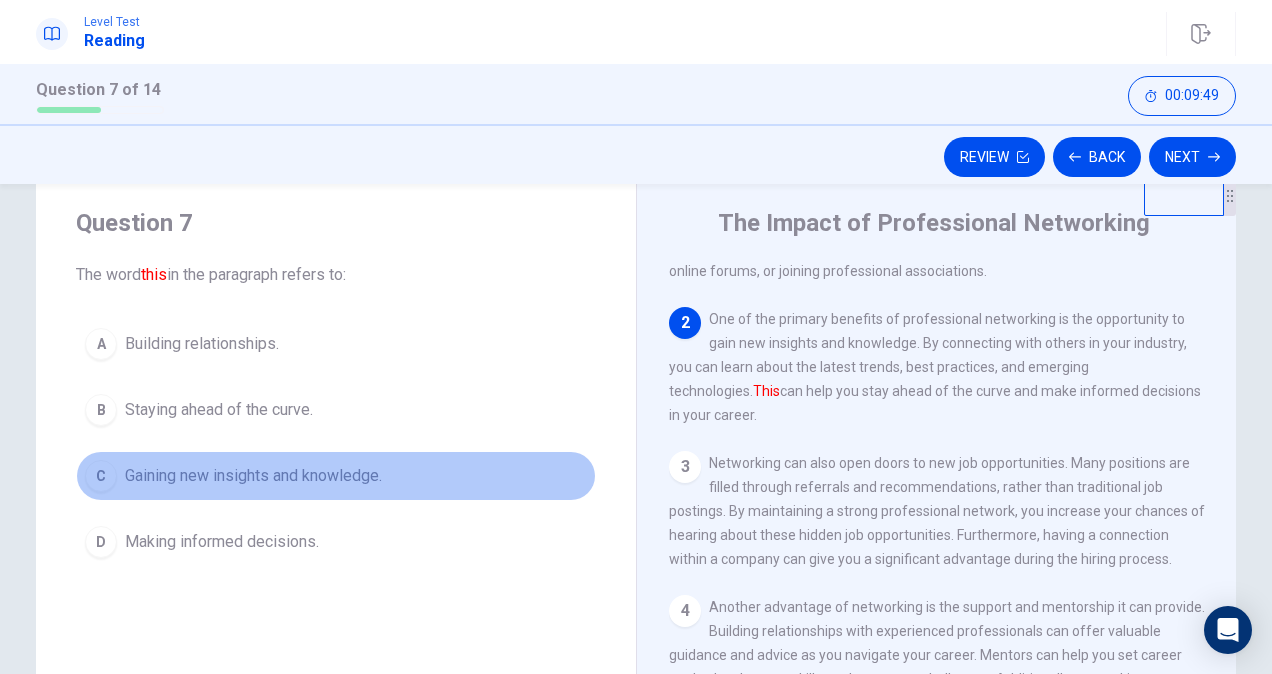click on "Gaining new insights and knowledge." at bounding box center [253, 476] 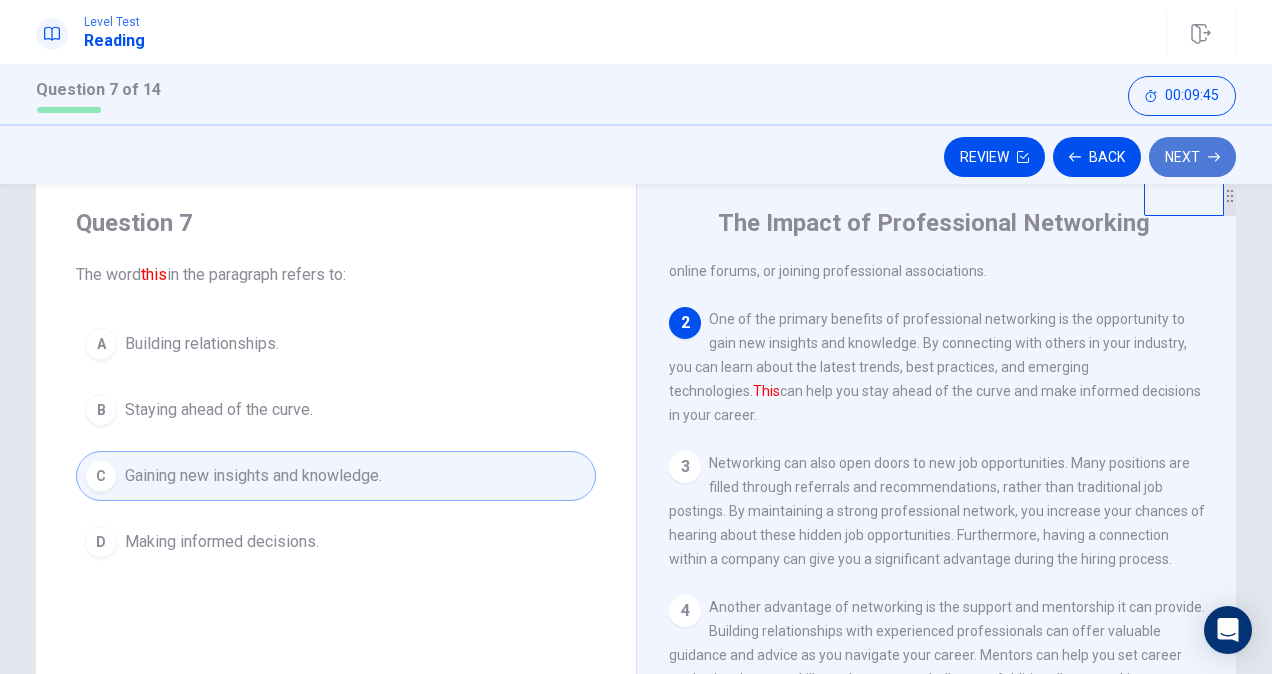 click on "Next" at bounding box center (1192, 157) 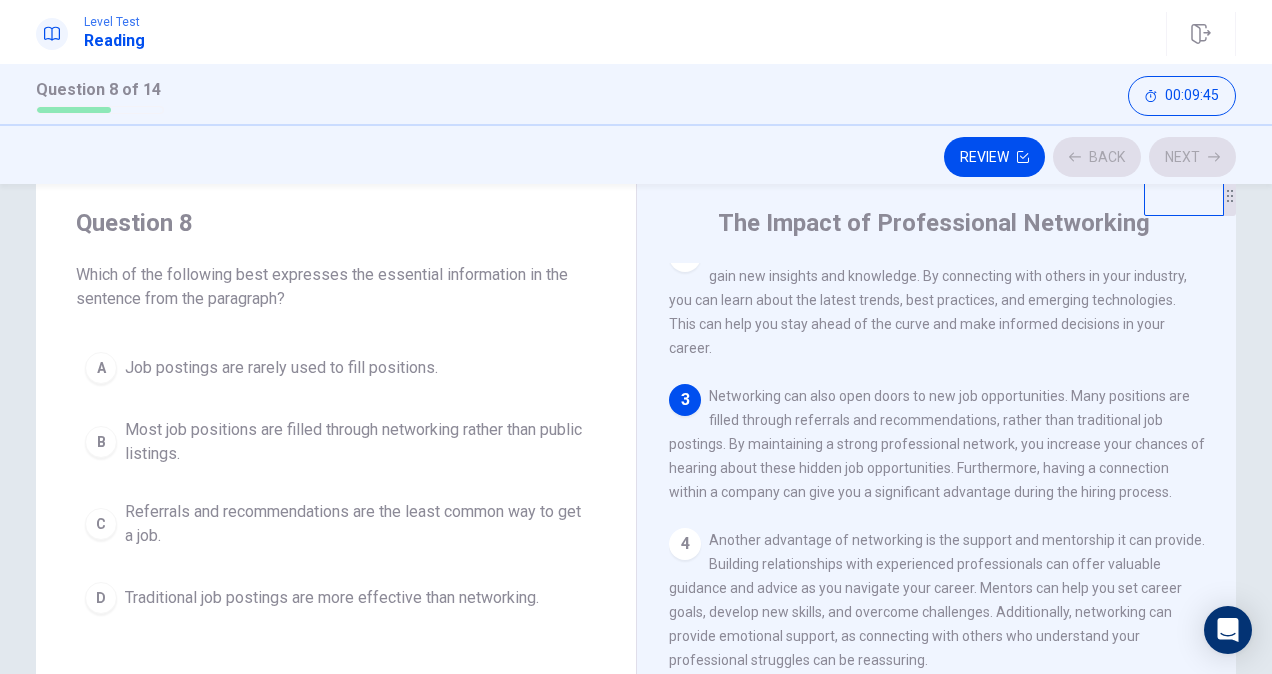 scroll, scrollTop: 294, scrollLeft: 0, axis: vertical 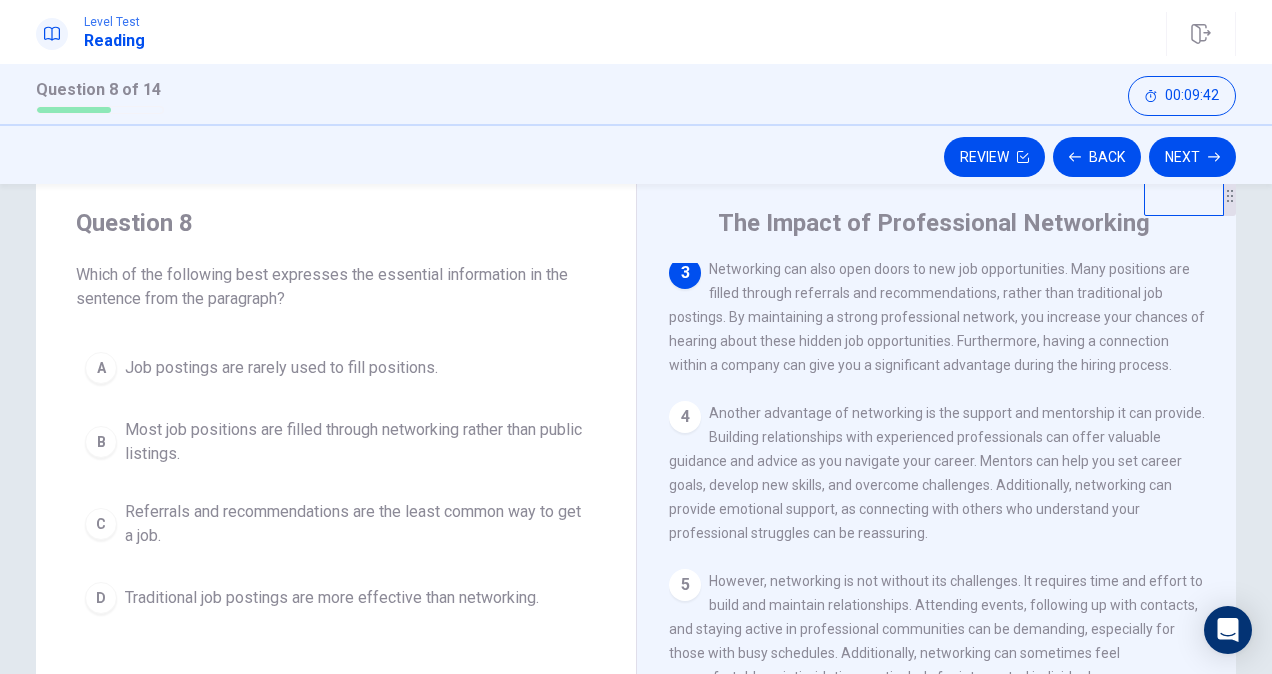 drag, startPoint x: 147, startPoint y: 278, endPoint x: 275, endPoint y: 275, distance: 128.03516 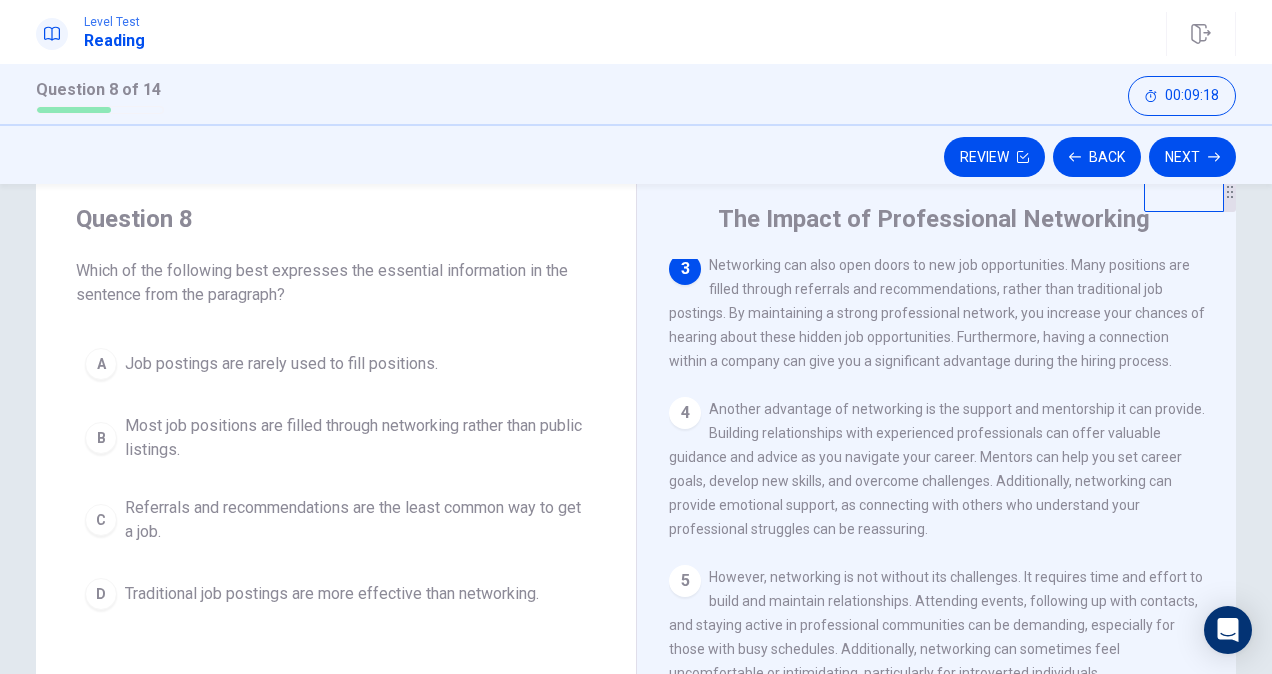 scroll, scrollTop: 49, scrollLeft: 0, axis: vertical 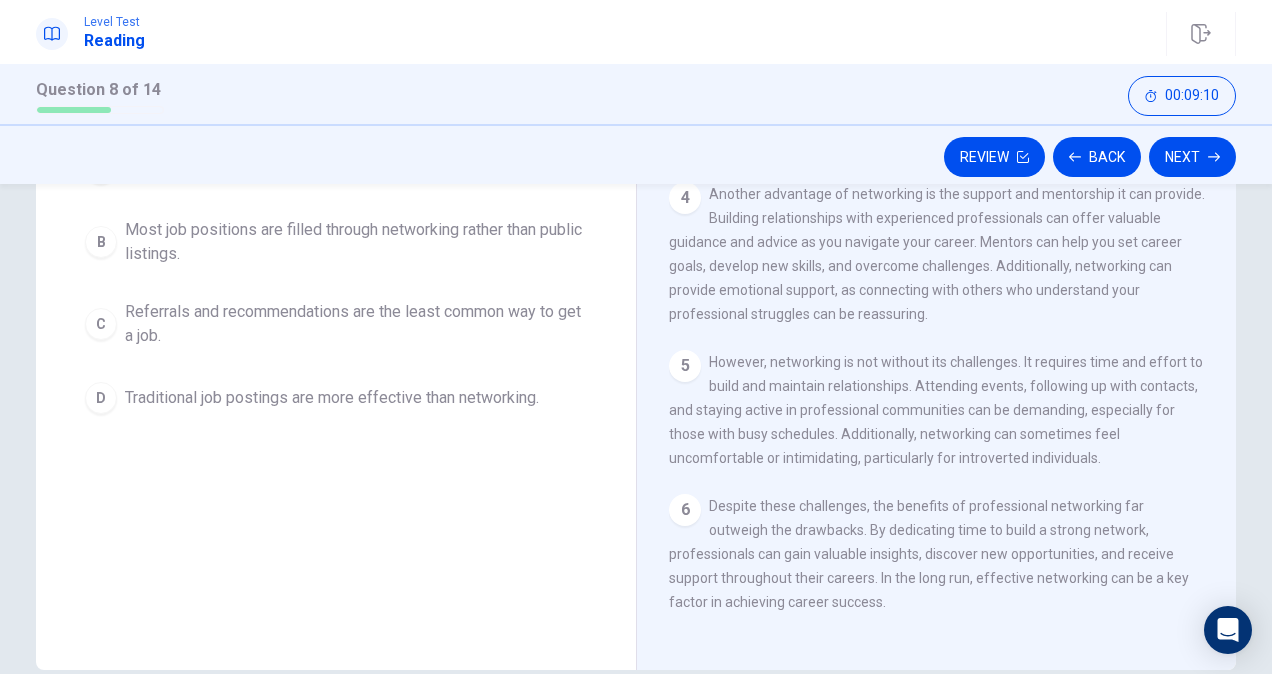 drag, startPoint x: 802, startPoint y: 501, endPoint x: 985, endPoint y: 507, distance: 183.09833 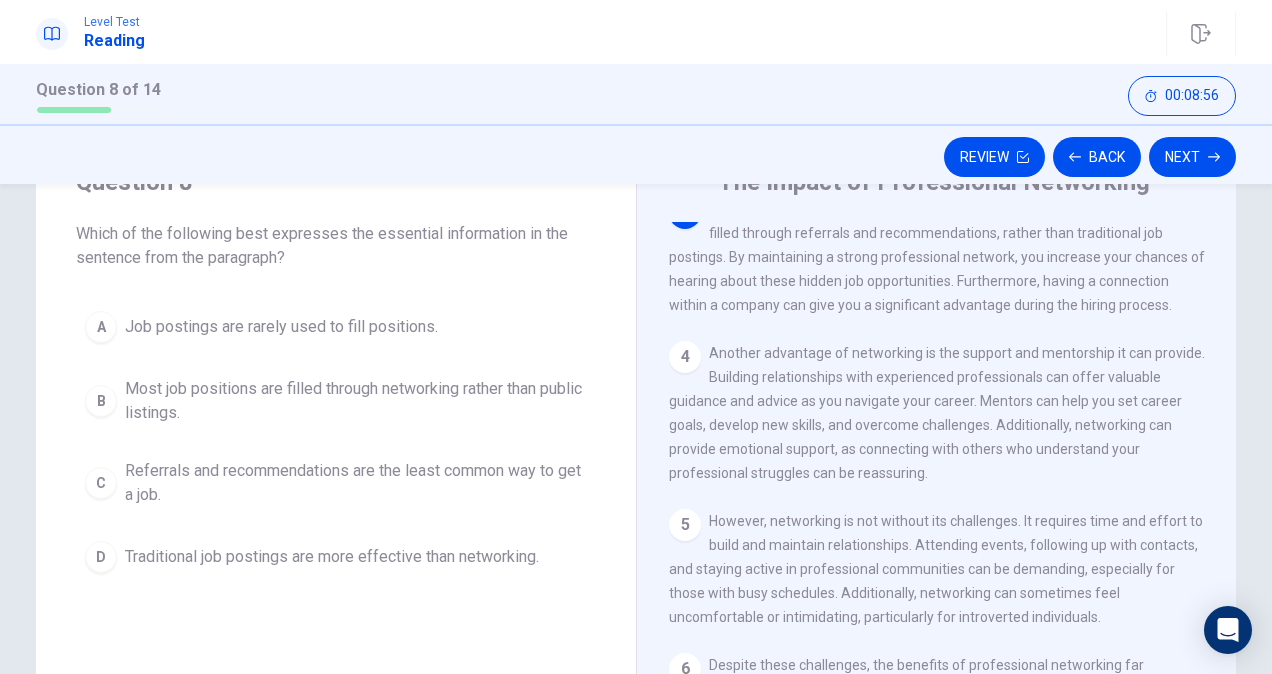 scroll, scrollTop: 49, scrollLeft: 0, axis: vertical 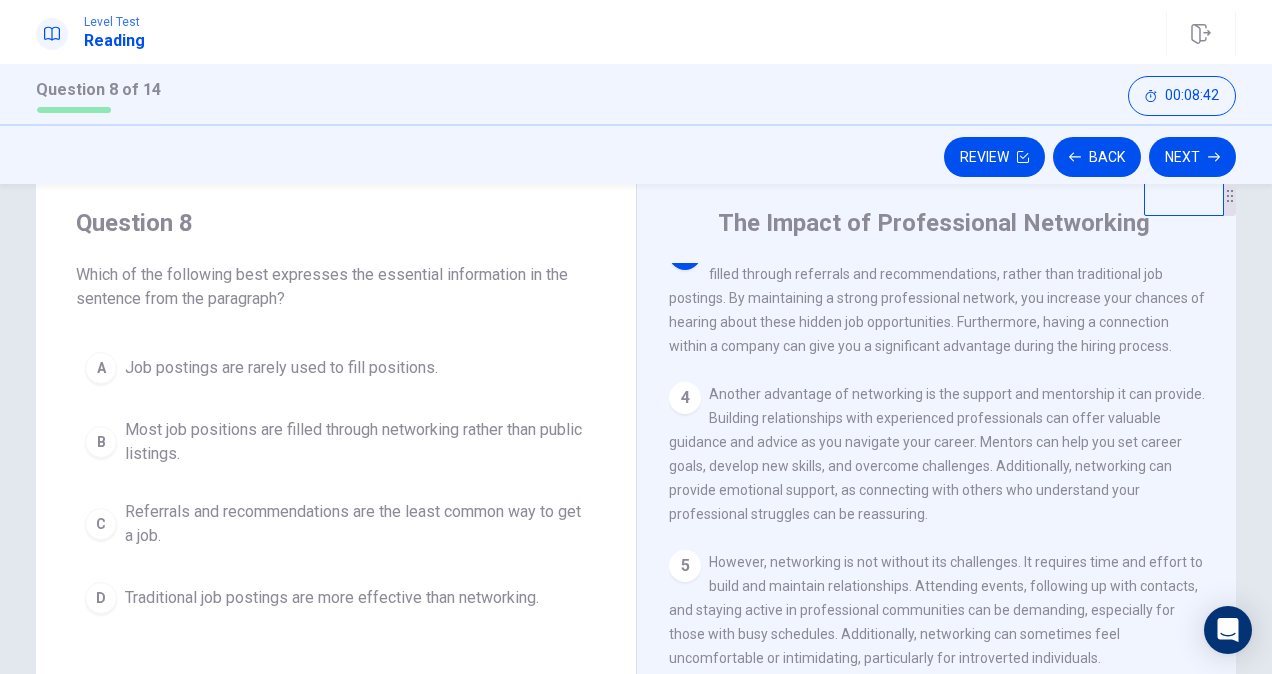 drag, startPoint x: 887, startPoint y: 432, endPoint x: 1051, endPoint y: 442, distance: 164.3046 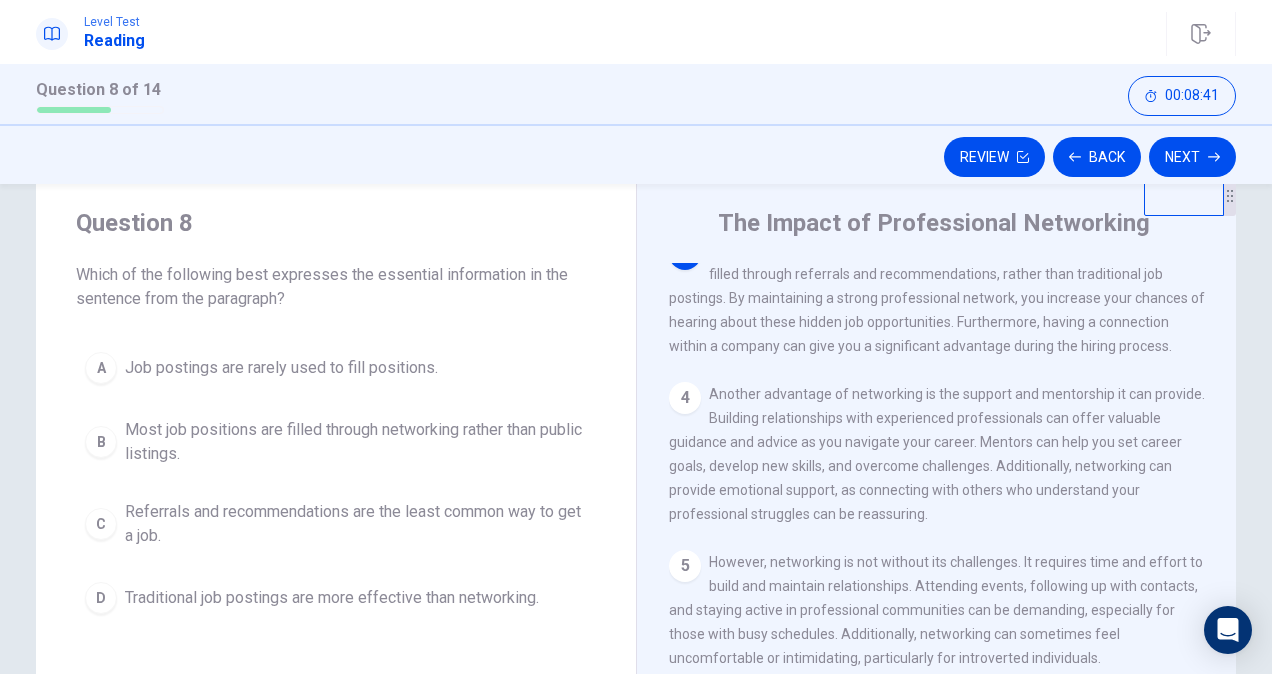 click on "Another advantage of networking is the support and mentorship it can provide. Building relationships with experienced professionals can offer valuable guidance and advice as you navigate your career. Mentors can help you set career goals, develop new skills, and overcome challenges. Additionally, networking can provide emotional support, as connecting with others who understand your professional struggles can be reassuring." at bounding box center [937, 454] 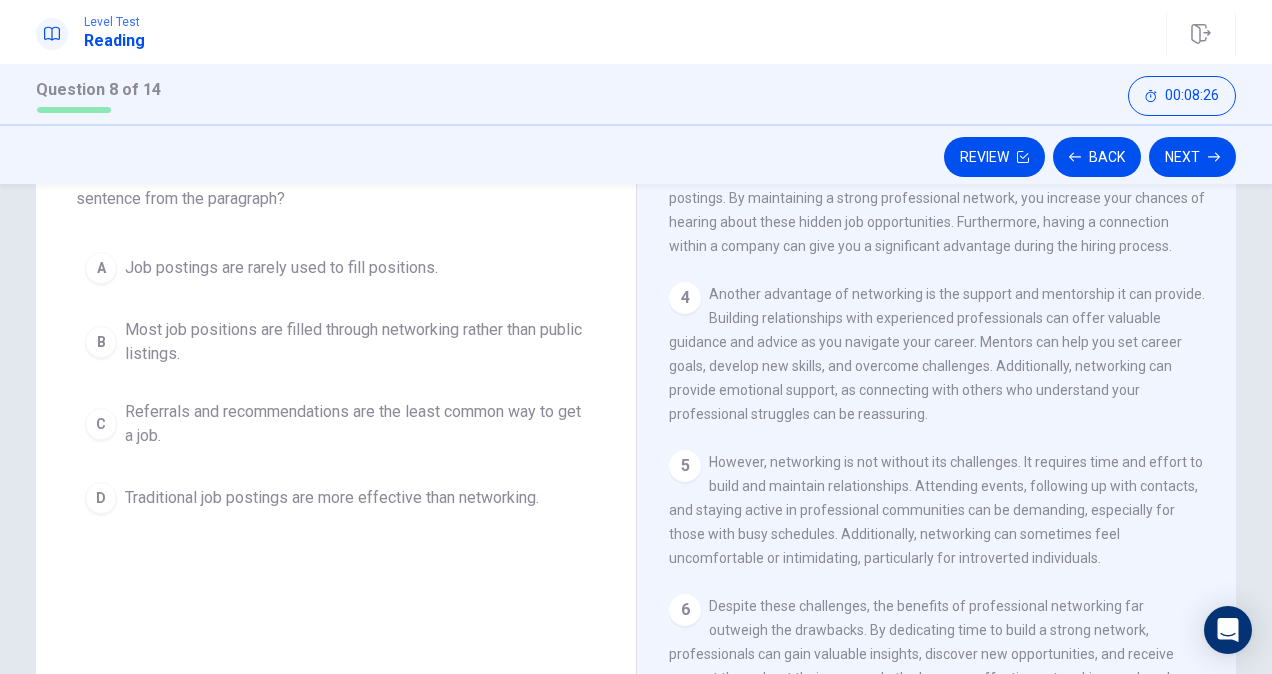 scroll, scrollTop: 49, scrollLeft: 0, axis: vertical 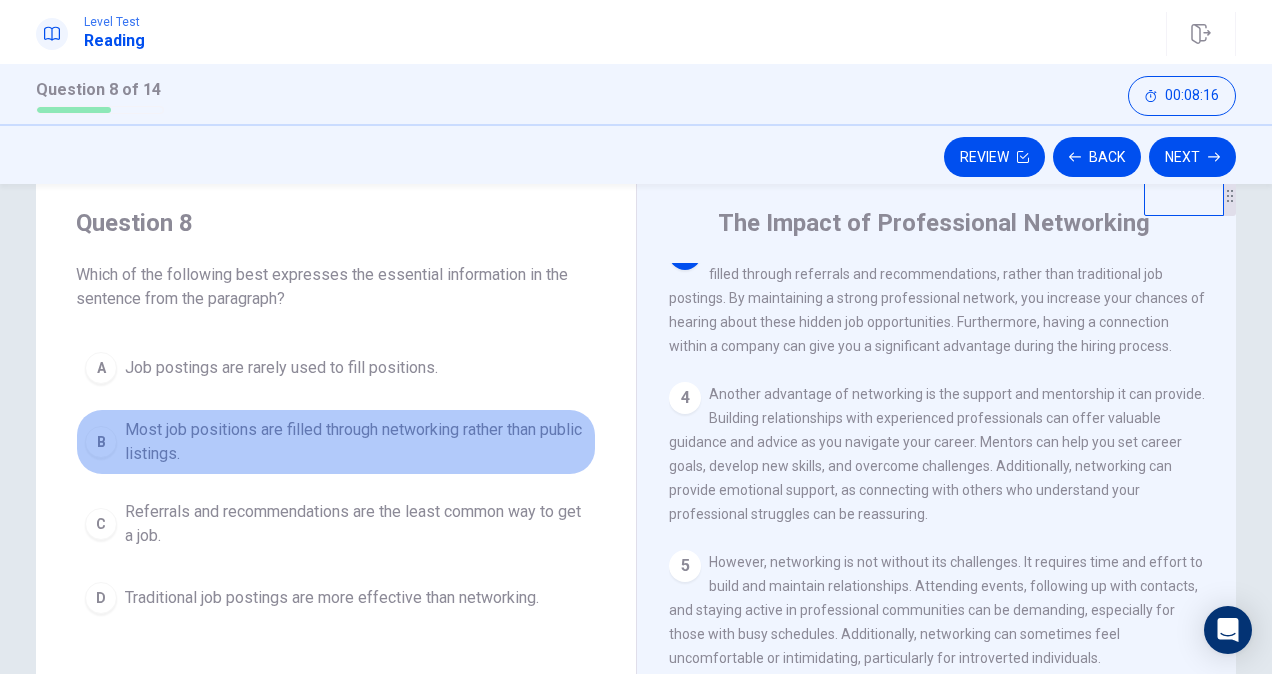 click on "Most job positions are filled through networking rather than public listings." at bounding box center (356, 442) 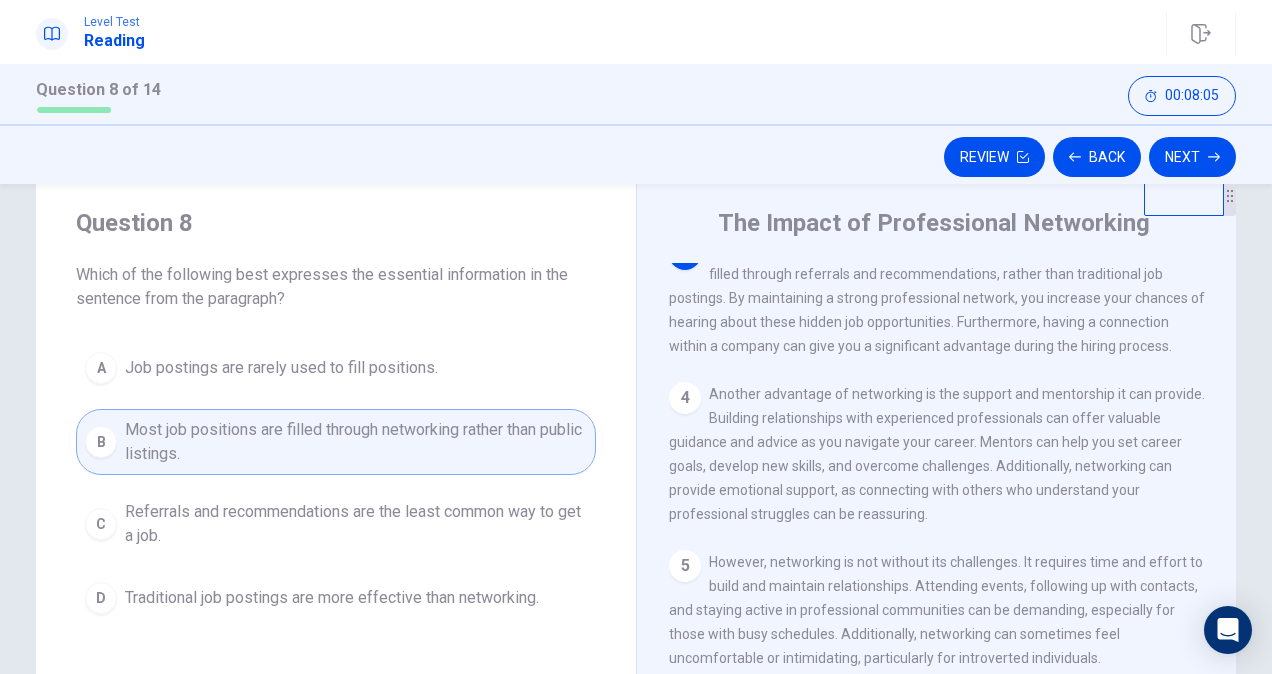 click on "Referrals and recommendations are the least common way to get a job." at bounding box center [356, 524] 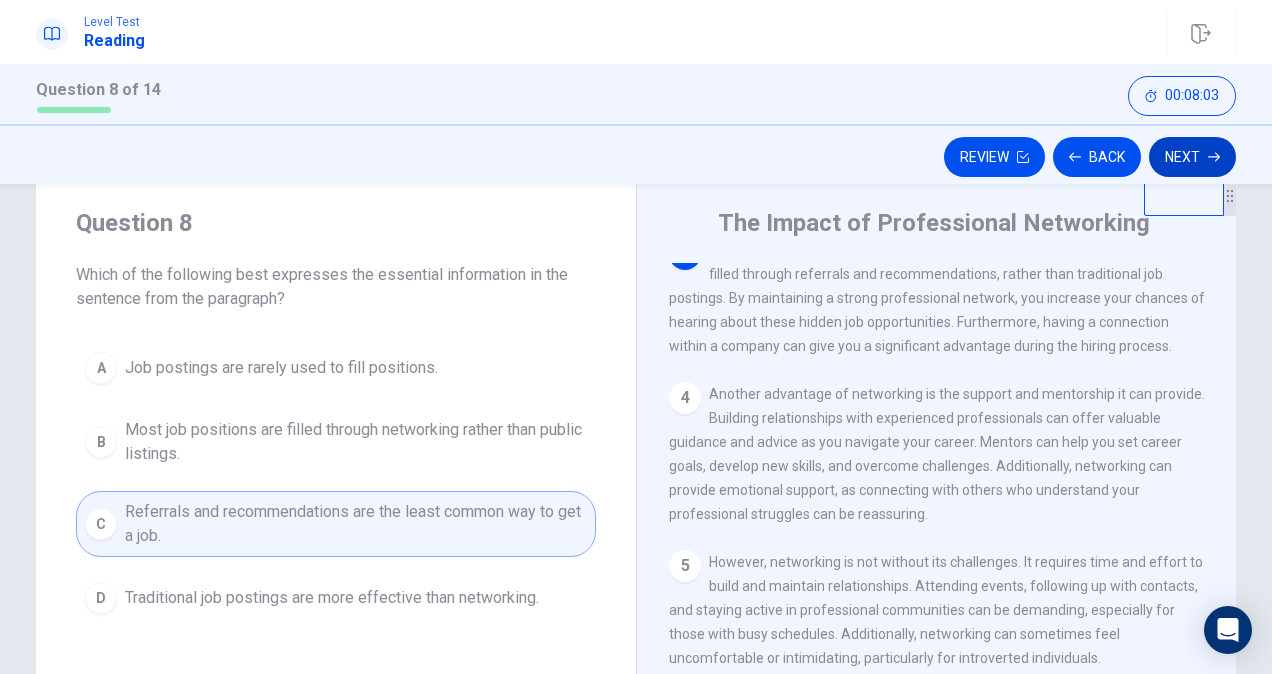 click on "Next" at bounding box center (1192, 157) 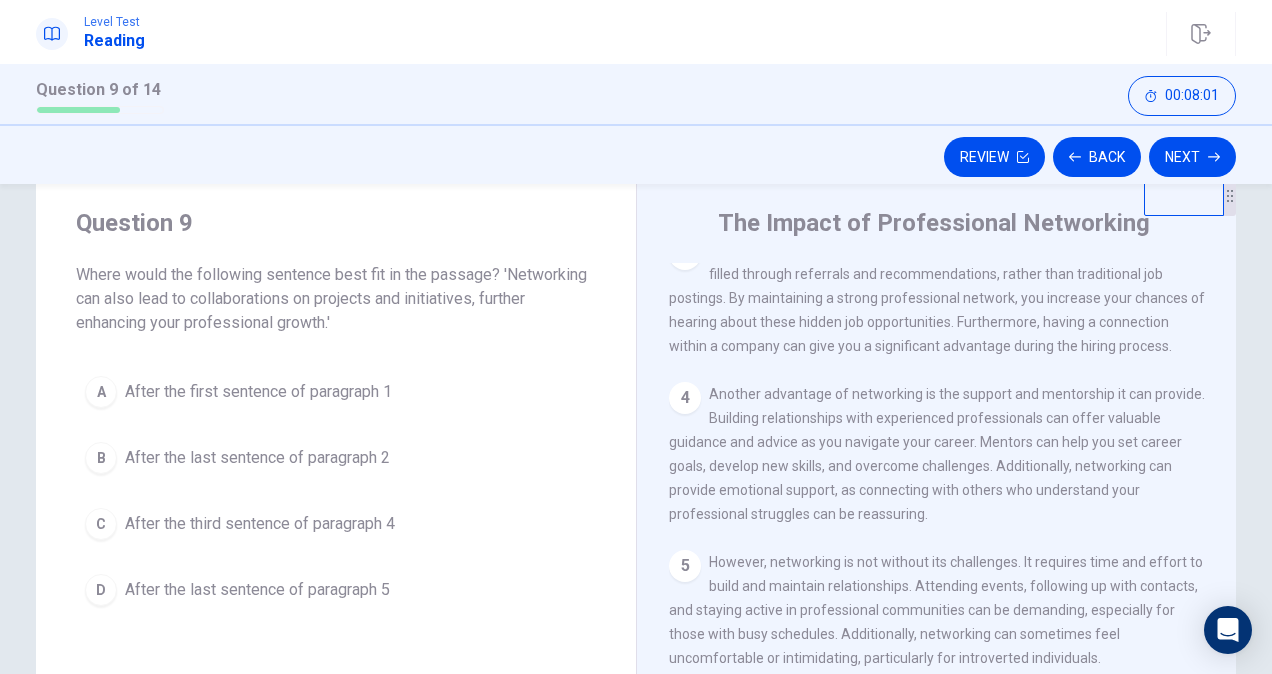 drag, startPoint x: 92, startPoint y: 275, endPoint x: 208, endPoint y: 273, distance: 116.01724 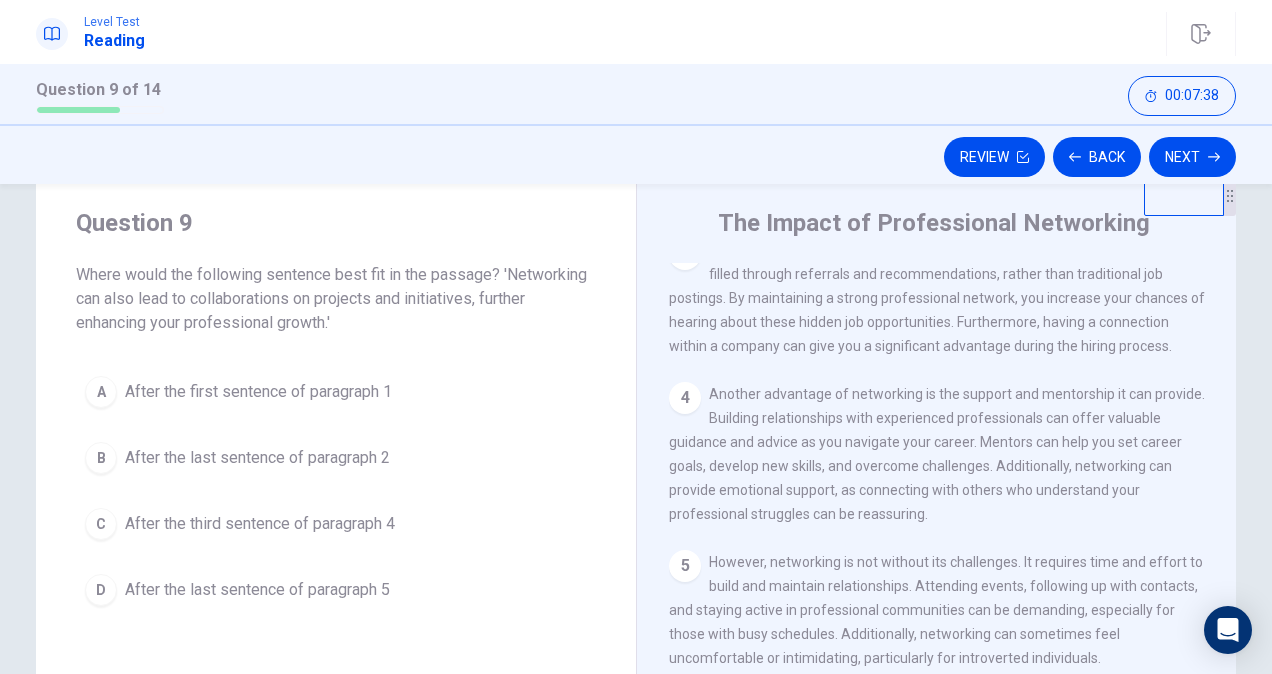 drag, startPoint x: 182, startPoint y: 277, endPoint x: 368, endPoint y: 280, distance: 186.02419 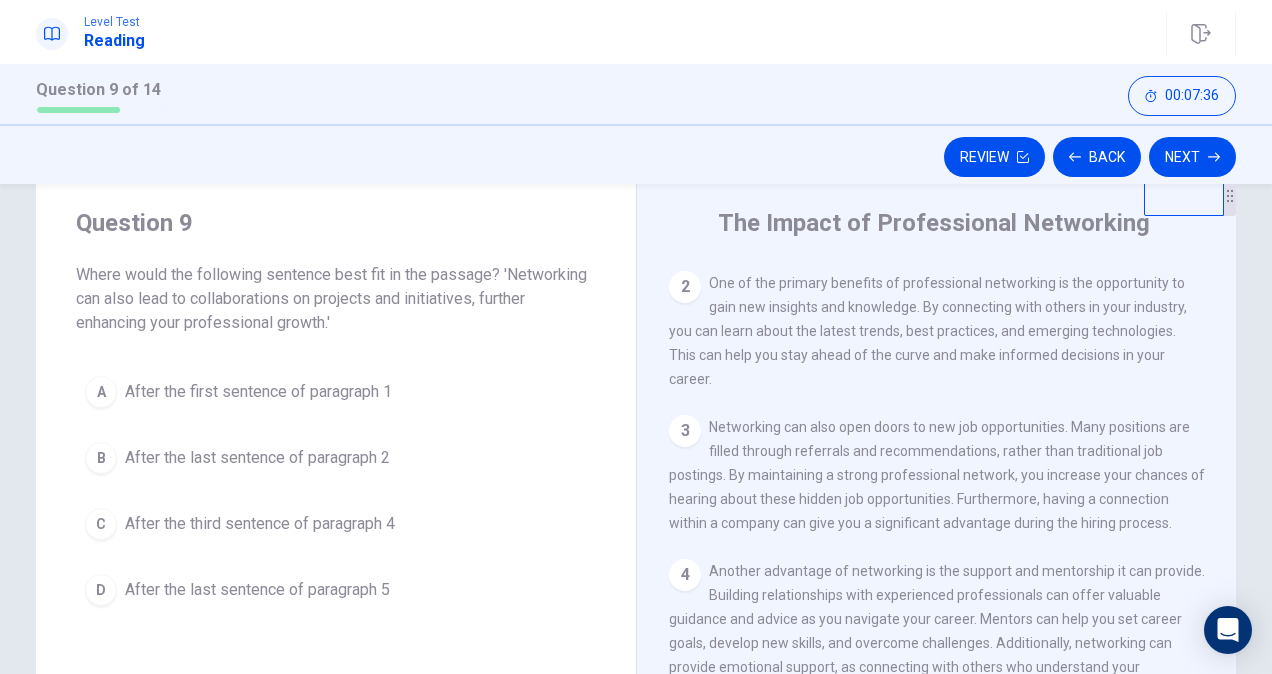 scroll, scrollTop: 133, scrollLeft: 0, axis: vertical 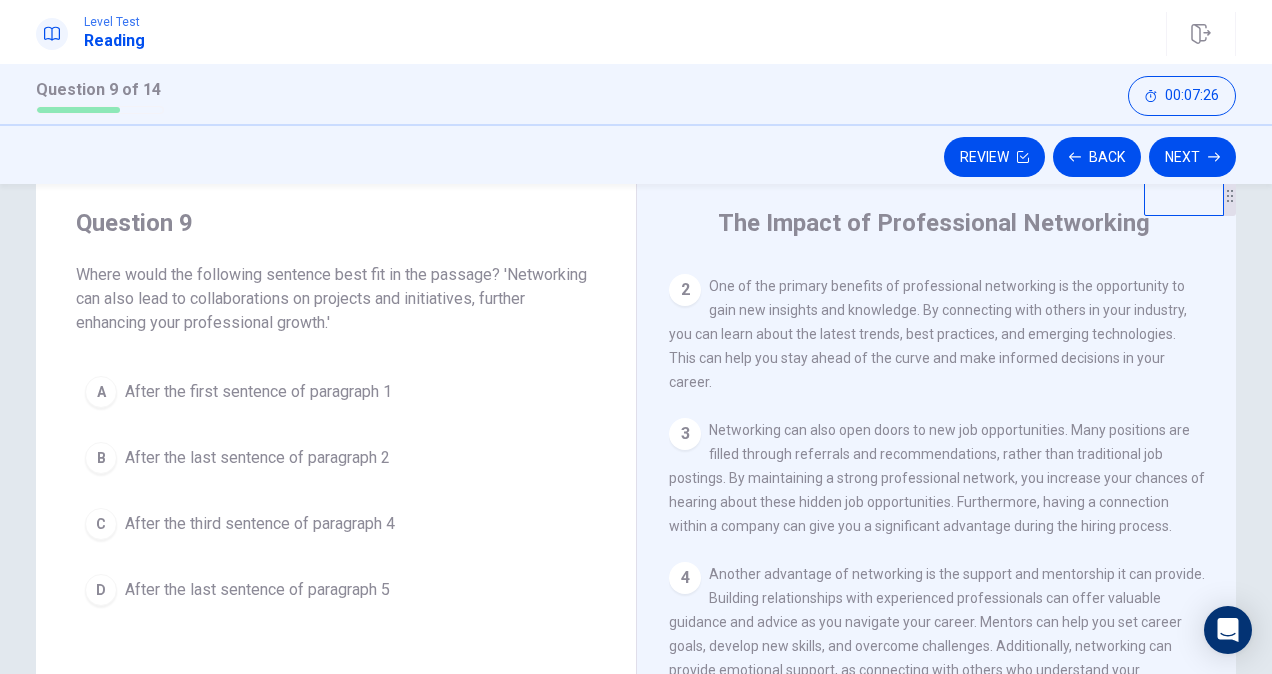 drag, startPoint x: 504, startPoint y: 272, endPoint x: 211, endPoint y: 320, distance: 296.9057 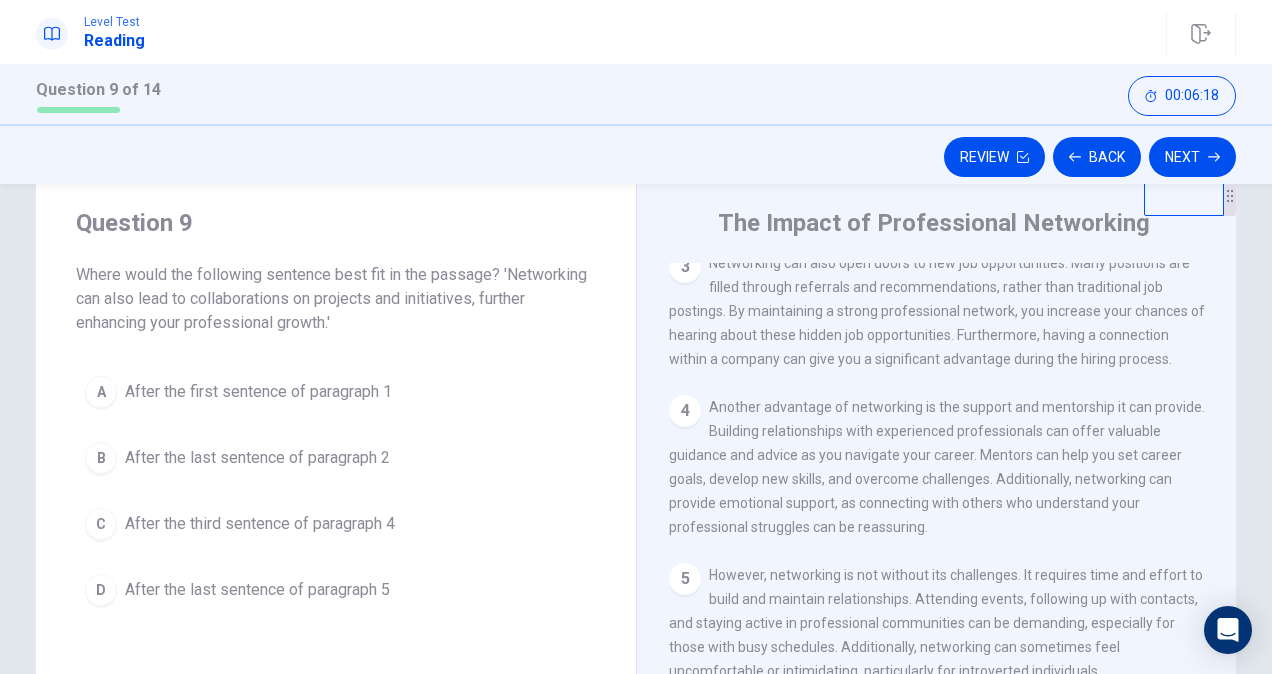 scroll, scrollTop: 333, scrollLeft: 0, axis: vertical 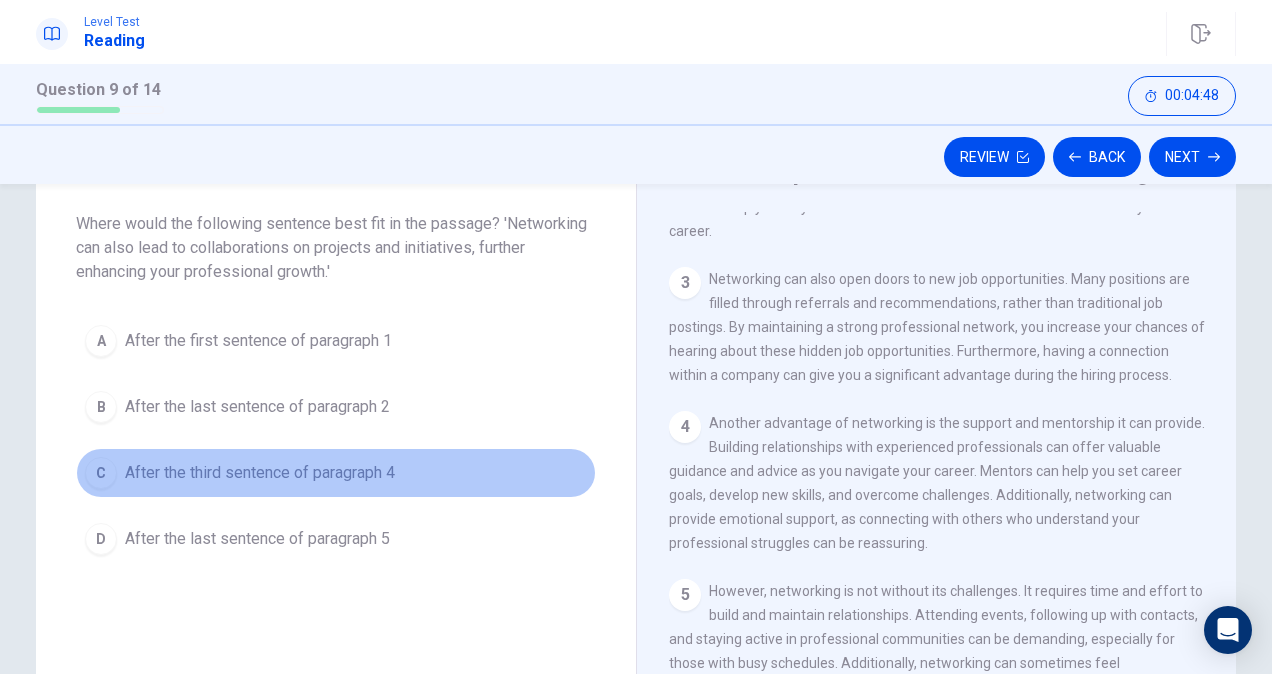 click on "C After the third sentence of paragraph 4" at bounding box center (336, 473) 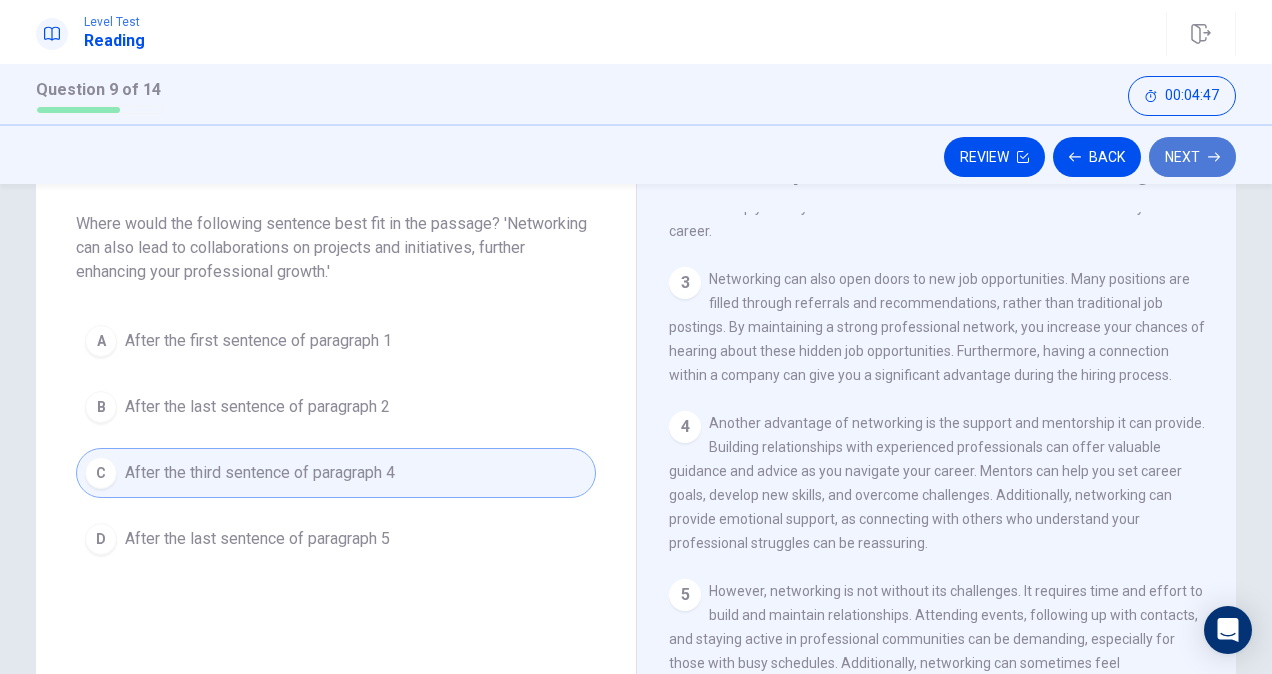 click on "Next" at bounding box center (1192, 157) 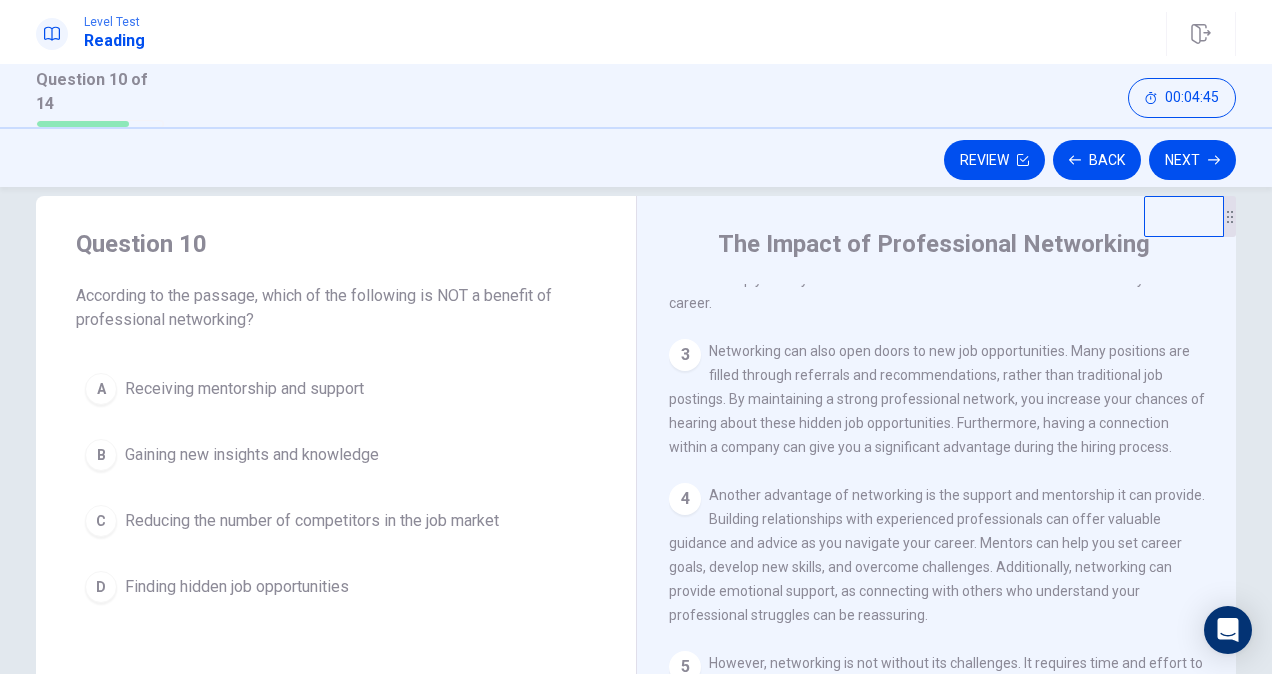 scroll, scrollTop: 0, scrollLeft: 0, axis: both 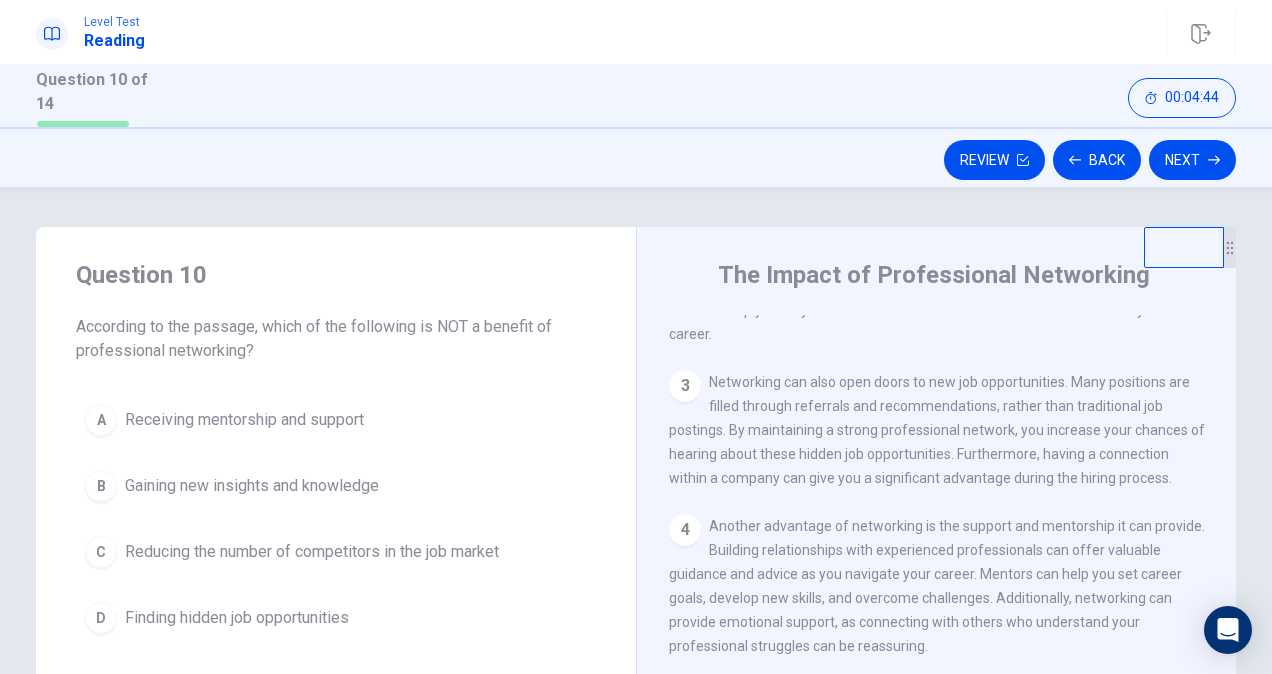 drag, startPoint x: 262, startPoint y: 319, endPoint x: 394, endPoint y: 330, distance: 132.45753 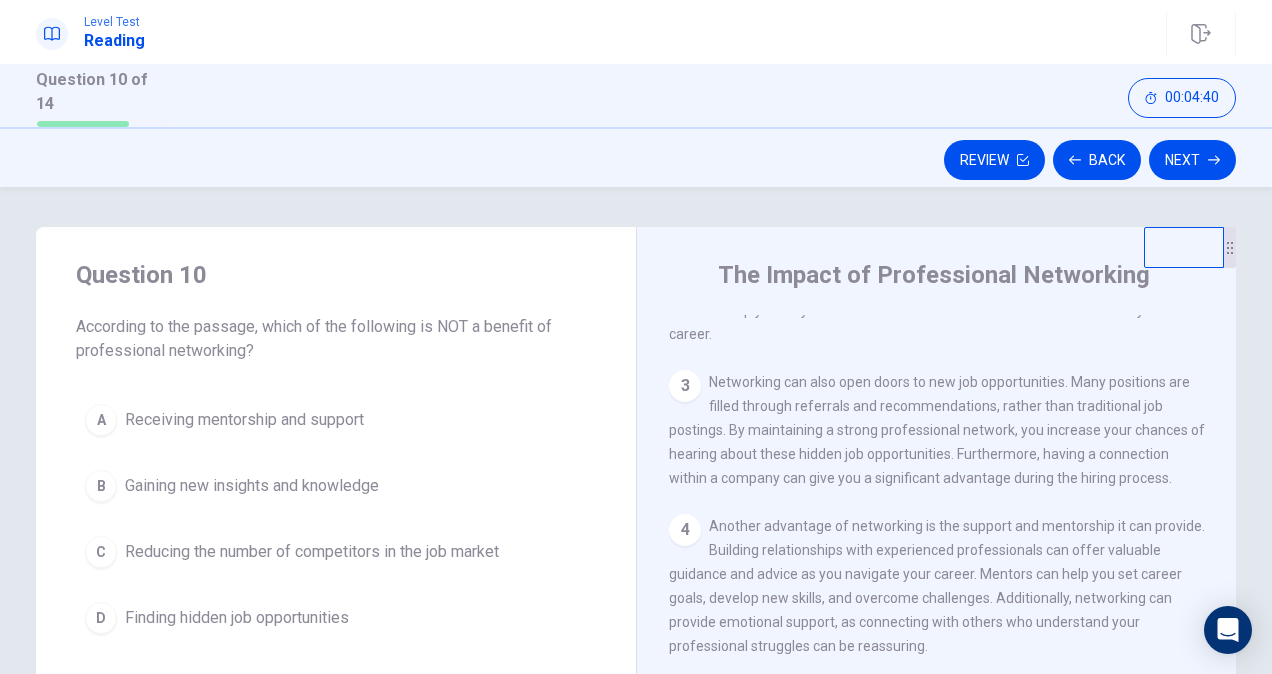 drag, startPoint x: 179, startPoint y: 319, endPoint x: 339, endPoint y: 329, distance: 160.3122 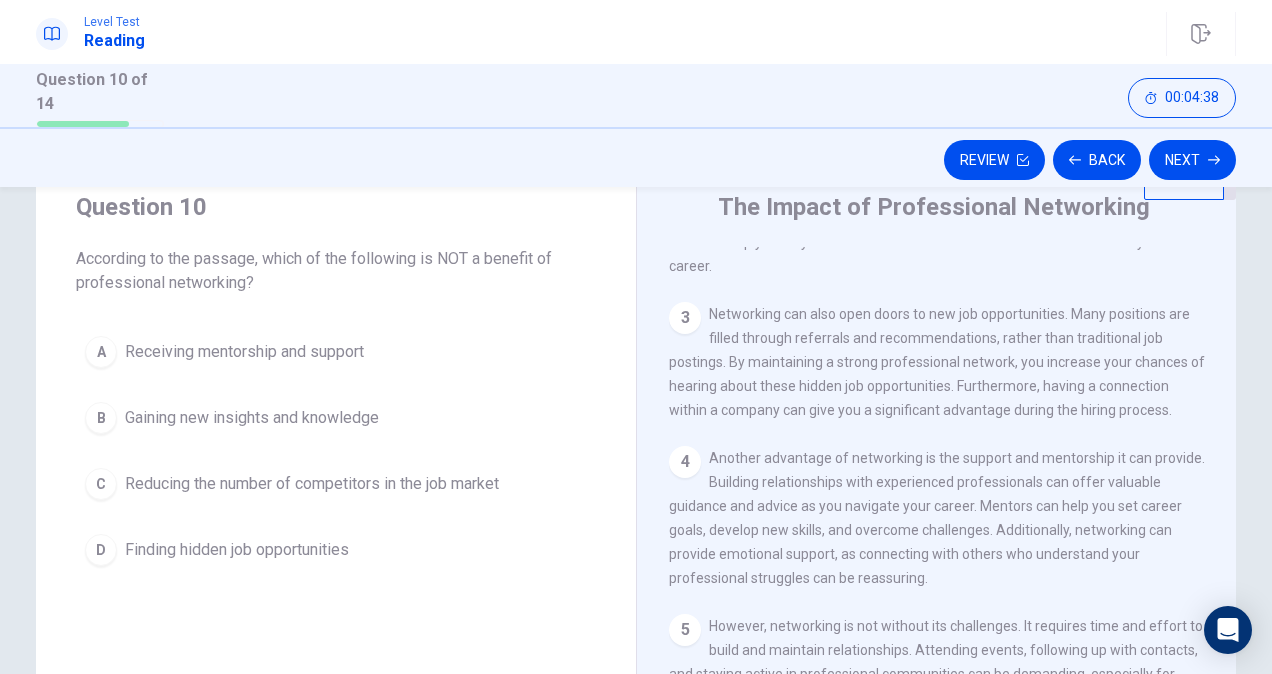 scroll, scrollTop: 100, scrollLeft: 0, axis: vertical 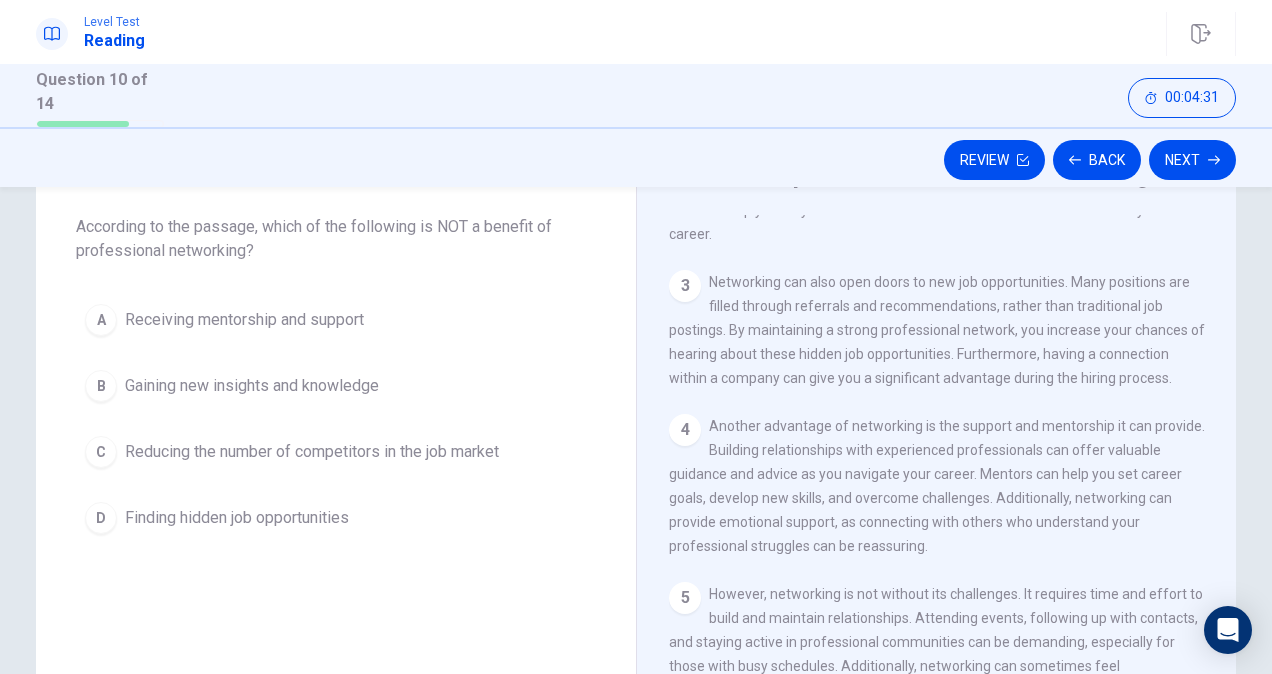 click on "Reducing the number of competitors in the job market" at bounding box center [312, 452] 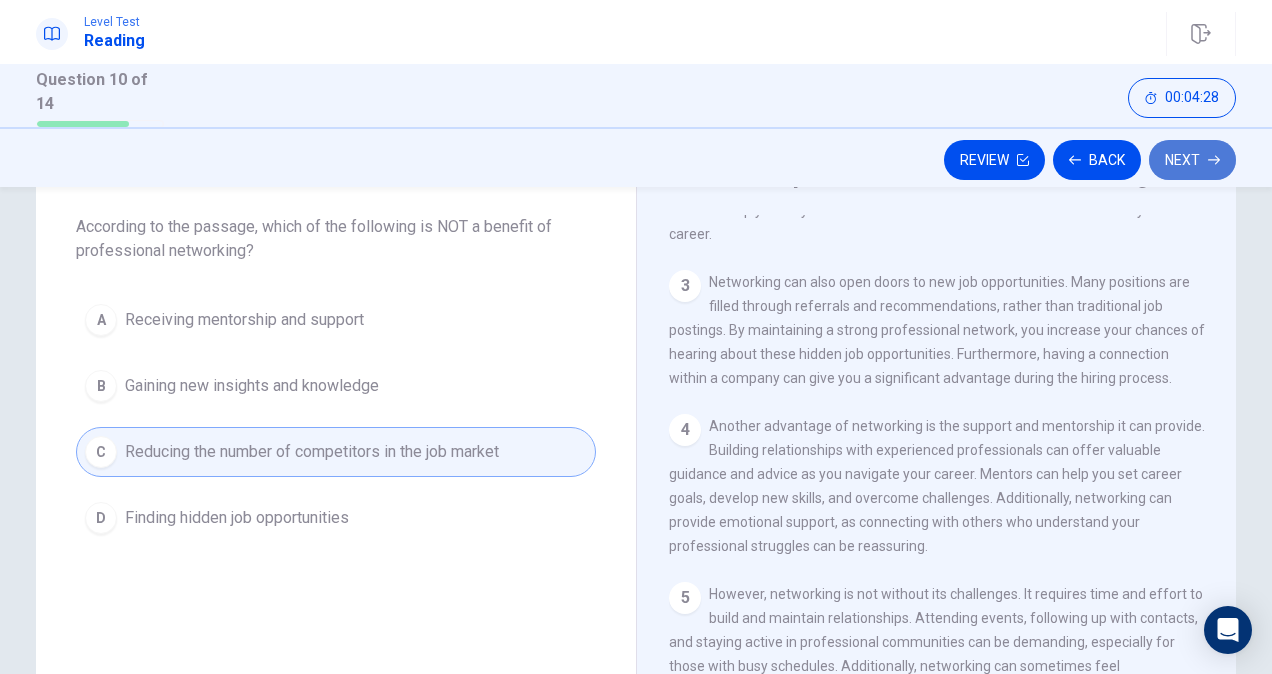 click on "Next" at bounding box center [1192, 160] 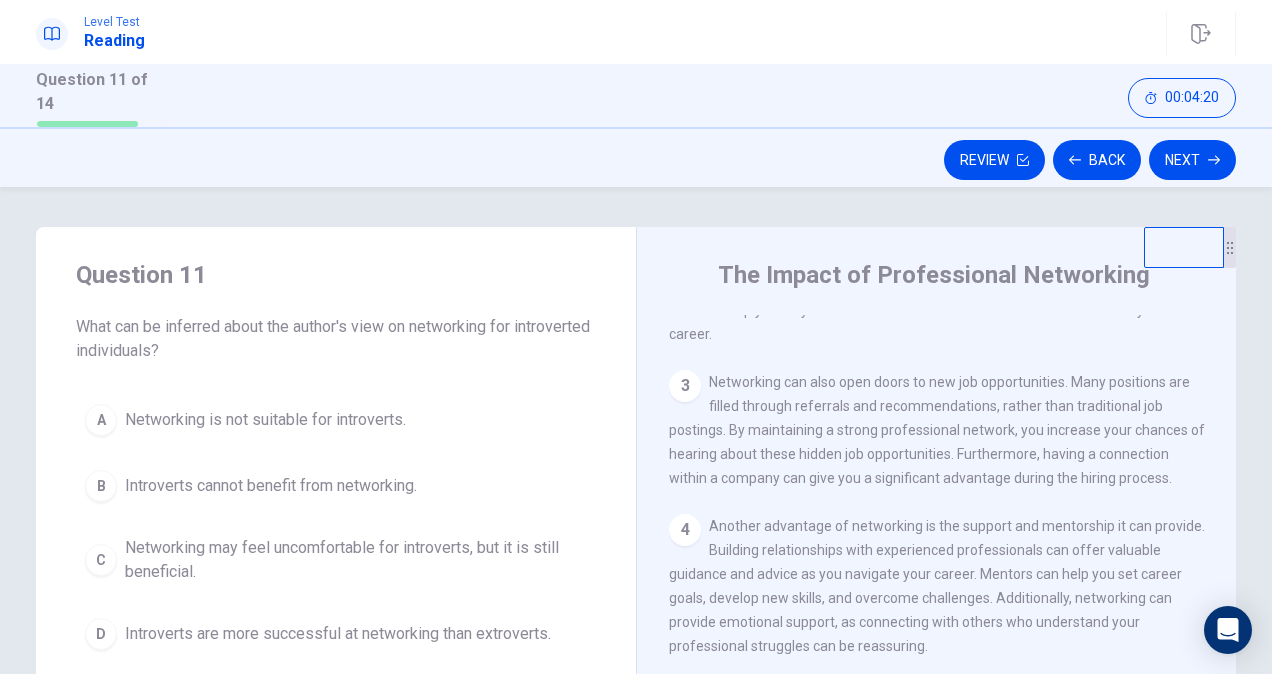 scroll, scrollTop: 100, scrollLeft: 0, axis: vertical 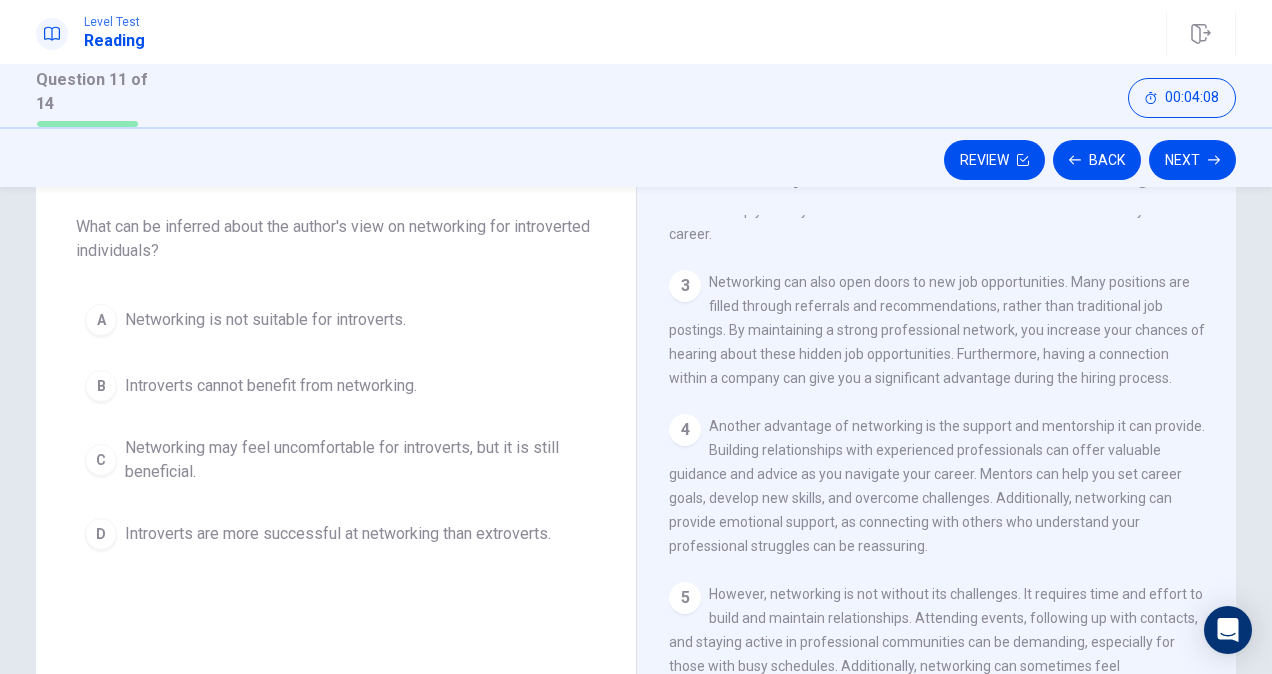 click on "Networking may feel uncomfortable for introverts, but it is still beneficial." at bounding box center (356, 460) 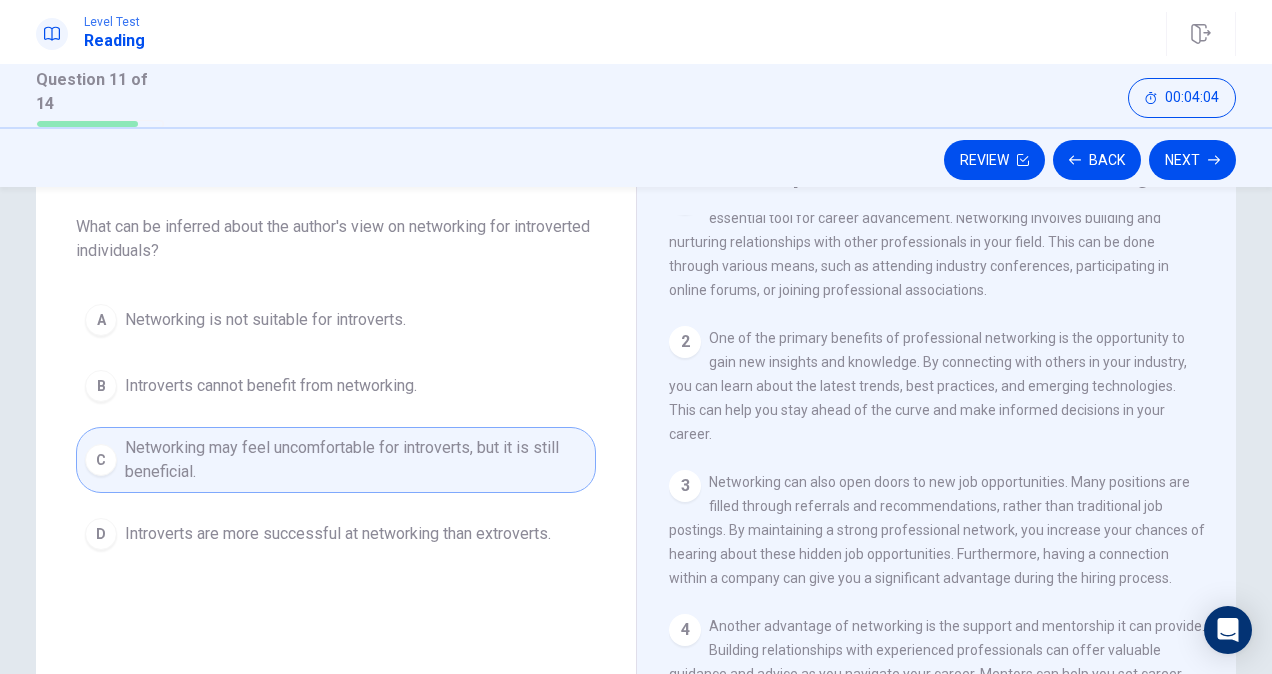 click on "Next" at bounding box center [1192, 160] 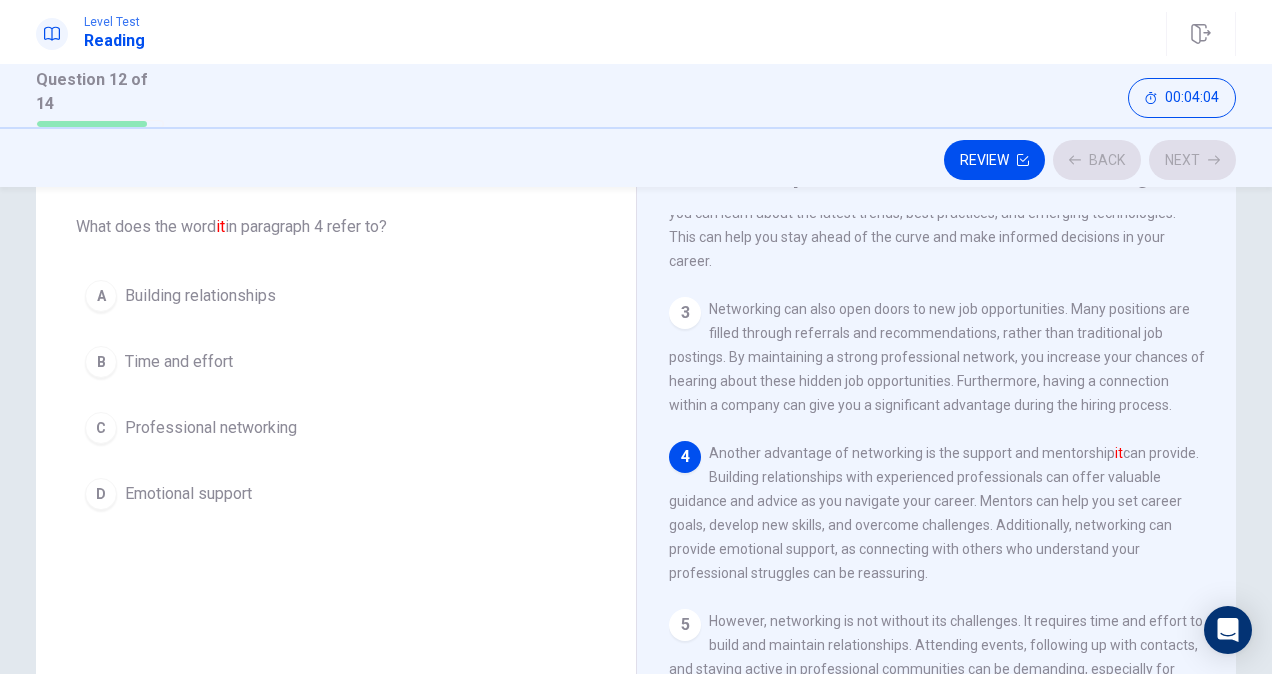 scroll, scrollTop: 215, scrollLeft: 0, axis: vertical 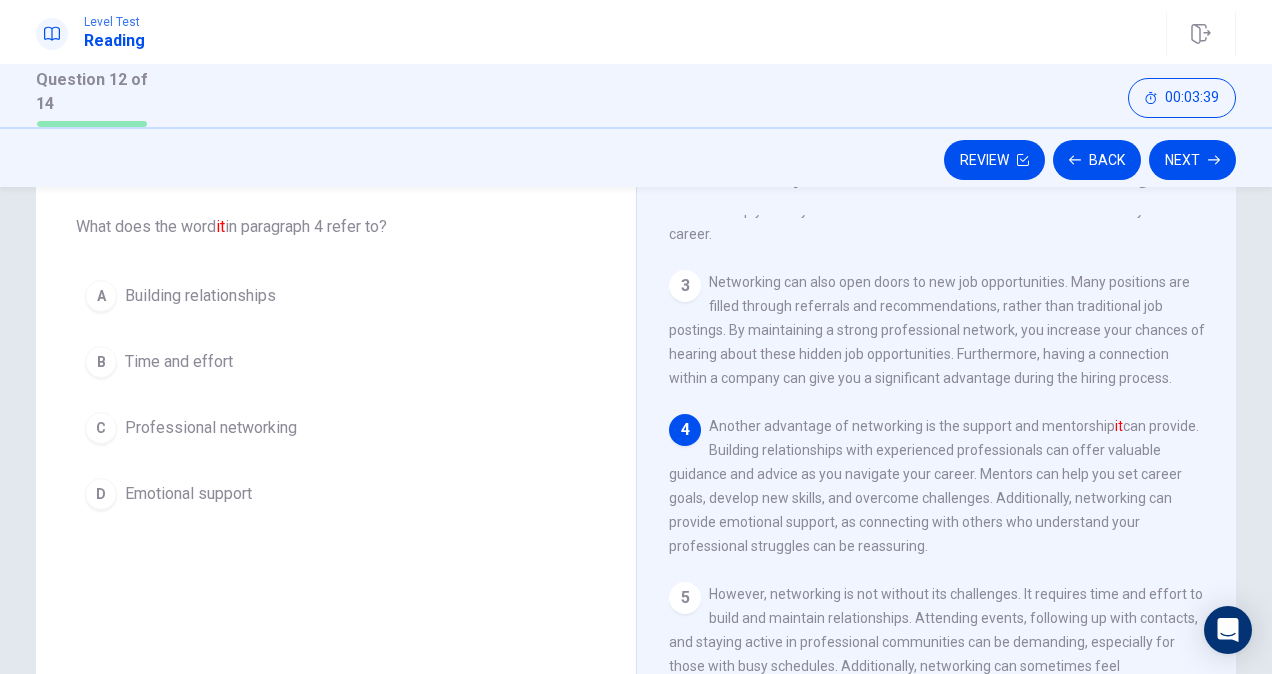 click on "Emotional support" at bounding box center (188, 494) 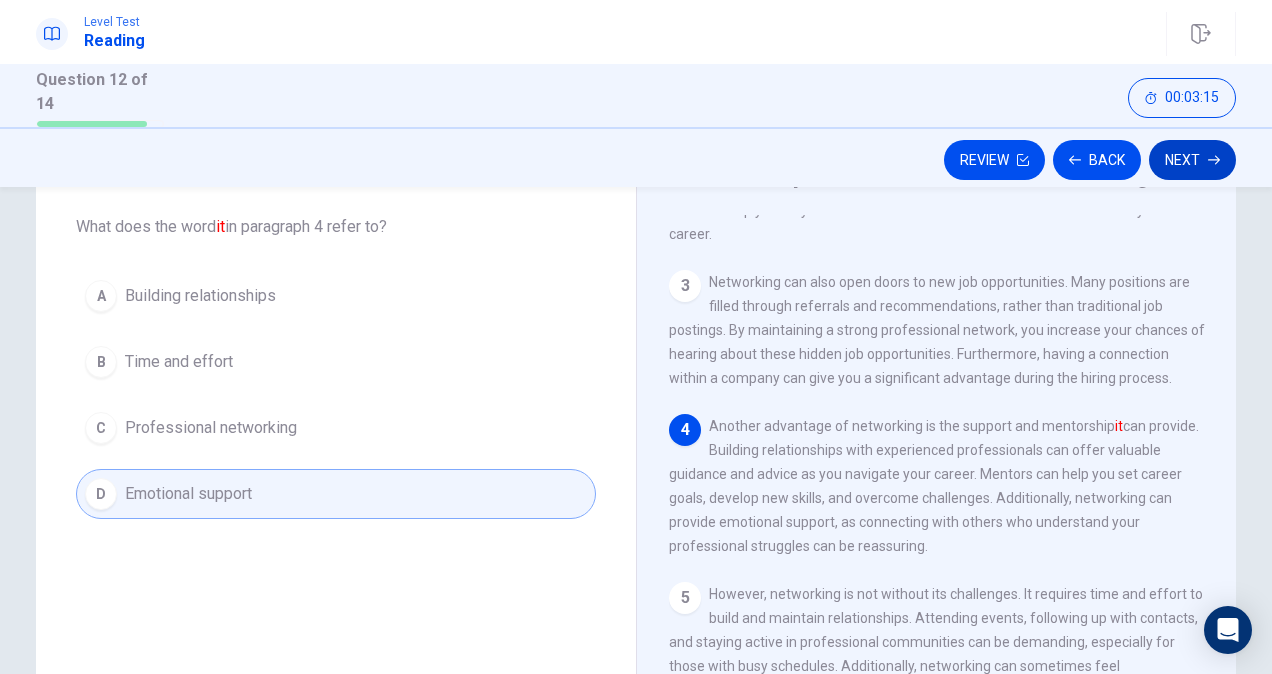 click 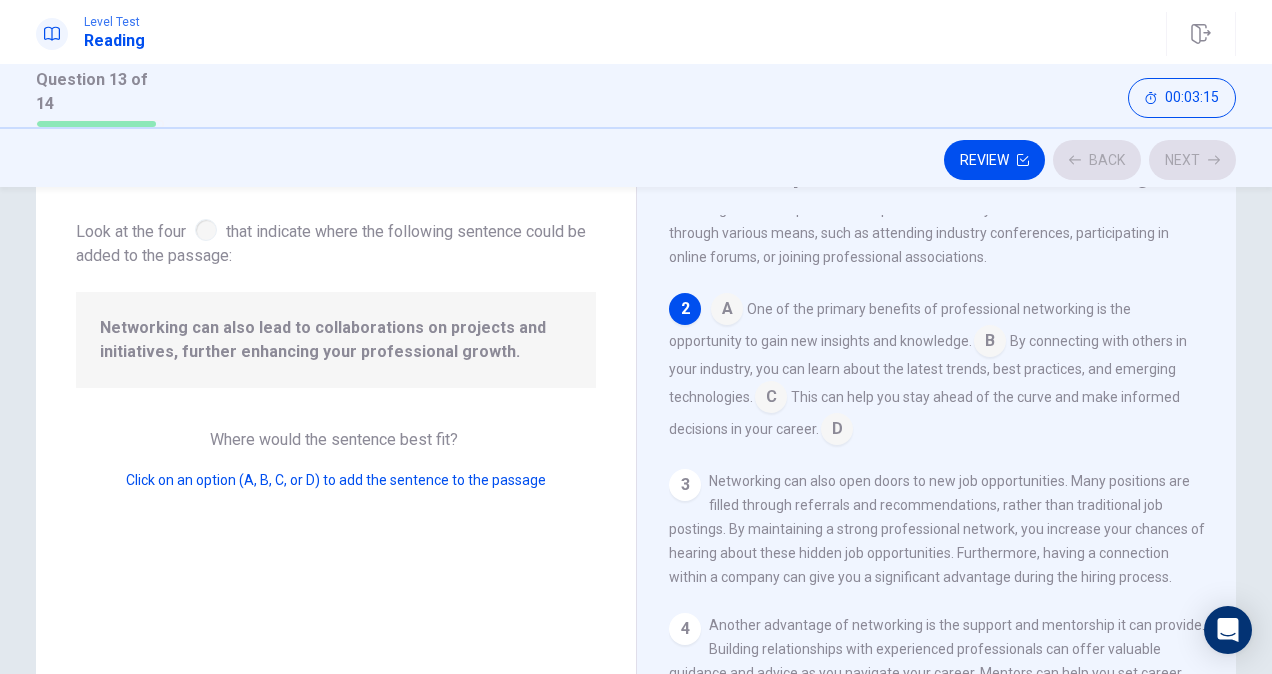 scroll, scrollTop: 147, scrollLeft: 0, axis: vertical 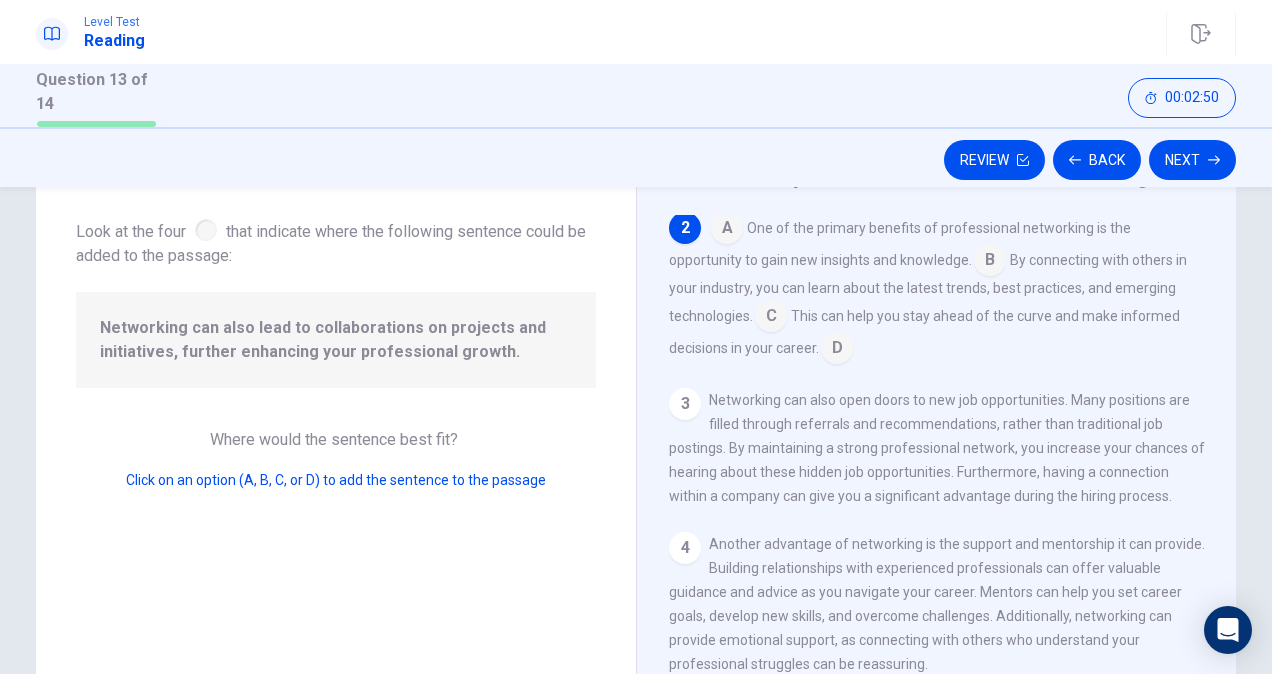 click on "Click on an option (A, B, C, or D) to add the sentence to the passage" at bounding box center (336, 480) 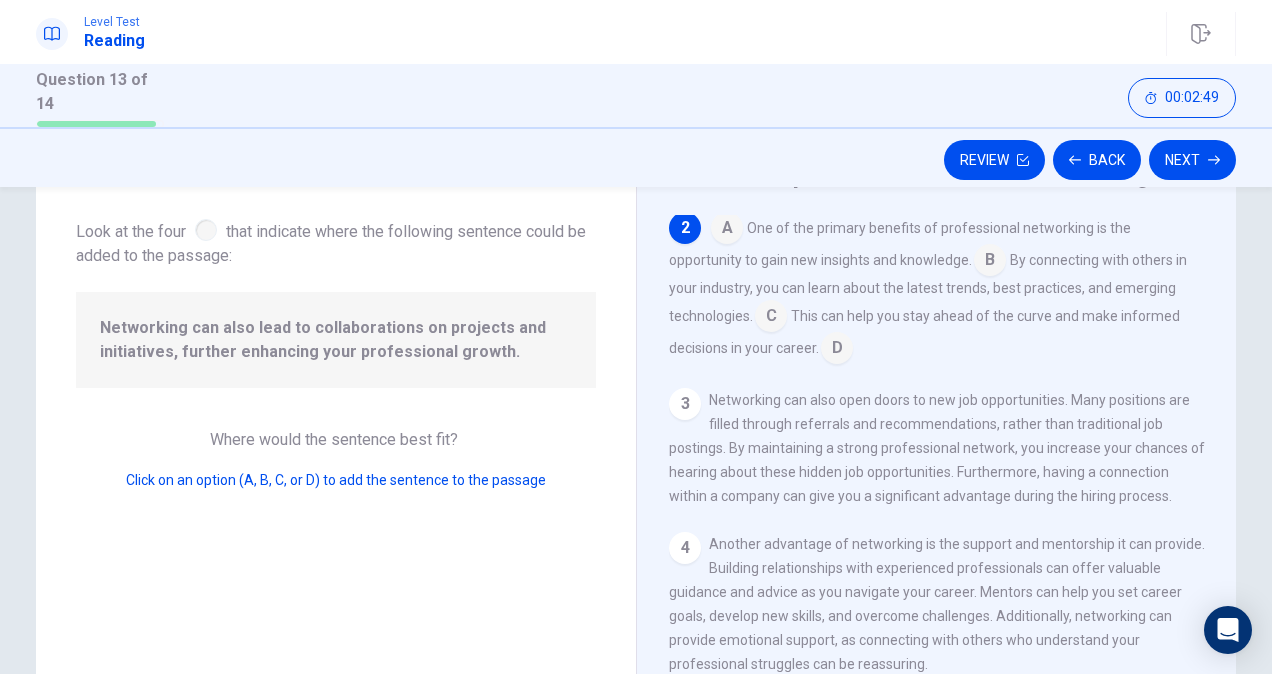 scroll, scrollTop: 0, scrollLeft: 0, axis: both 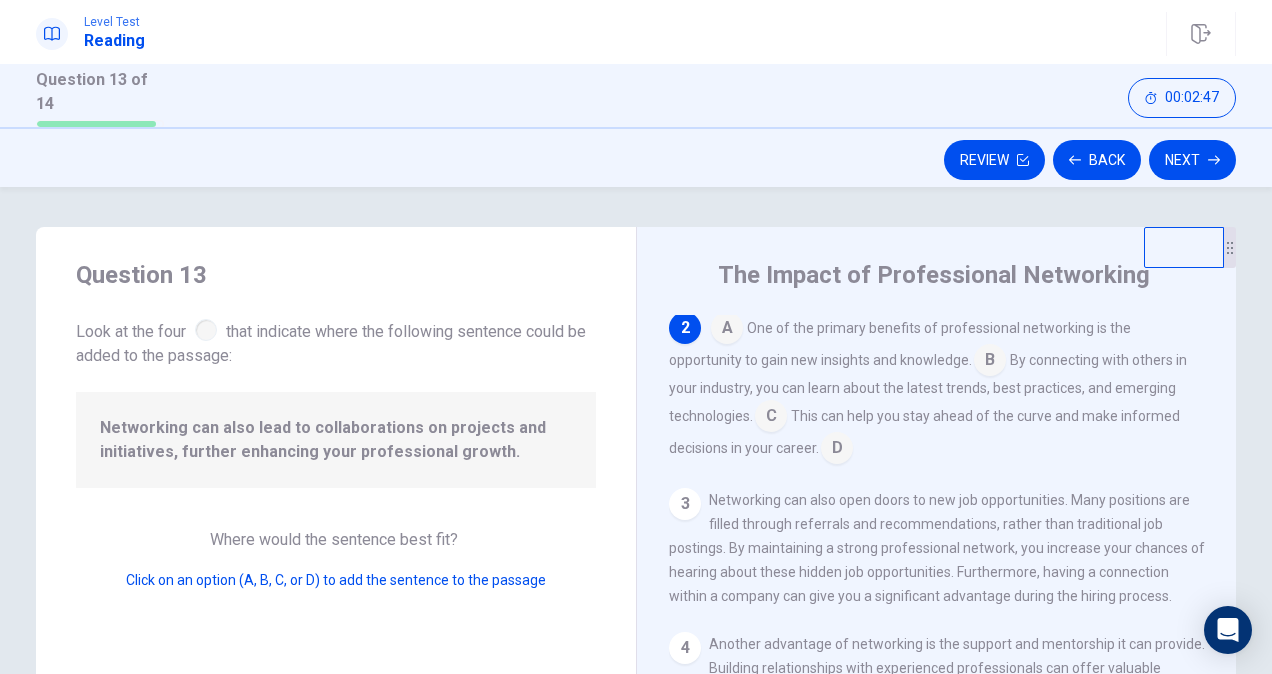 click at bounding box center [727, 330] 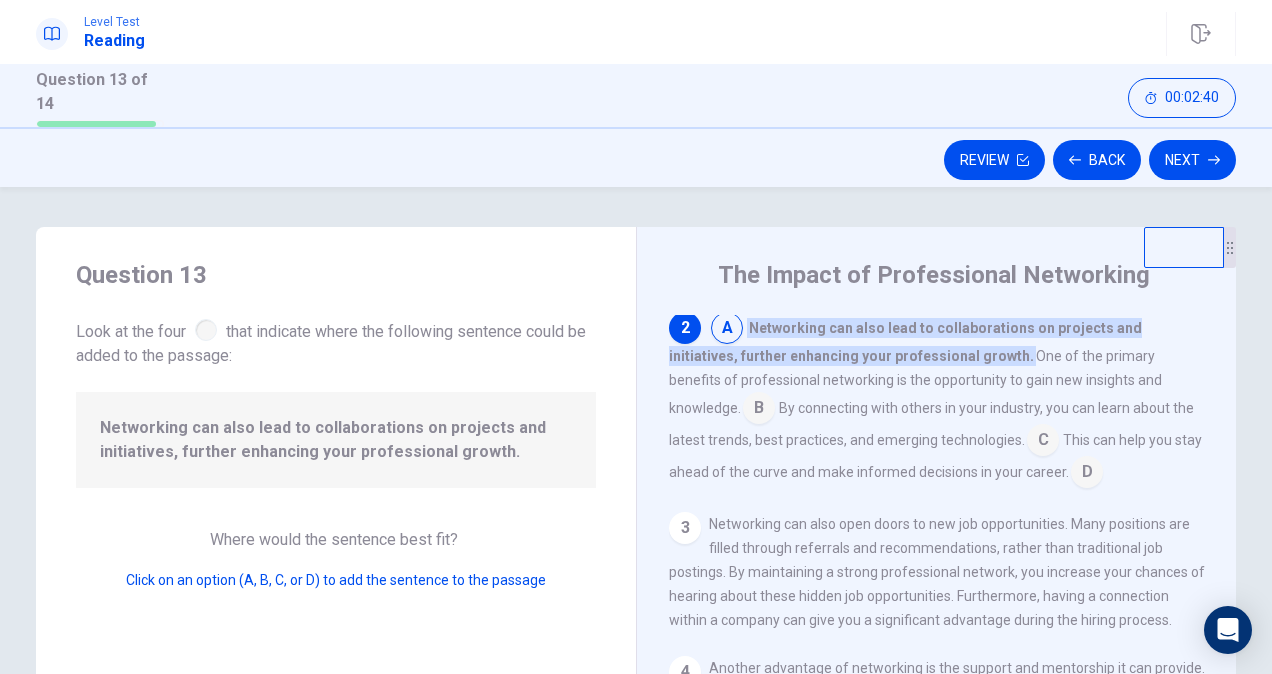 click at bounding box center [759, 410] 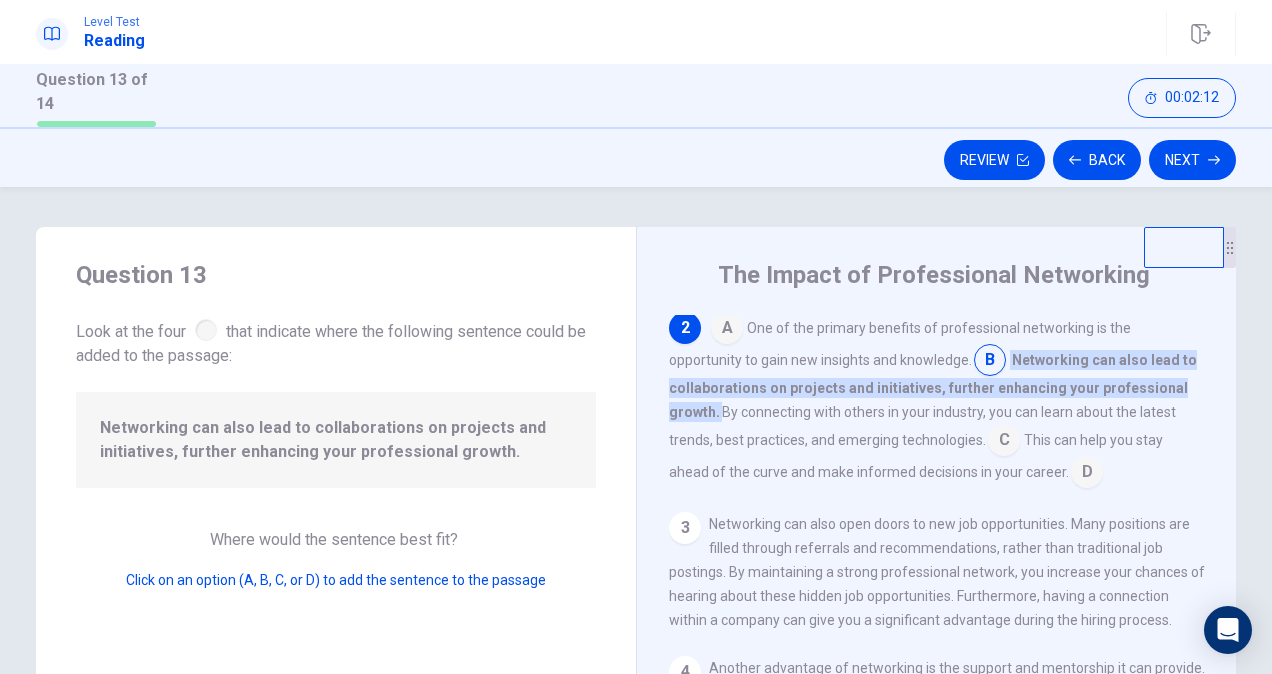 click at bounding box center [1004, 442] 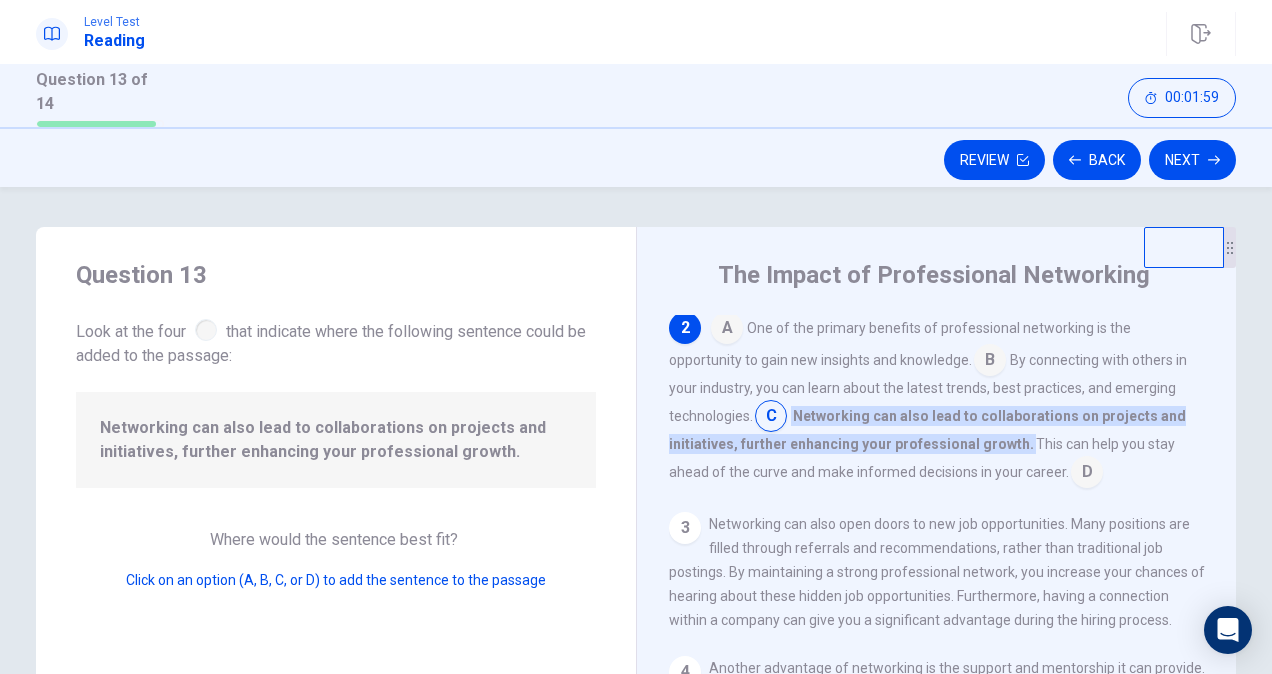 click at bounding box center [1087, 474] 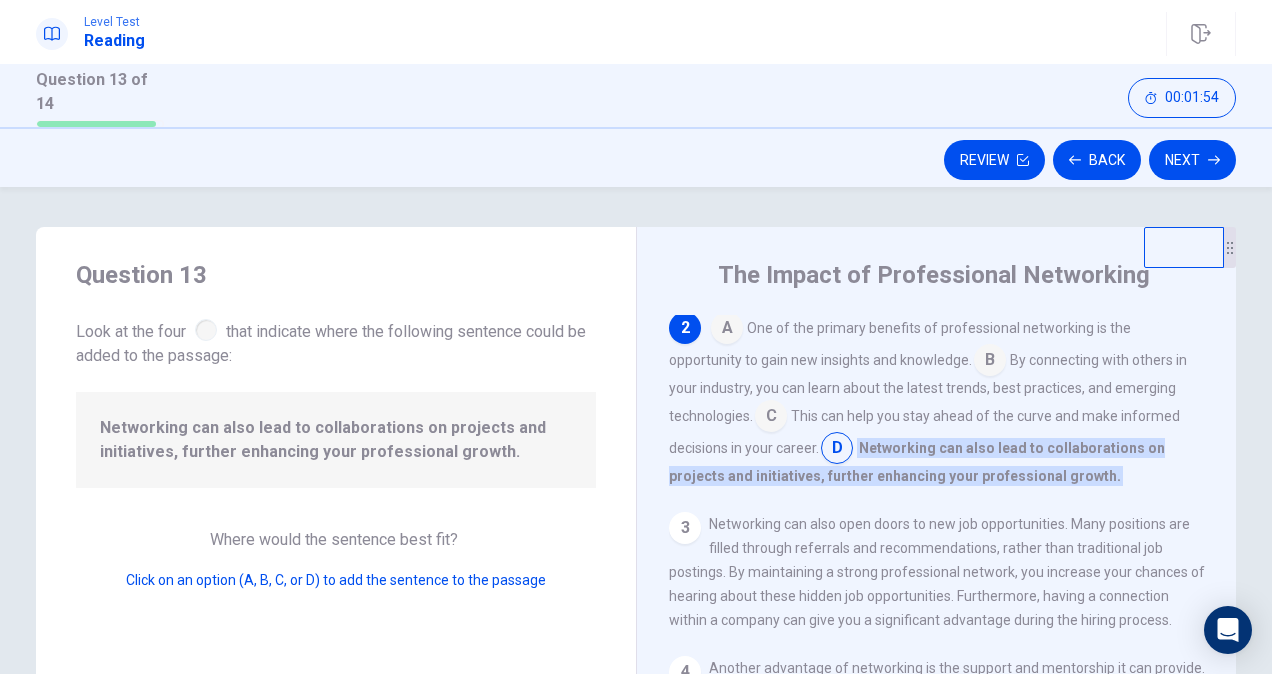 click at bounding box center (727, 330) 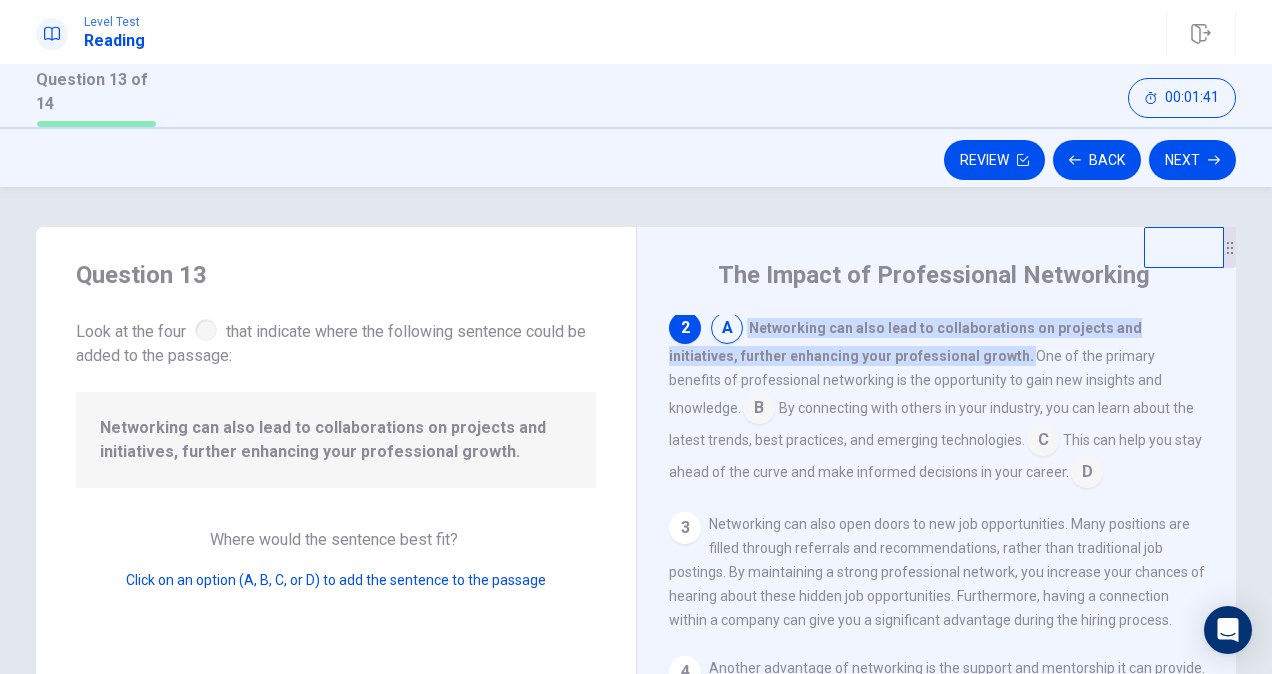click at bounding box center (759, 410) 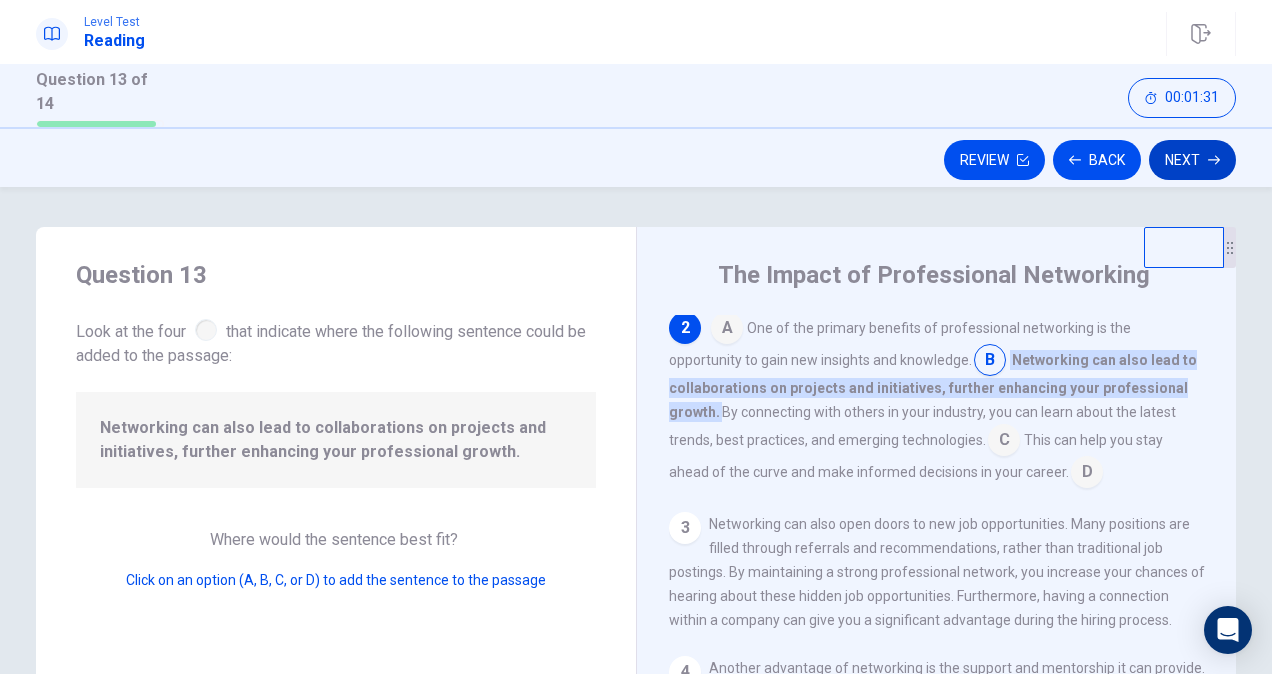 click on "Next" at bounding box center [1192, 160] 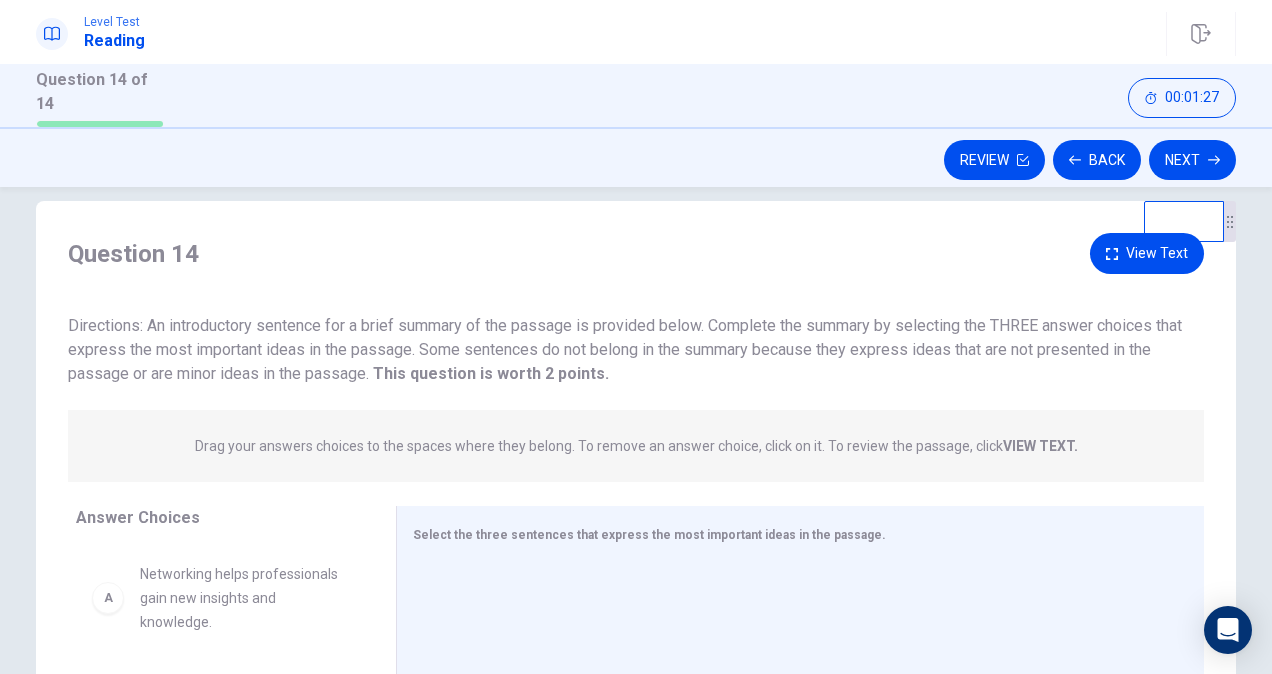 scroll, scrollTop: 0, scrollLeft: 0, axis: both 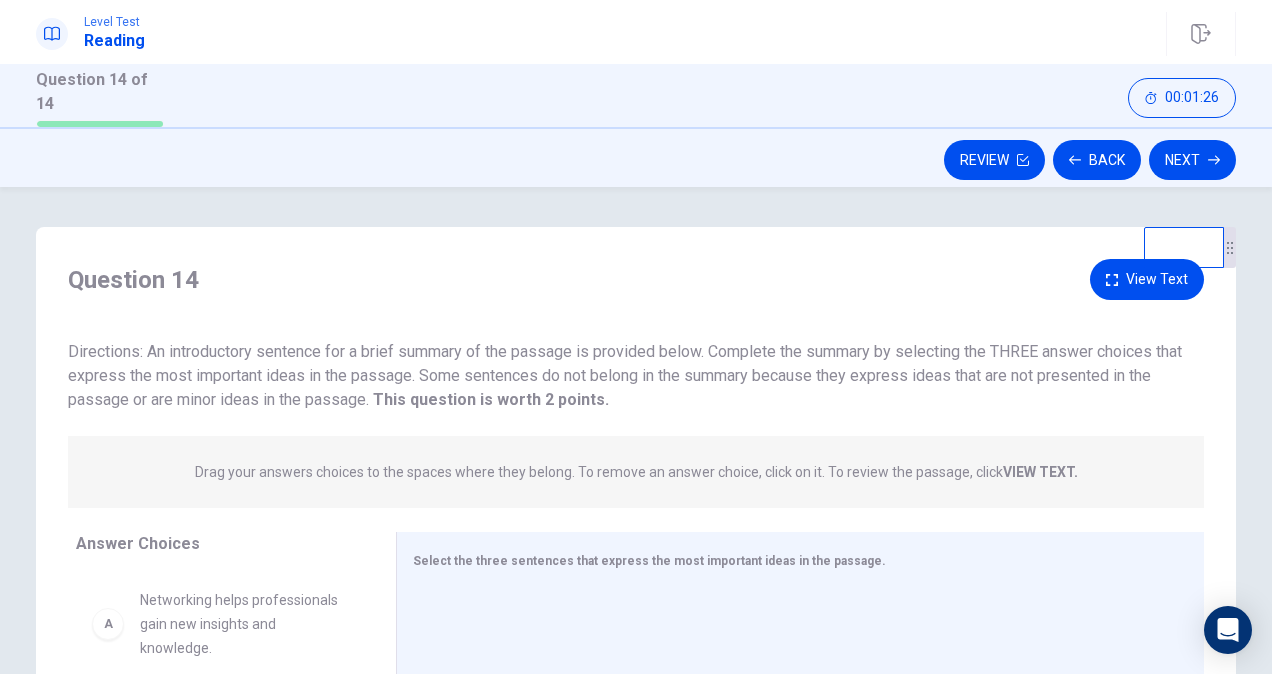 drag, startPoint x: 194, startPoint y: 350, endPoint x: 333, endPoint y: 351, distance: 139.0036 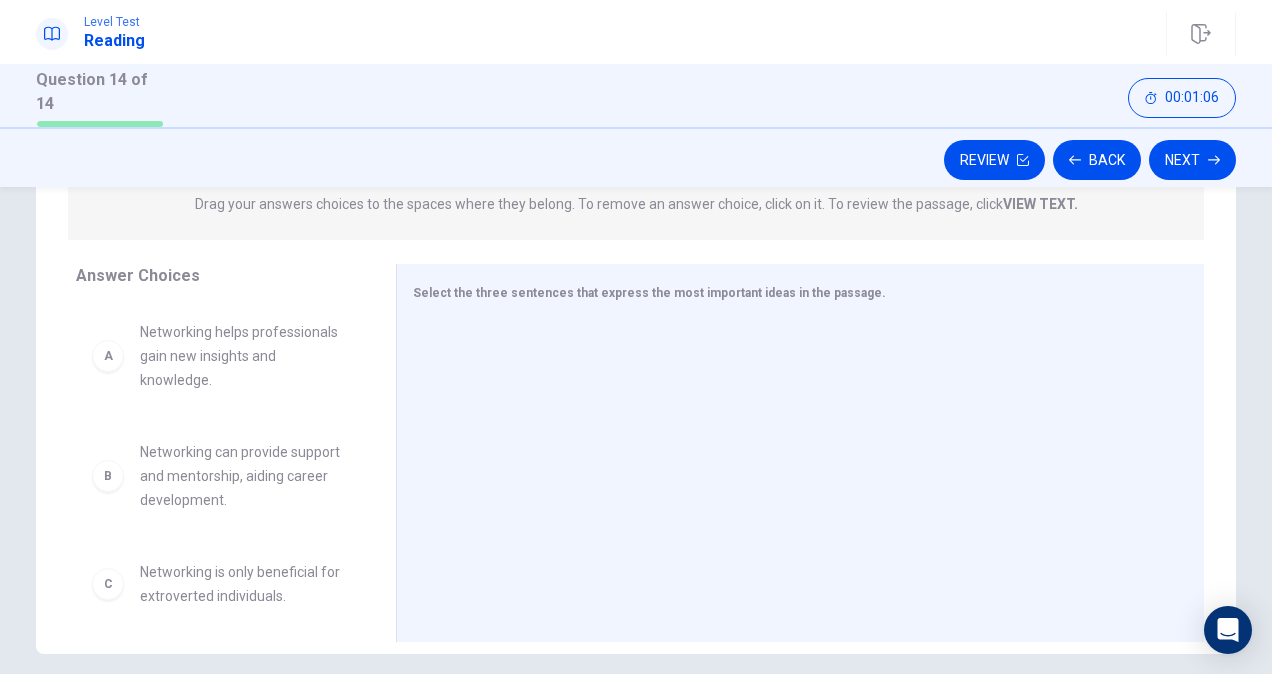 scroll, scrollTop: 300, scrollLeft: 0, axis: vertical 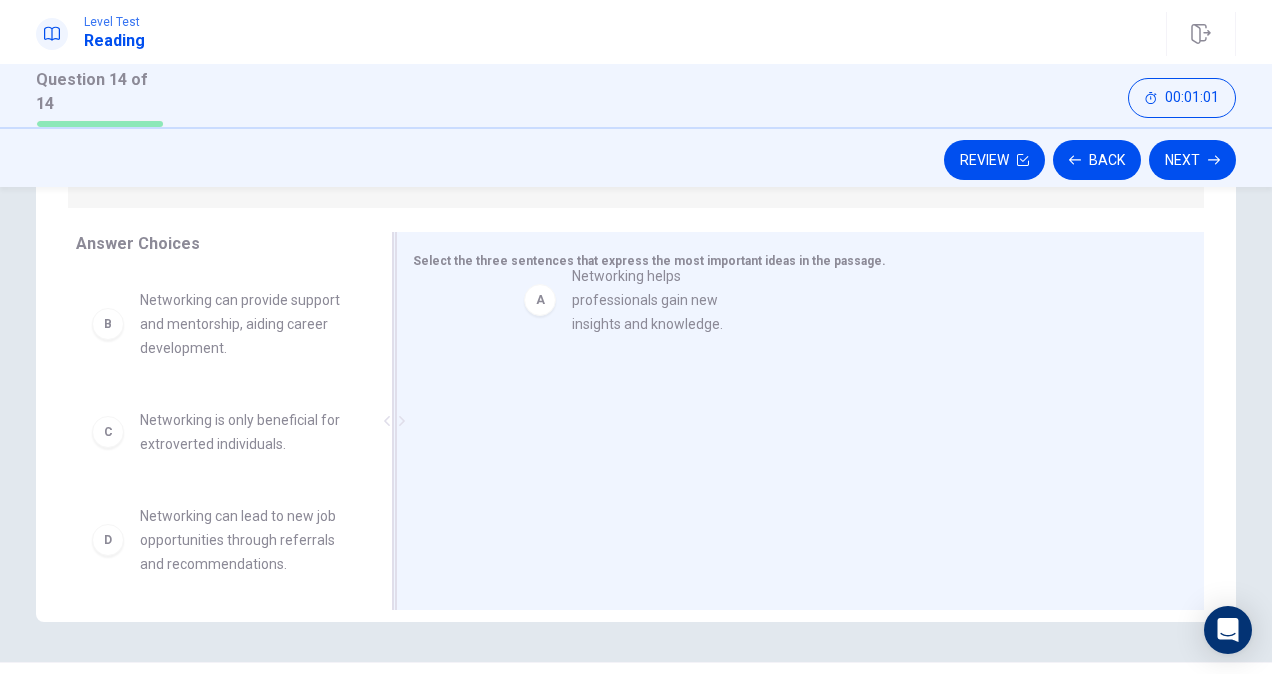 drag, startPoint x: 97, startPoint y: 326, endPoint x: 542, endPoint y: 305, distance: 445.49524 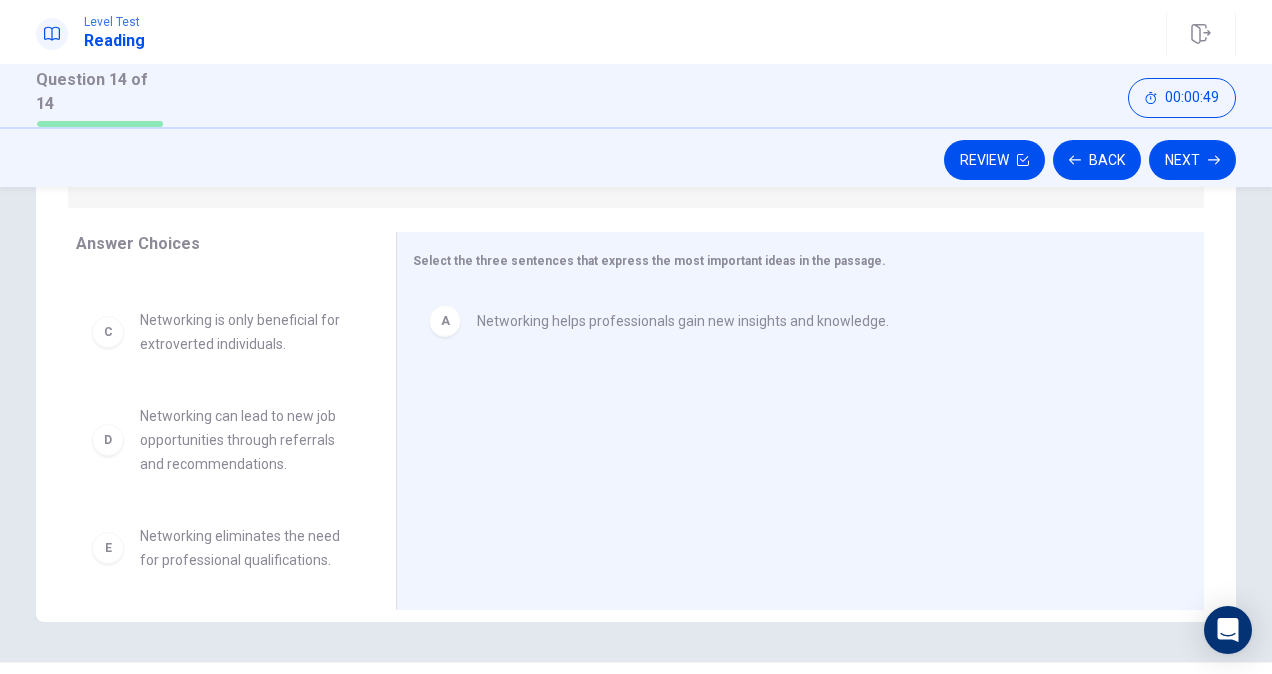 scroll, scrollTop: 200, scrollLeft: 0, axis: vertical 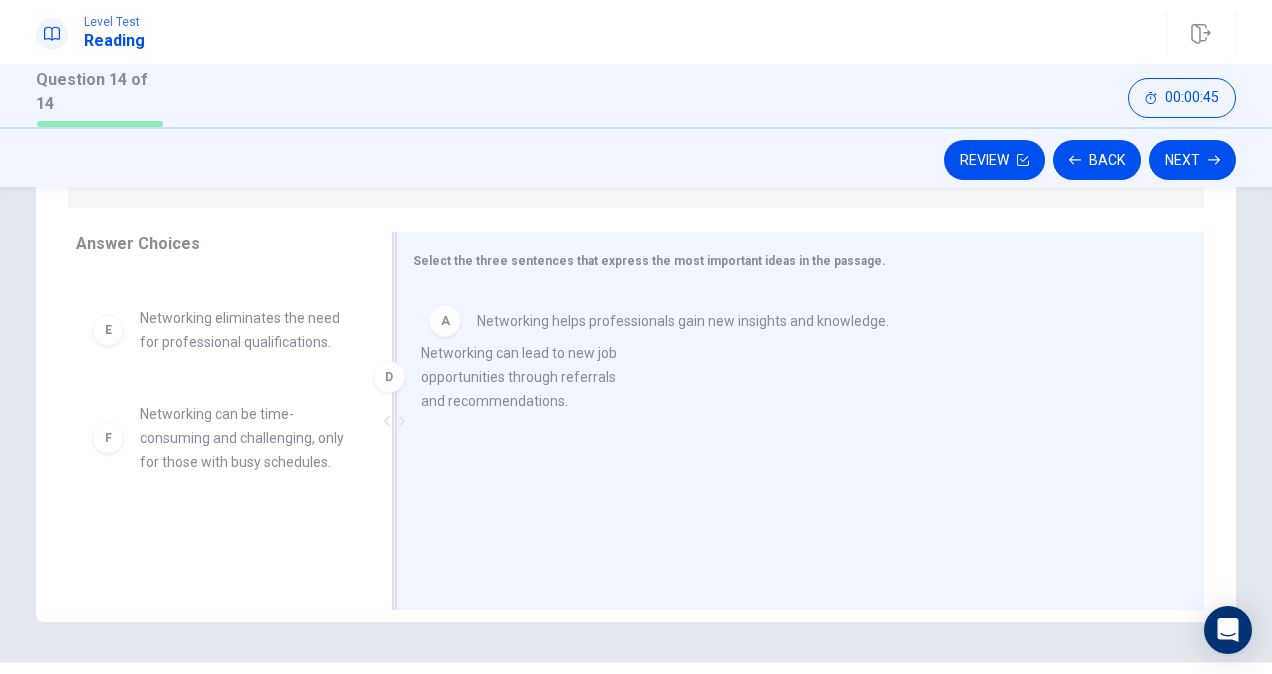 drag, startPoint x: 118, startPoint y: 340, endPoint x: 603, endPoint y: 406, distance: 489.47012 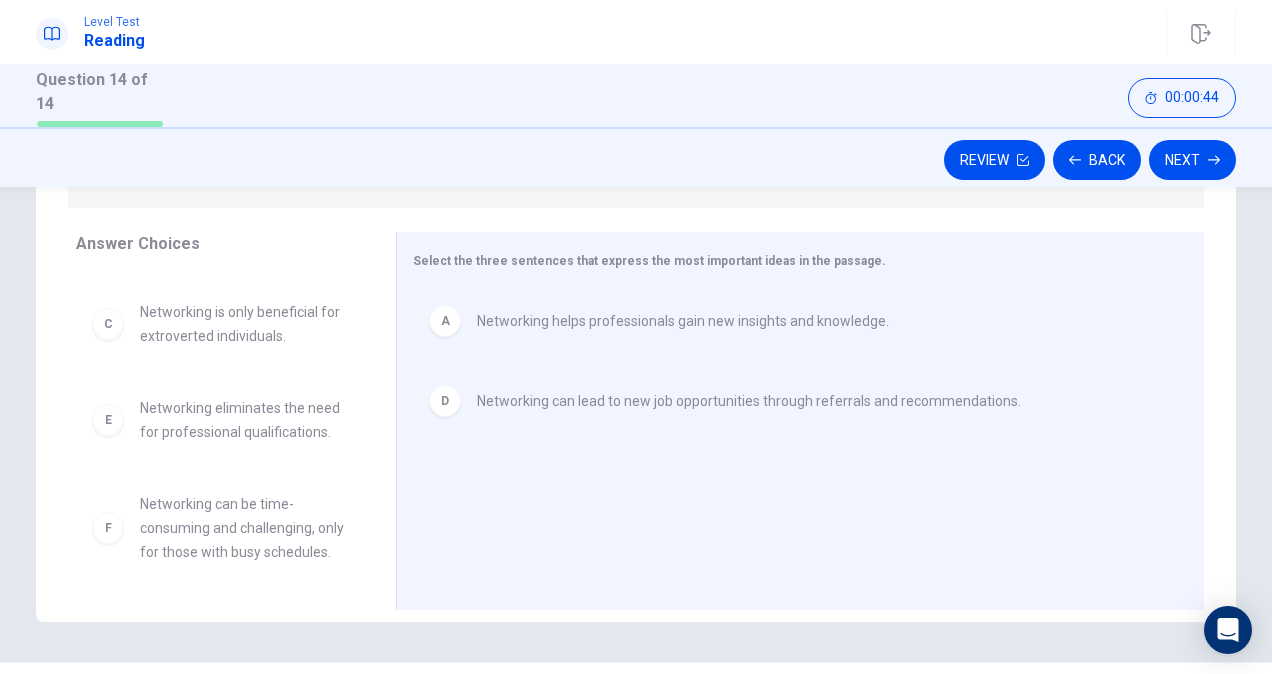 scroll, scrollTop: 156, scrollLeft: 0, axis: vertical 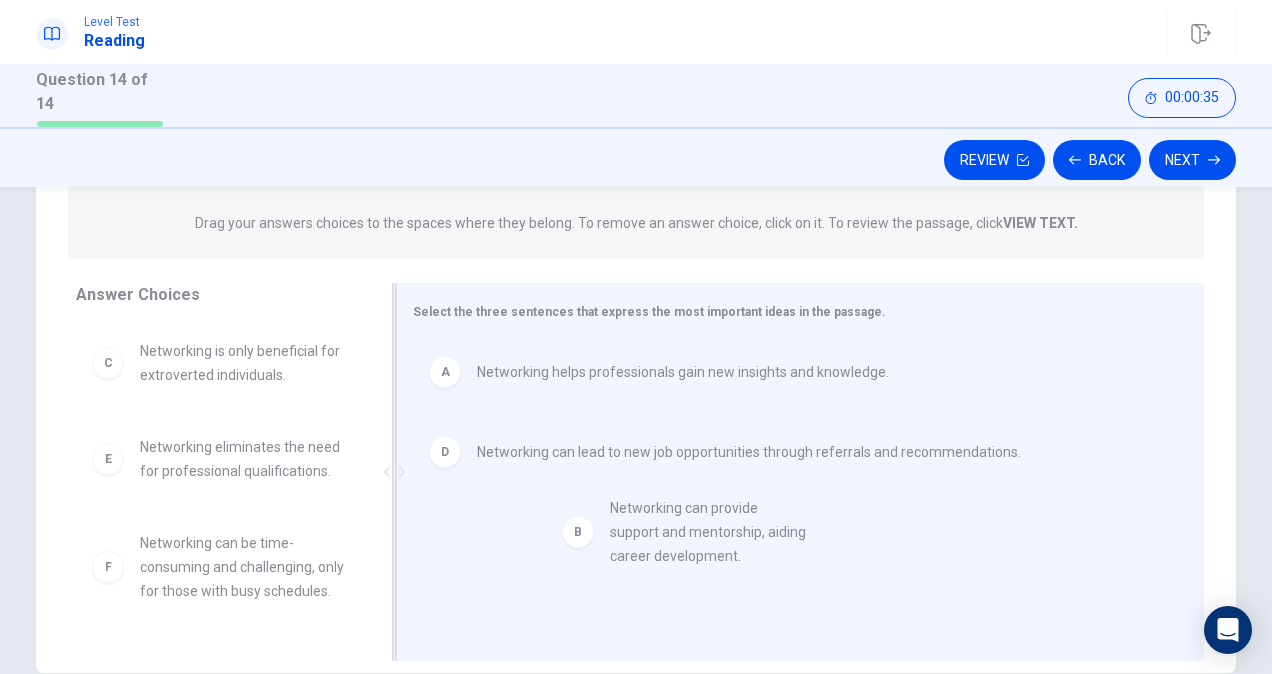 drag, startPoint x: 152, startPoint y: 383, endPoint x: 632, endPoint y: 547, distance: 507.24353 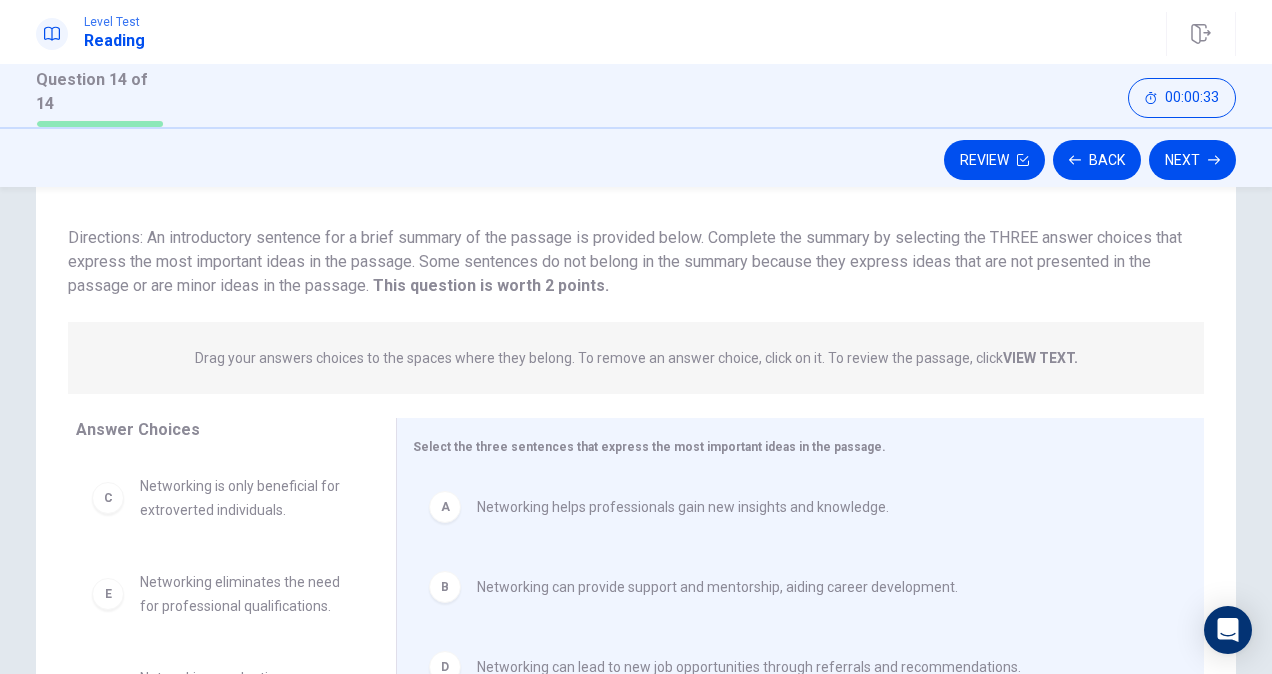 scroll, scrollTop: 0, scrollLeft: 0, axis: both 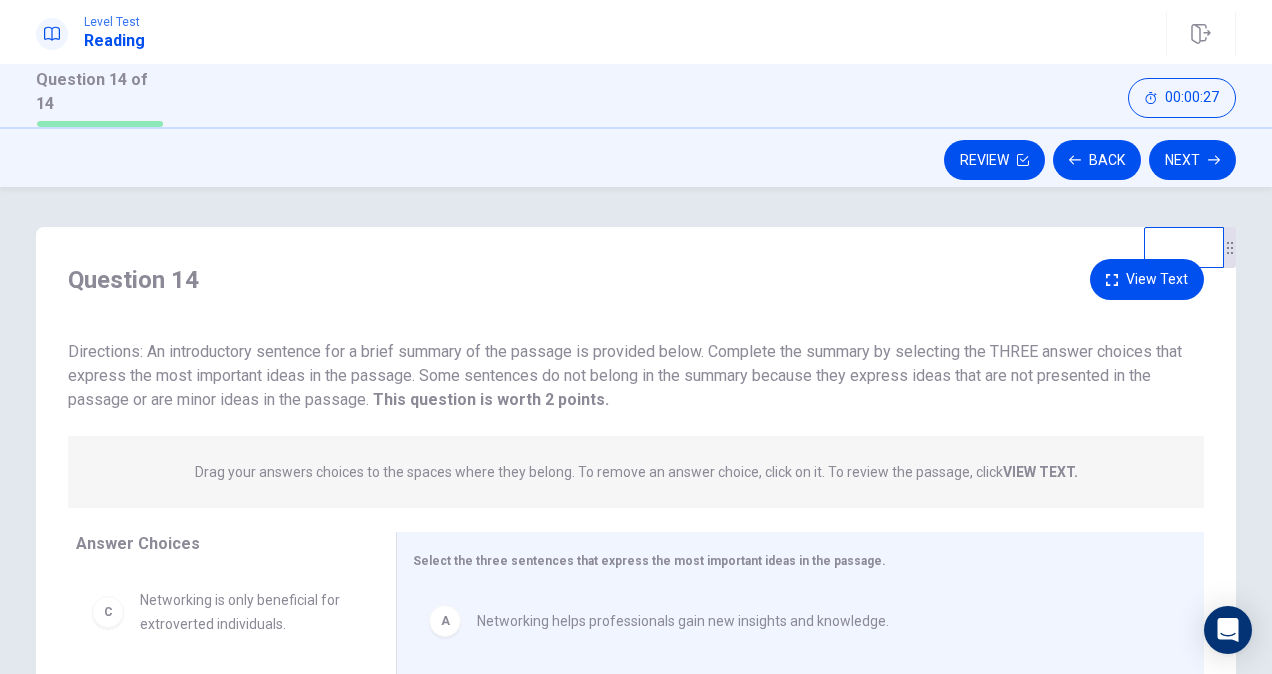 drag, startPoint x: 263, startPoint y: 351, endPoint x: 525, endPoint y: 358, distance: 262.0935 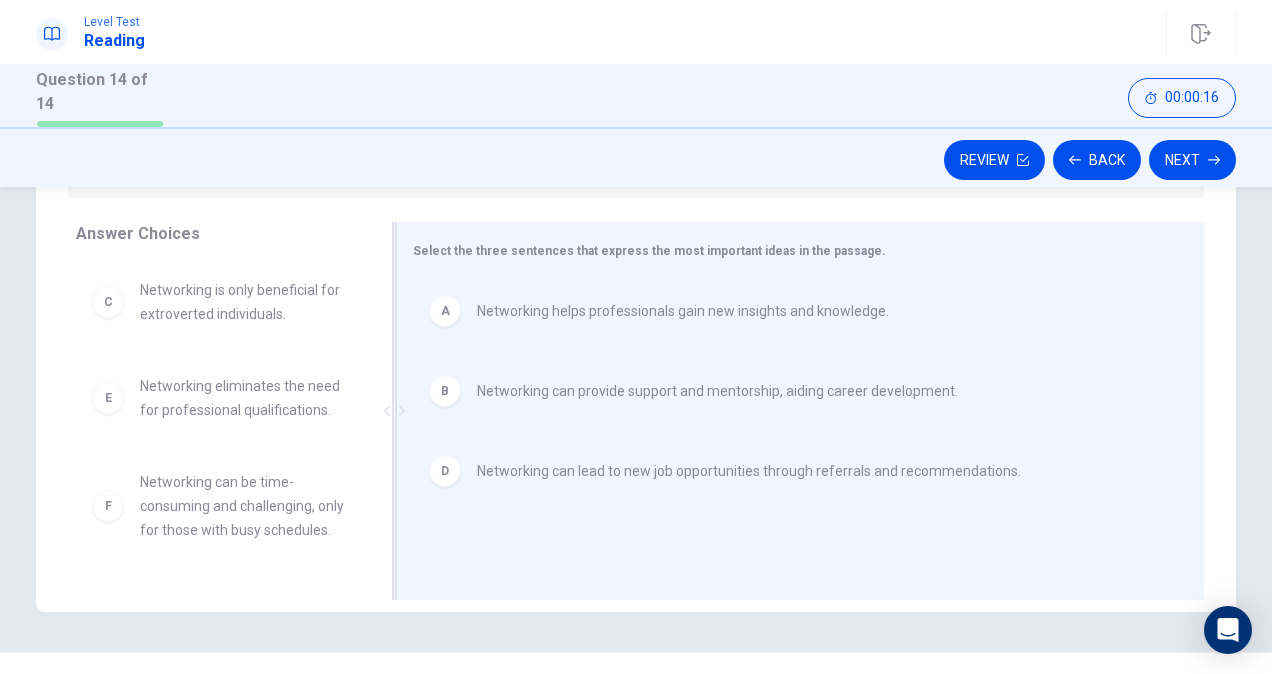 scroll, scrollTop: 349, scrollLeft: 0, axis: vertical 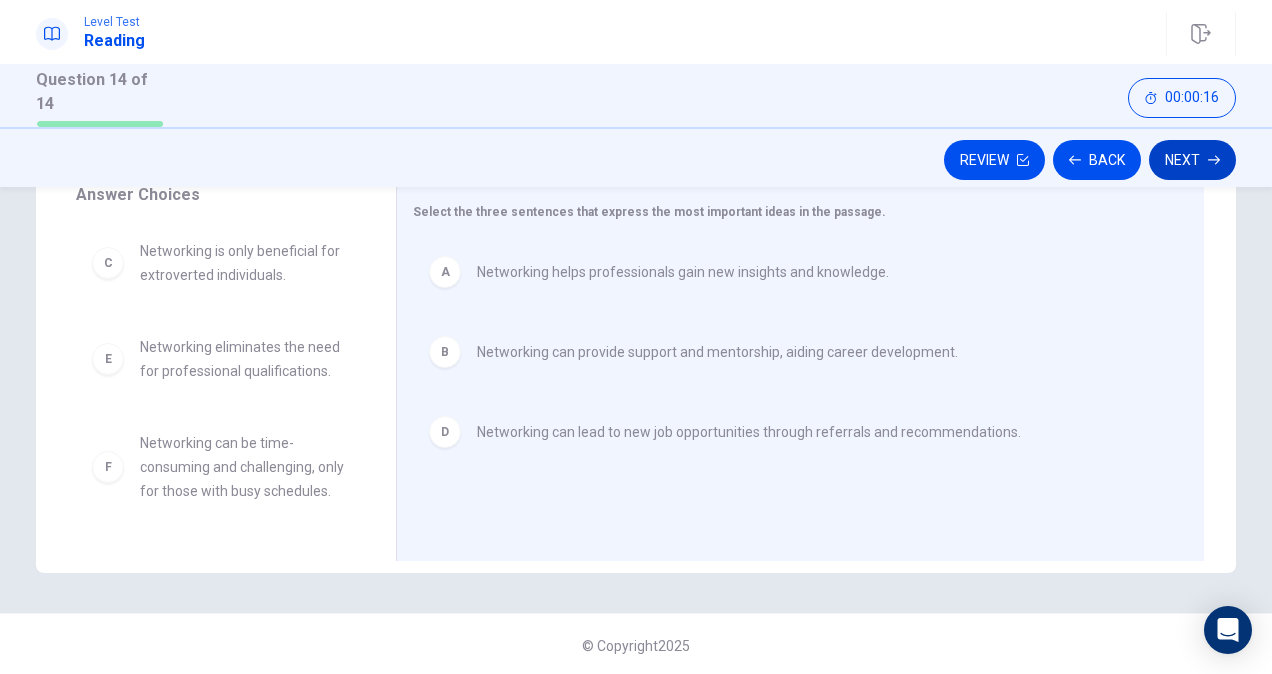 click on "Next" at bounding box center [1192, 160] 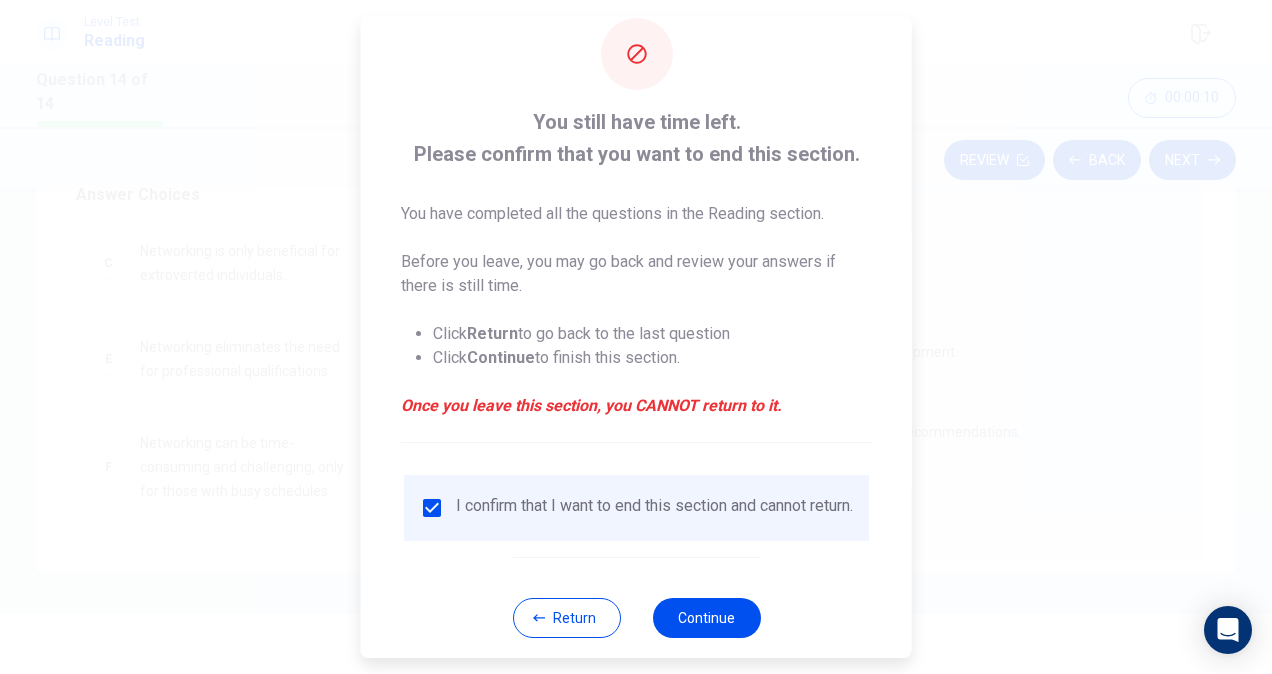 scroll, scrollTop: 72, scrollLeft: 0, axis: vertical 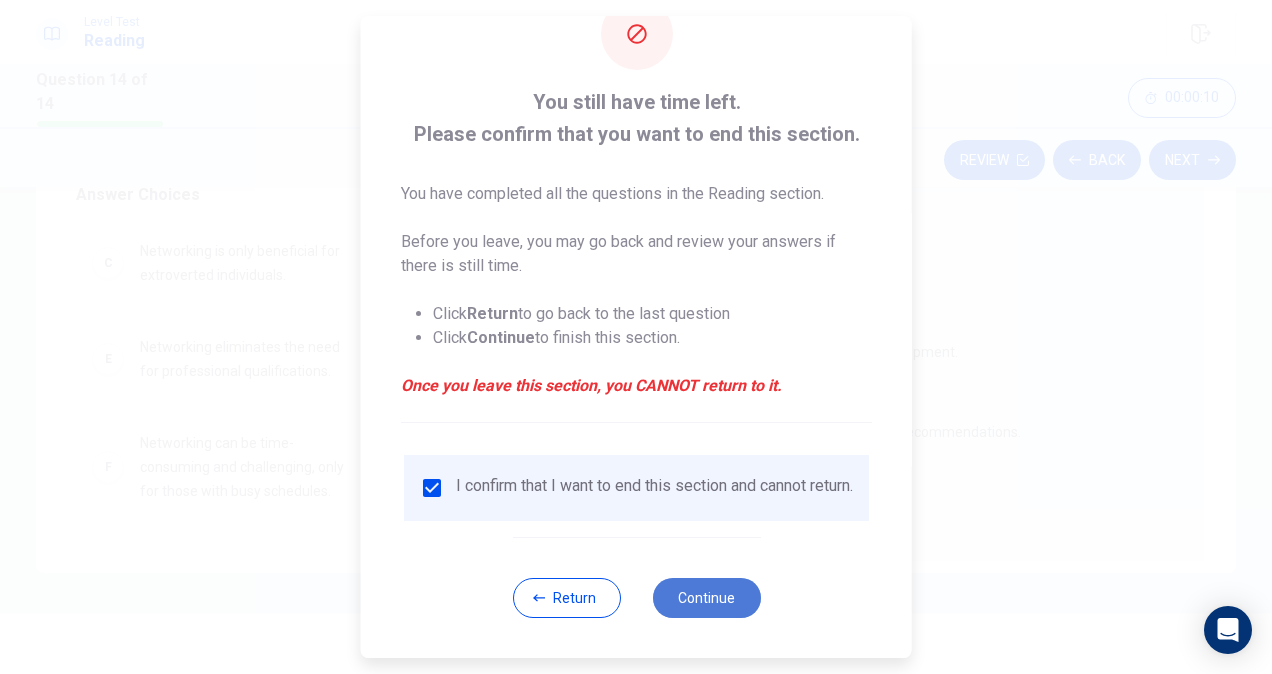 click on "Continue" at bounding box center [706, 598] 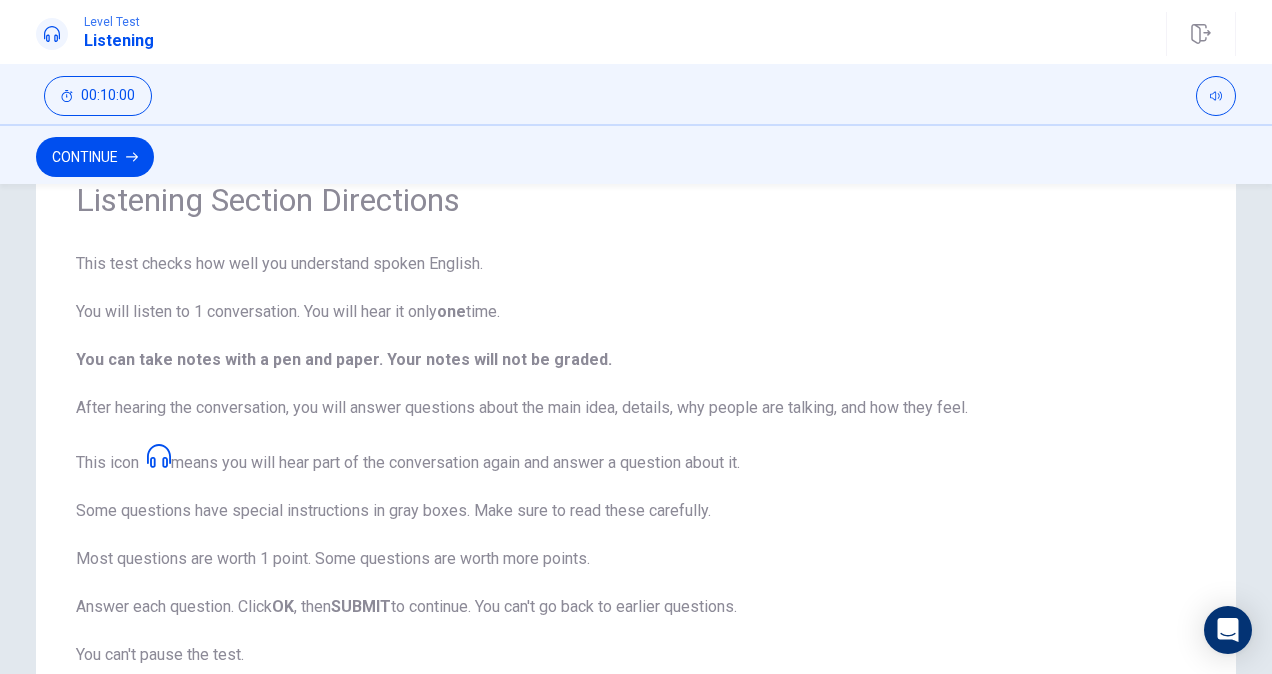 scroll, scrollTop: 0, scrollLeft: 0, axis: both 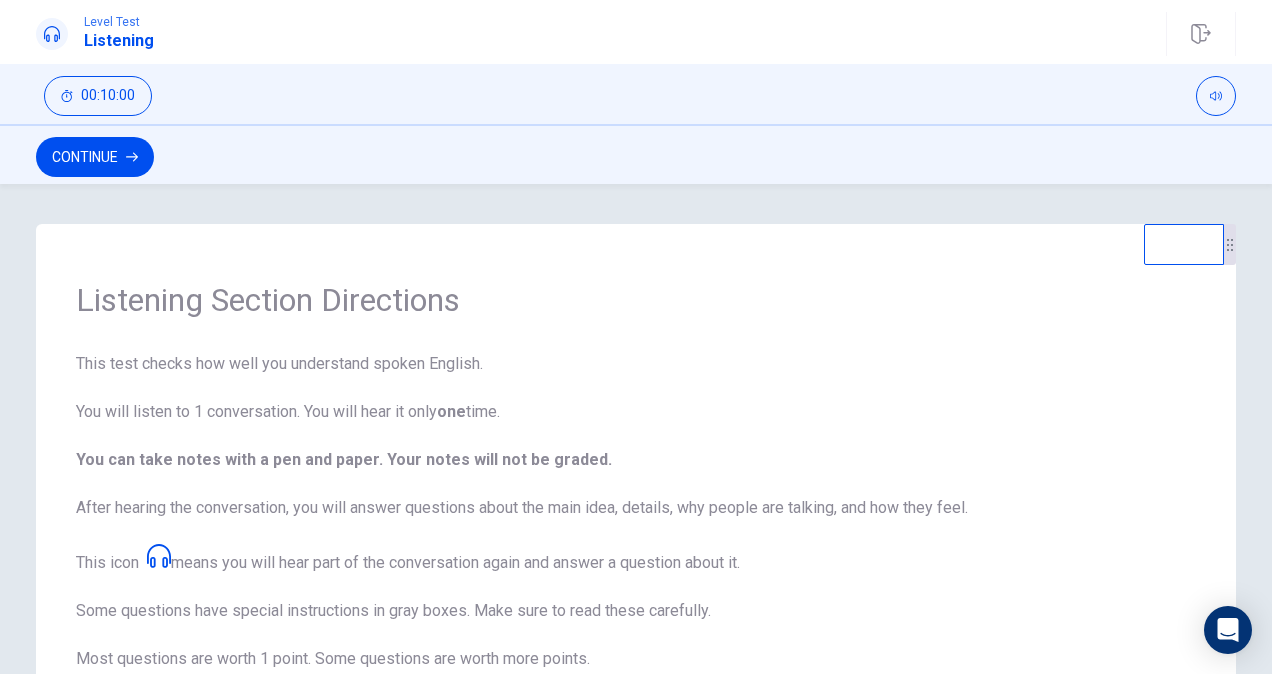 drag, startPoint x: 83, startPoint y: 366, endPoint x: 200, endPoint y: 367, distance: 117.00427 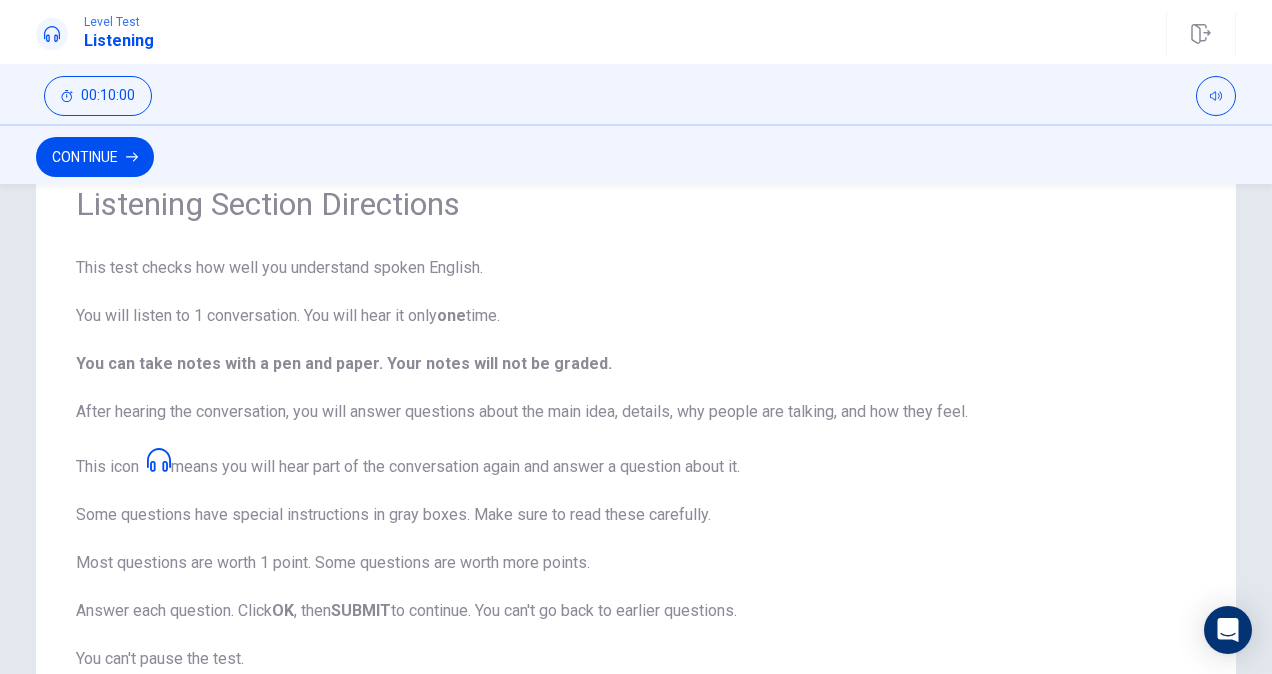 scroll, scrollTop: 100, scrollLeft: 0, axis: vertical 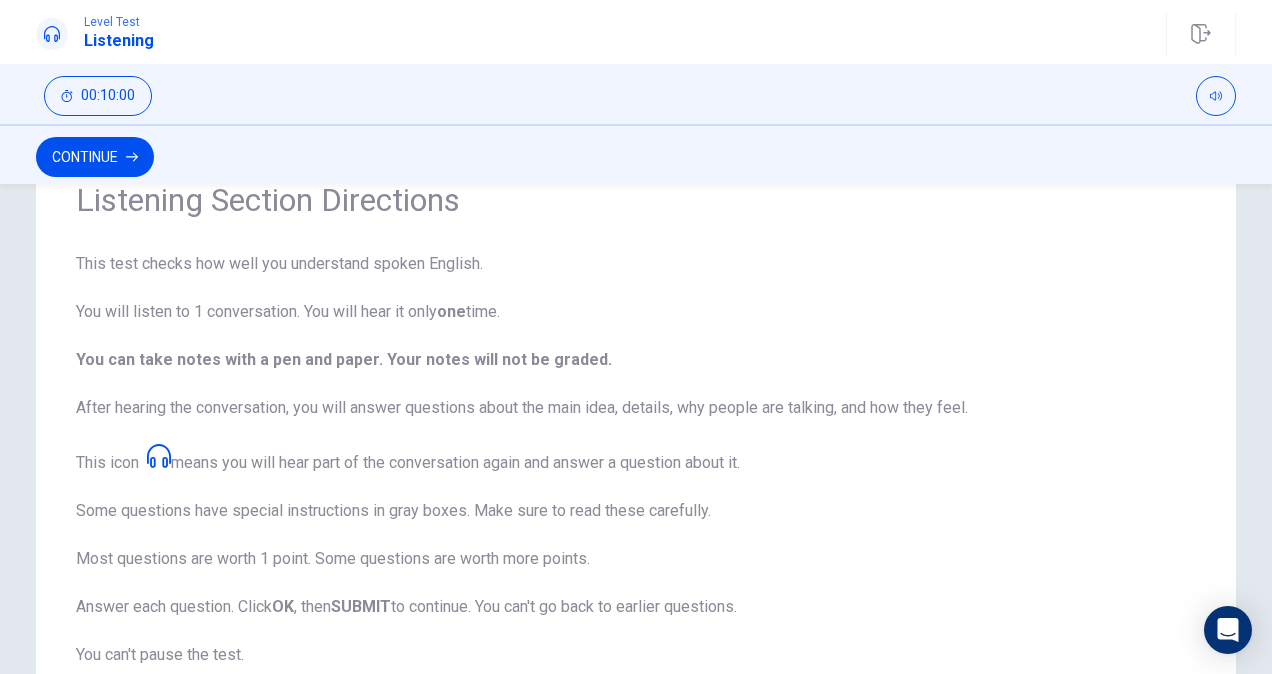 drag, startPoint x: 137, startPoint y: 366, endPoint x: 227, endPoint y: 366, distance: 90 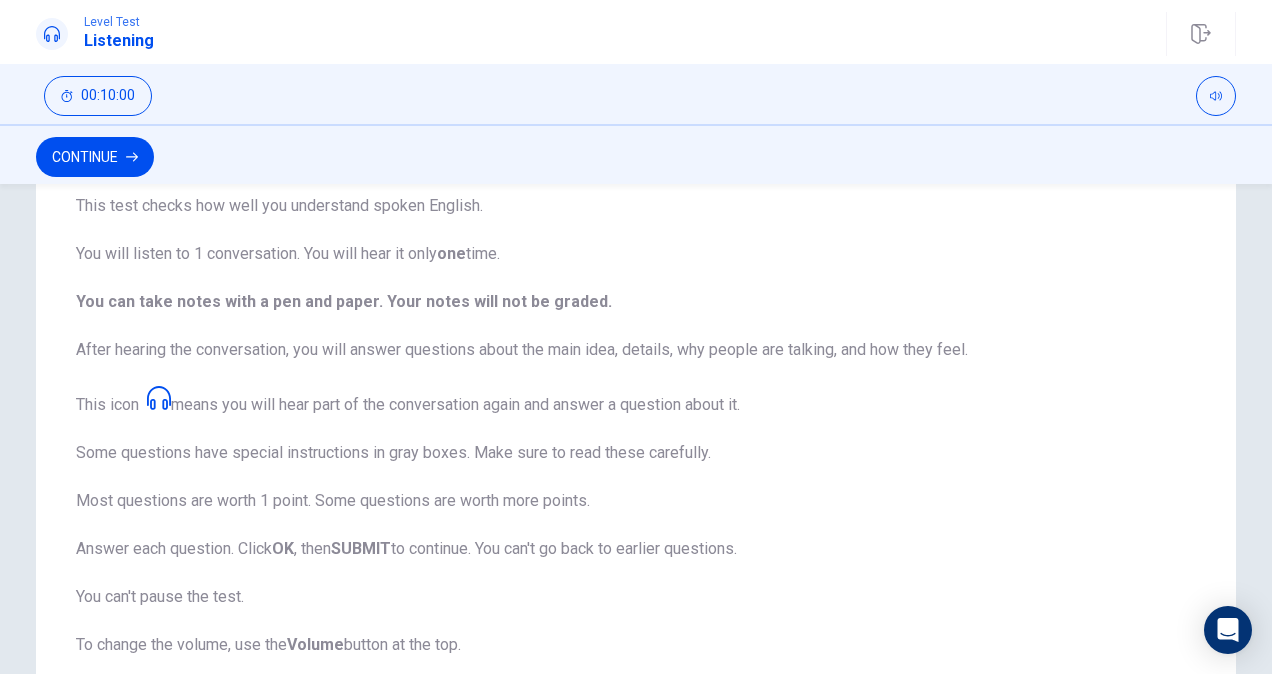 scroll, scrollTop: 200, scrollLeft: 0, axis: vertical 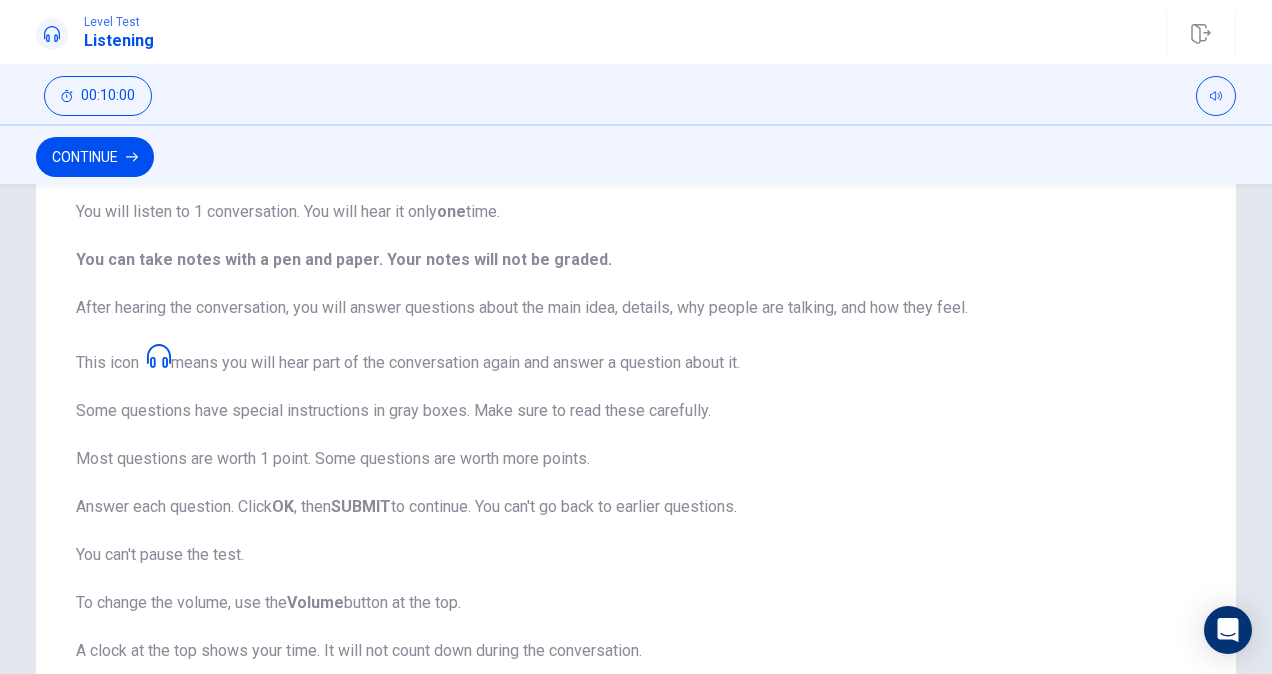 drag, startPoint x: 253, startPoint y: 358, endPoint x: 357, endPoint y: 367, distance: 104.388695 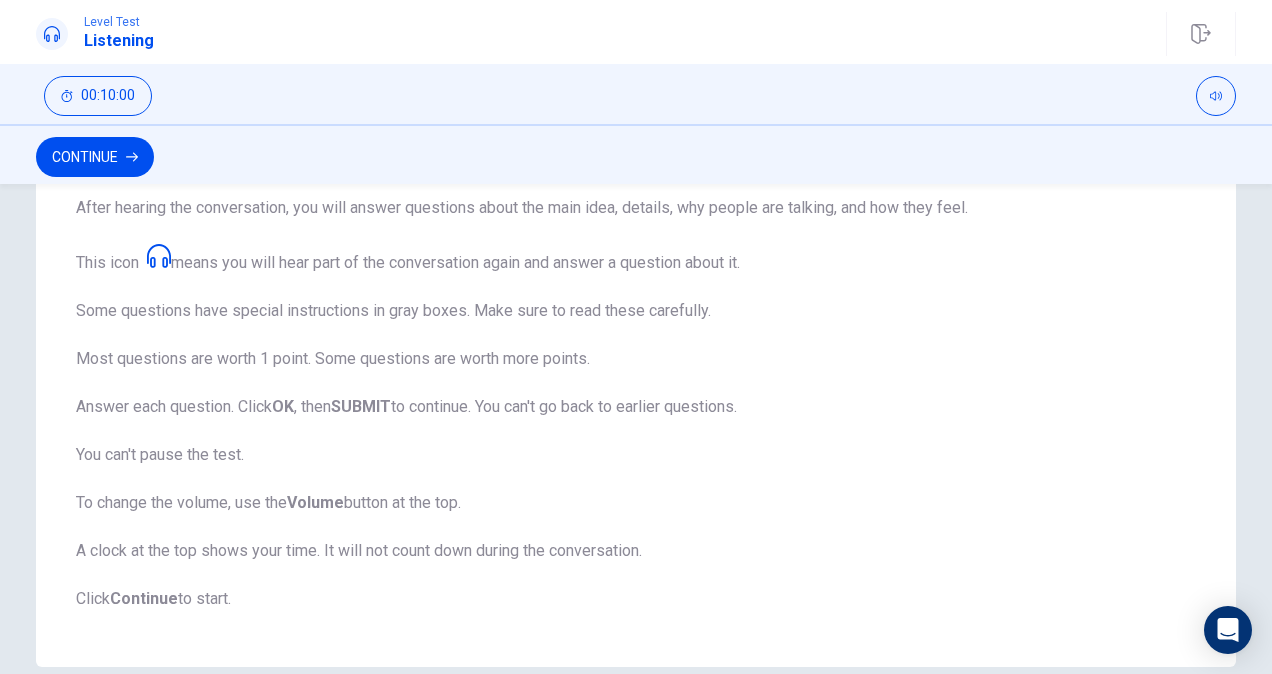 drag, startPoint x: 114, startPoint y: 358, endPoint x: 236, endPoint y: 359, distance: 122.0041 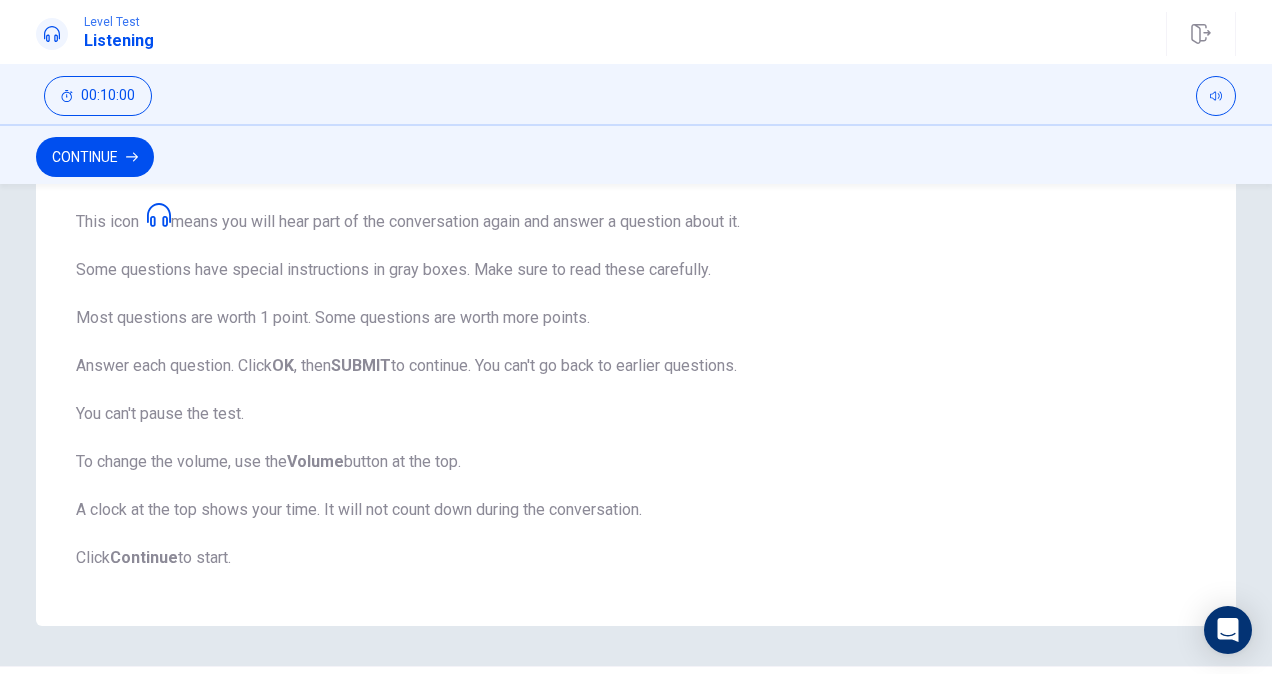 scroll, scrollTop: 296, scrollLeft: 0, axis: vertical 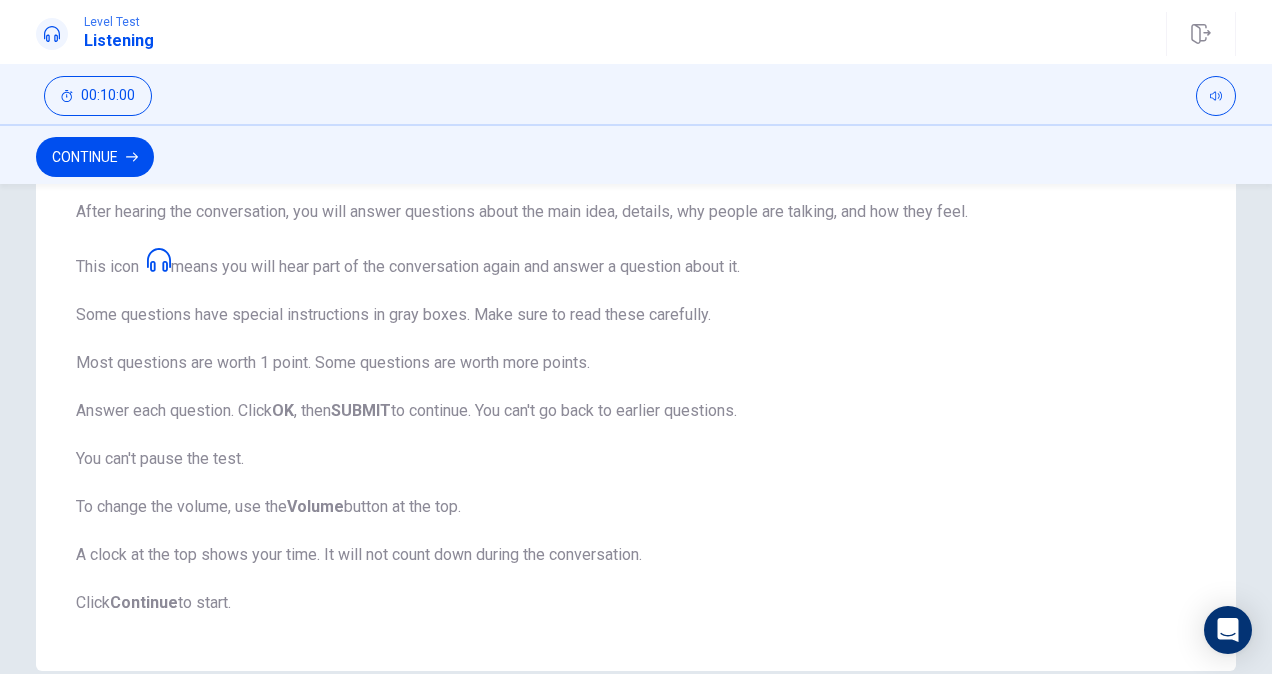 click on "This test checks how well you understand spoken English.
You will listen to 1 conversation. You will hear it only  one  time.
You can take notes with a pen and paper. Your notes will not be graded.
After hearing the conversation, you will answer questions about the main idea, details, why people are talking, and how they feel.
This icon    means you will hear part of the conversation again and answer a question about it.
Some questions have special instructions in gray boxes. Make sure to read these carefully.
Most questions are worth 1 point. Some questions are worth more points.
Answer each question. Click  OK , then  SUBMIT  to continue. You can't go back to earlier questions.
You can't pause the test.
To change the volume, use the  Volume  button at the top.
A clock at the top shows your time. It will not count down during the conversation.
Click  Continue  to start." at bounding box center [636, 335] 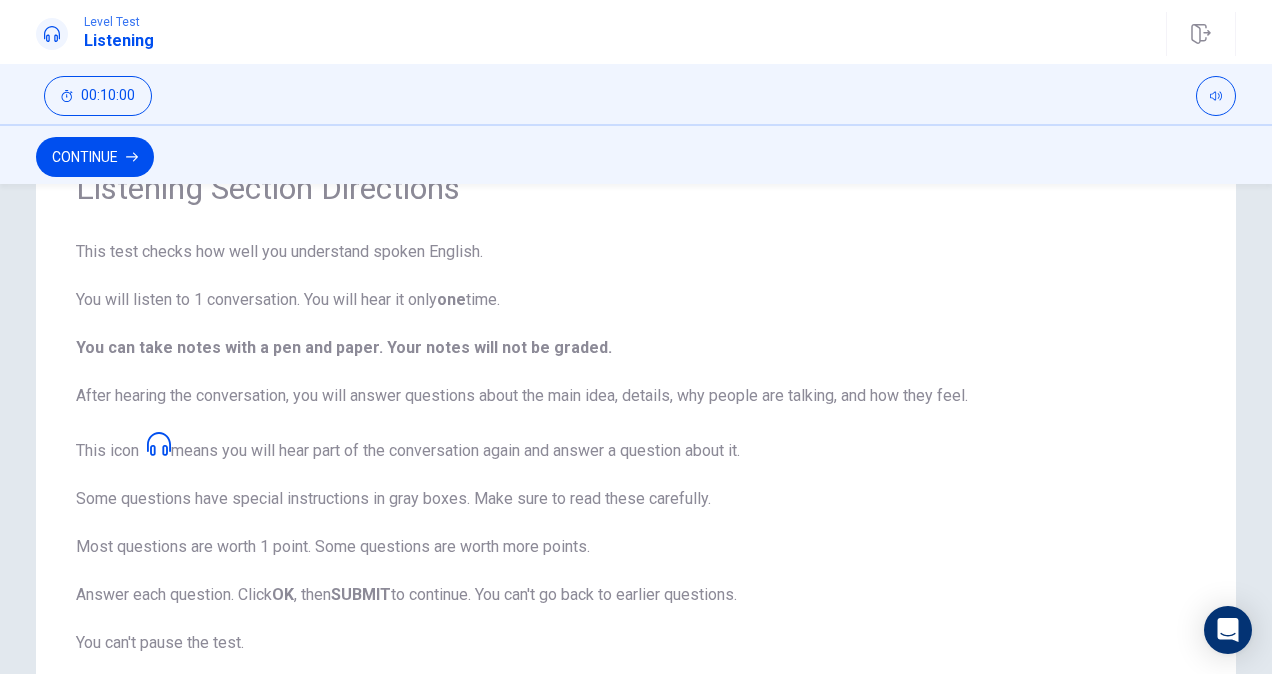 scroll, scrollTop: 96, scrollLeft: 0, axis: vertical 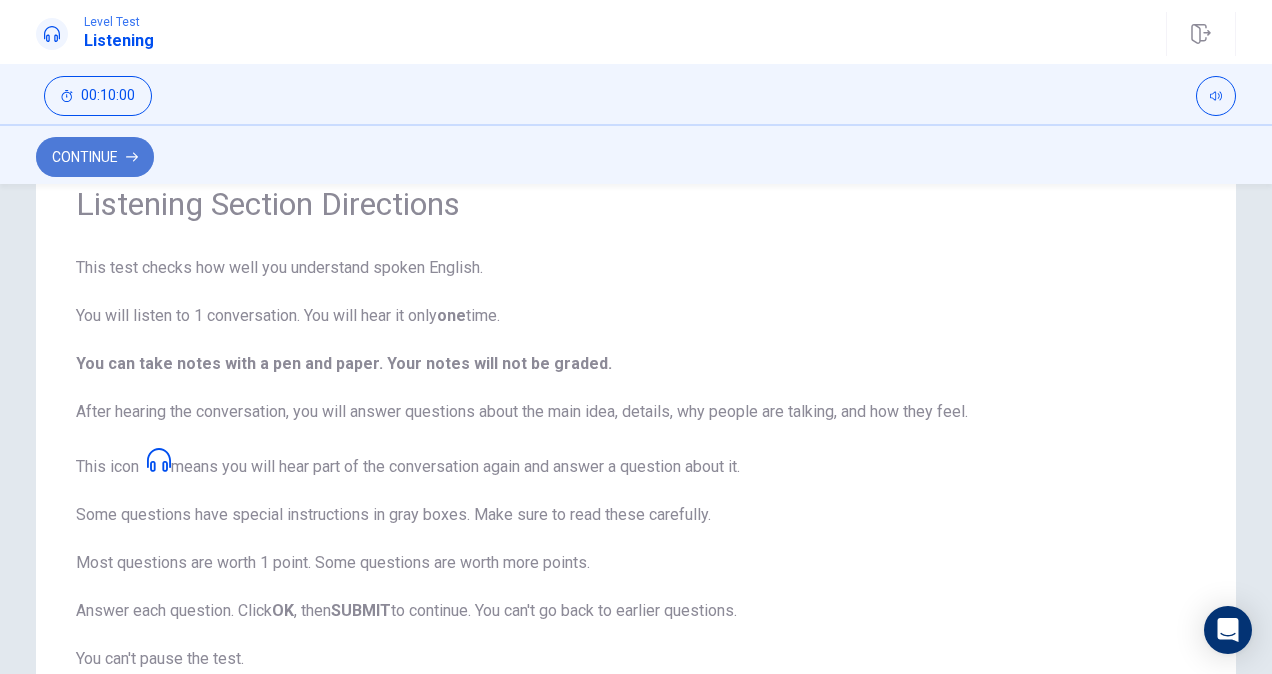 click on "Continue" at bounding box center (95, 157) 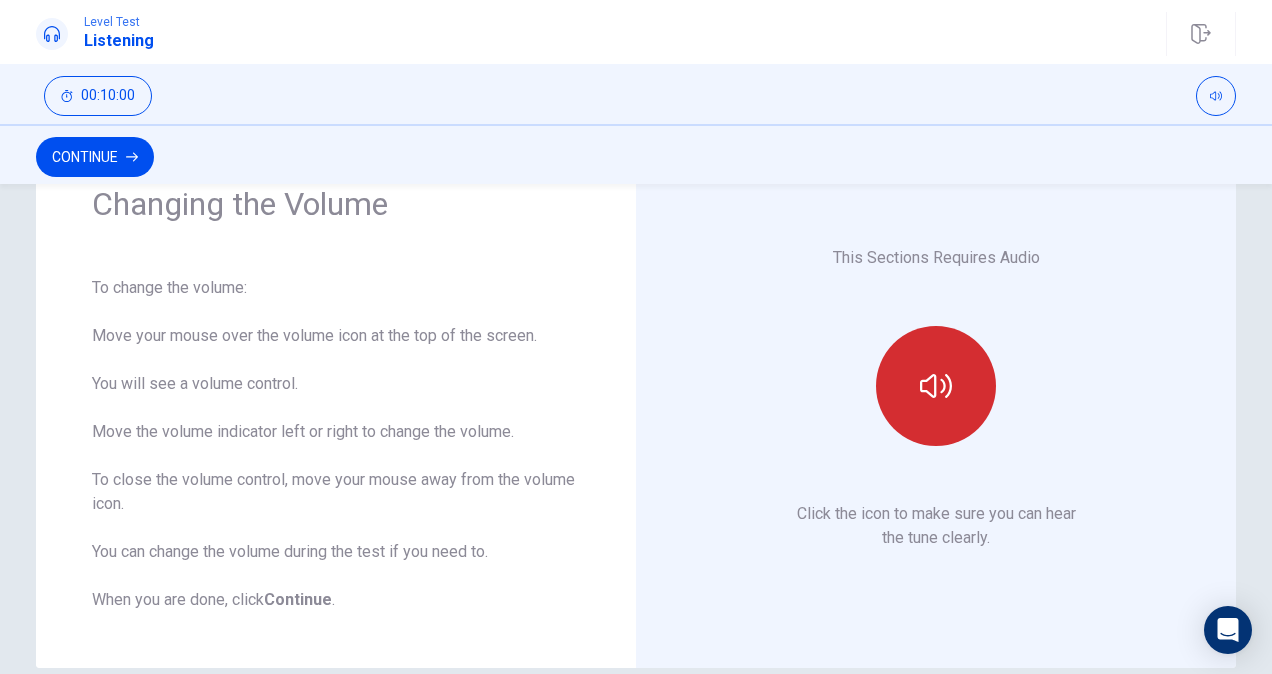click at bounding box center (936, 386) 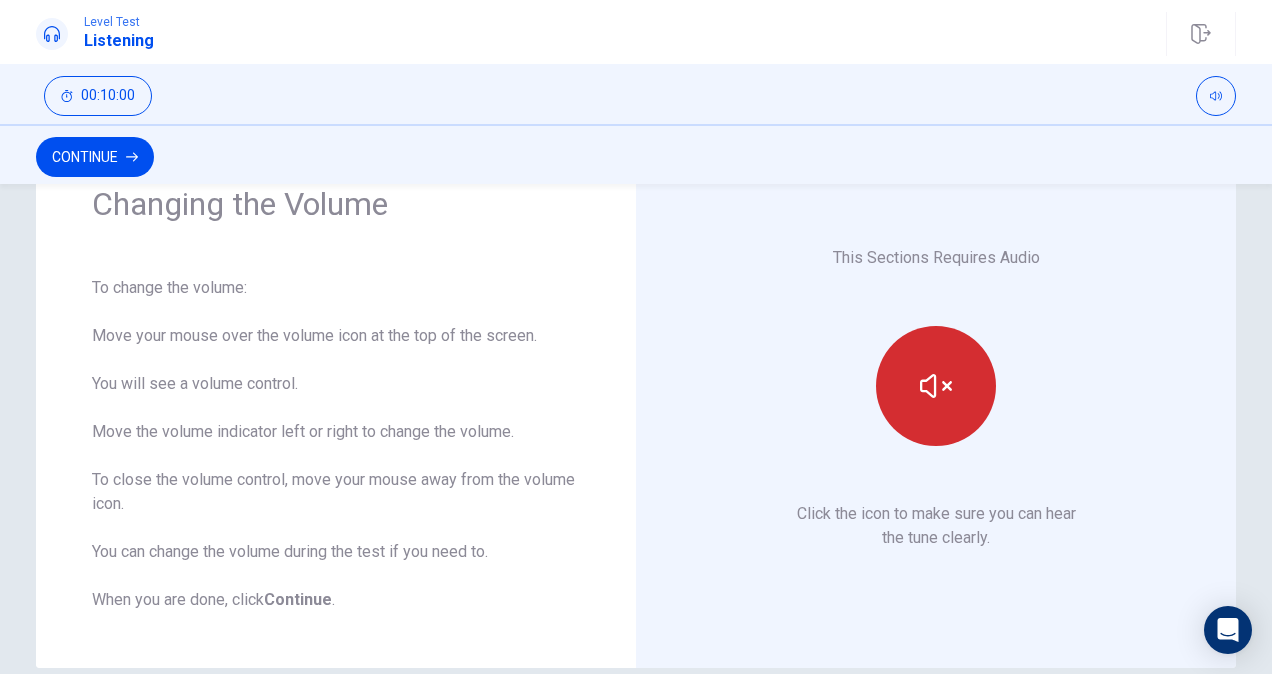 click at bounding box center (936, 386) 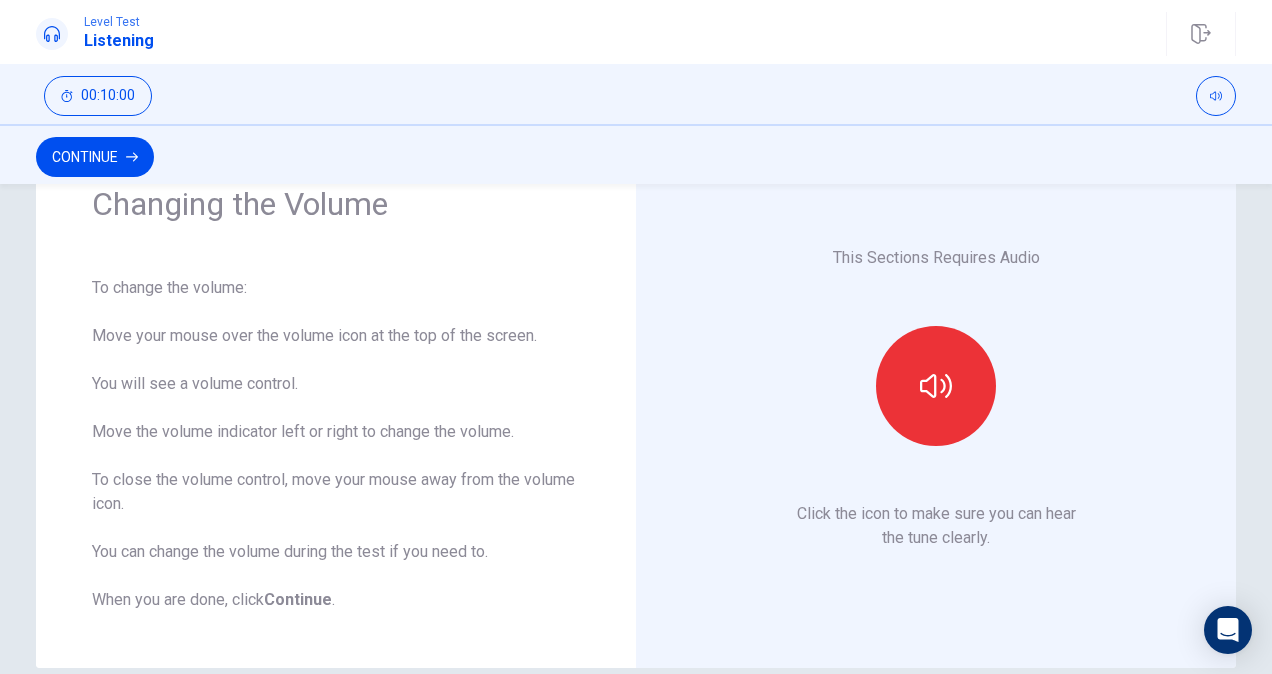drag, startPoint x: 120, startPoint y: 335, endPoint x: 300, endPoint y: 332, distance: 180.025 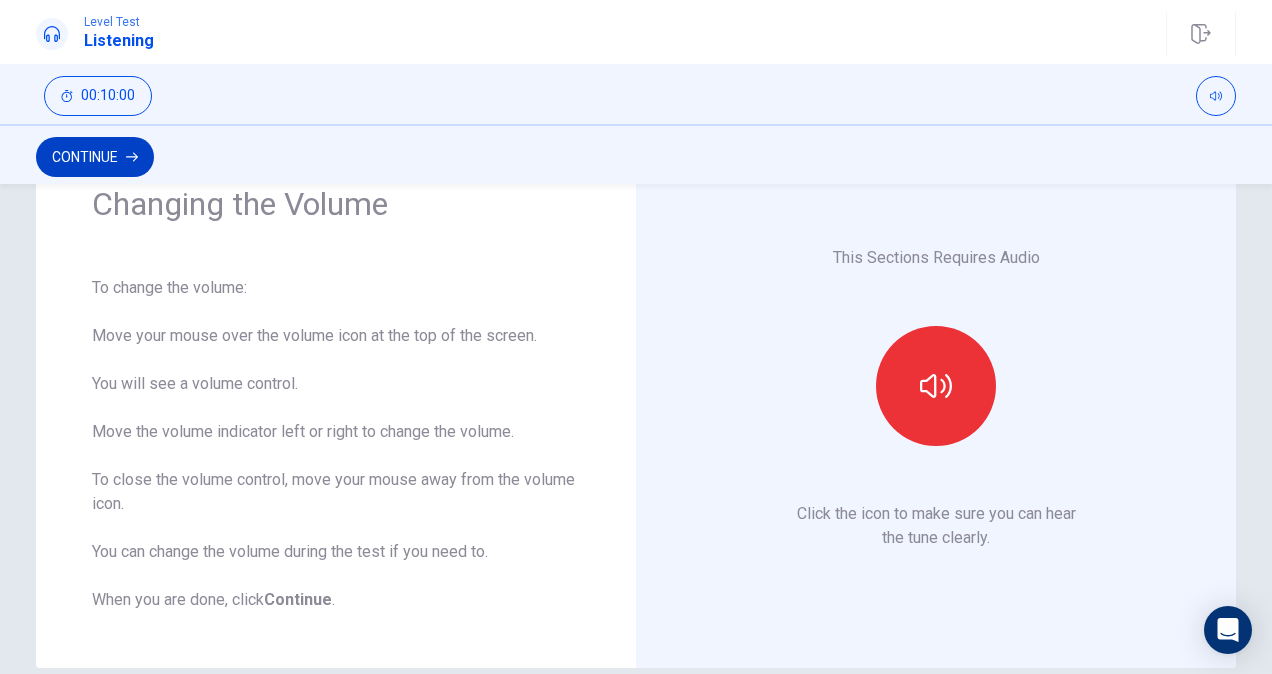 click on "Continue" at bounding box center [95, 157] 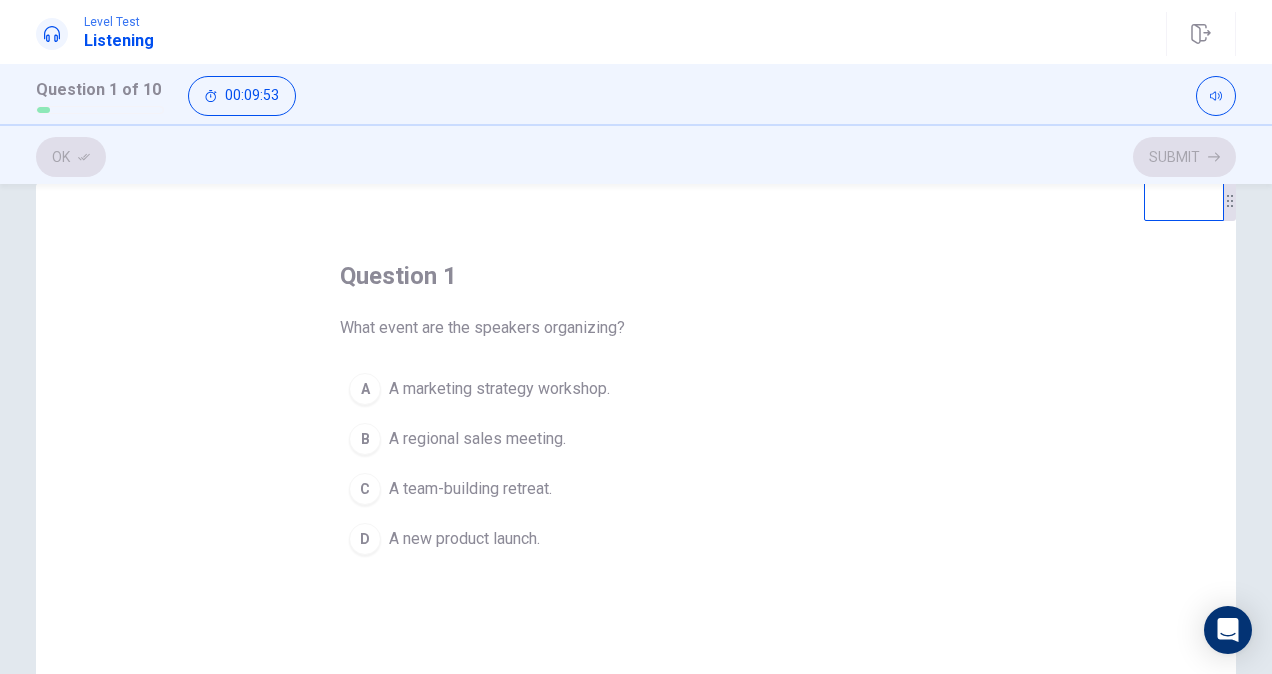 scroll, scrollTop: 0, scrollLeft: 0, axis: both 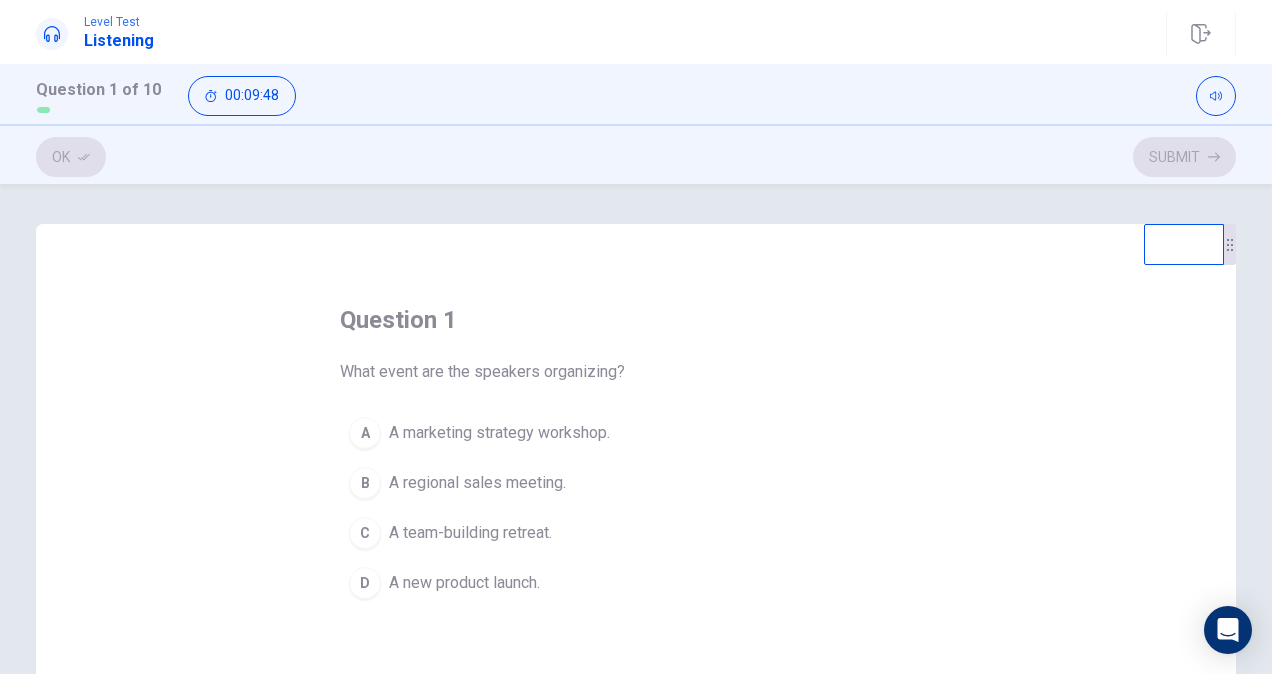 click on "A regional sales meeting." at bounding box center (477, 483) 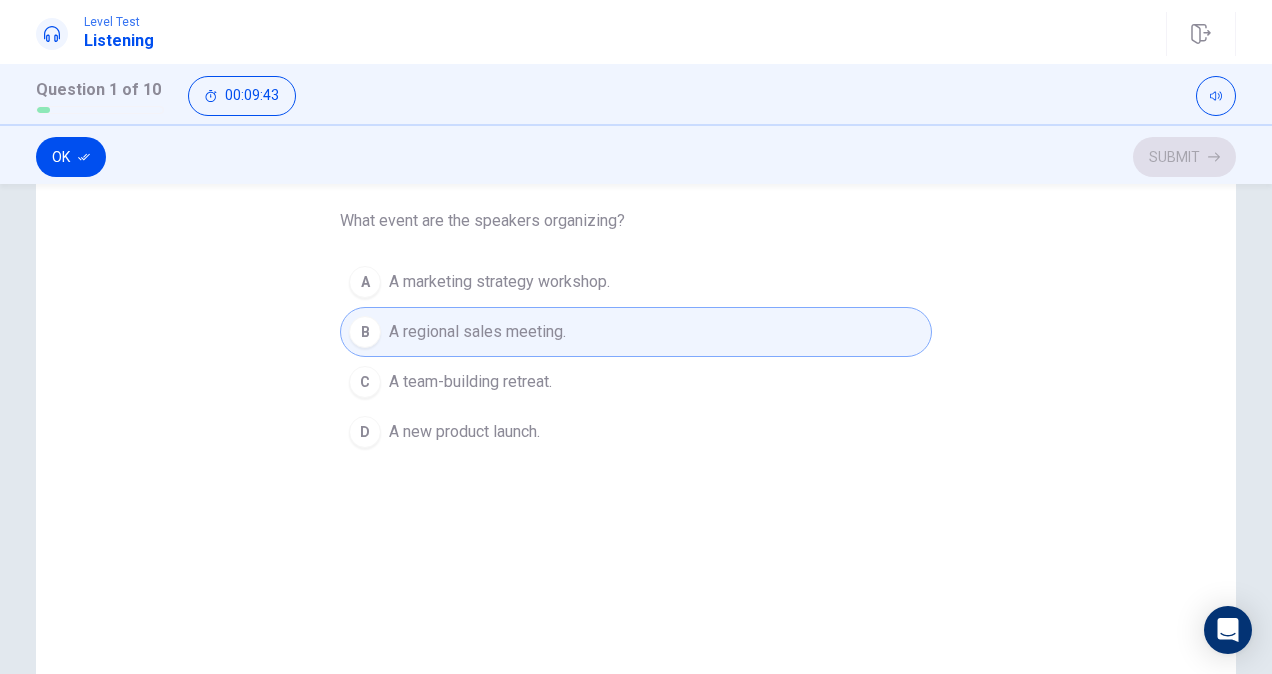scroll, scrollTop: 0, scrollLeft: 0, axis: both 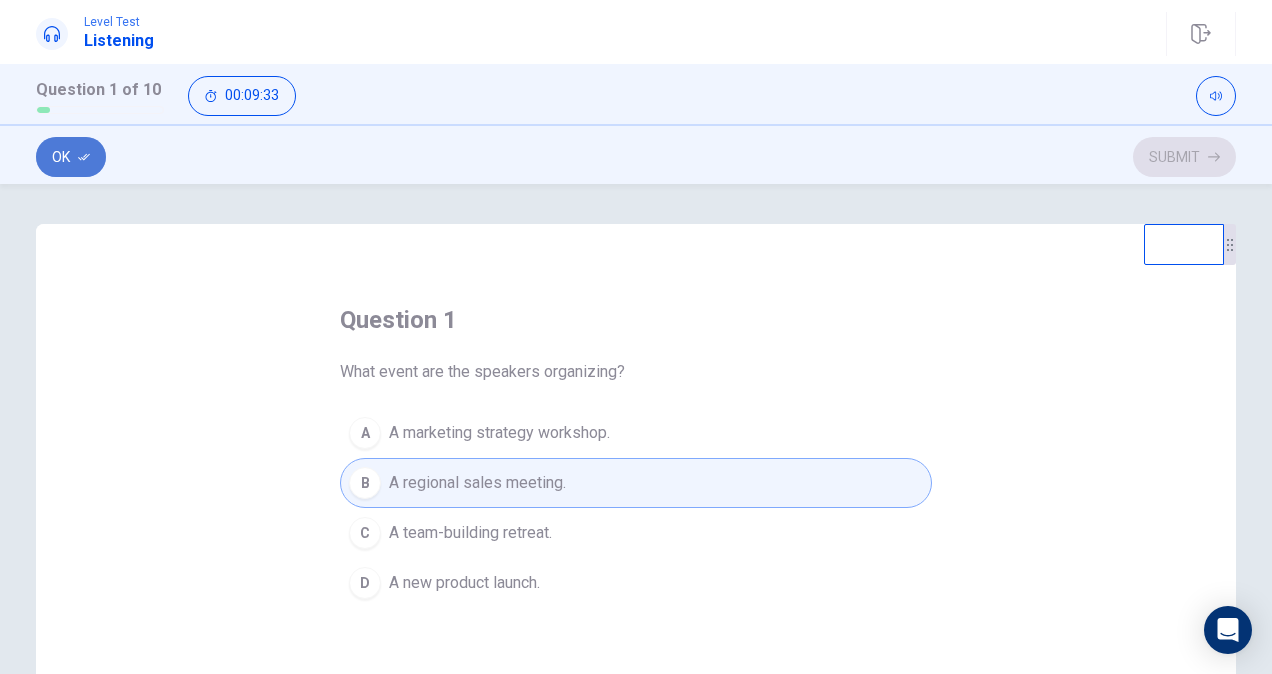 click on "Ok" at bounding box center (71, 157) 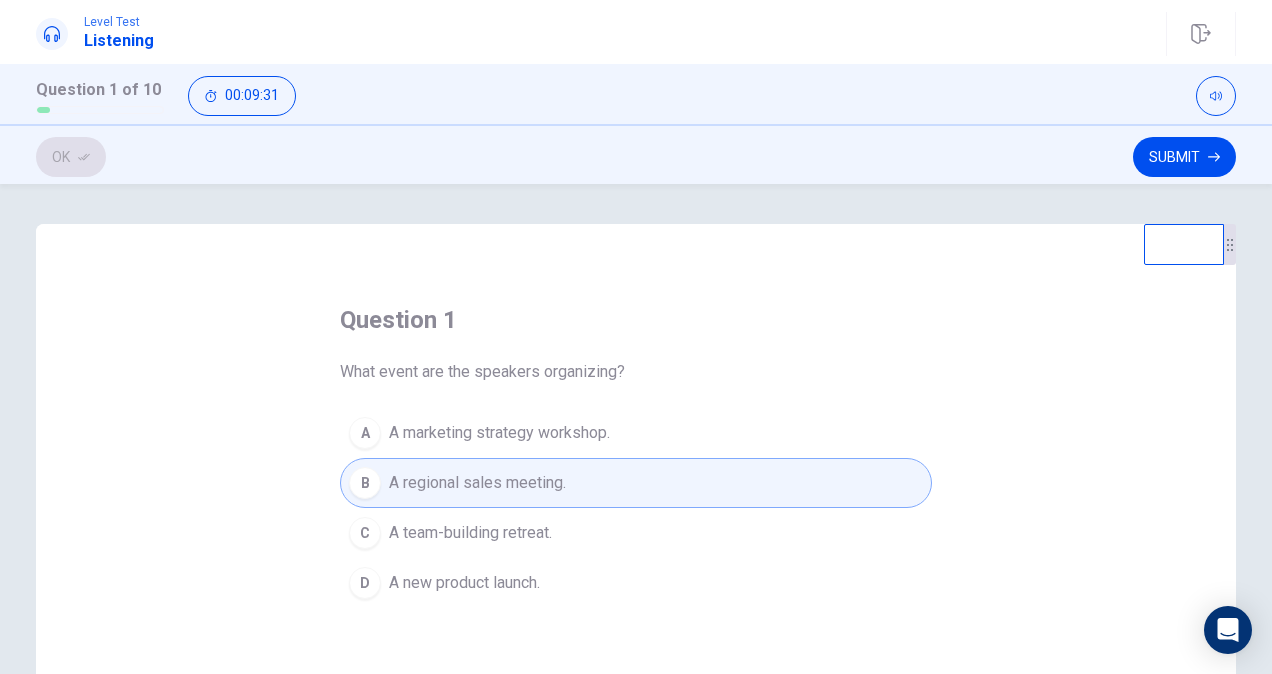 click on "Submit" at bounding box center (1184, 157) 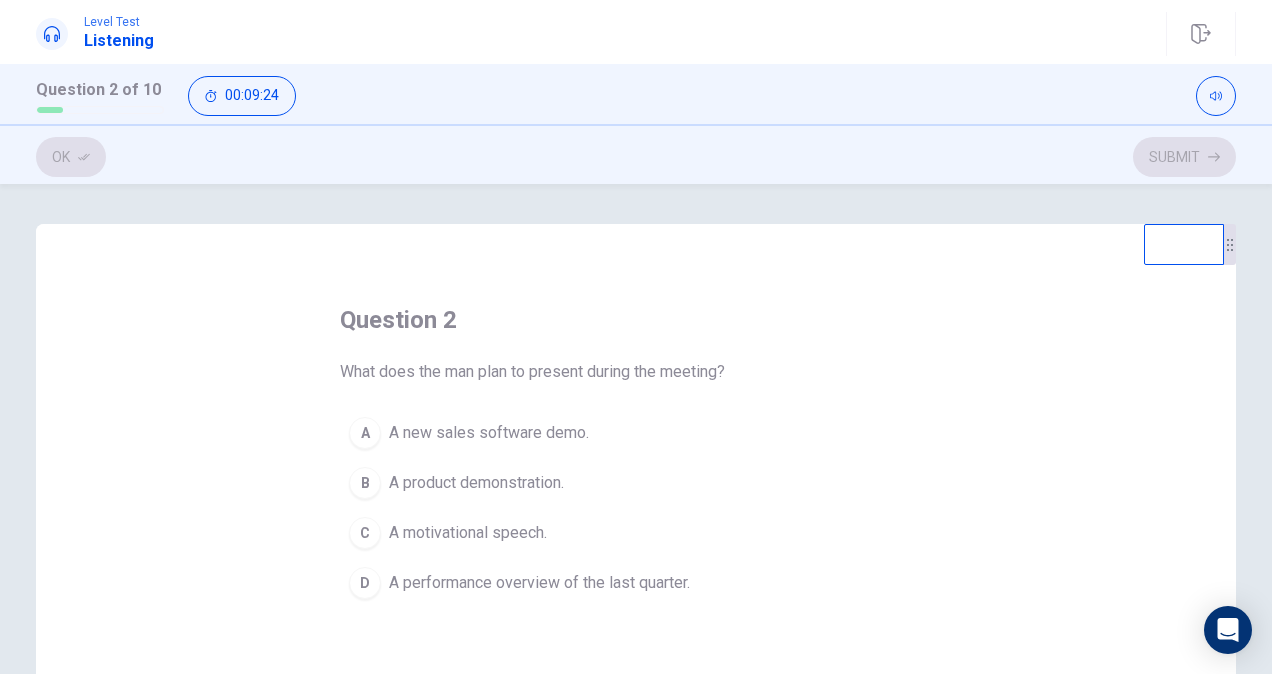 click on "D A performance overview of the last quarter." at bounding box center [636, 583] 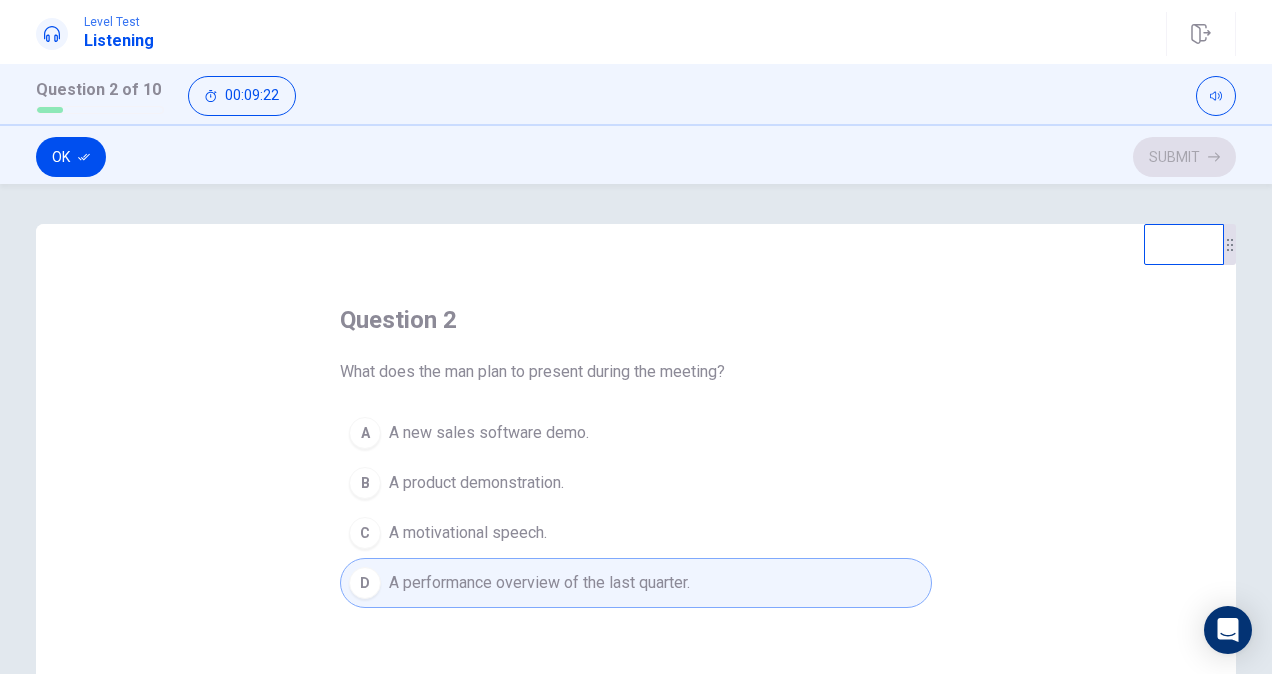click on "Ok" at bounding box center [71, 157] 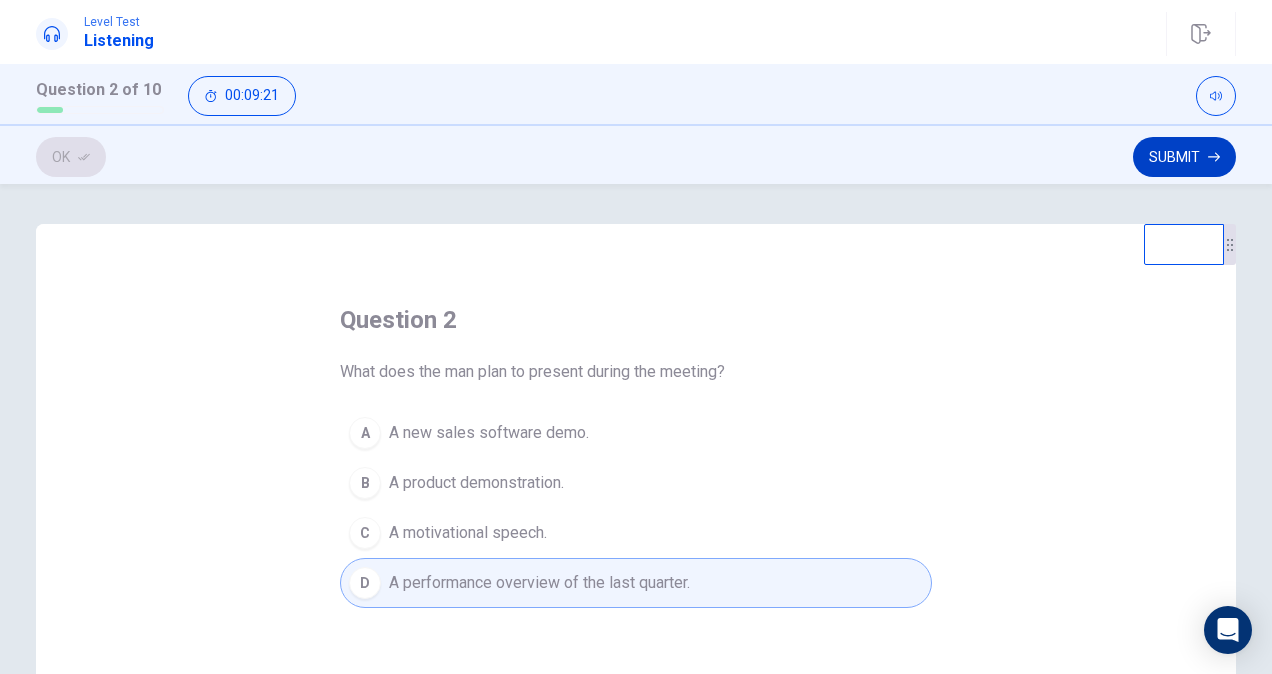 click on "Submit" at bounding box center [1184, 157] 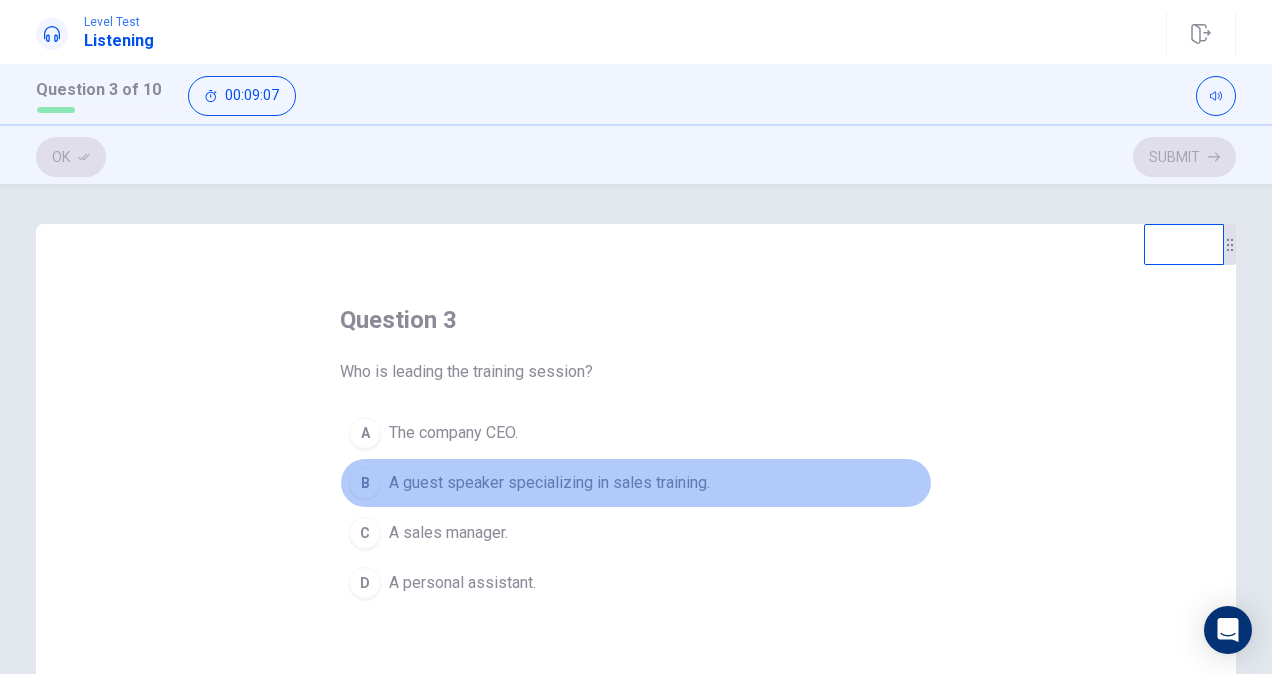 click on "A guest speaker specializing in sales training." at bounding box center [549, 483] 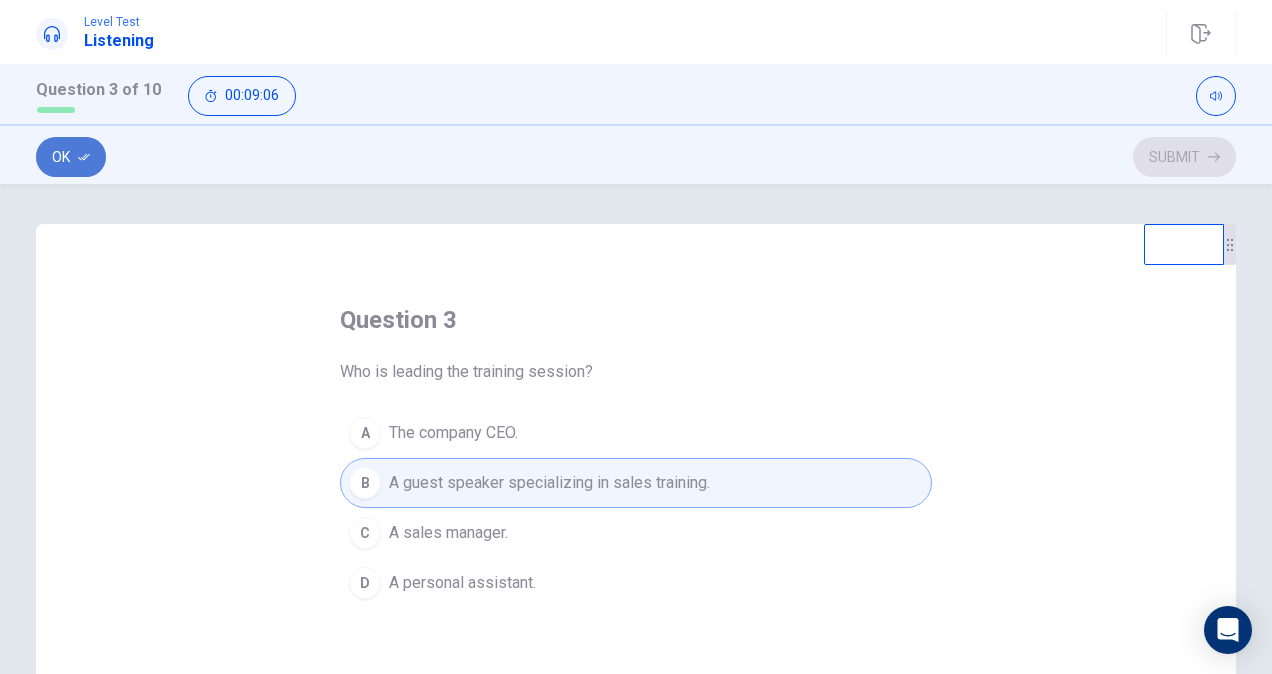 click on "Ok" at bounding box center (71, 157) 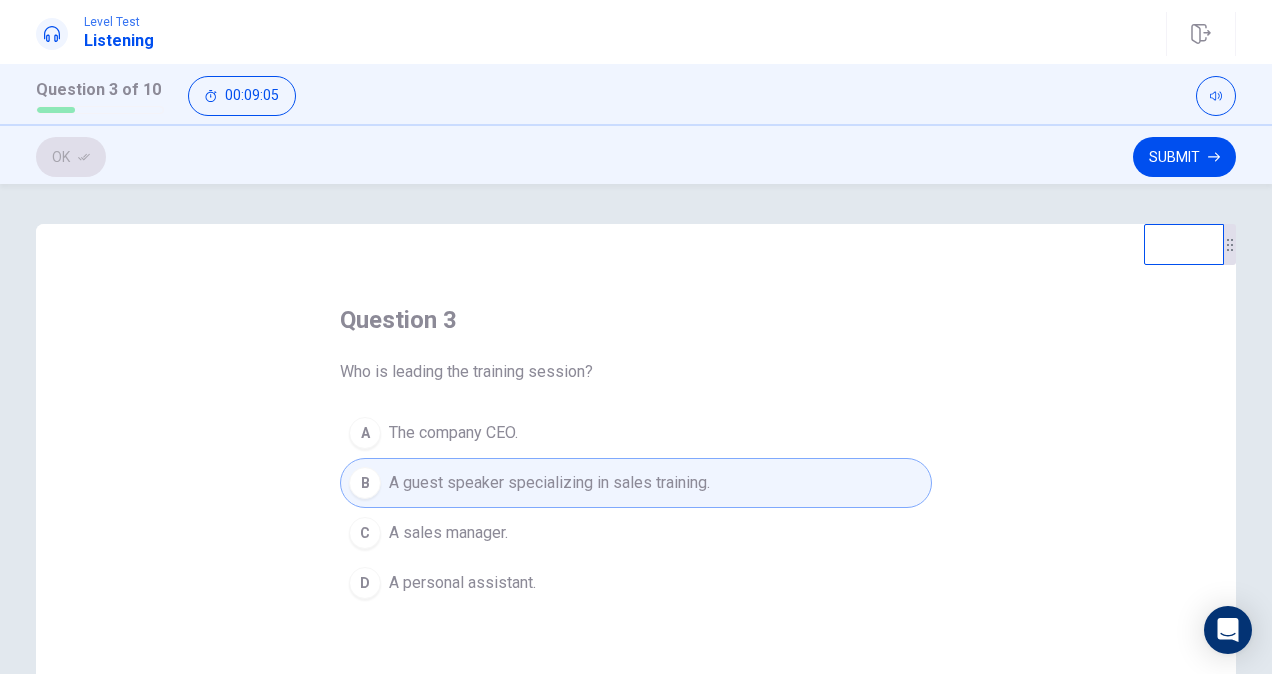 click on "Submit" at bounding box center [1184, 157] 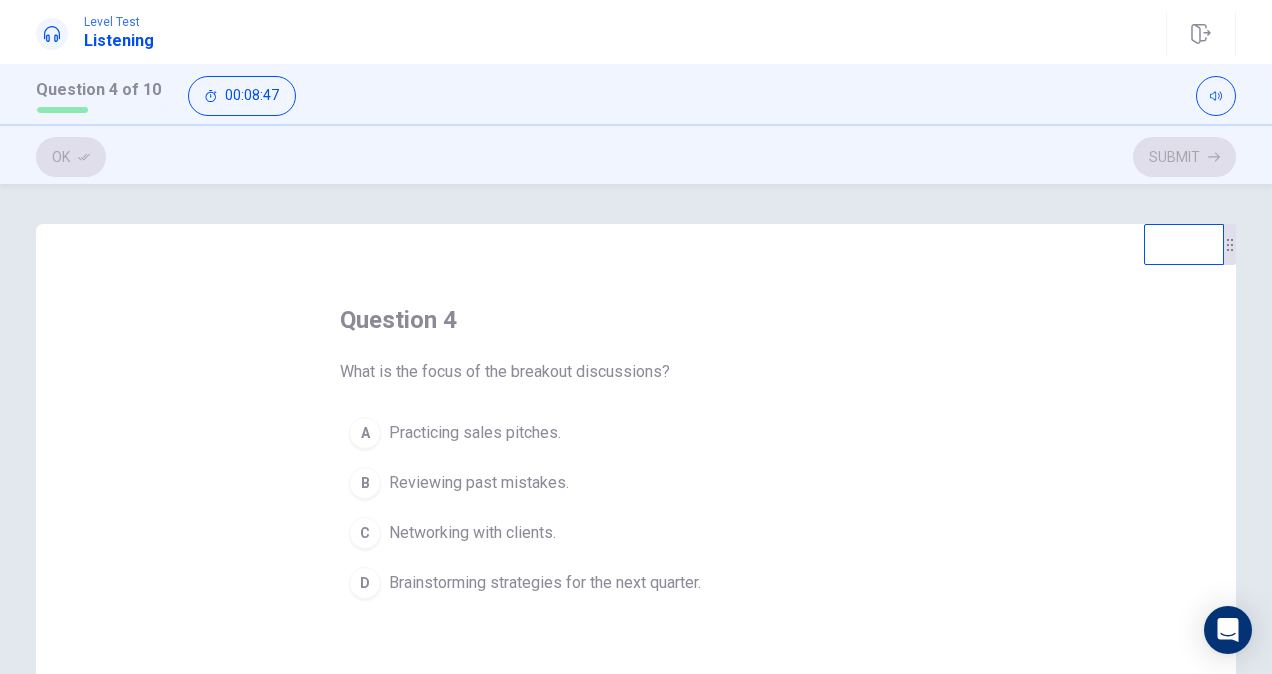 click on "Brainstorming strategies for the next quarter." at bounding box center [545, 583] 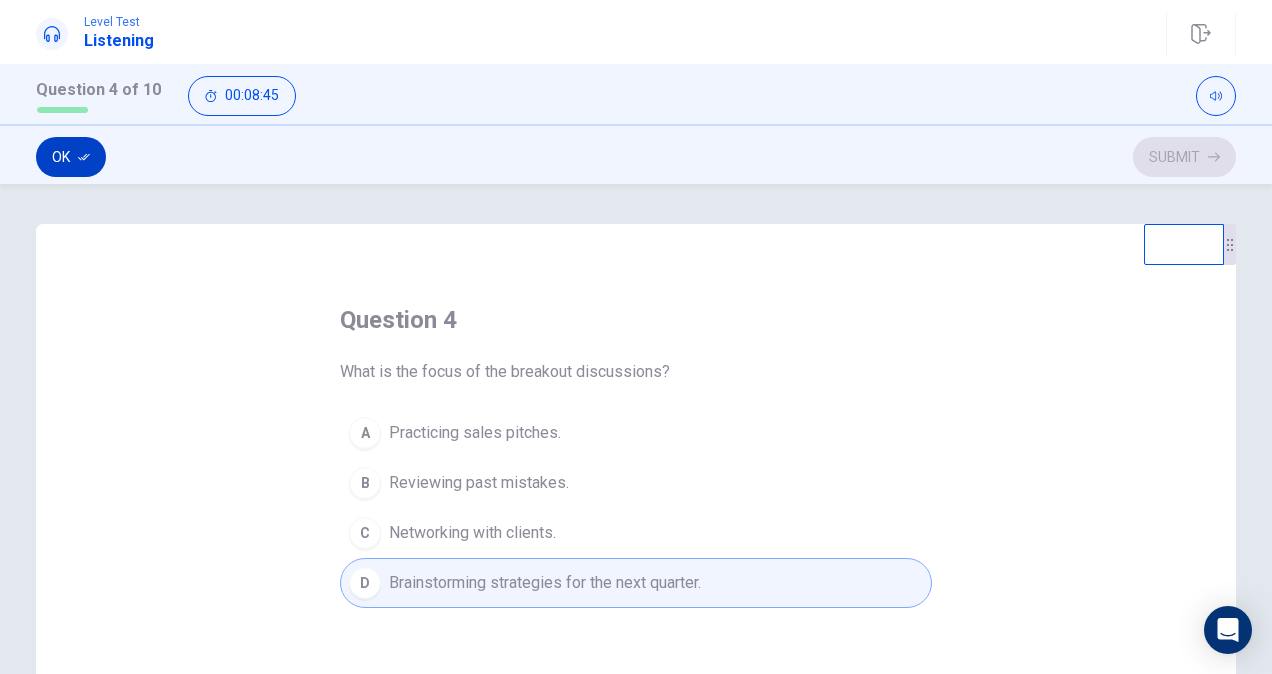 click on "Ok" at bounding box center (71, 157) 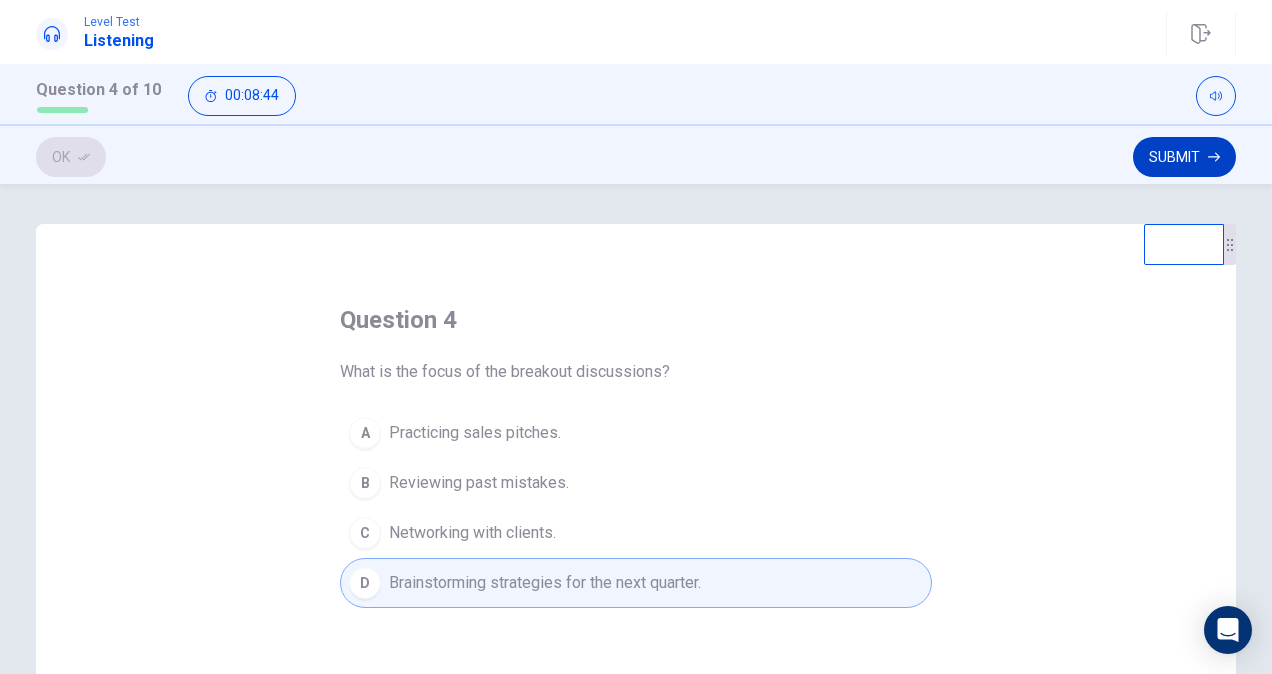 click on "Submit" at bounding box center (1184, 157) 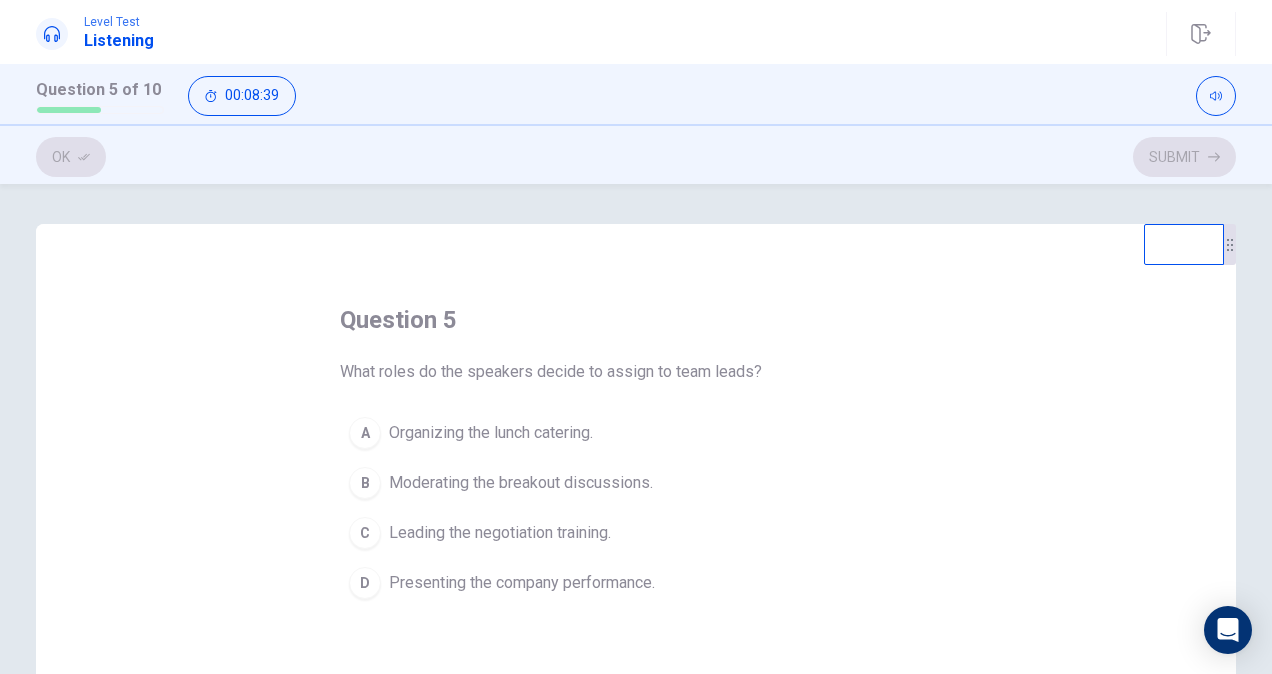 click on "Moderating the breakout discussions." at bounding box center [521, 483] 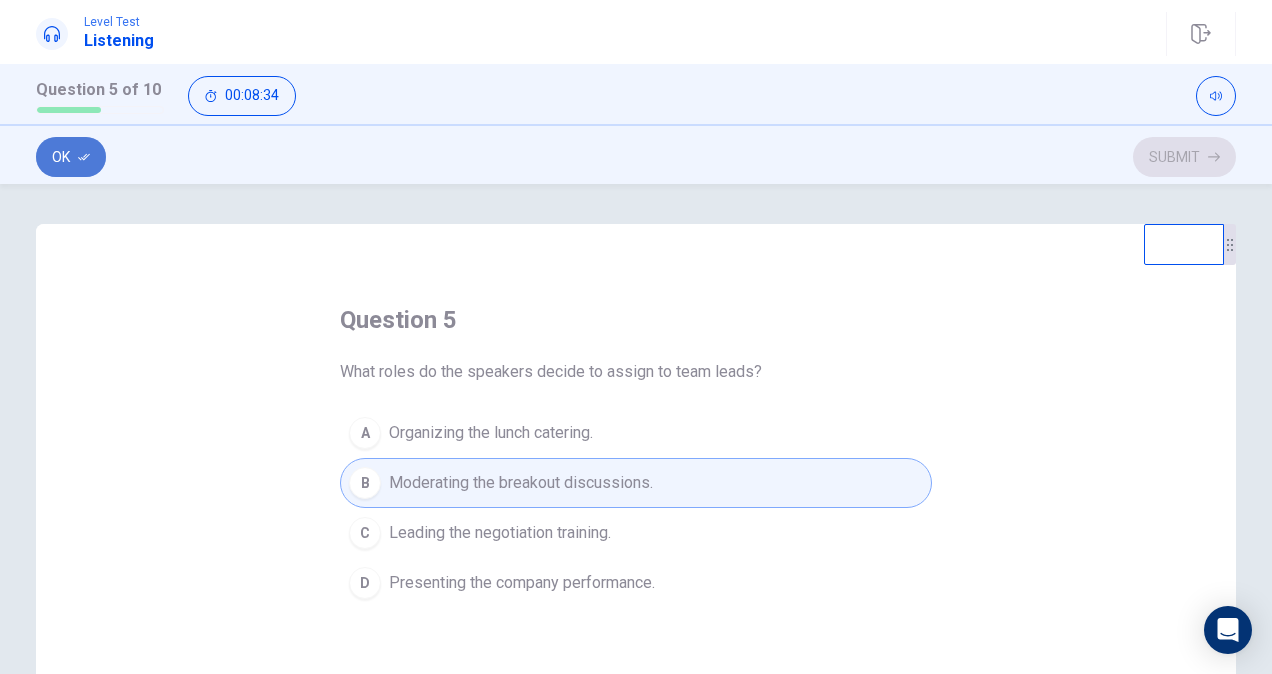 click on "Ok" at bounding box center (71, 157) 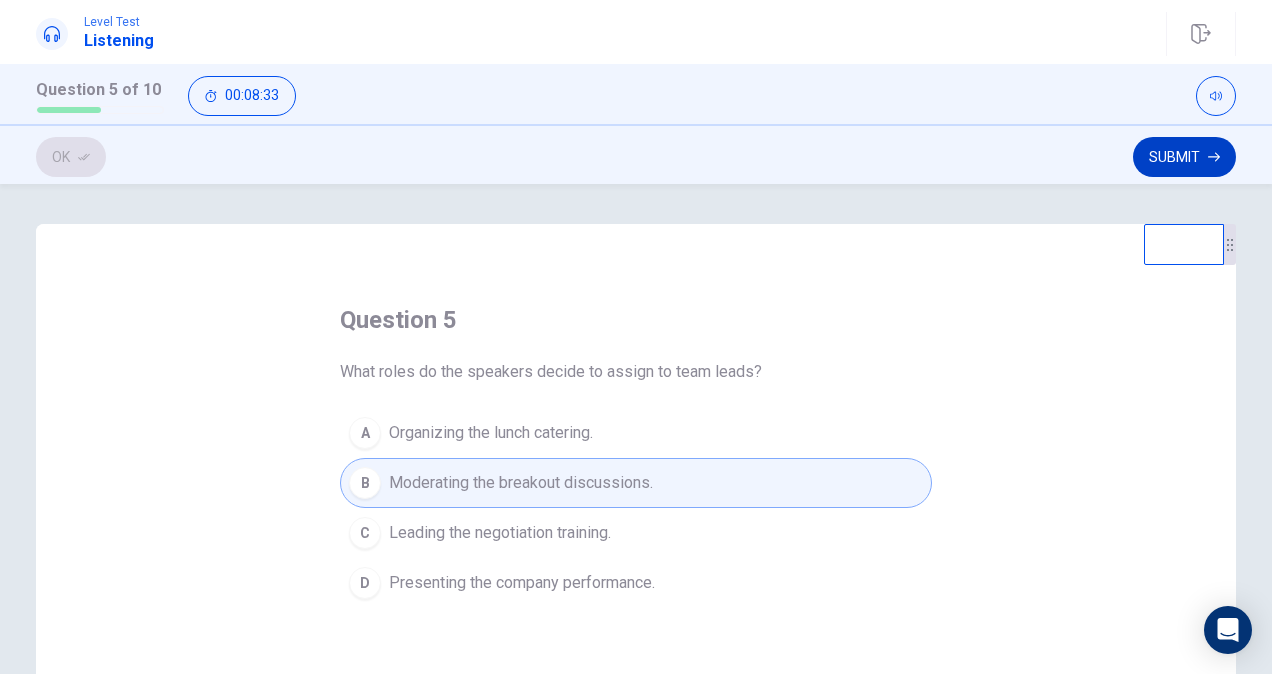 click on "Submit" at bounding box center [1184, 157] 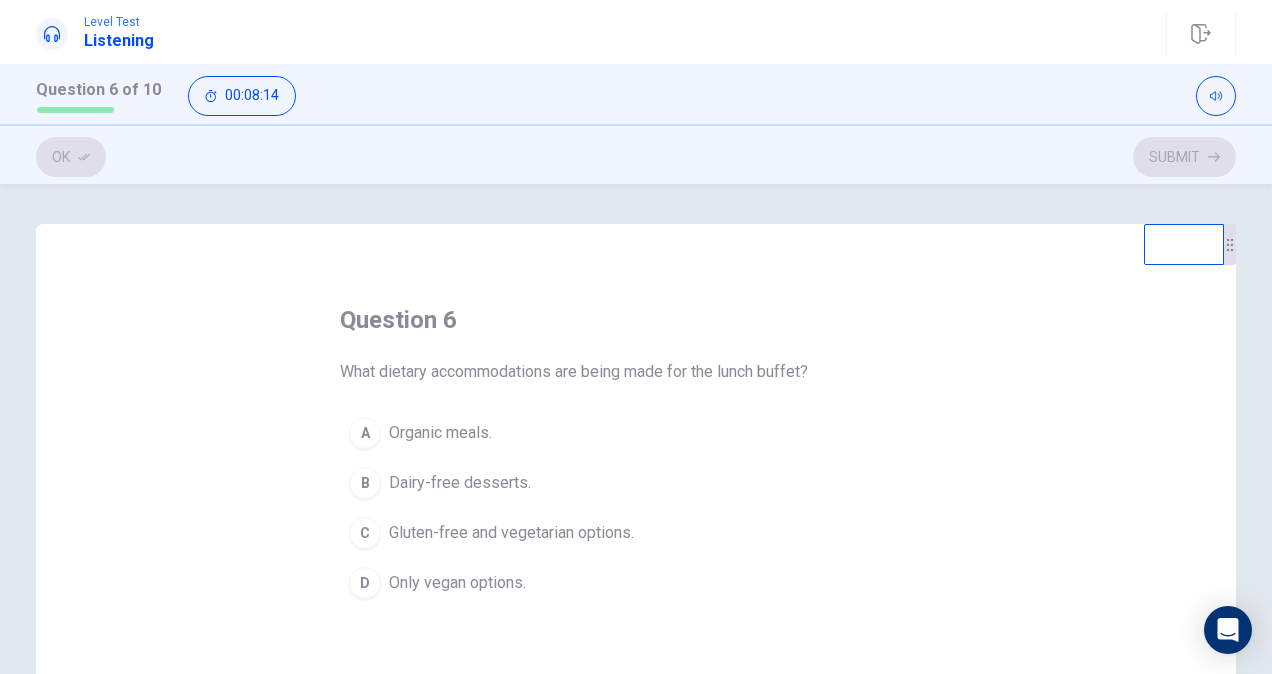 drag, startPoint x: 395, startPoint y: 370, endPoint x: 479, endPoint y: 367, distance: 84.05355 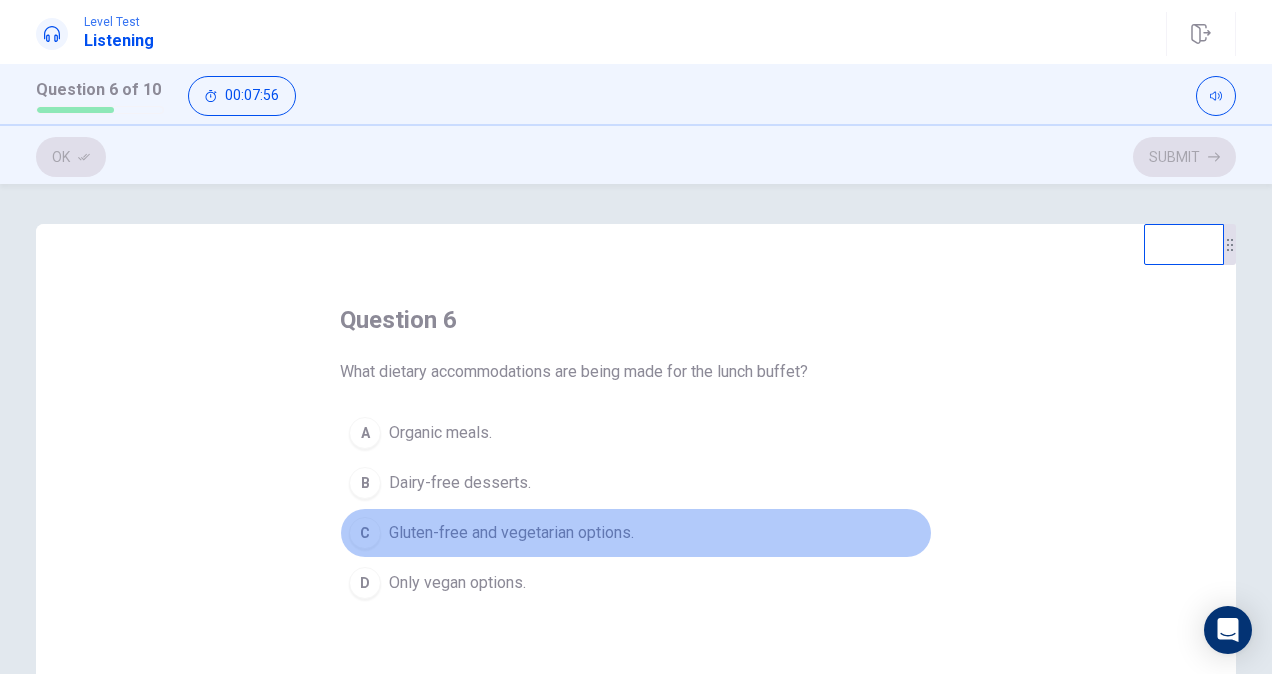click on "C Gluten-free and vegetarian options." at bounding box center [636, 533] 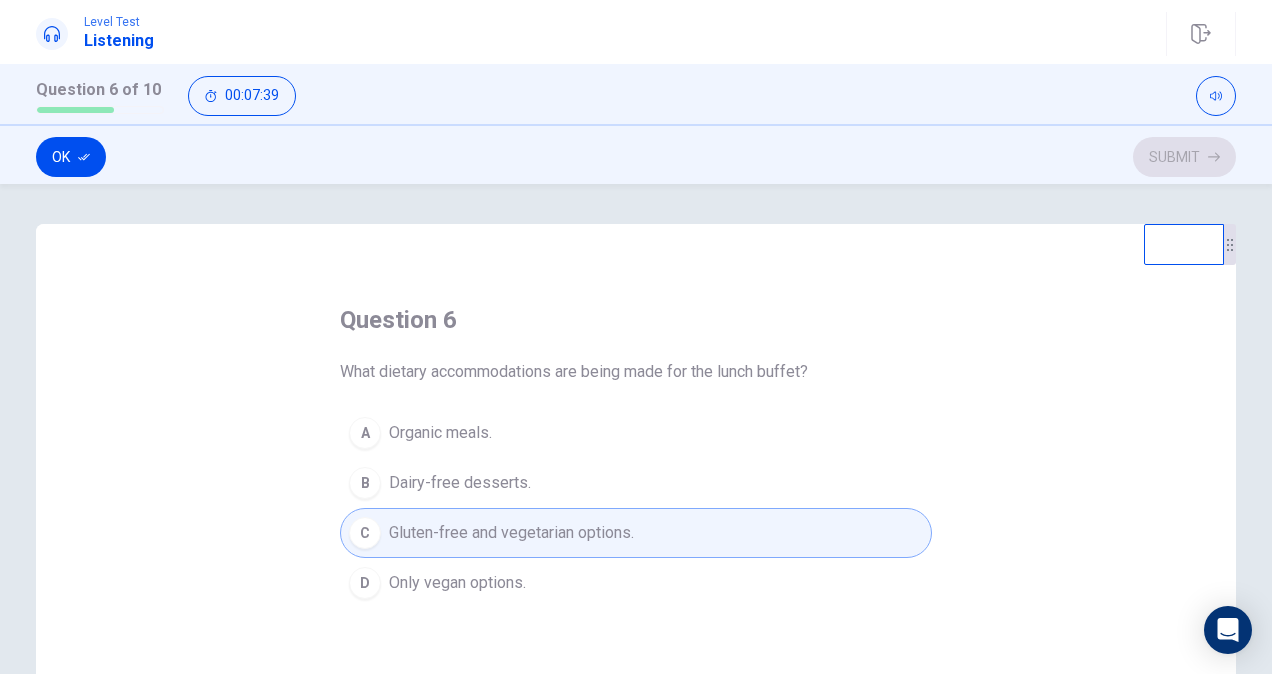 click on "D" at bounding box center [365, 583] 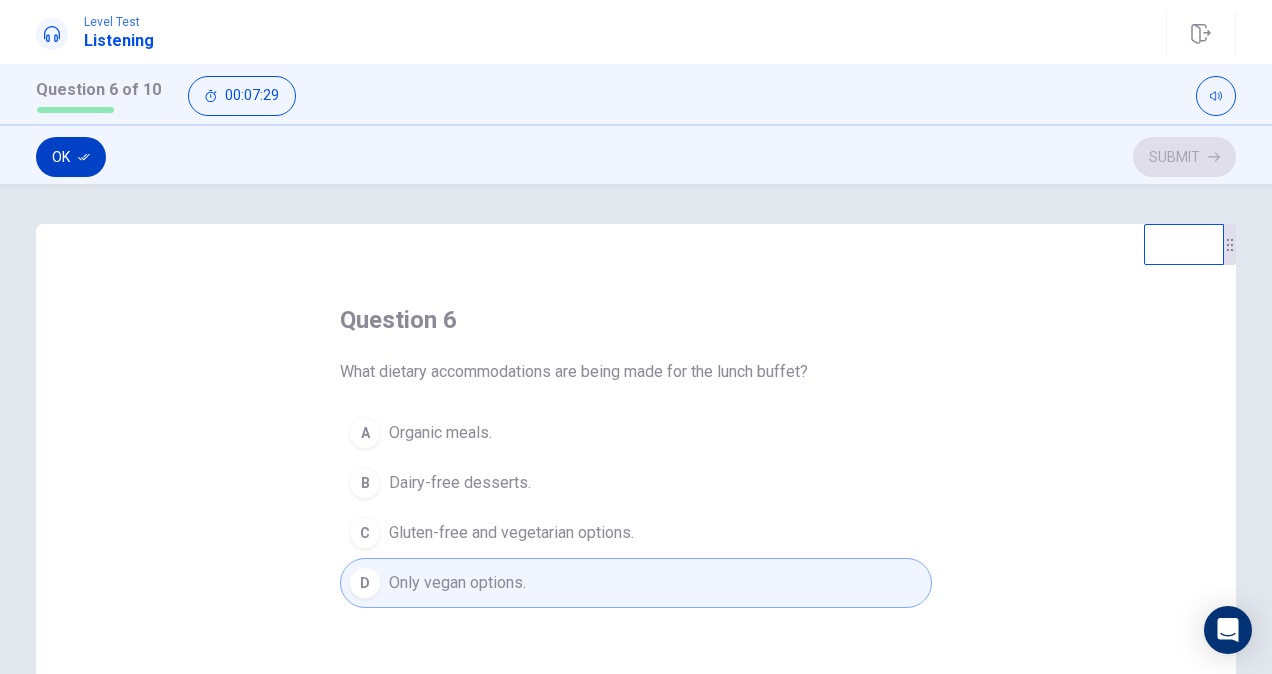 click on "Ok" at bounding box center (71, 157) 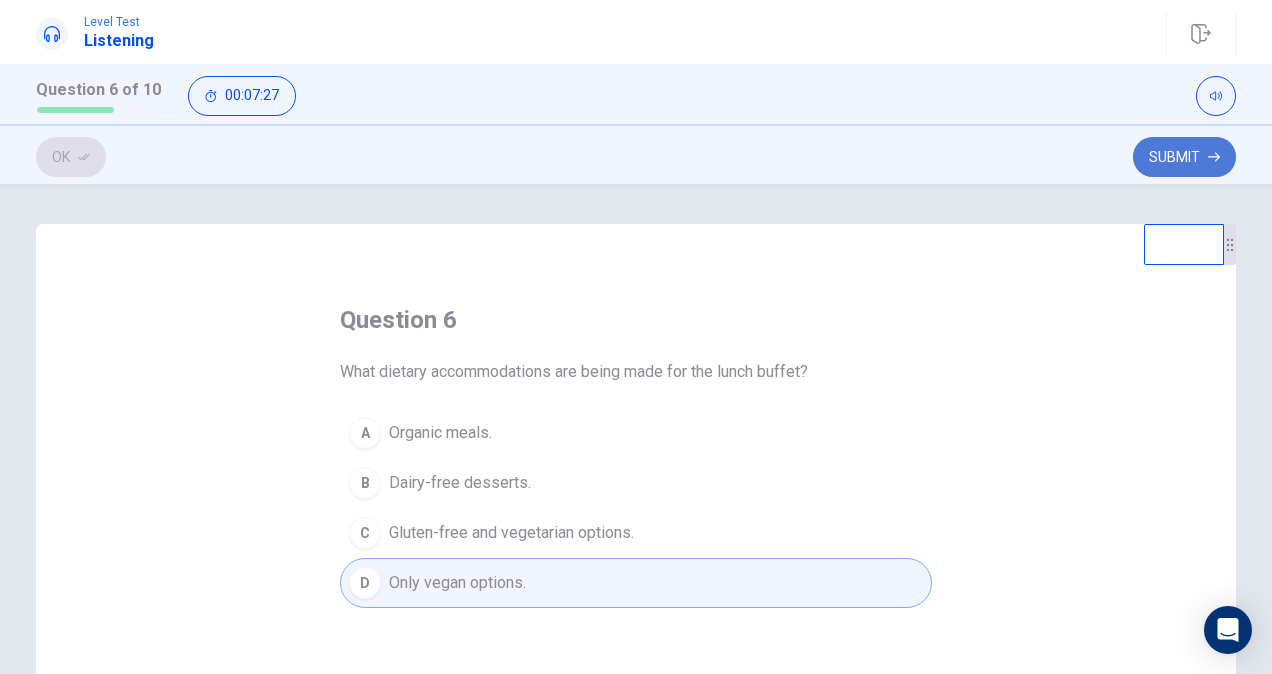 click on "Submit" at bounding box center [1184, 157] 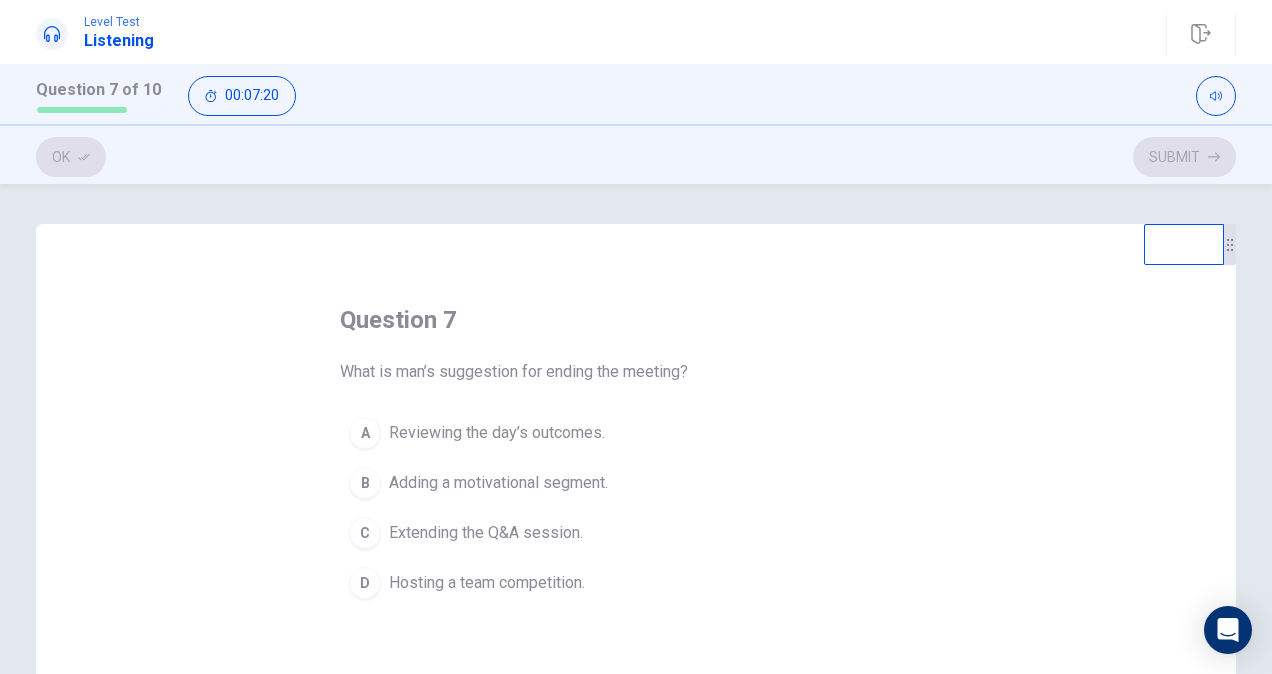 click on "Adding a motivational segment." at bounding box center [498, 483] 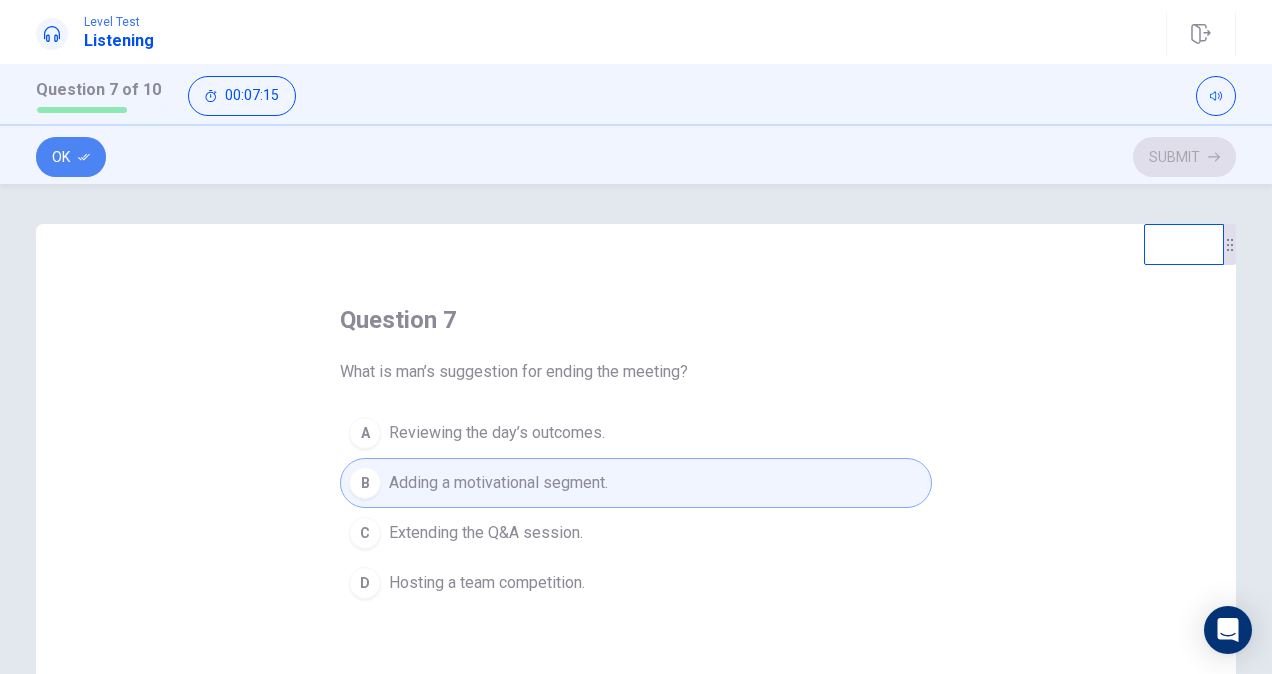 click on "Ok" at bounding box center [71, 157] 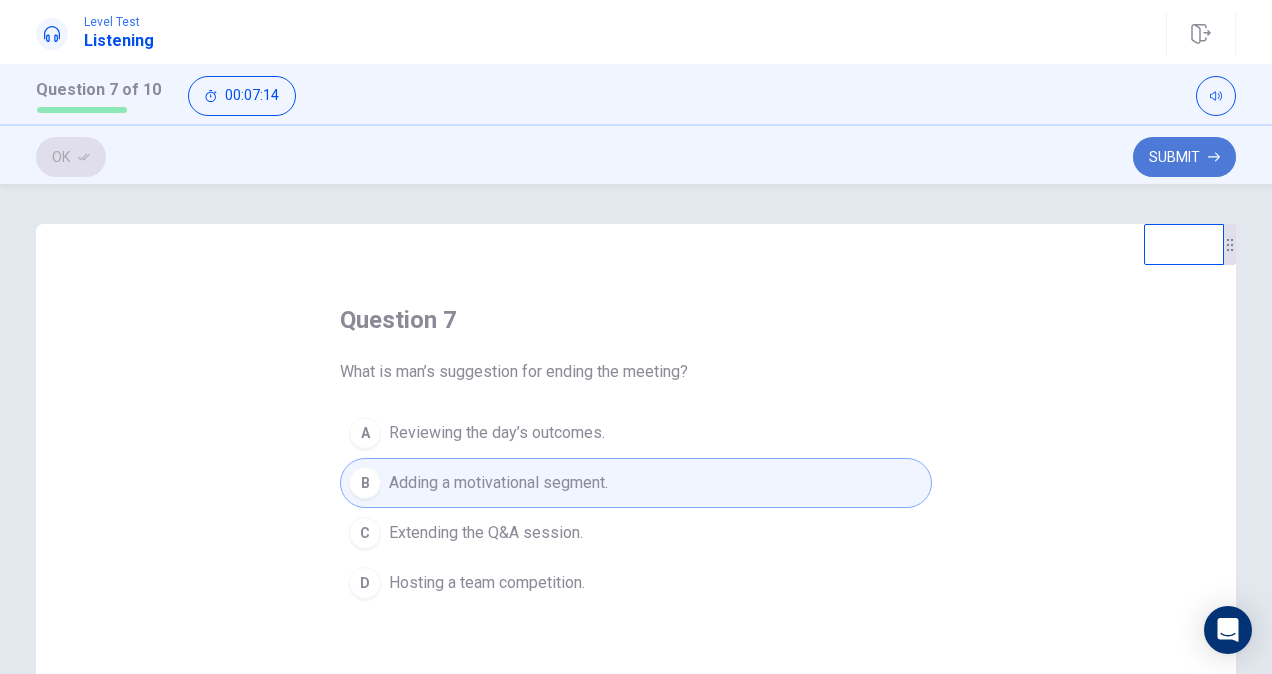 click on "Submit" at bounding box center [1184, 157] 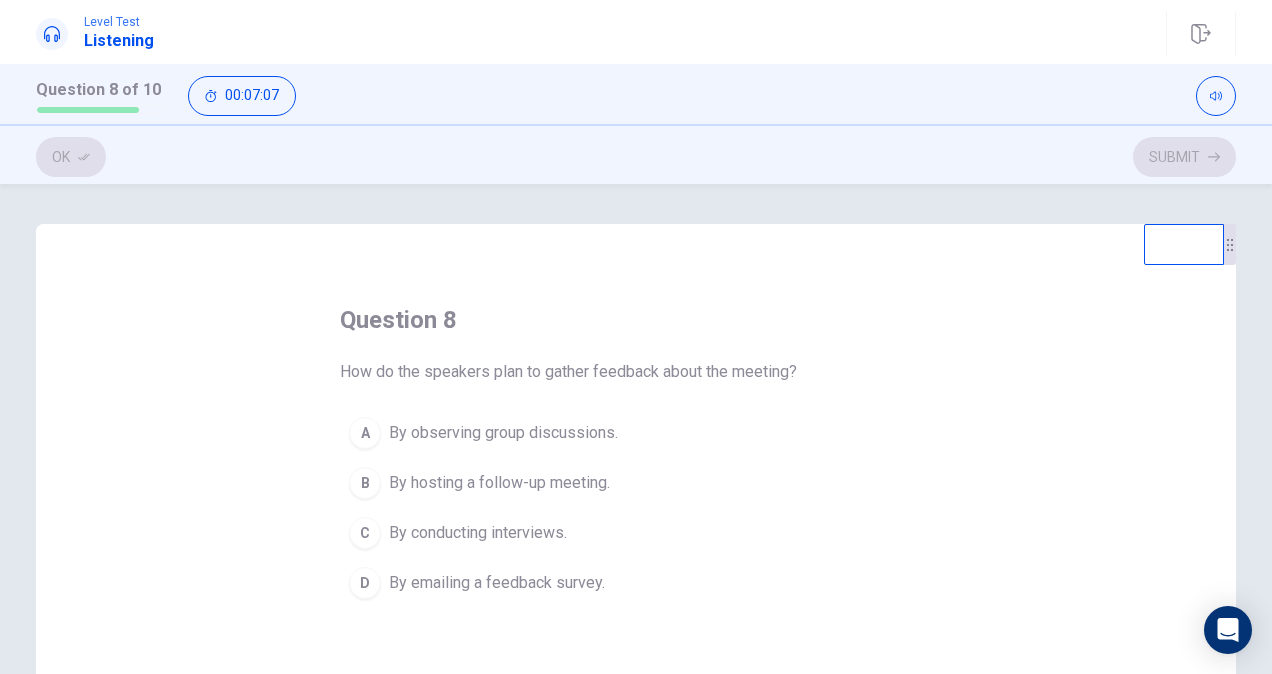 click on "By emailing a feedback survey." at bounding box center [497, 583] 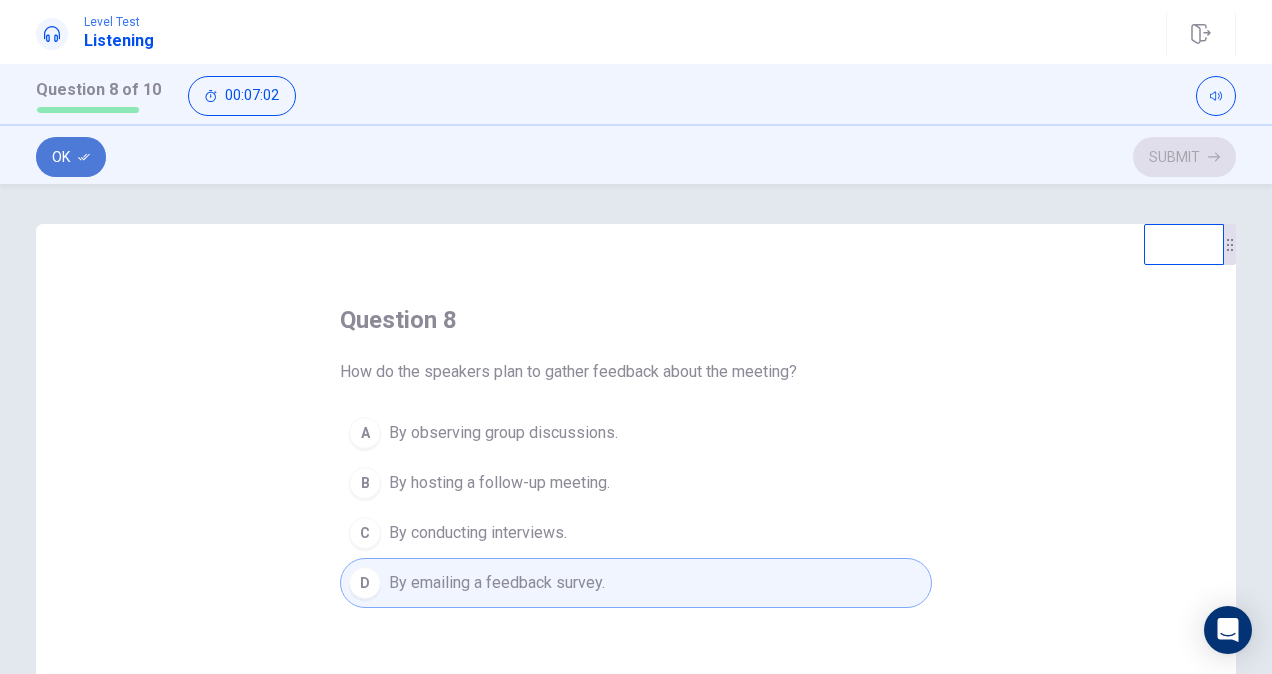 click 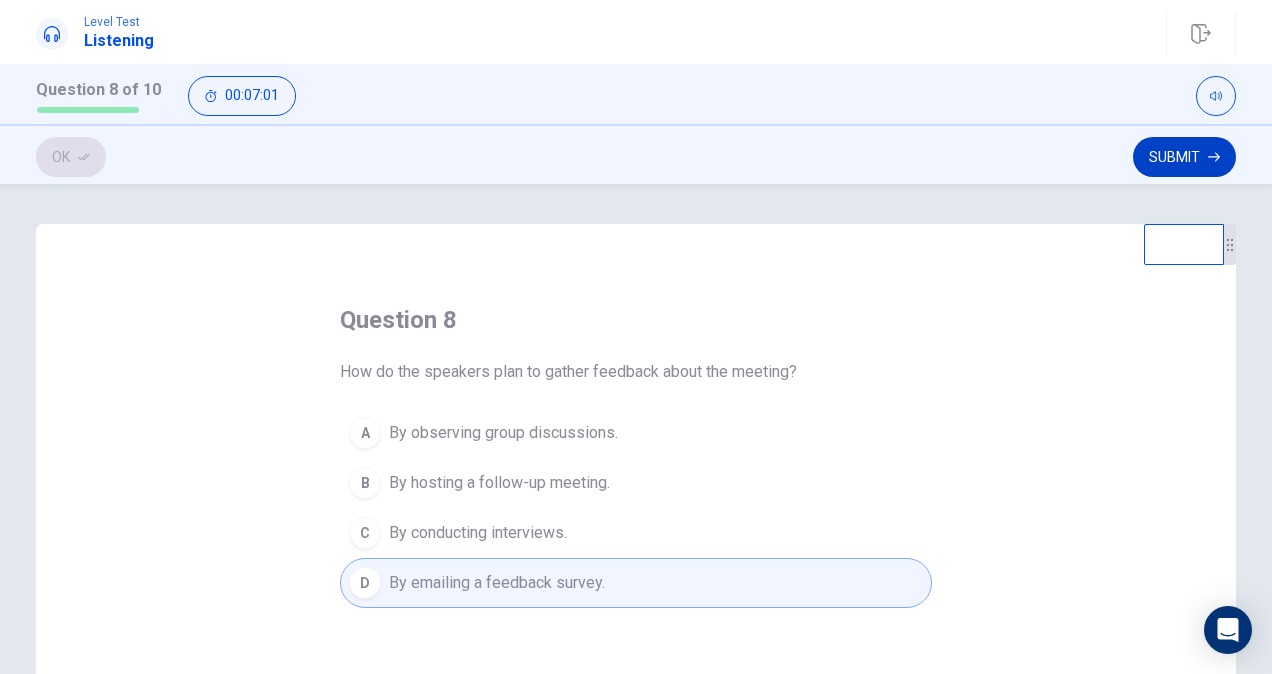 click on "Submit" at bounding box center (1184, 157) 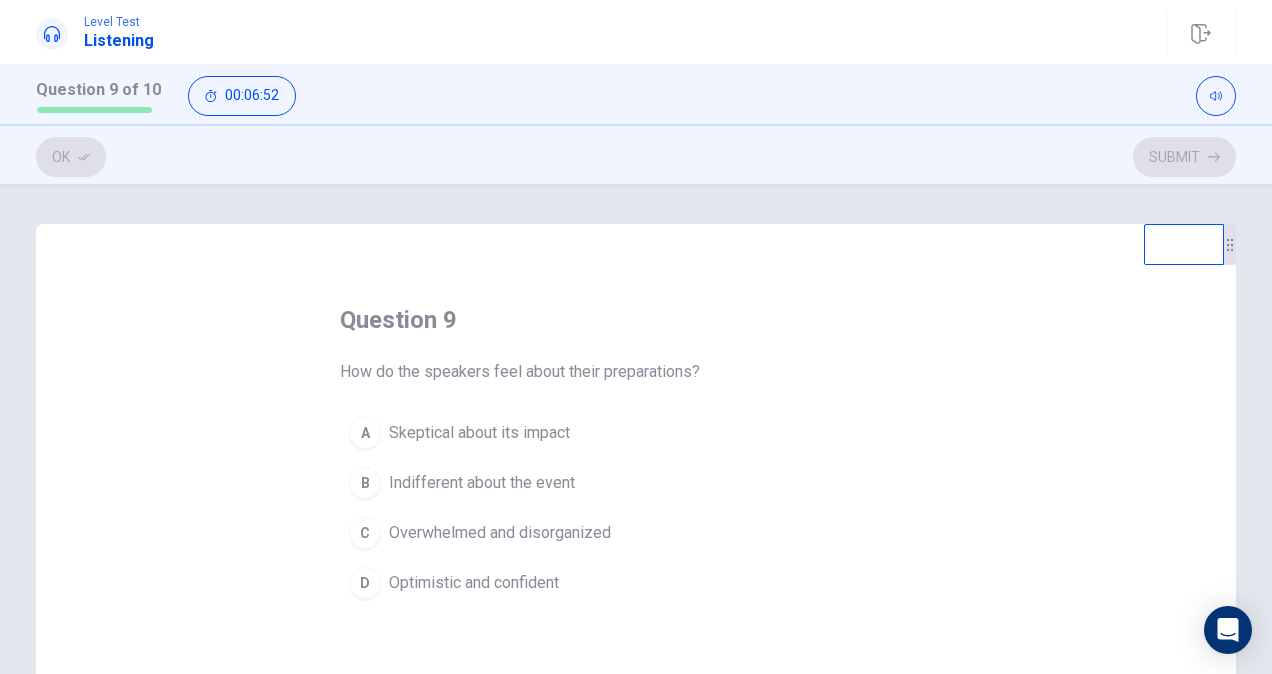 click on "Optimistic and confident" at bounding box center (474, 583) 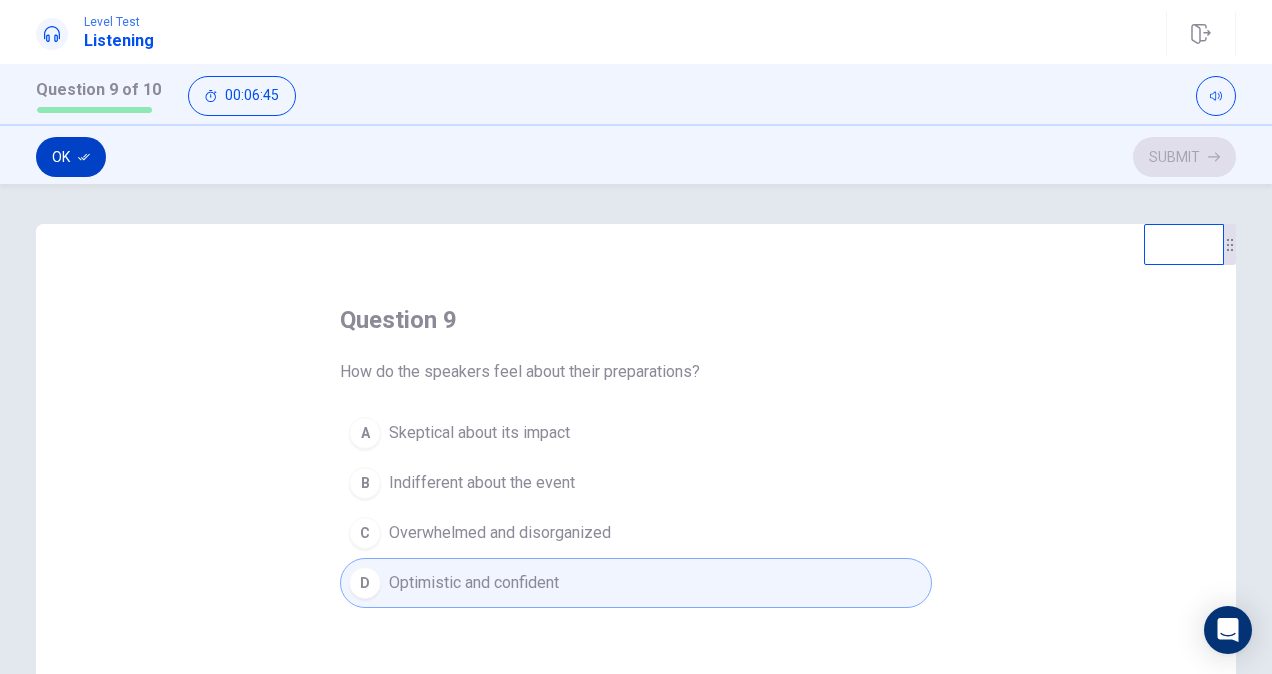 click on "Ok" at bounding box center [71, 157] 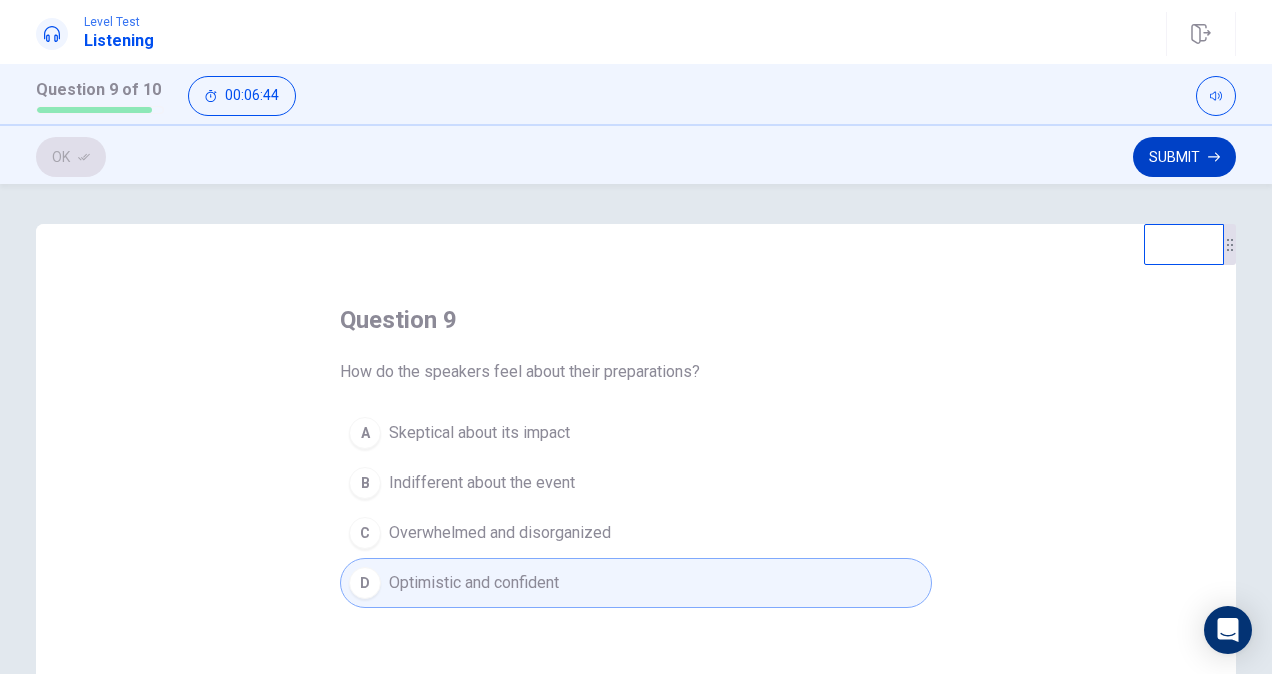 click on "Submit" at bounding box center (1184, 157) 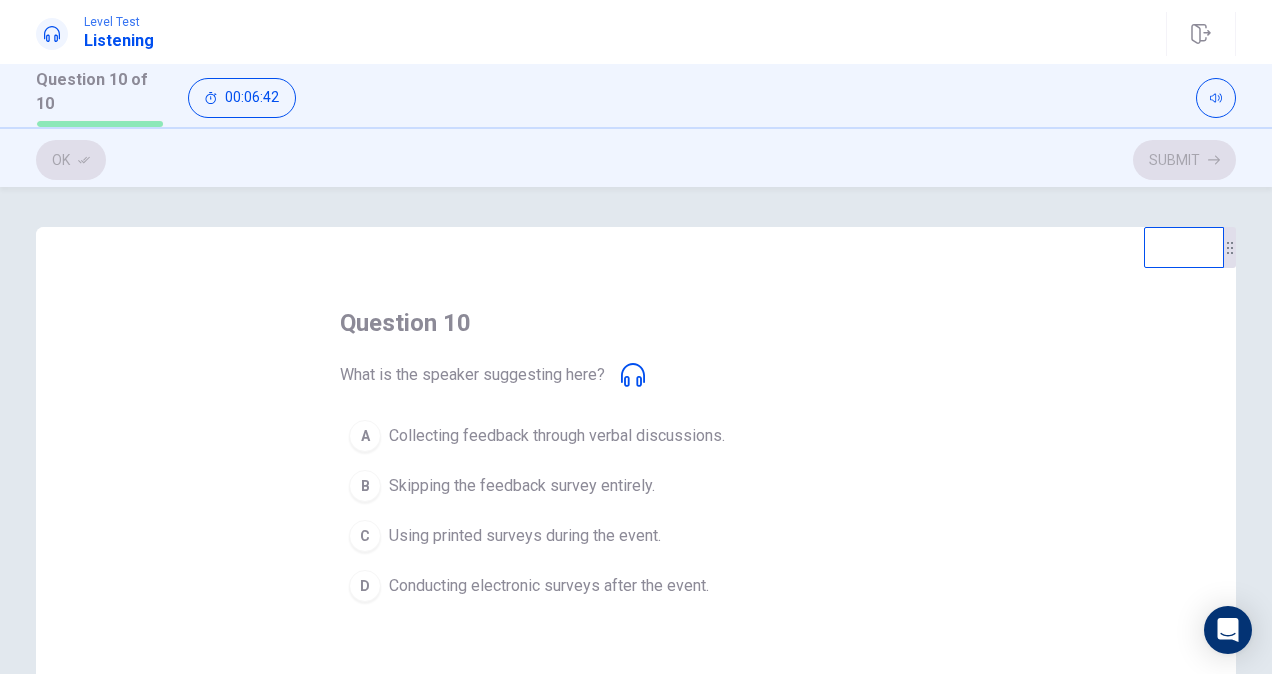 scroll, scrollTop: 100, scrollLeft: 0, axis: vertical 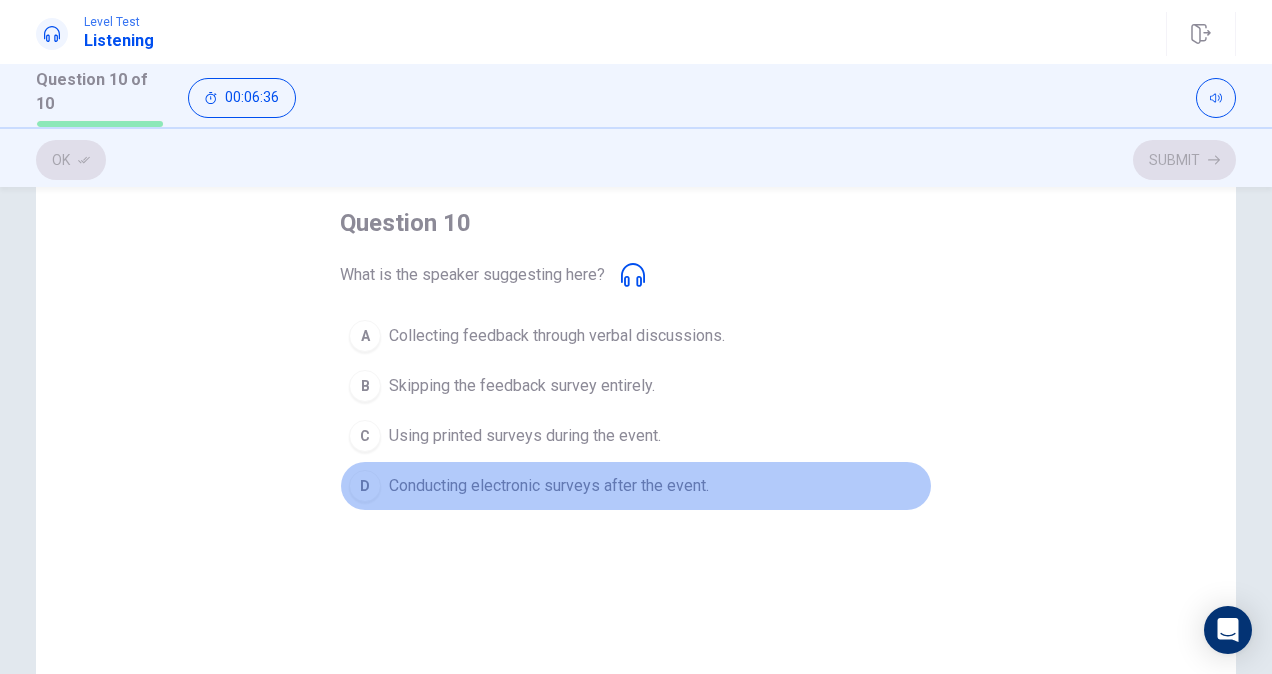 click on "Conducting electronic surveys after the event." at bounding box center (549, 486) 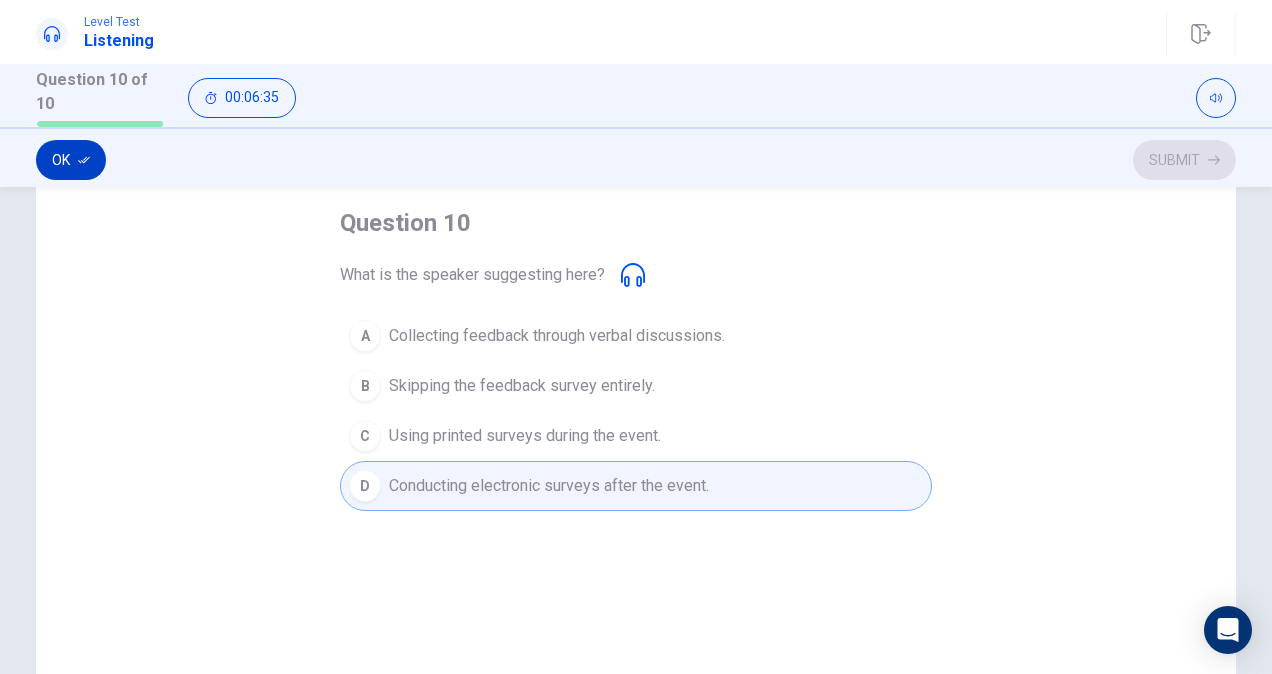 click on "Ok" at bounding box center [71, 160] 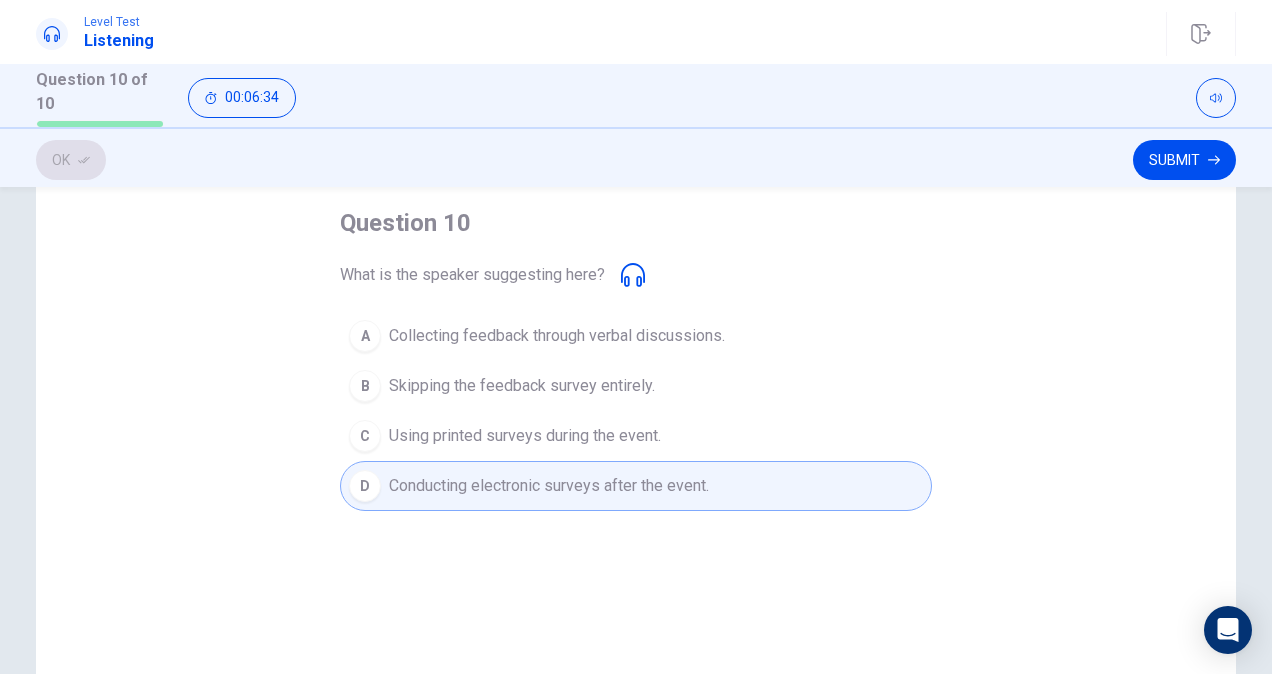 click on "Submit" at bounding box center [1184, 160] 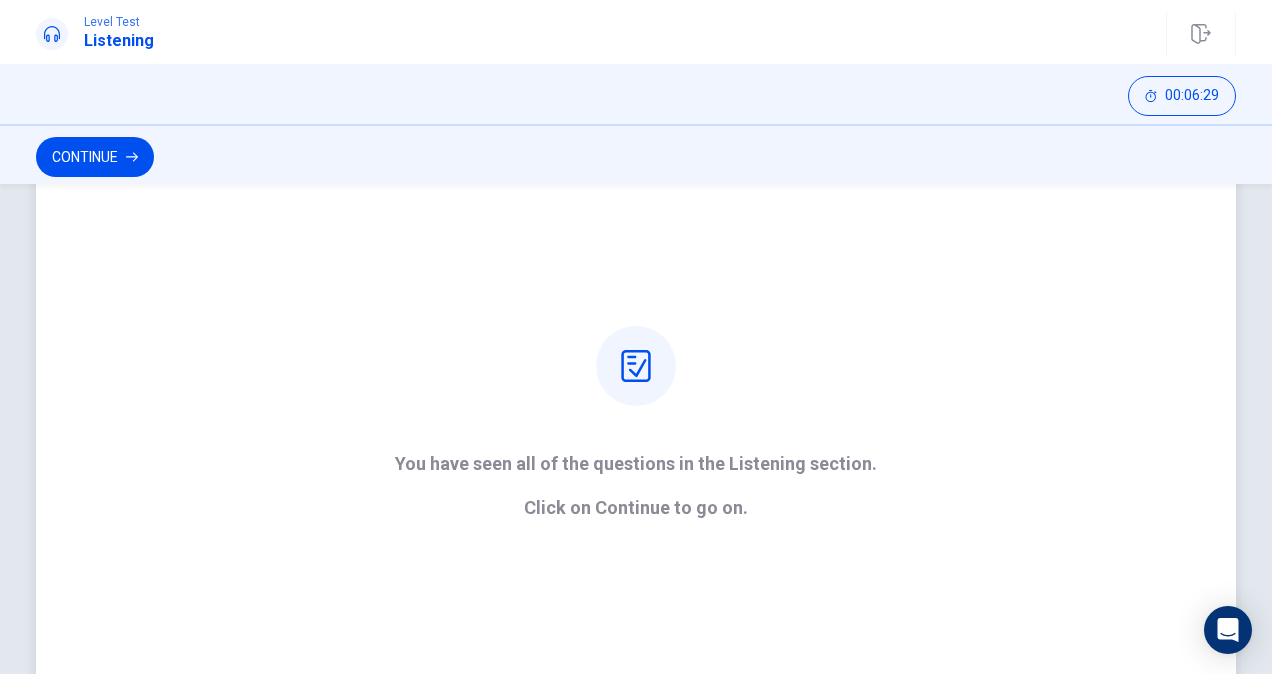 scroll, scrollTop: 0, scrollLeft: 0, axis: both 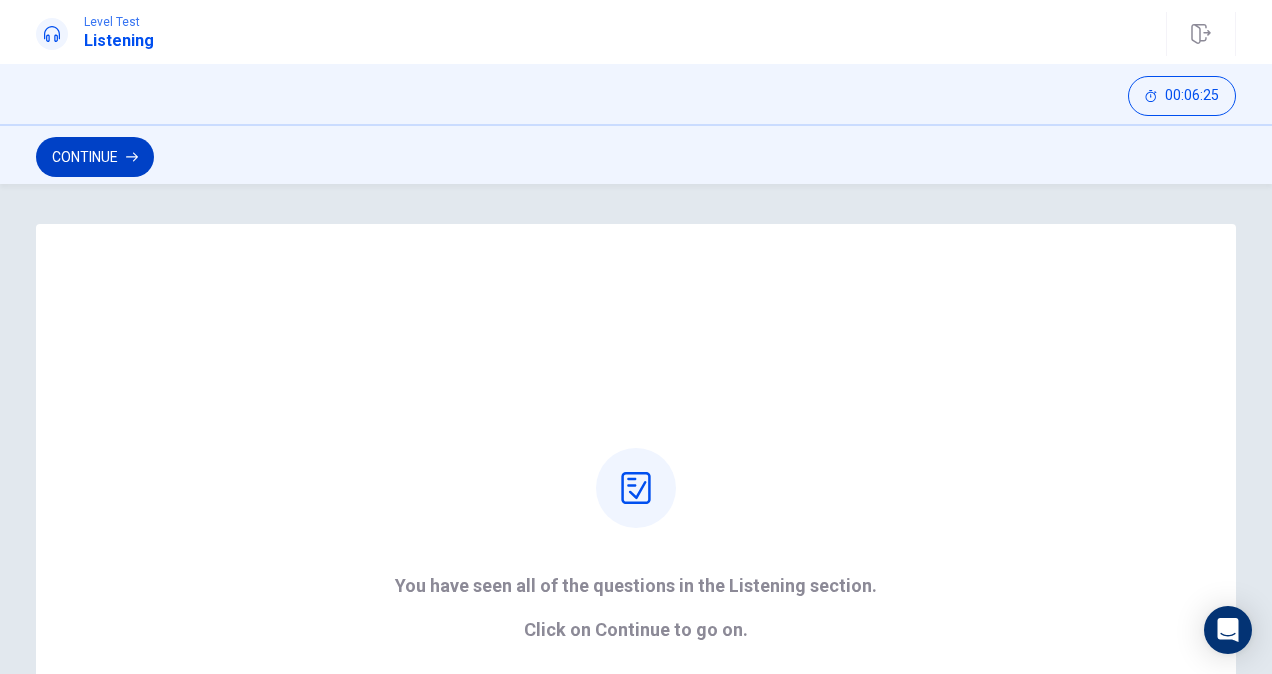 click on "Continue" at bounding box center [95, 157] 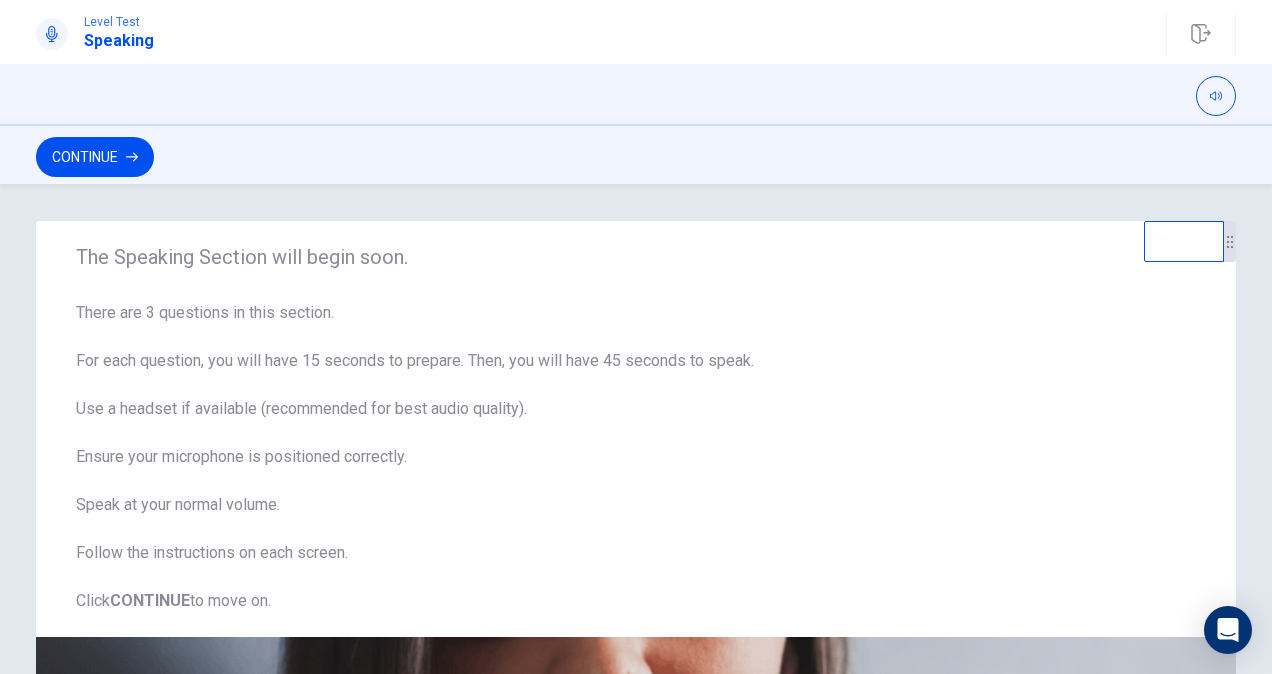 scroll, scrollTop: 0, scrollLeft: 0, axis: both 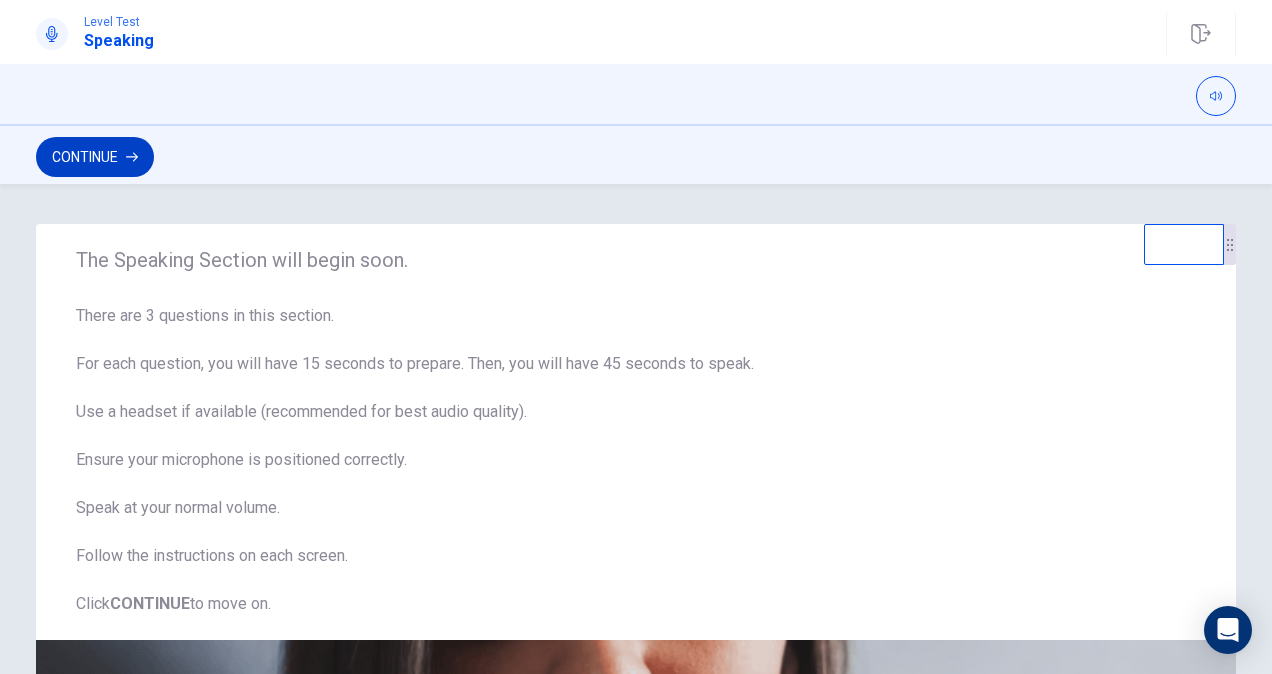 click on "Continue" at bounding box center [95, 157] 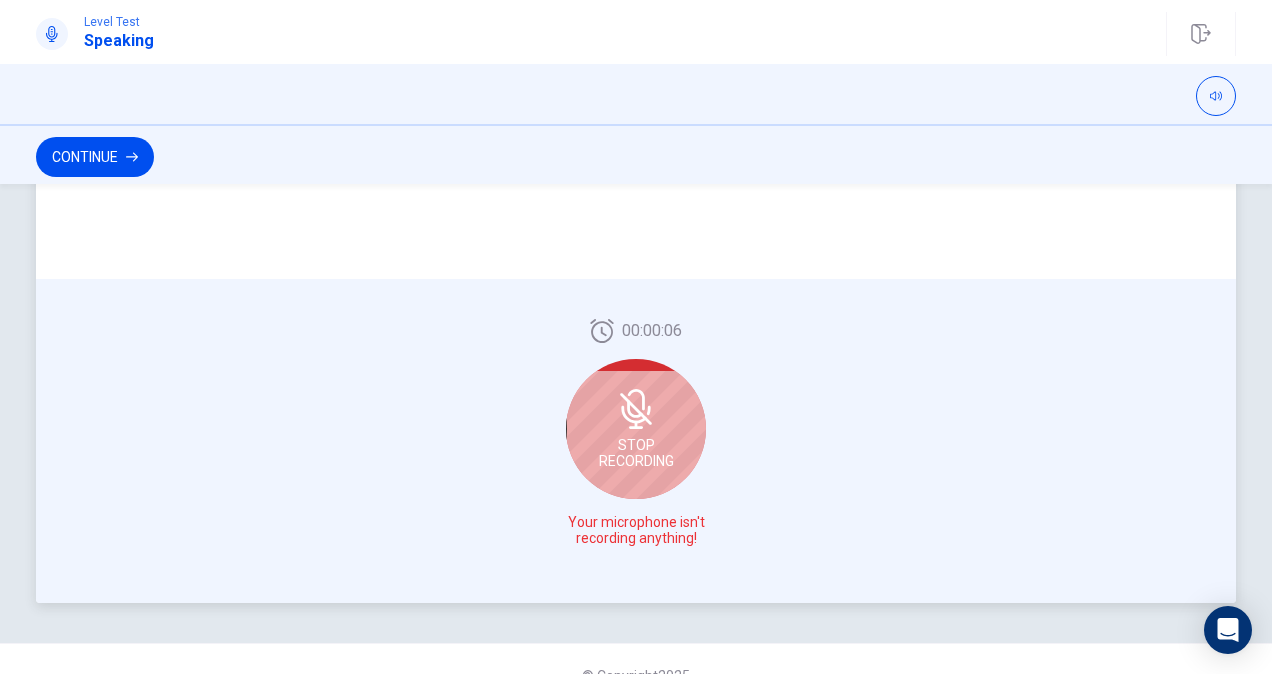 scroll, scrollTop: 500, scrollLeft: 0, axis: vertical 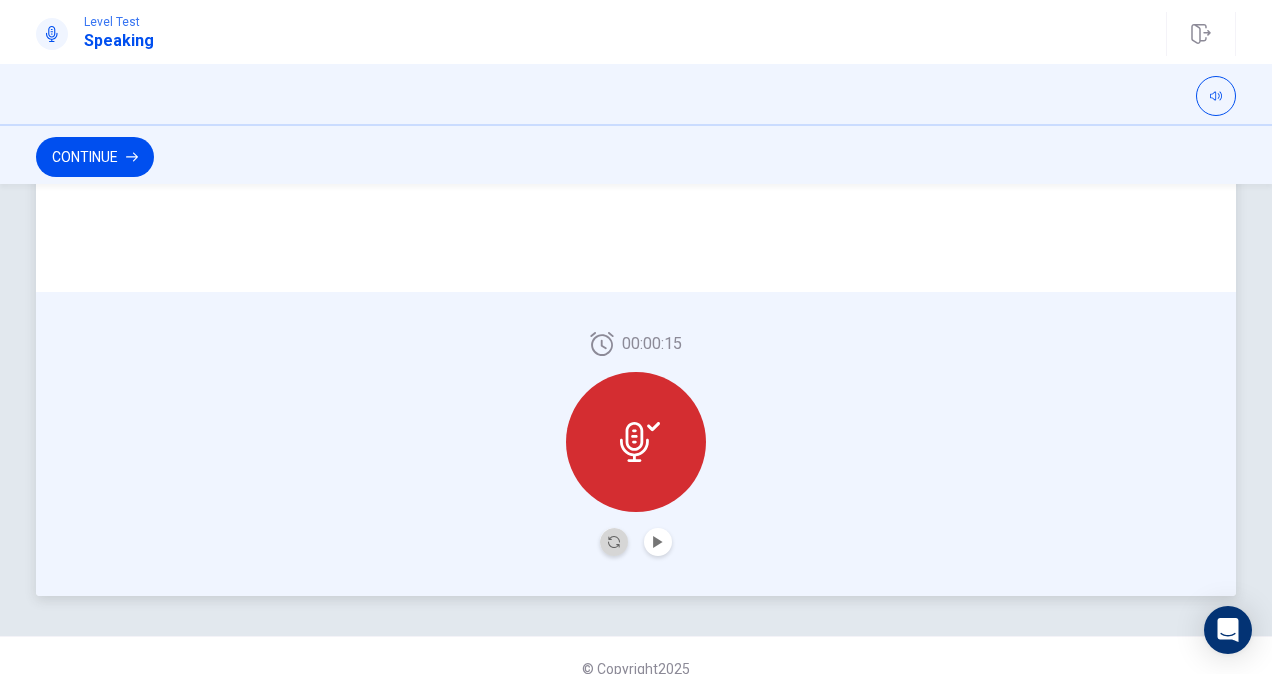 click at bounding box center [614, 542] 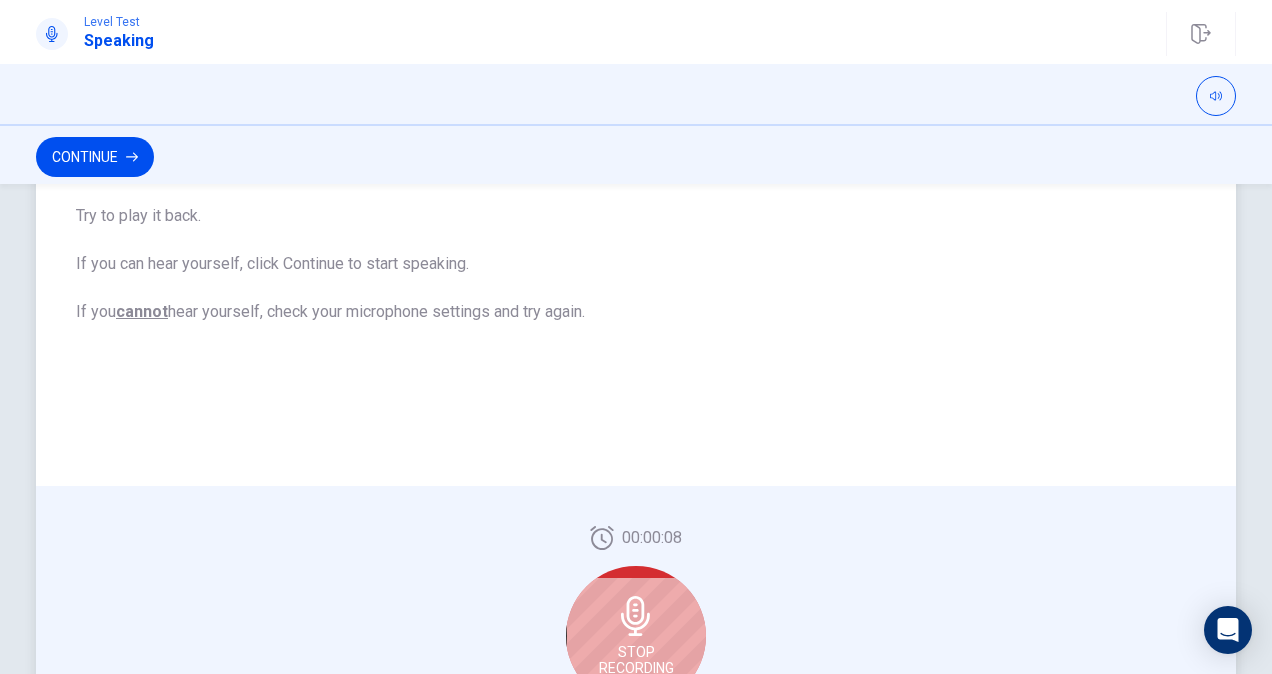 scroll, scrollTop: 500, scrollLeft: 0, axis: vertical 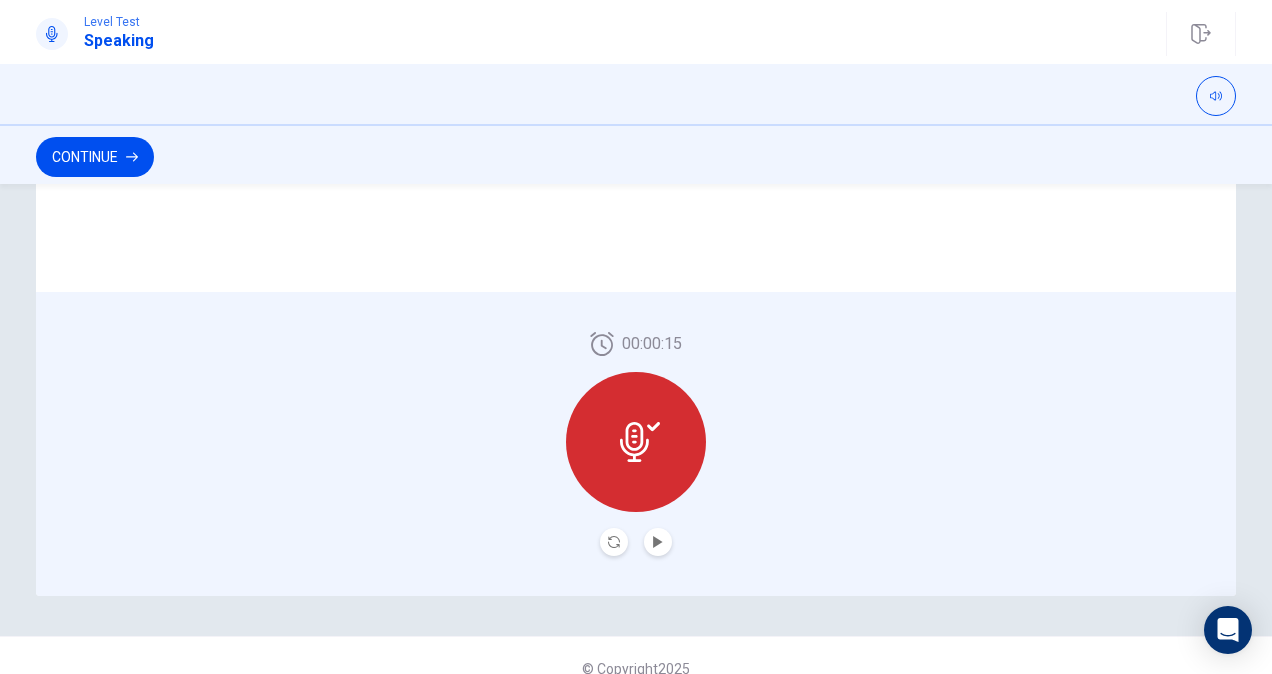 click at bounding box center [658, 542] 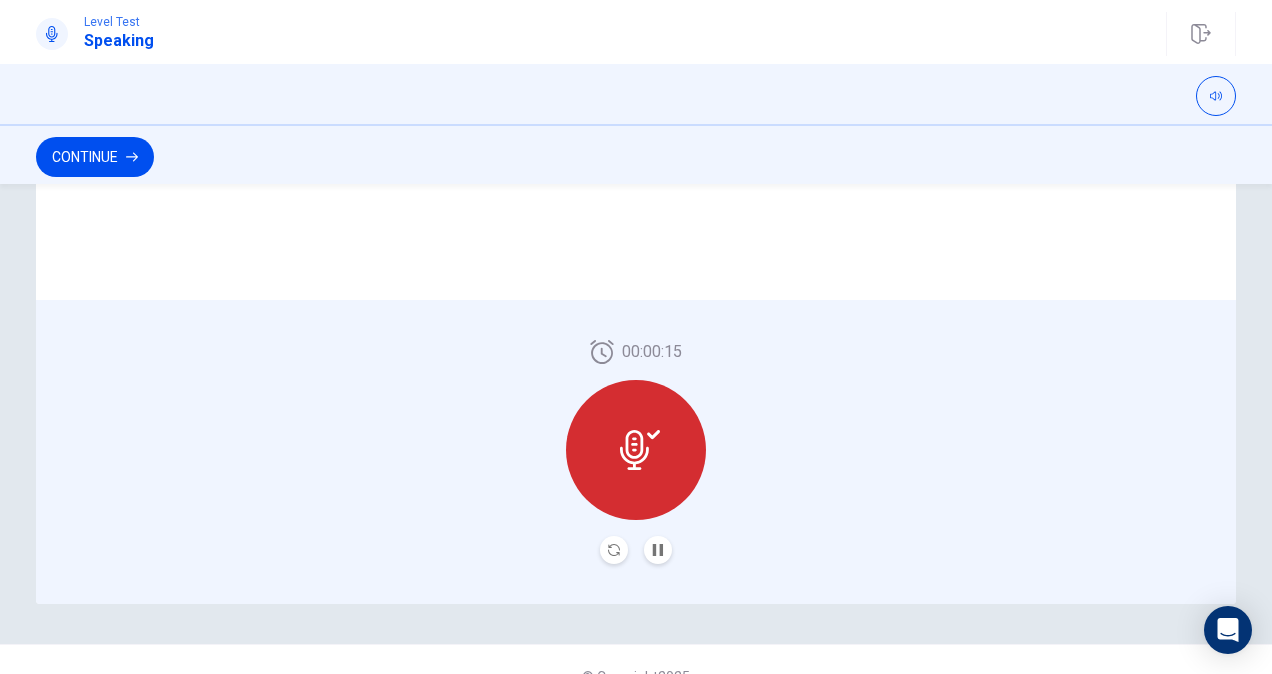 scroll, scrollTop: 500, scrollLeft: 0, axis: vertical 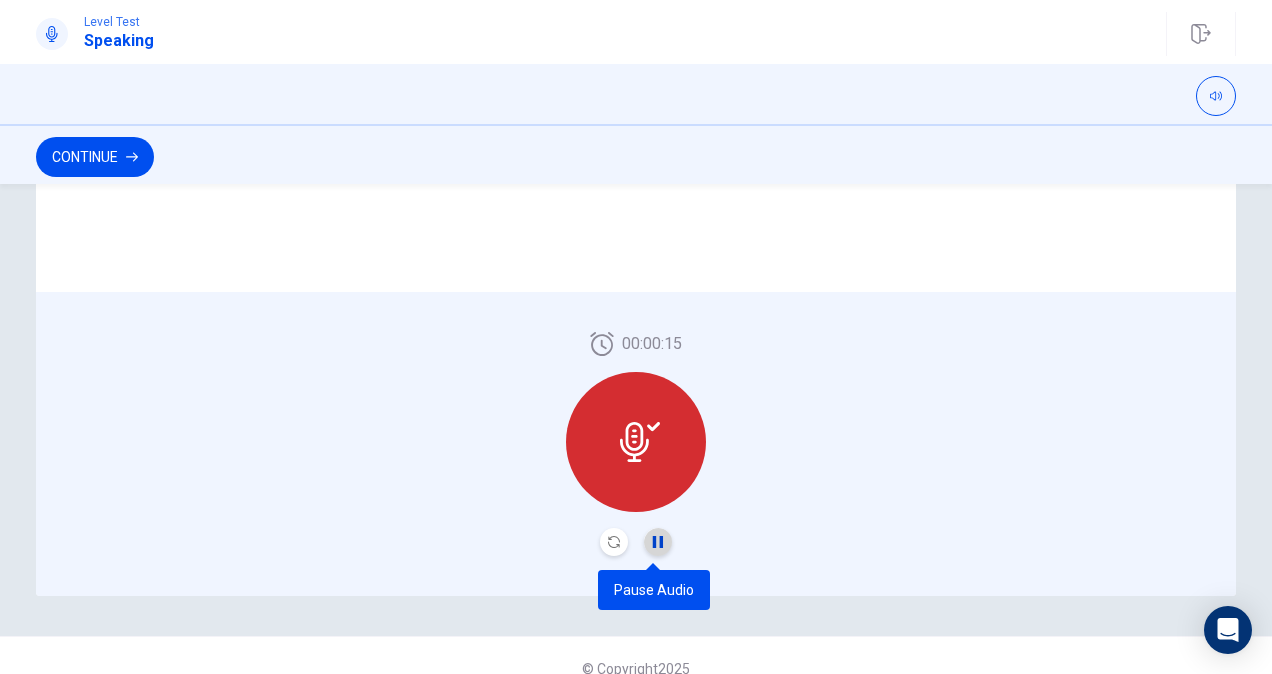 click 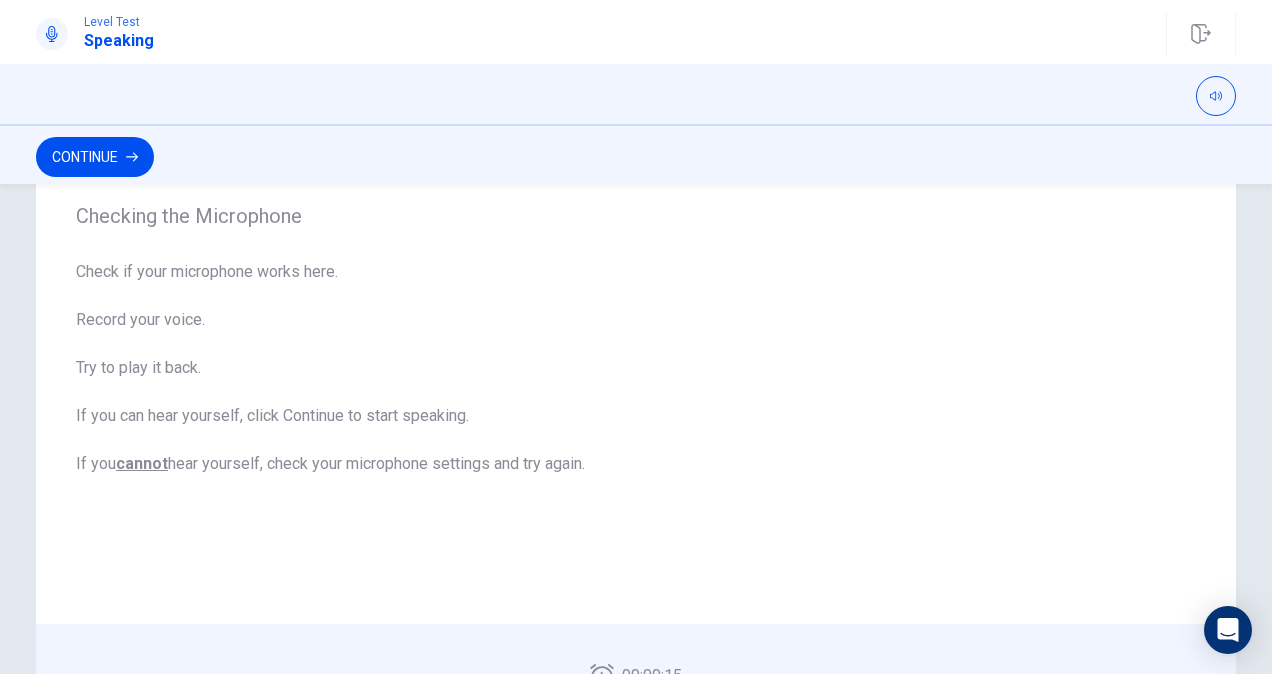 scroll, scrollTop: 0, scrollLeft: 0, axis: both 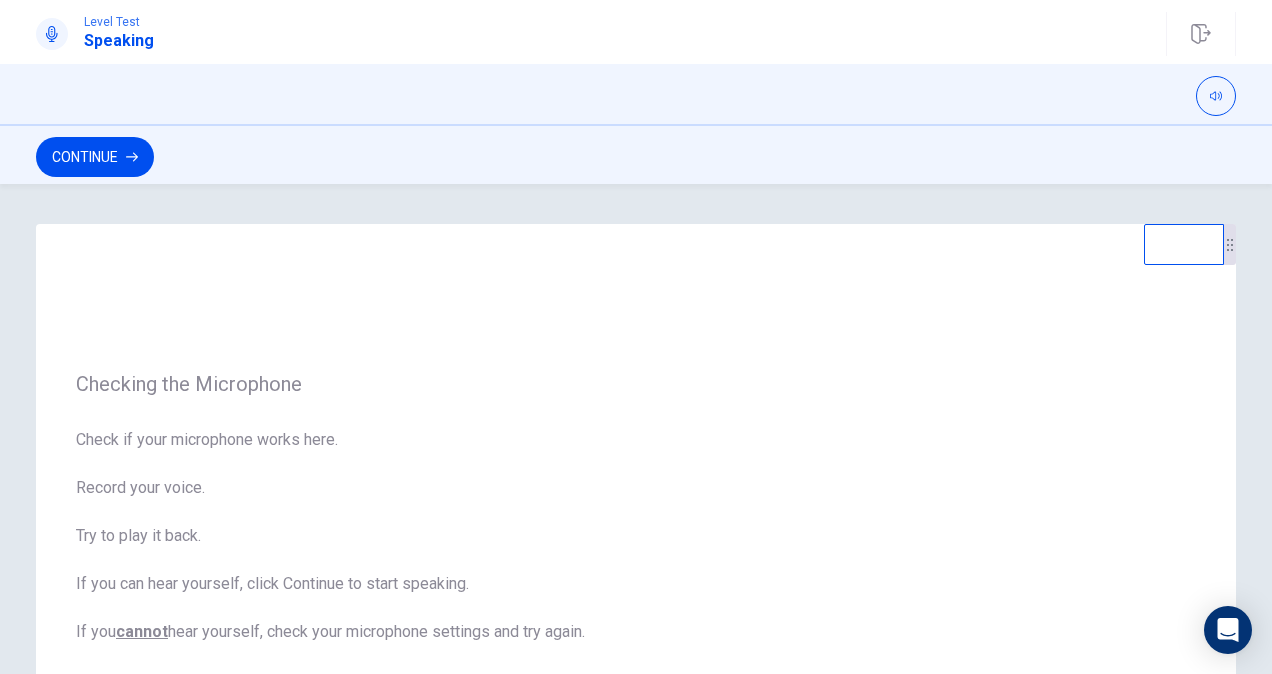 click on "Continue" at bounding box center (95, 157) 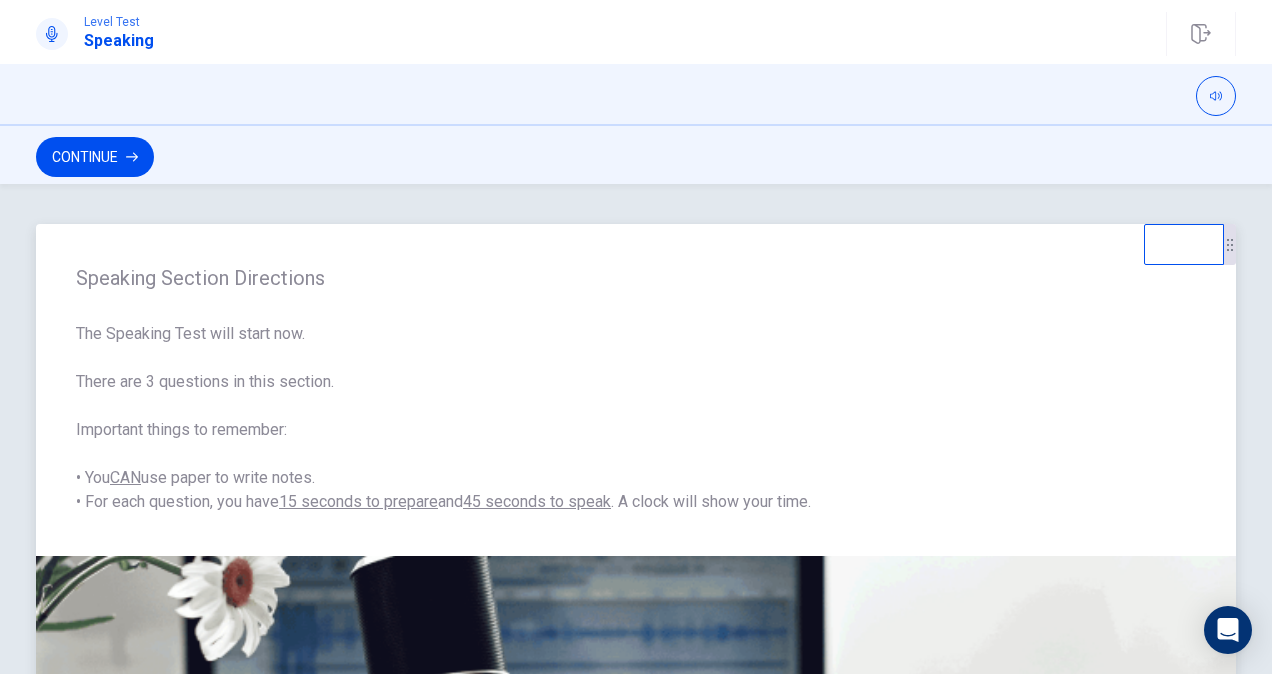 drag, startPoint x: 217, startPoint y: 384, endPoint x: 281, endPoint y: 384, distance: 64 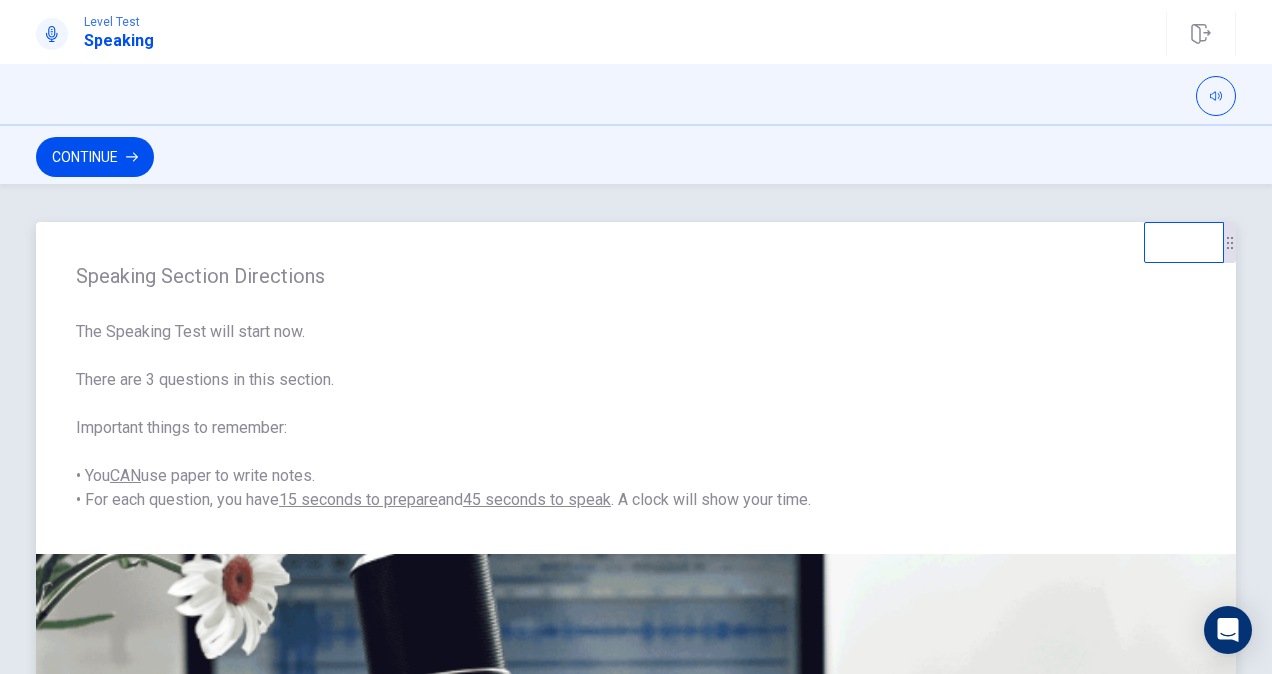 scroll, scrollTop: 0, scrollLeft: 0, axis: both 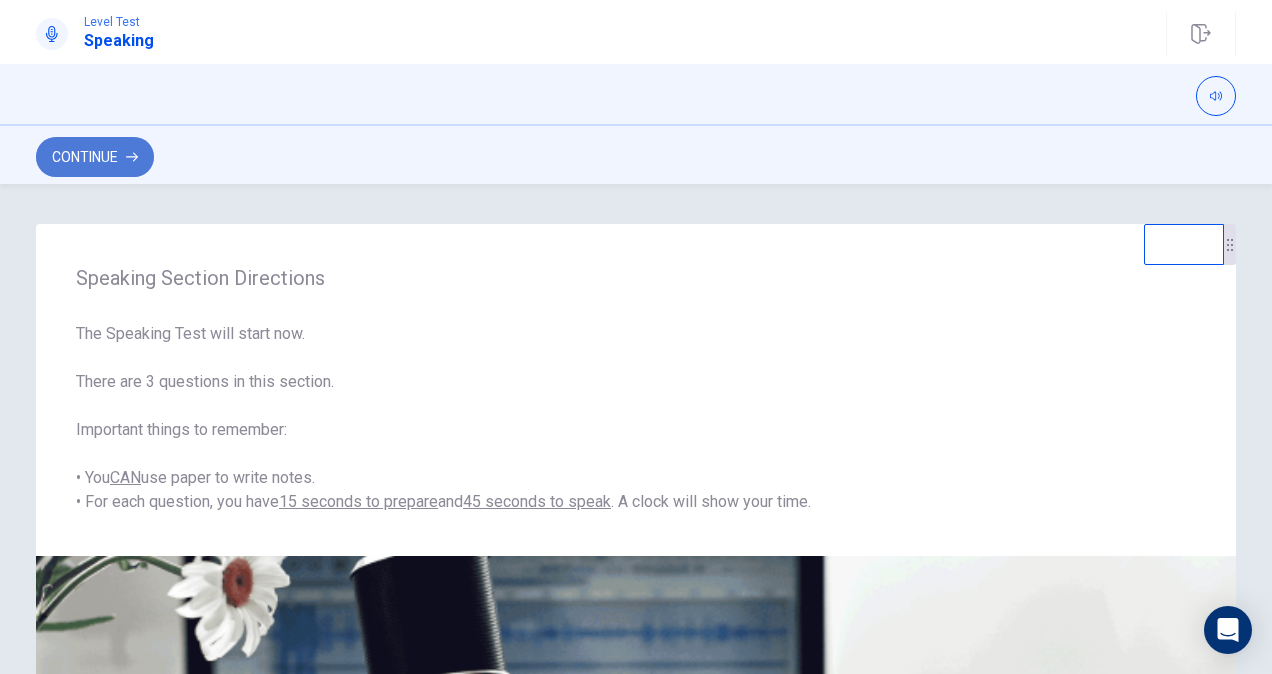 click on "Continue" at bounding box center (95, 157) 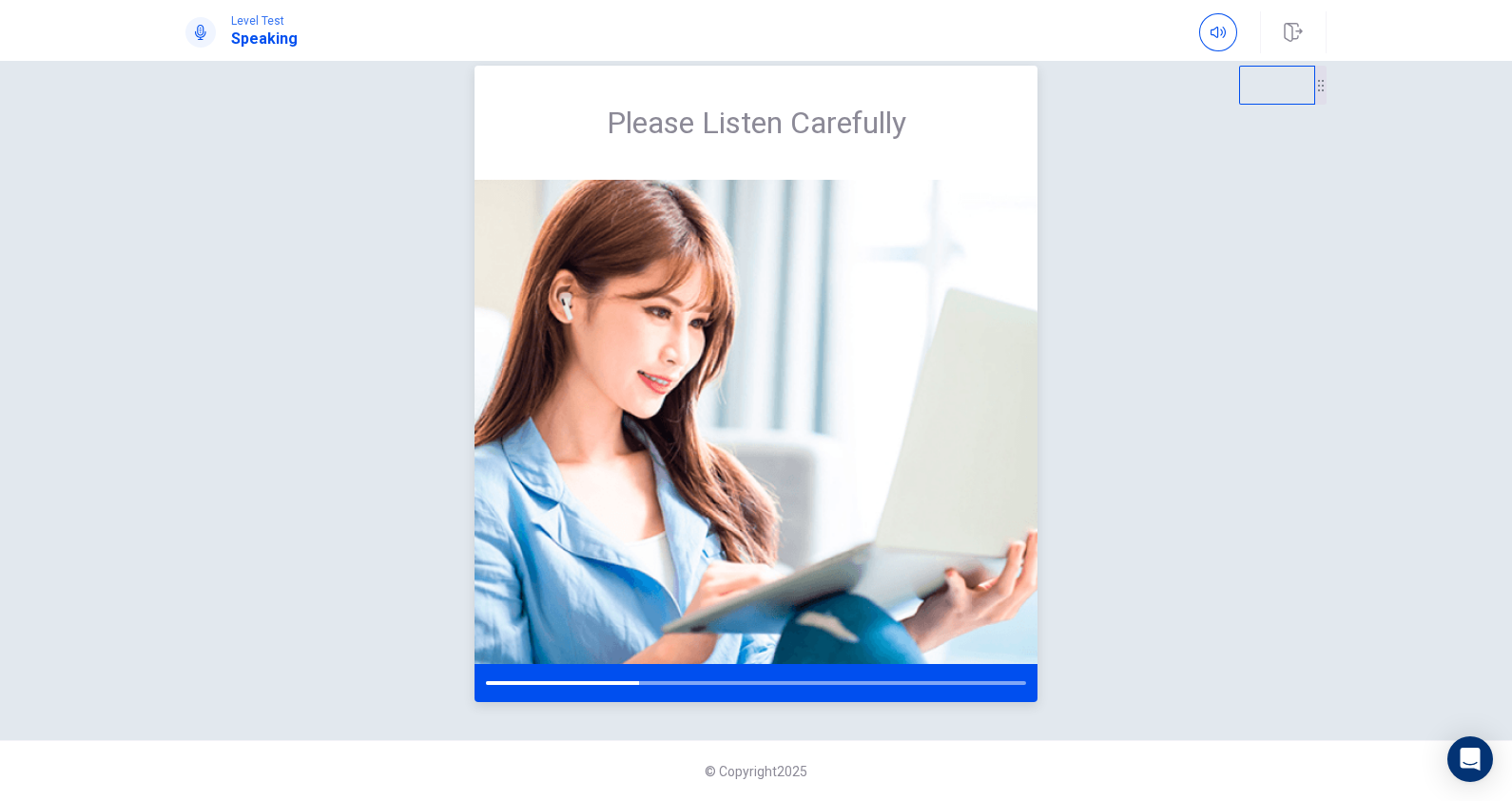 scroll, scrollTop: 0, scrollLeft: 0, axis: both 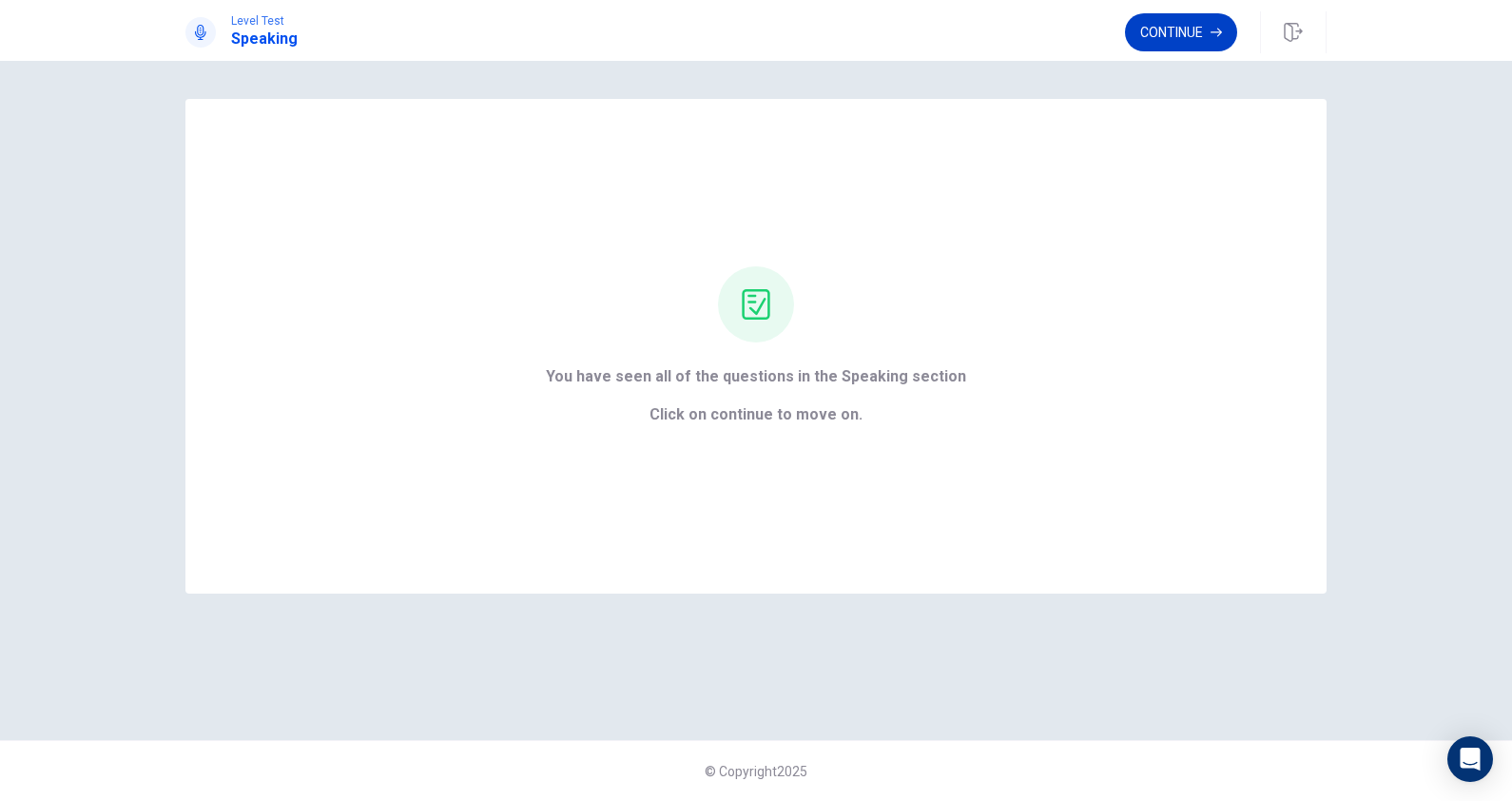 click on "Continue" at bounding box center [1181, 32] 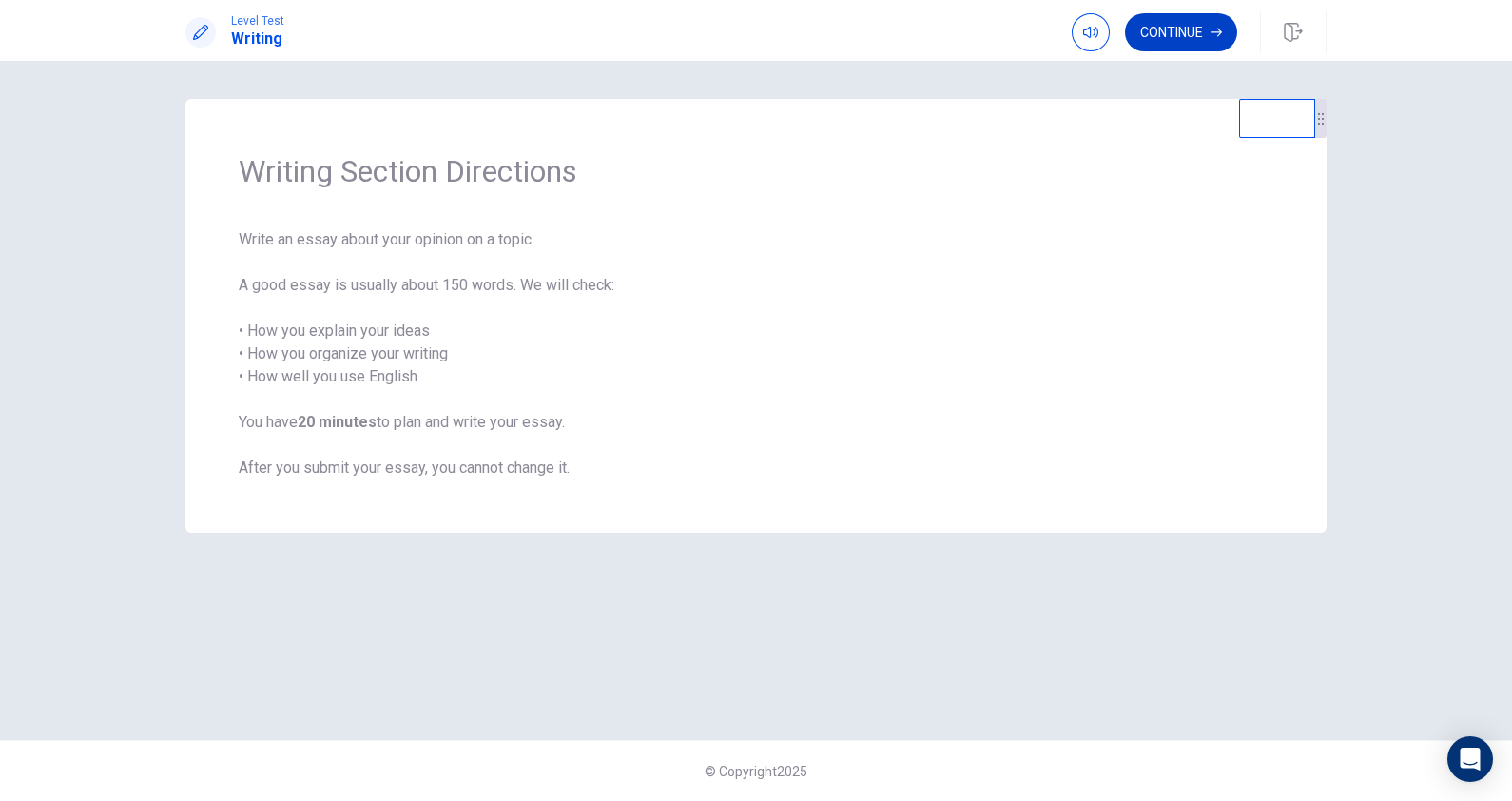 click on "Continue" at bounding box center [1181, 32] 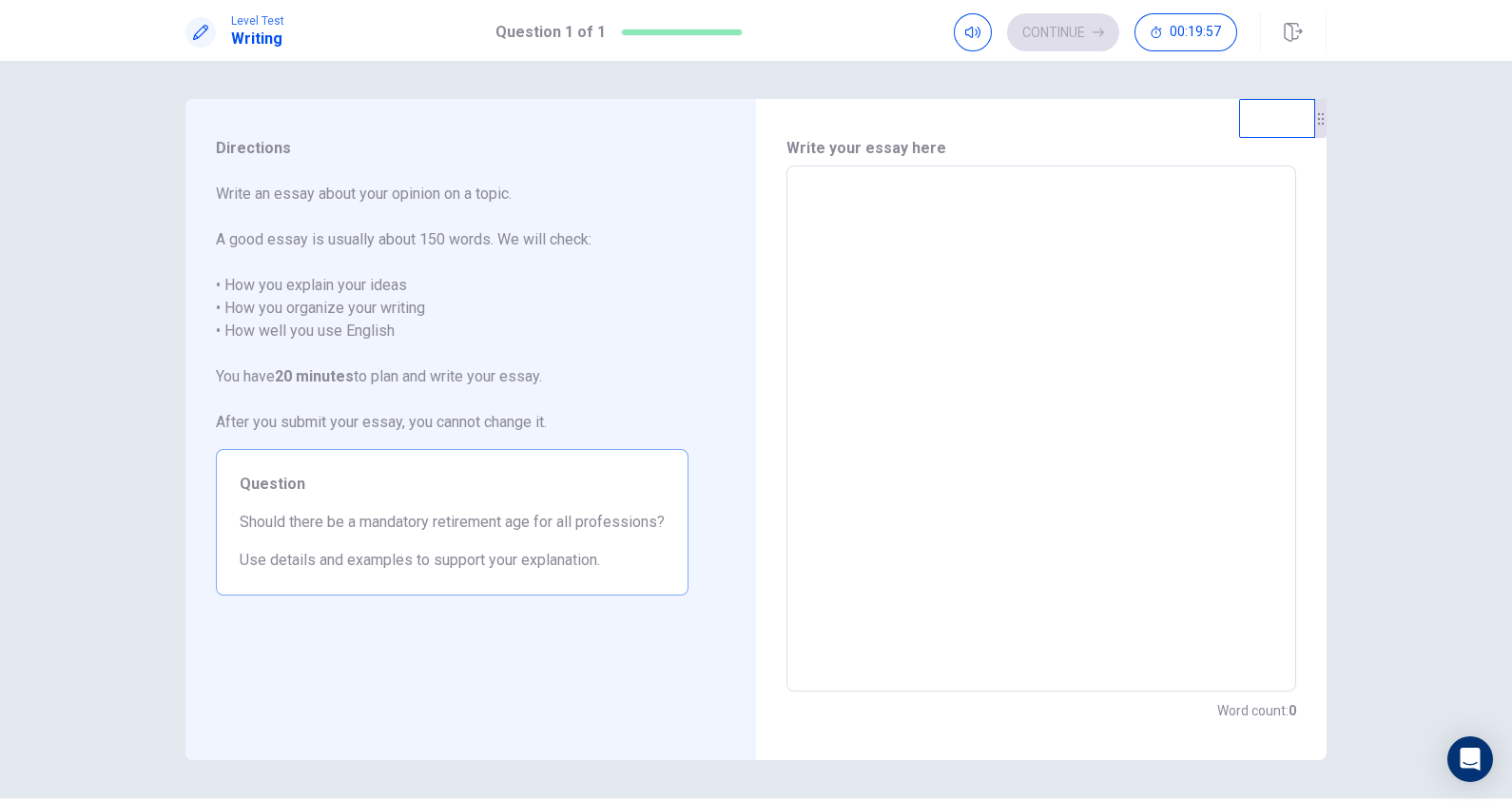 drag, startPoint x: 276, startPoint y: 191, endPoint x: 405, endPoint y: 290, distance: 162.60996 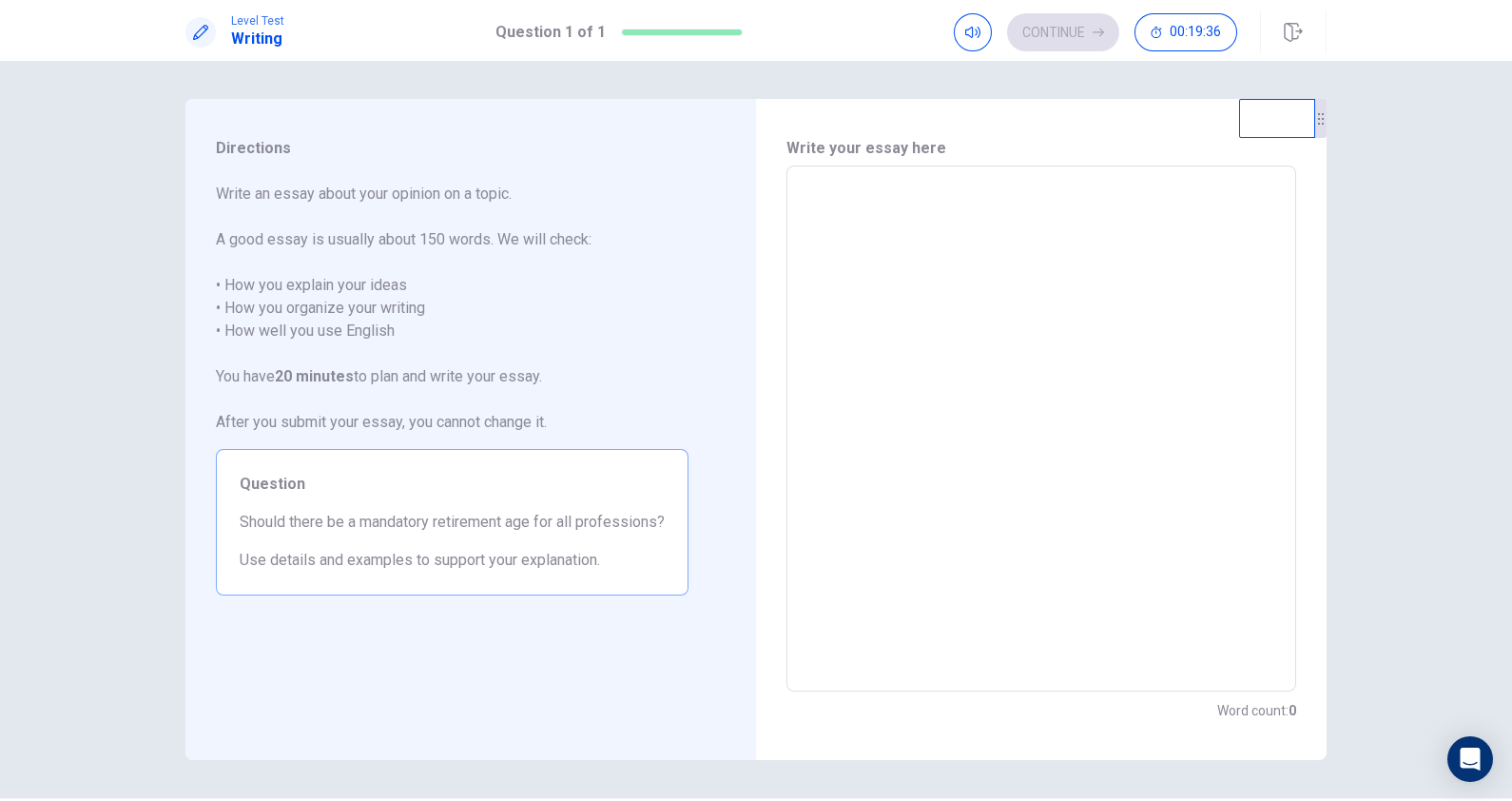 click at bounding box center (1041, 429) 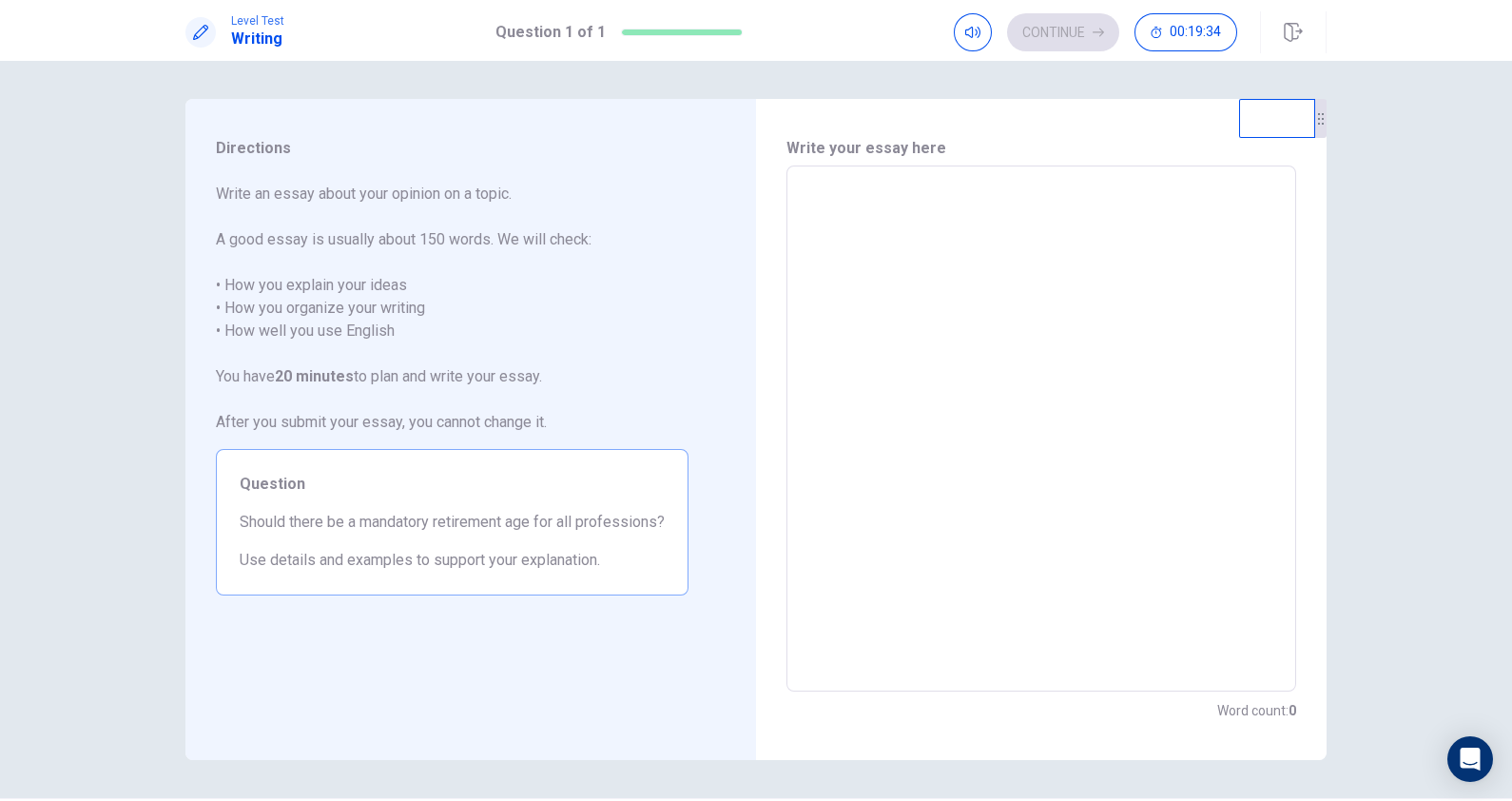 type on "*" 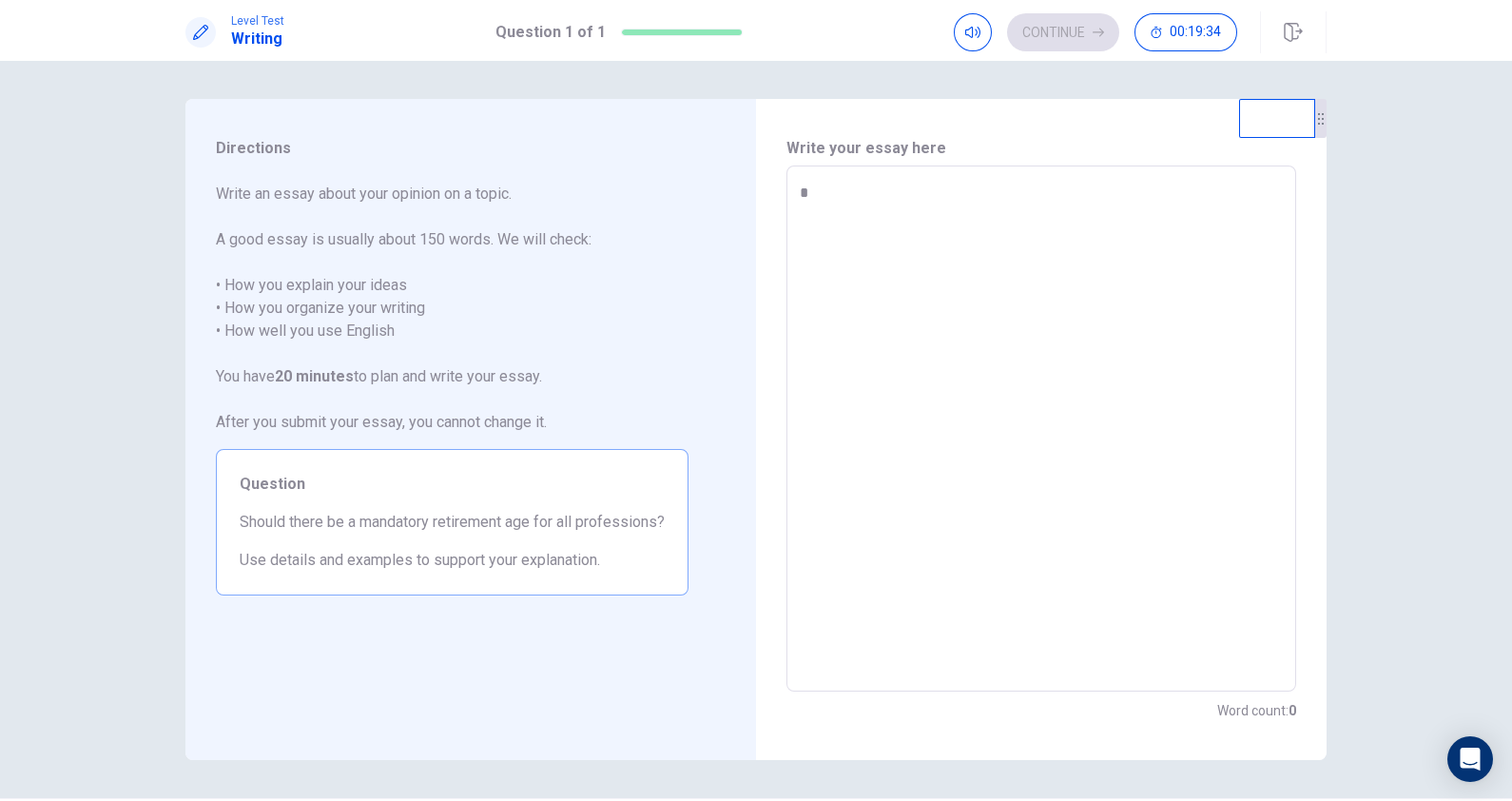 type on "*" 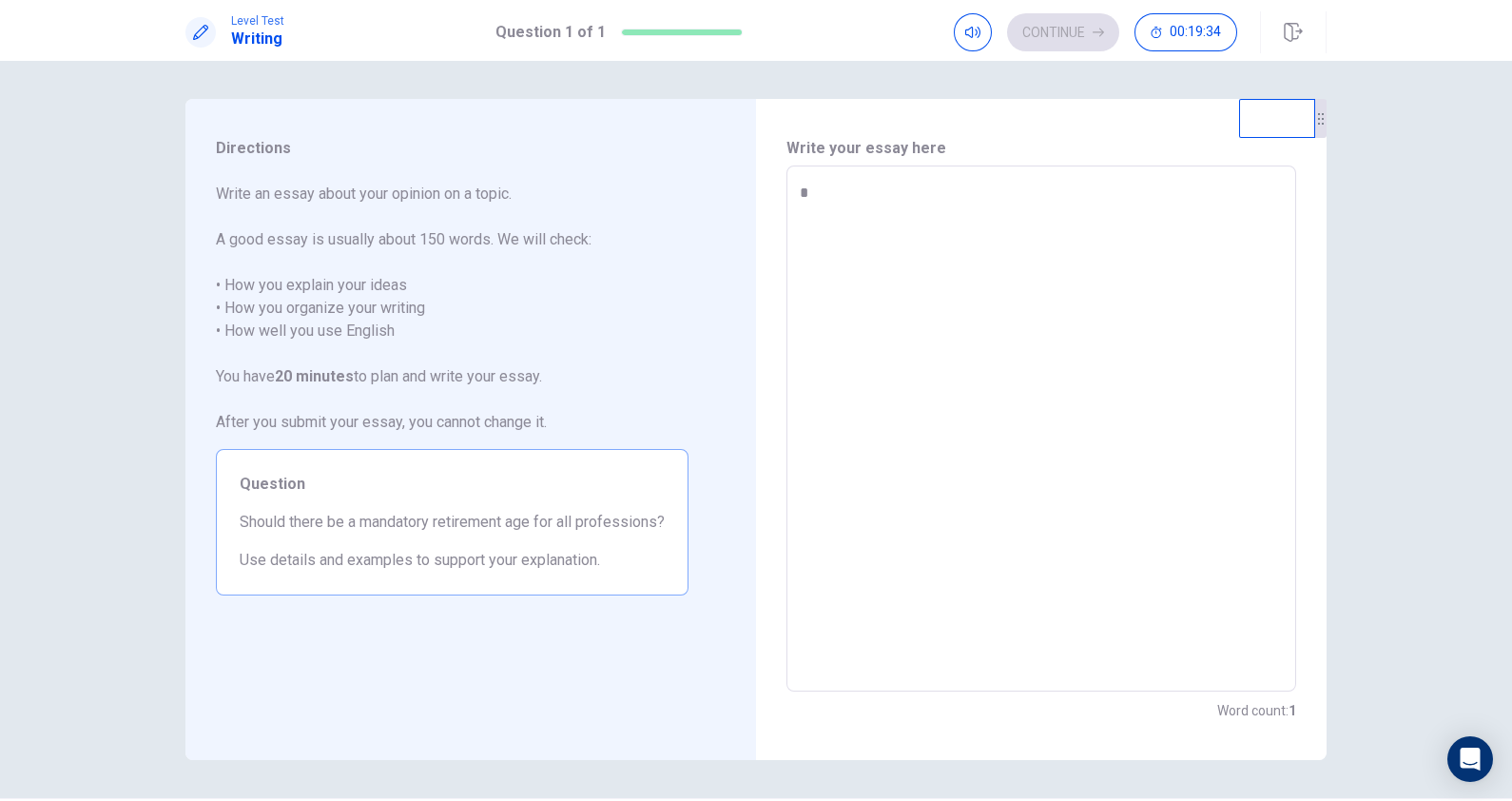 type on "**" 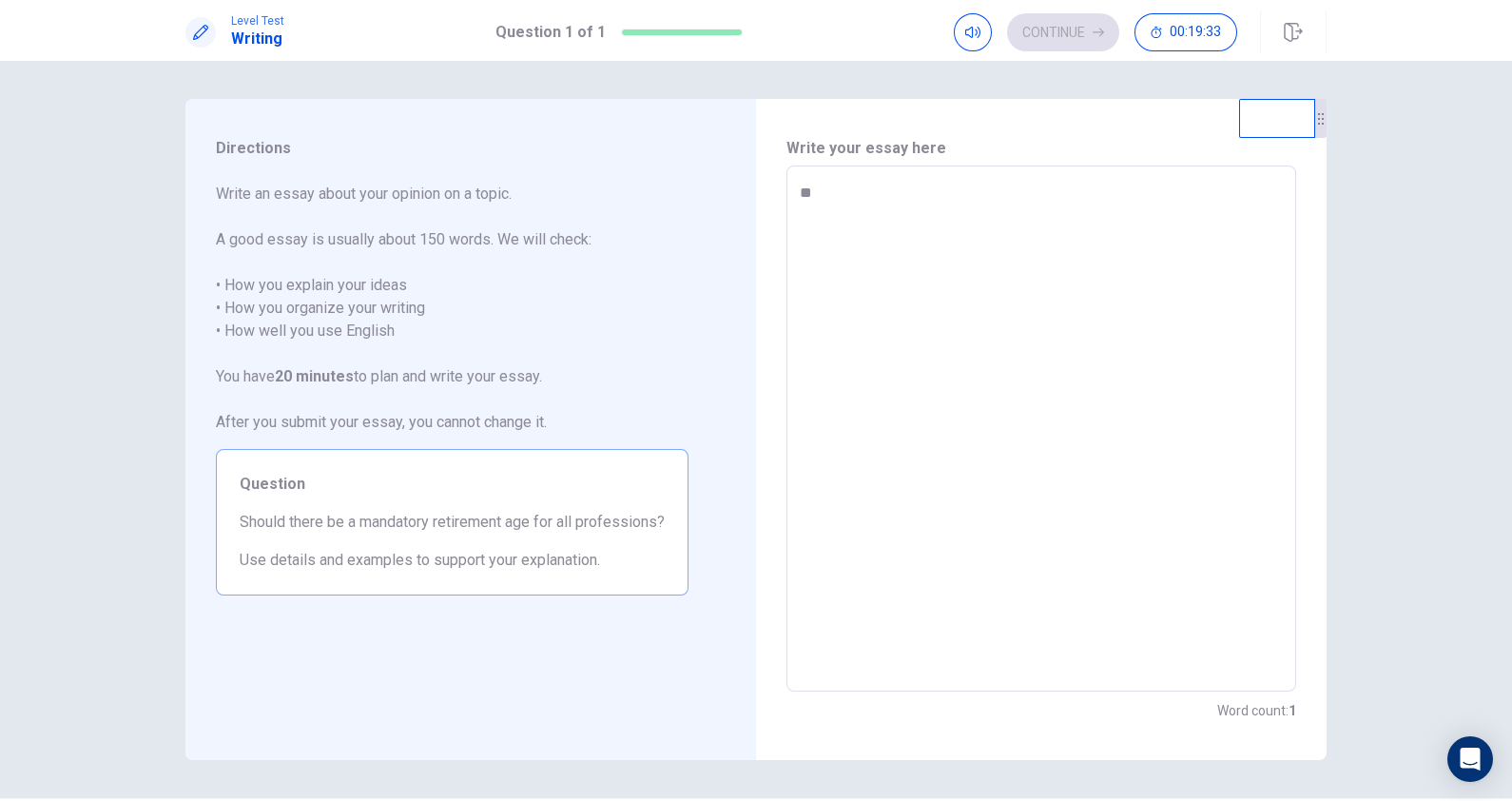 type on "*" 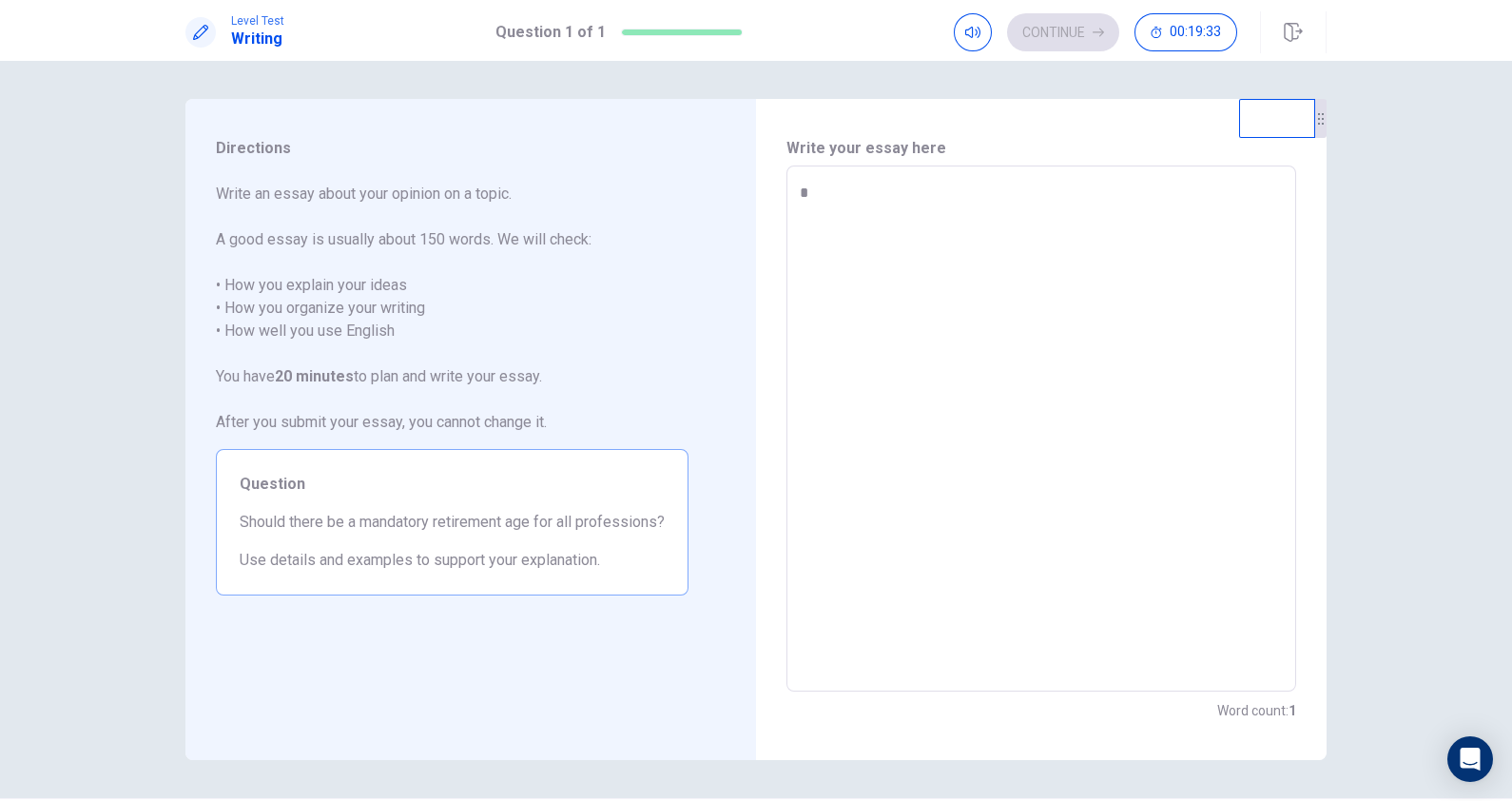 type on "*" 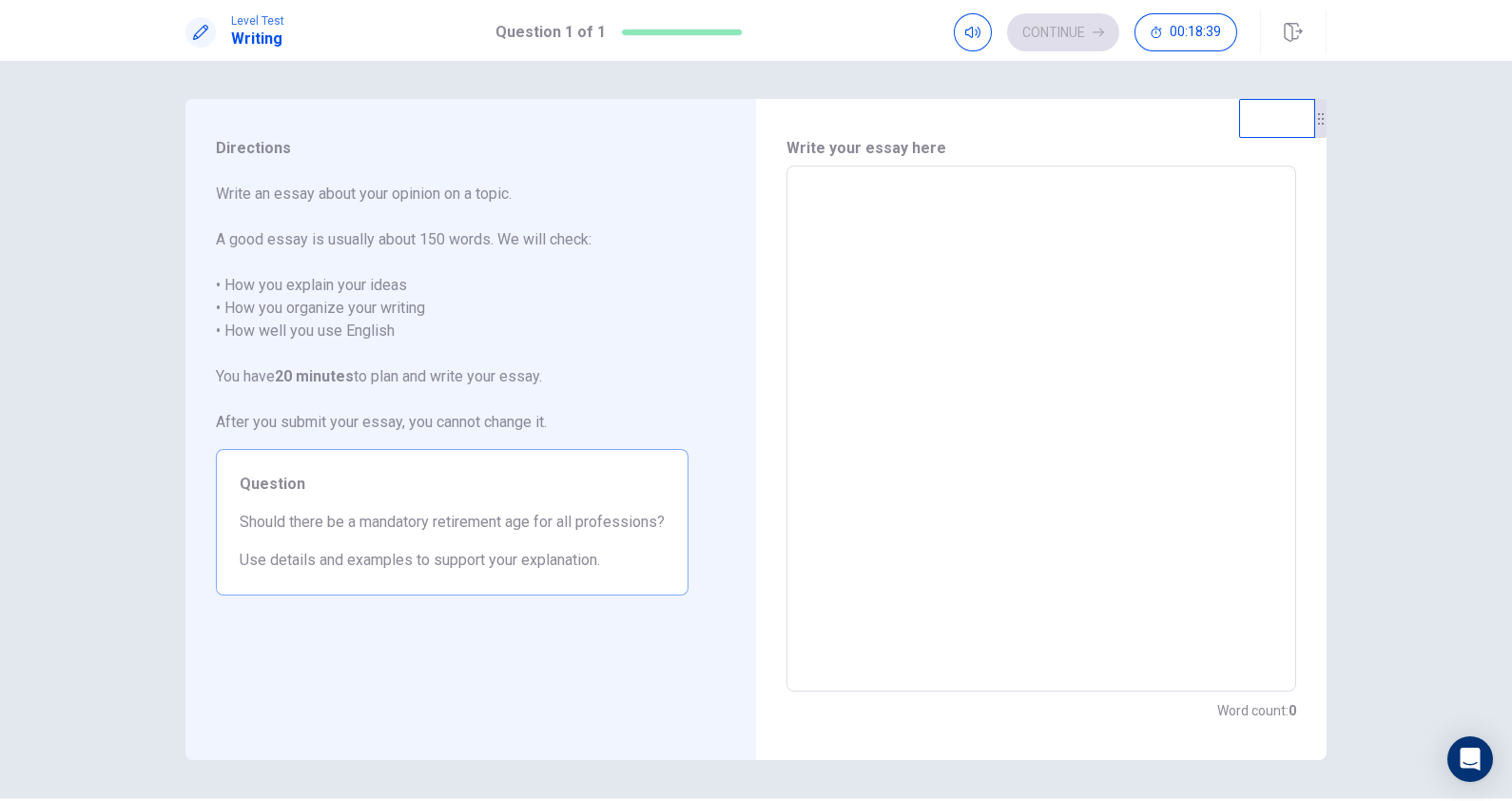 type on "*" 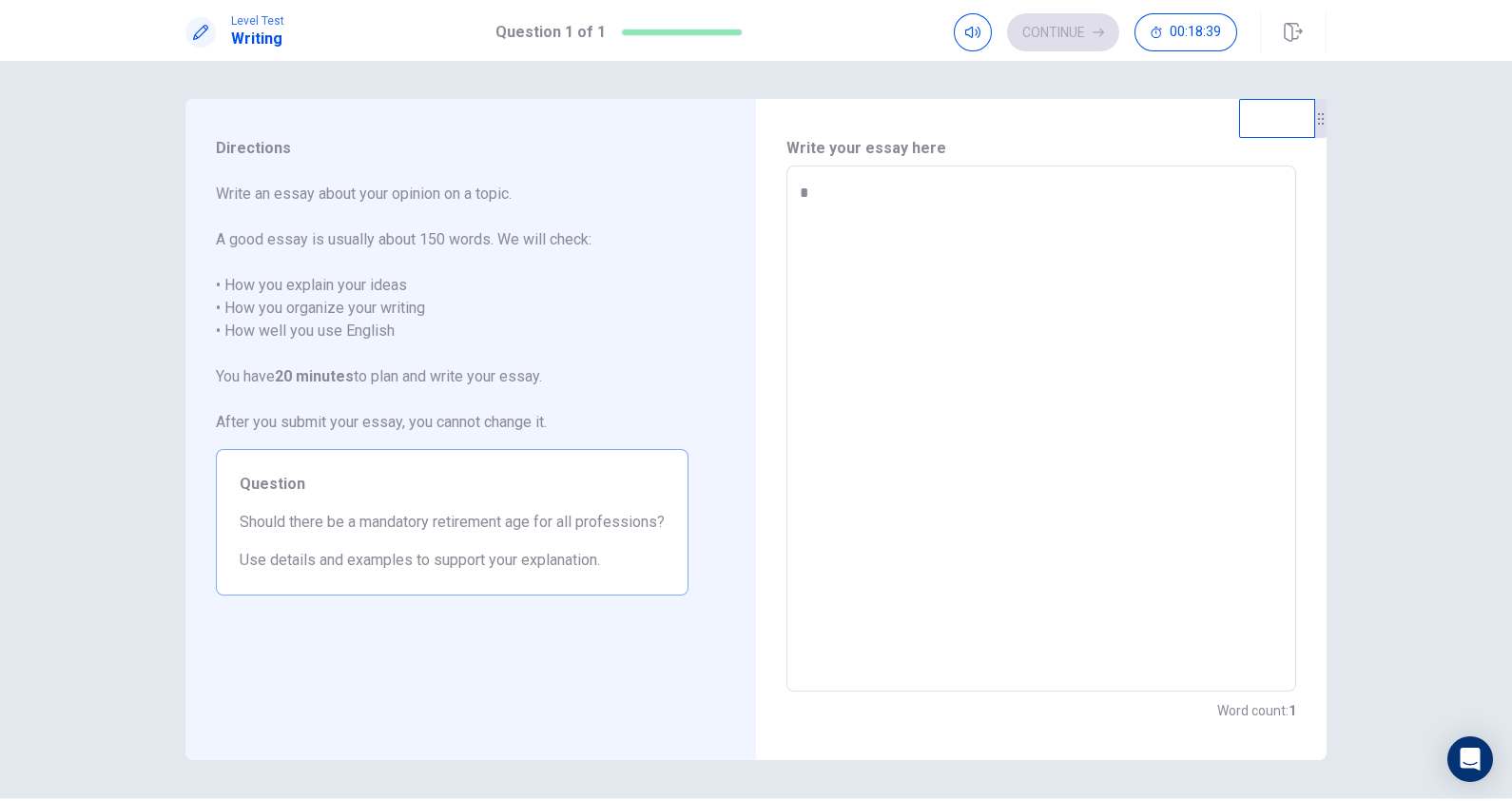 type on "*" 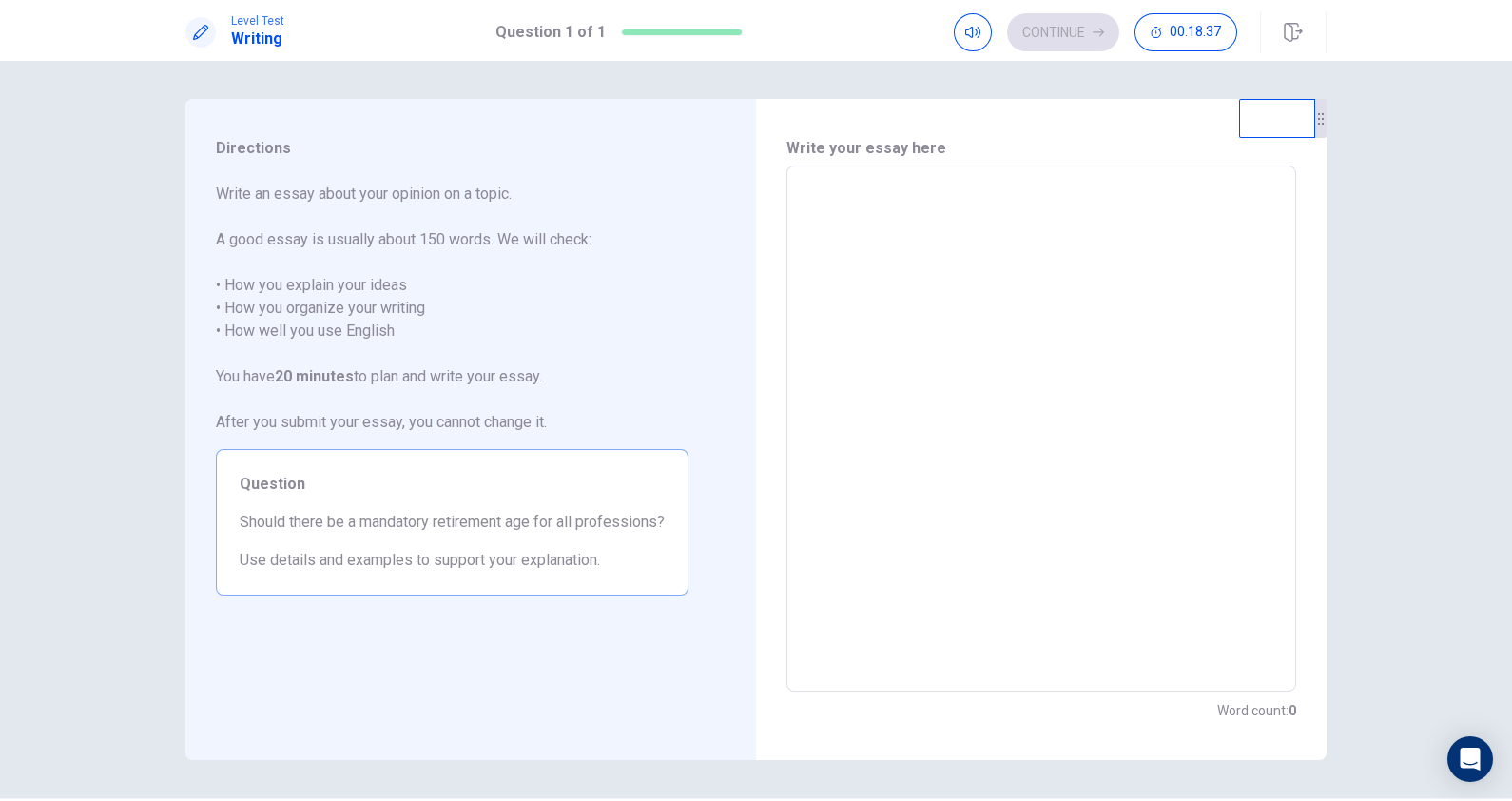 type on "*" 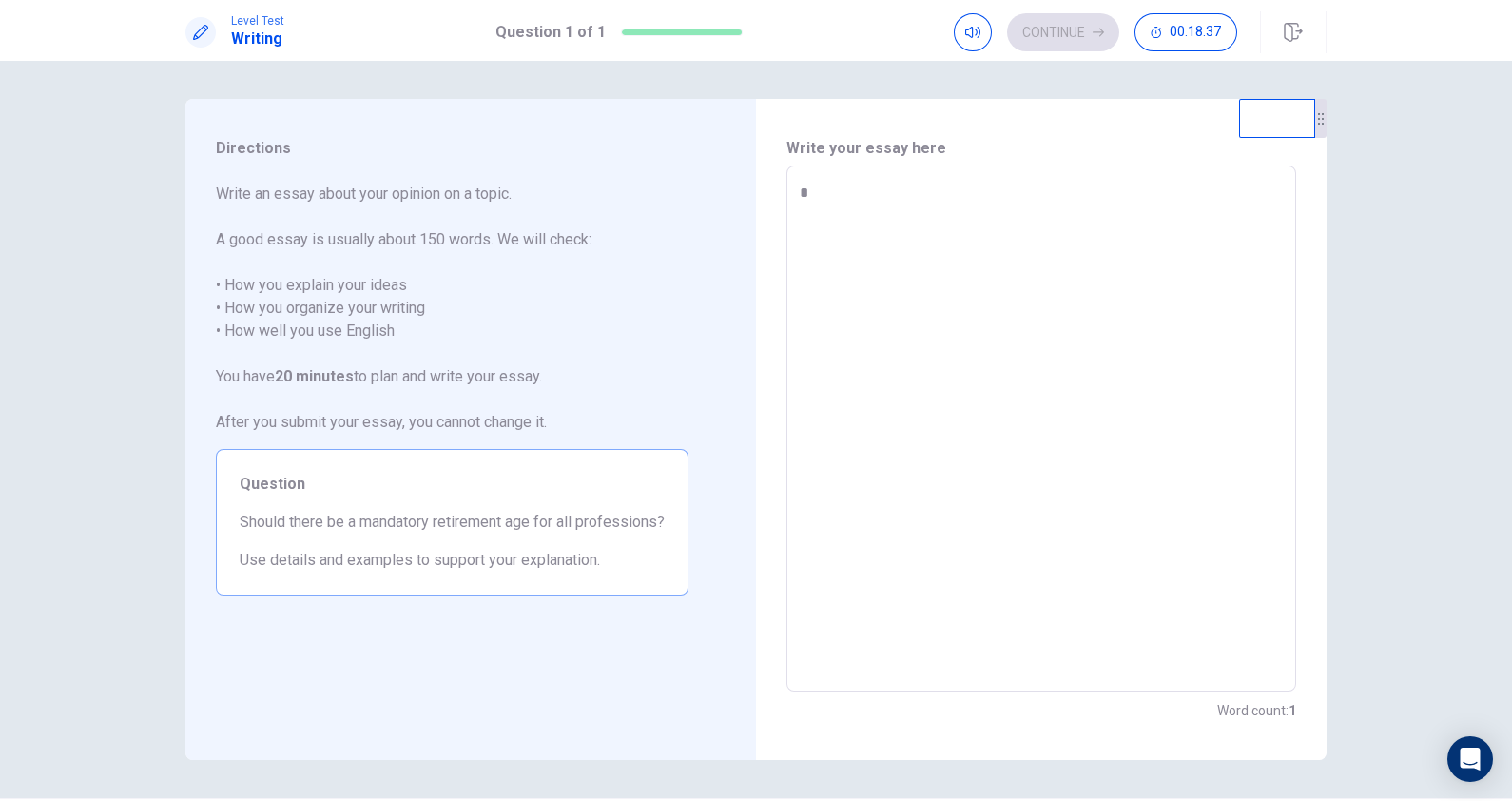 type on "*" 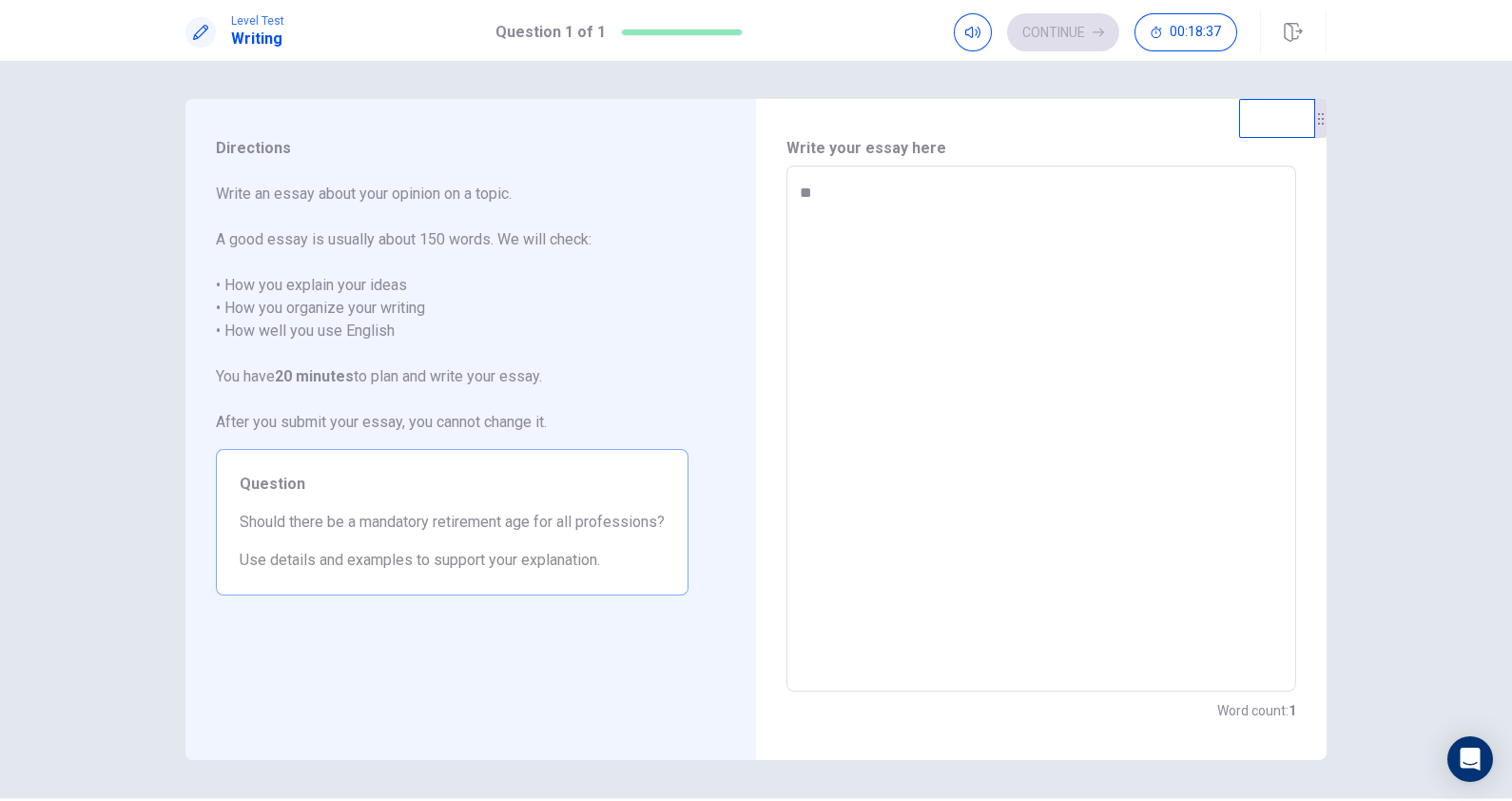 type on "*" 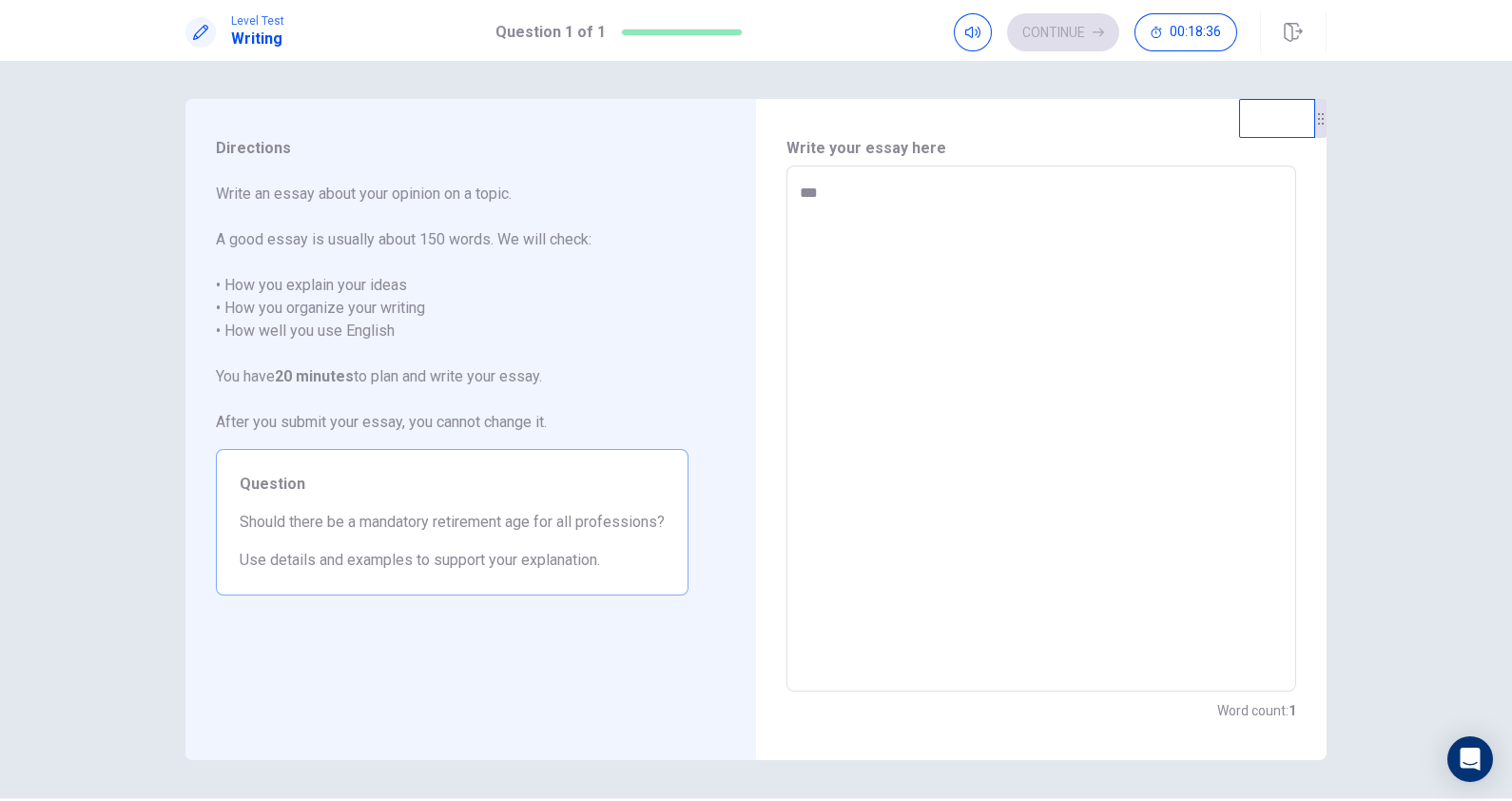 type on "*" 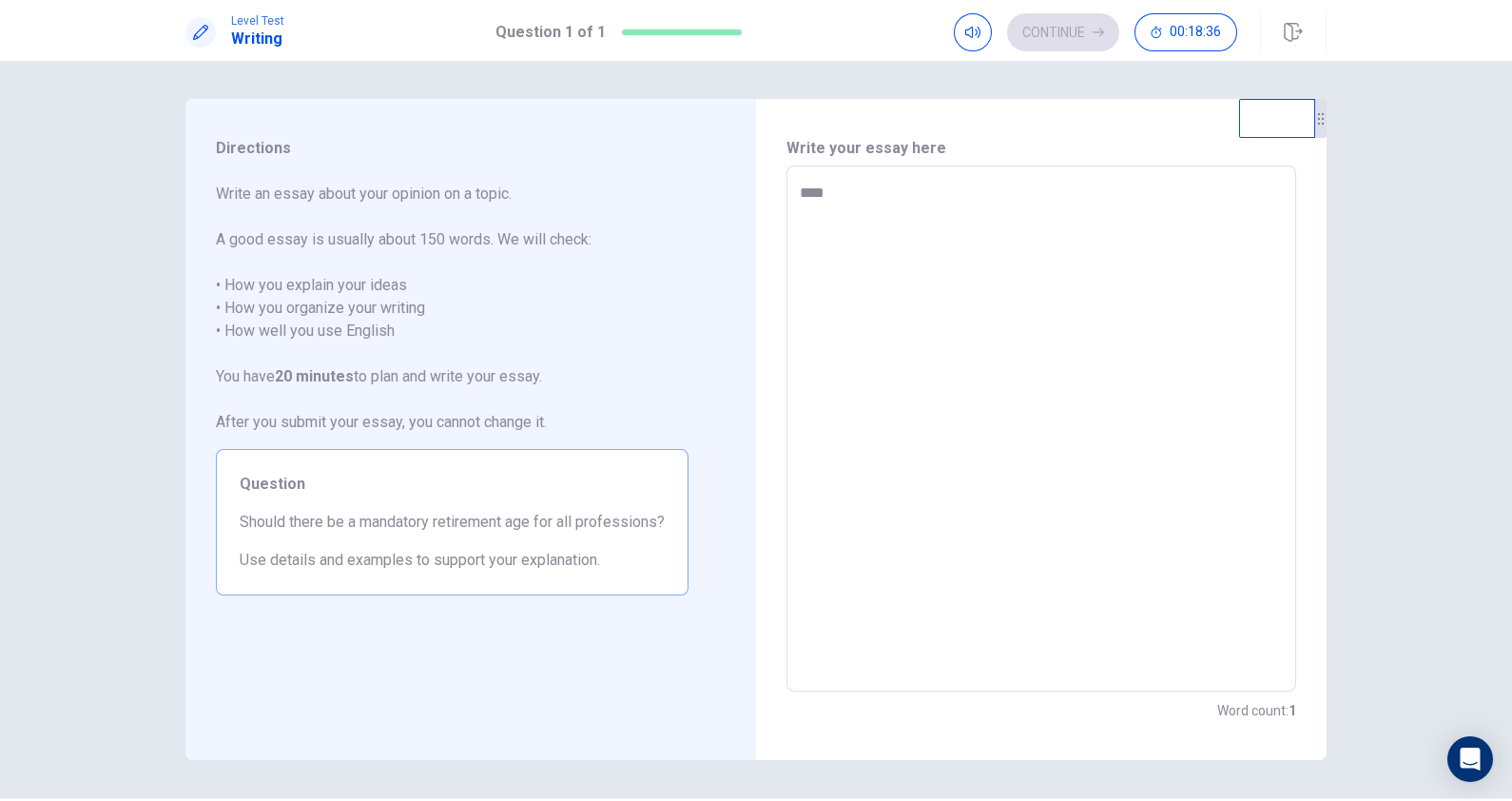 type on "*" 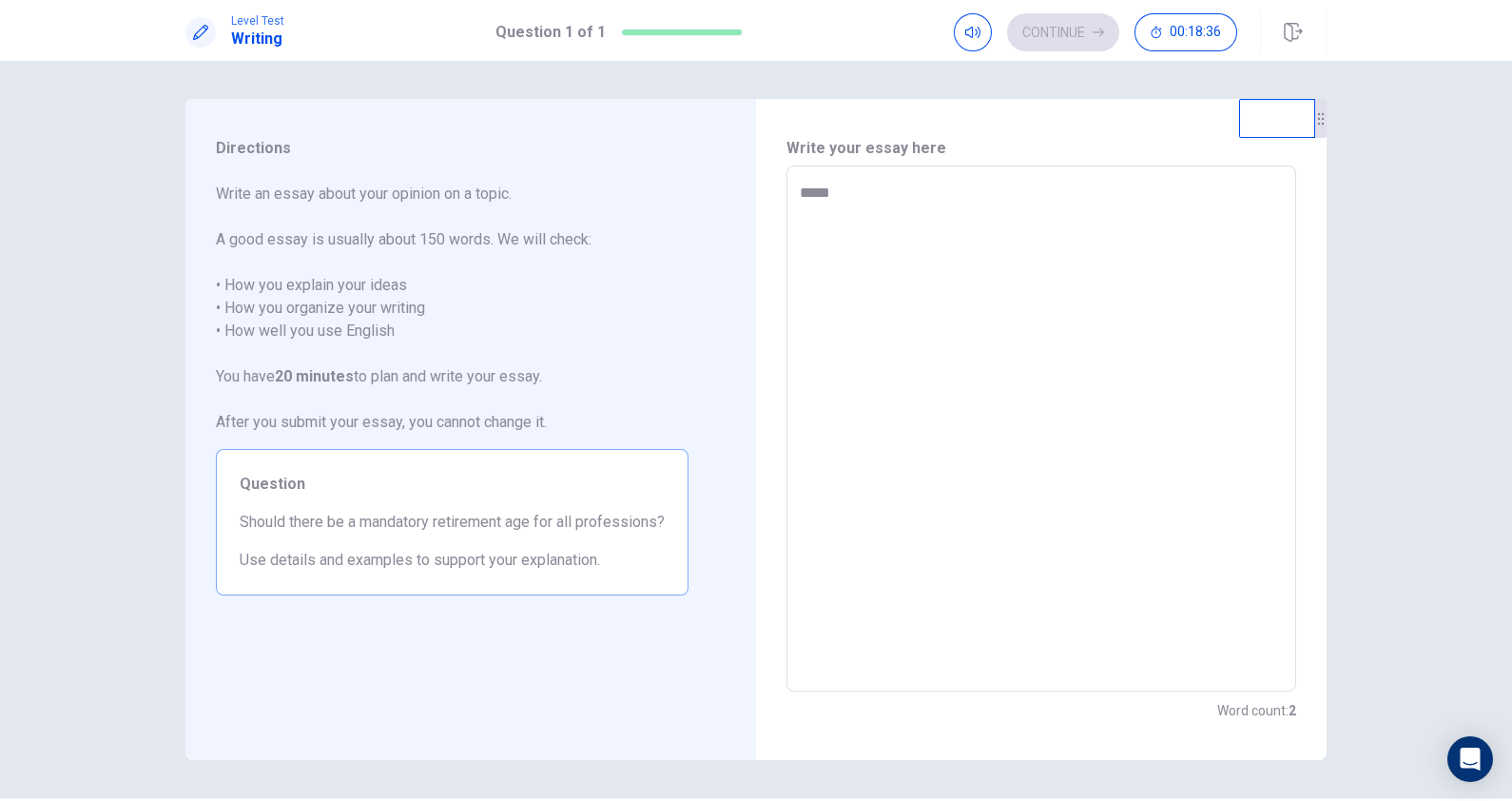 type on "*" 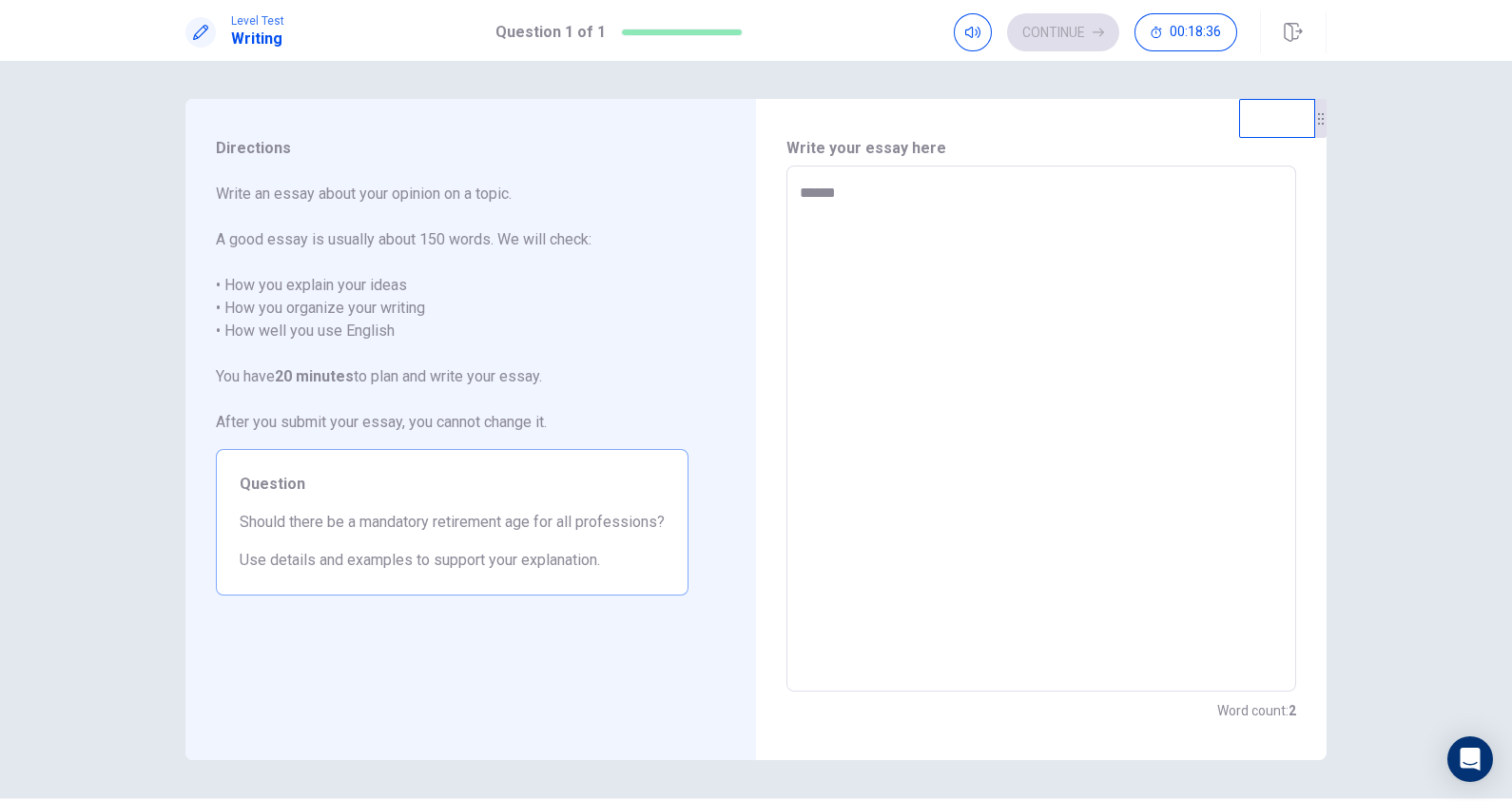 type on "*" 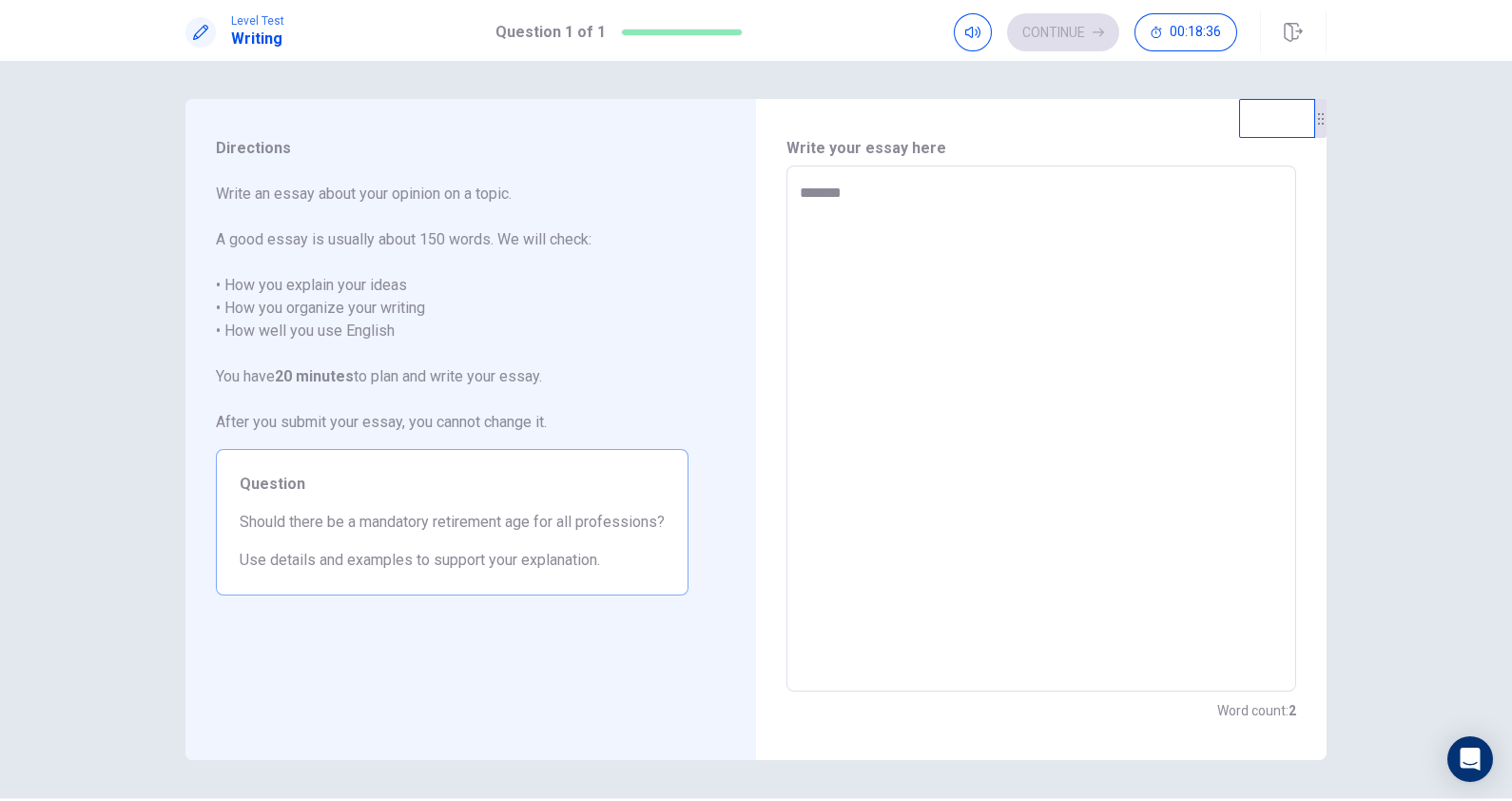 type on "*" 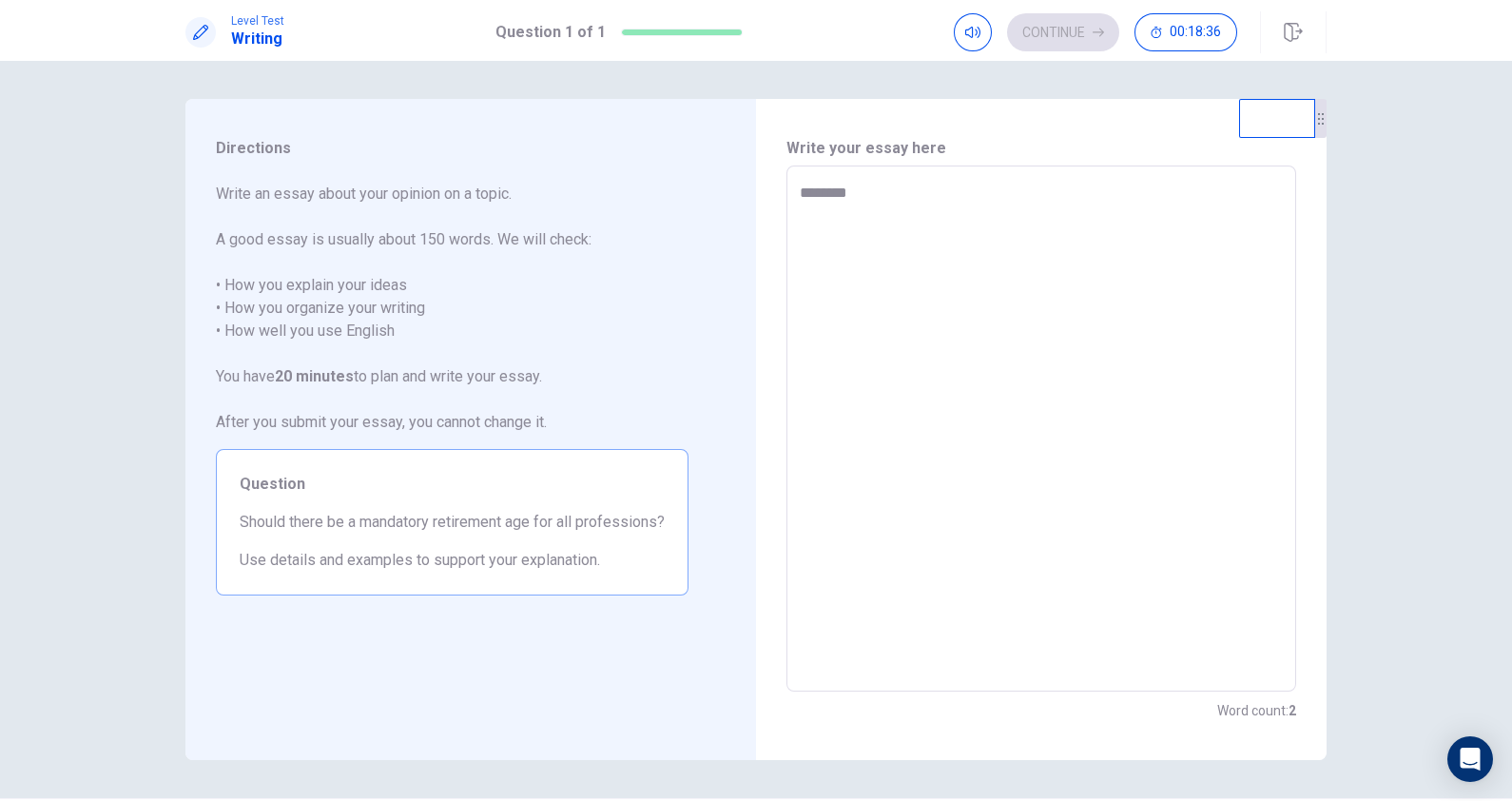 type on "*" 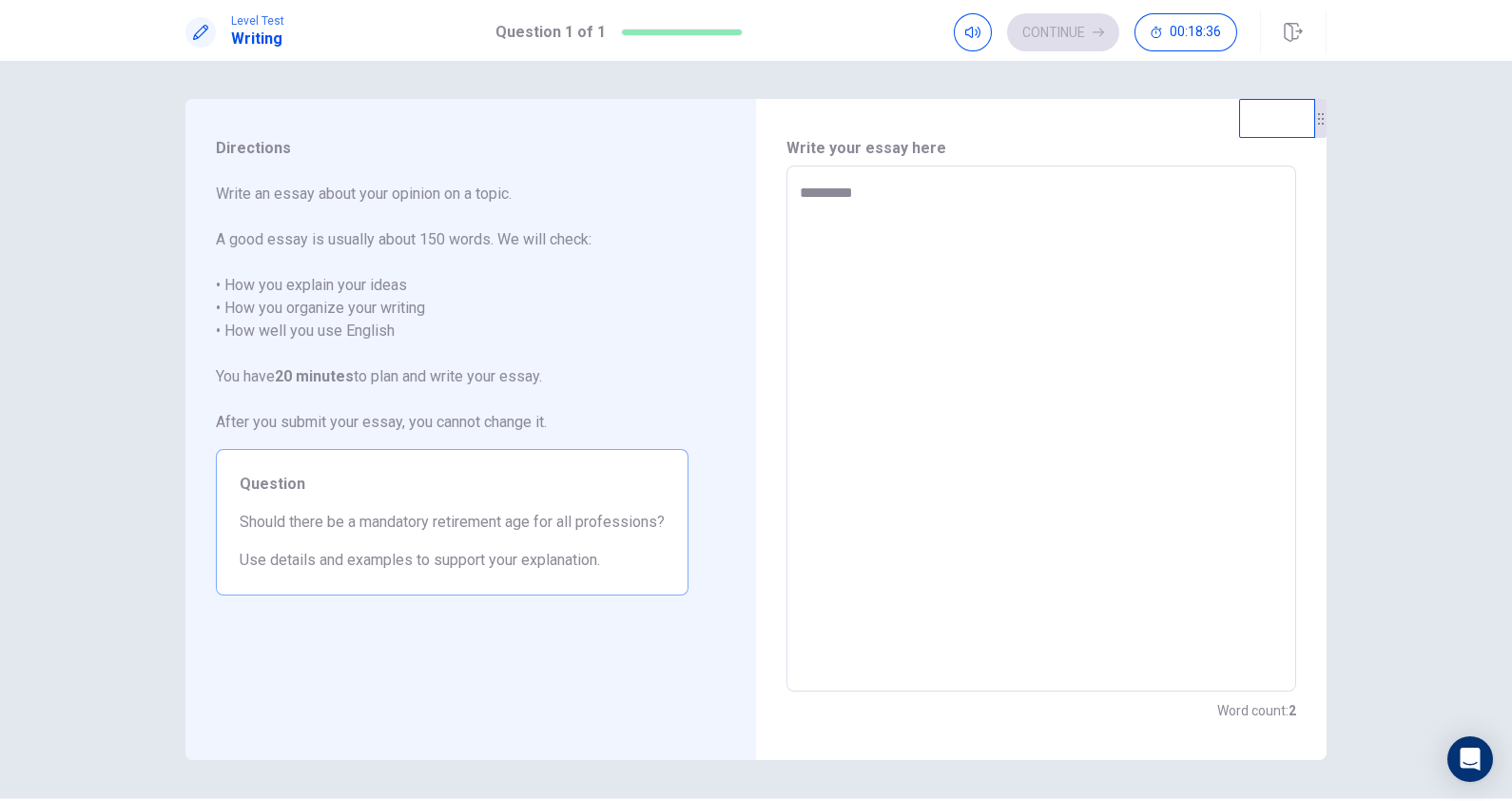 type on "*" 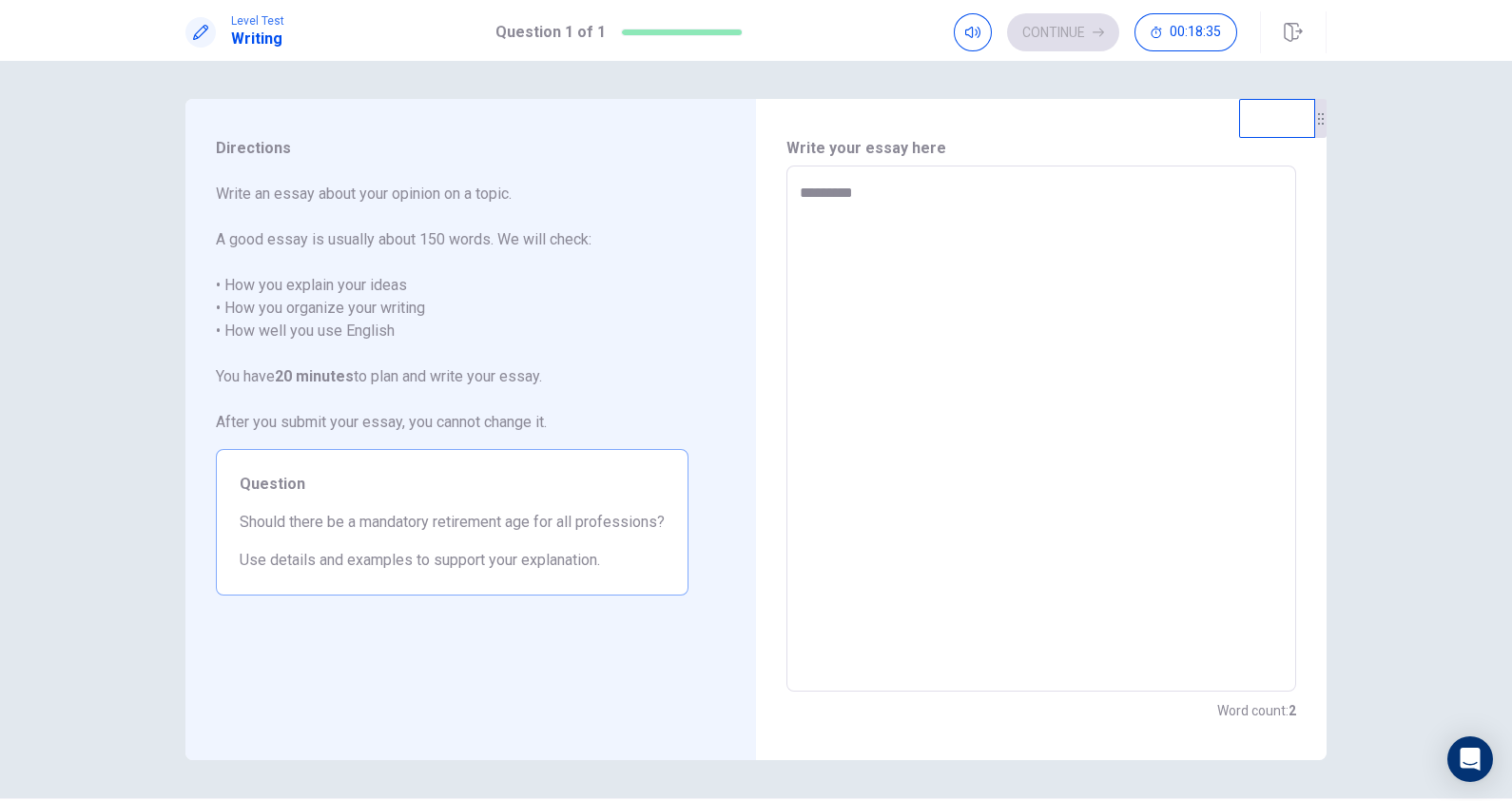 type on "*********" 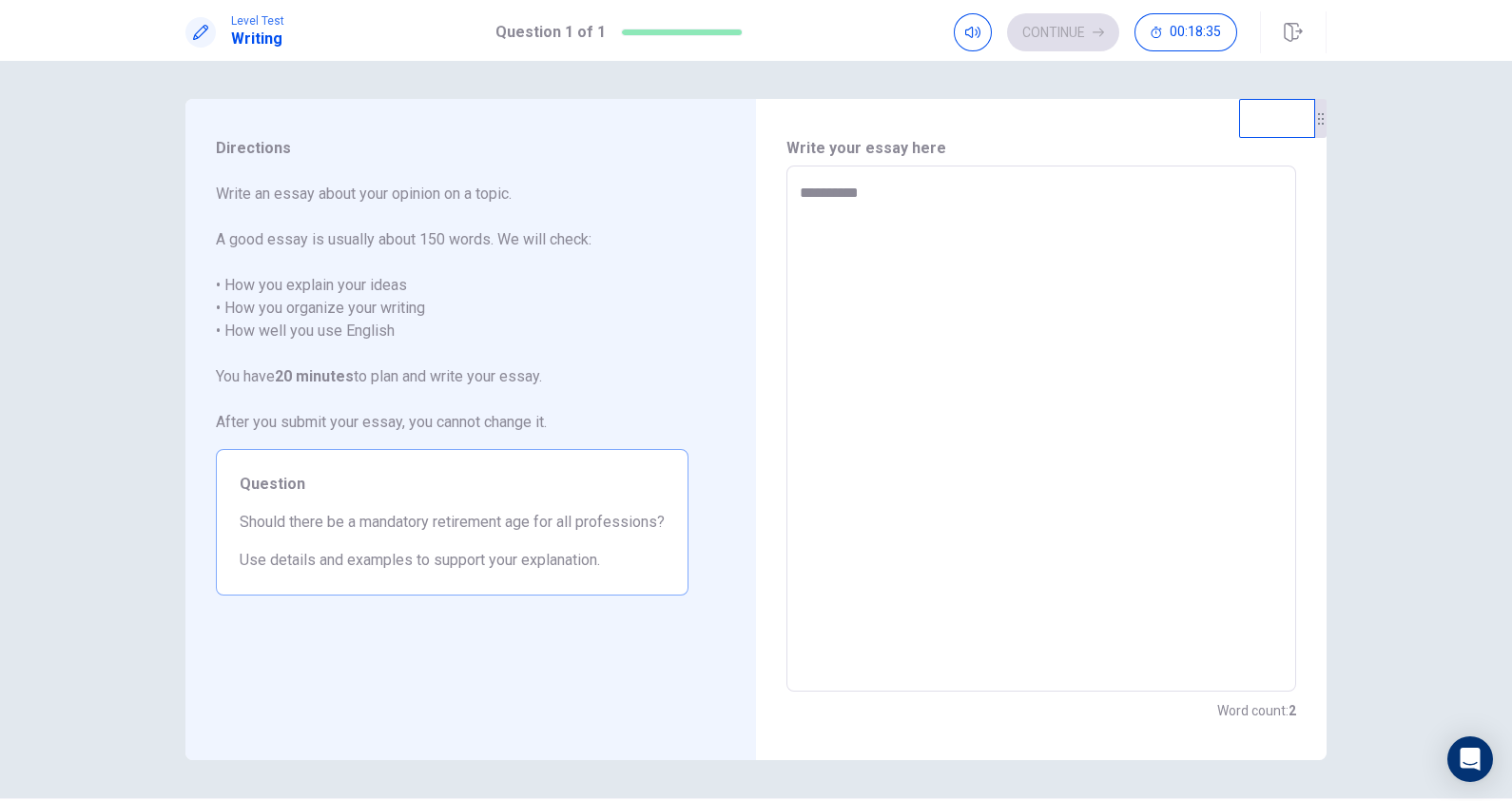 type on "*" 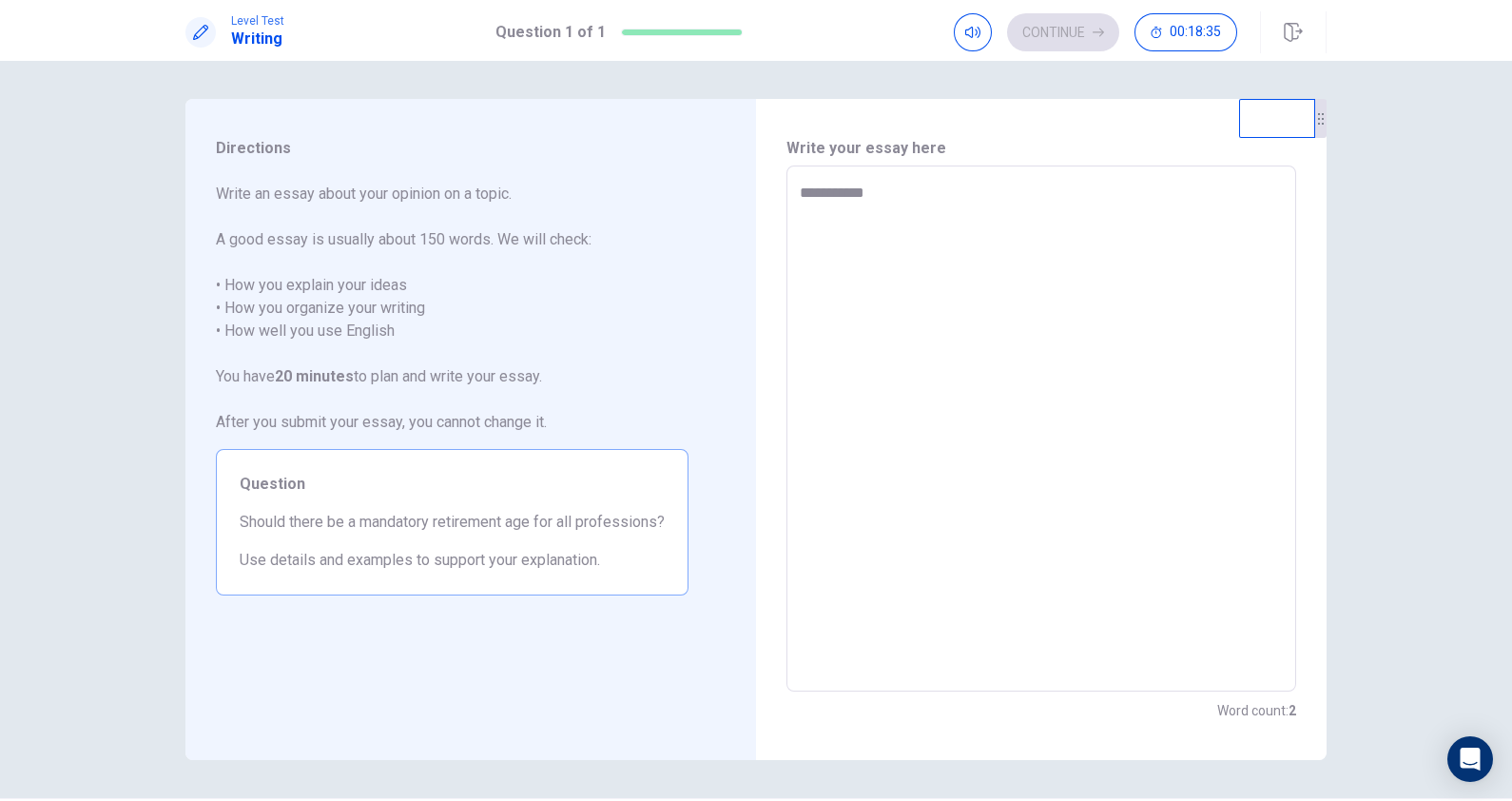 type on "*" 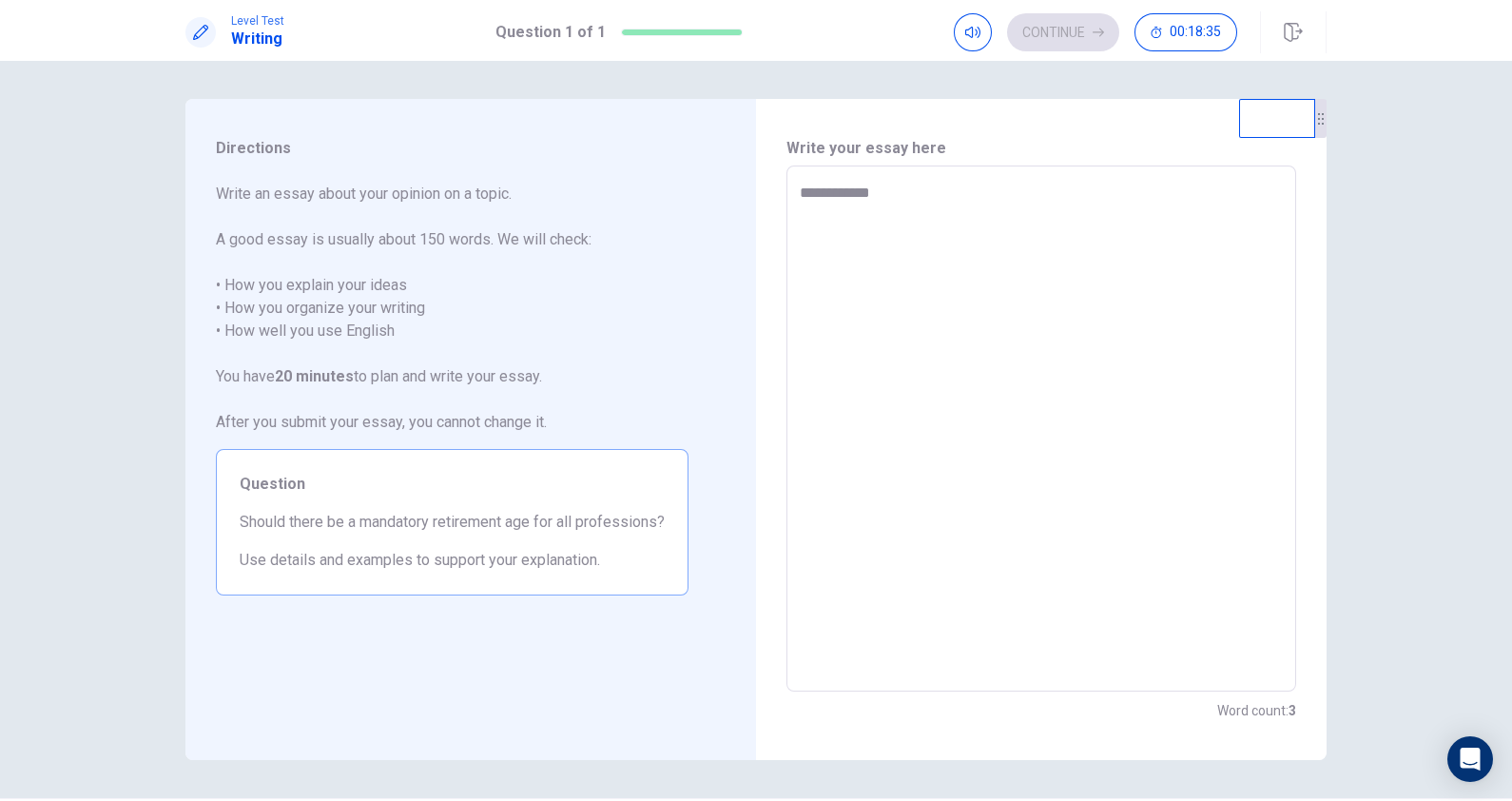 type on "*" 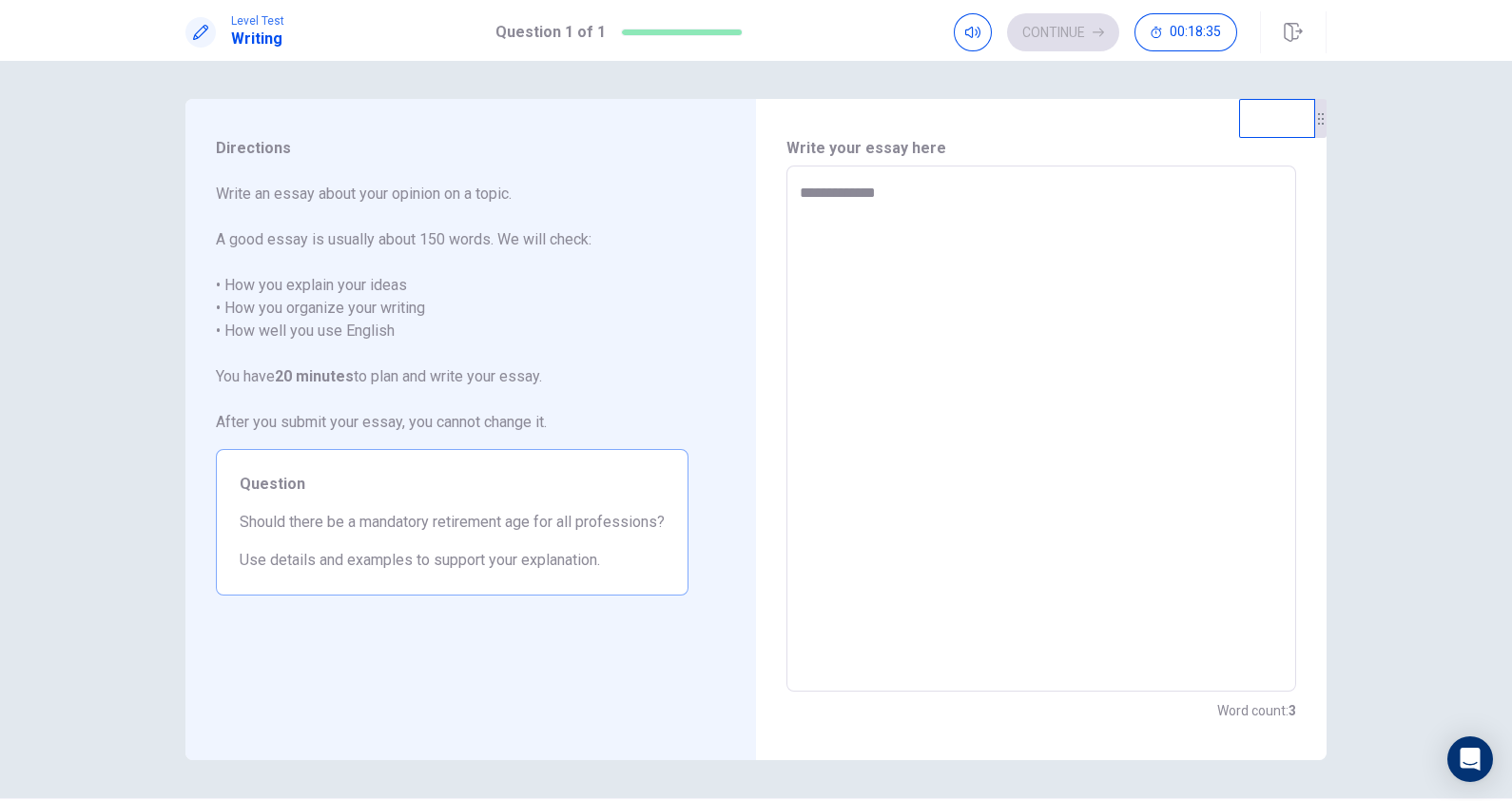 type on "*" 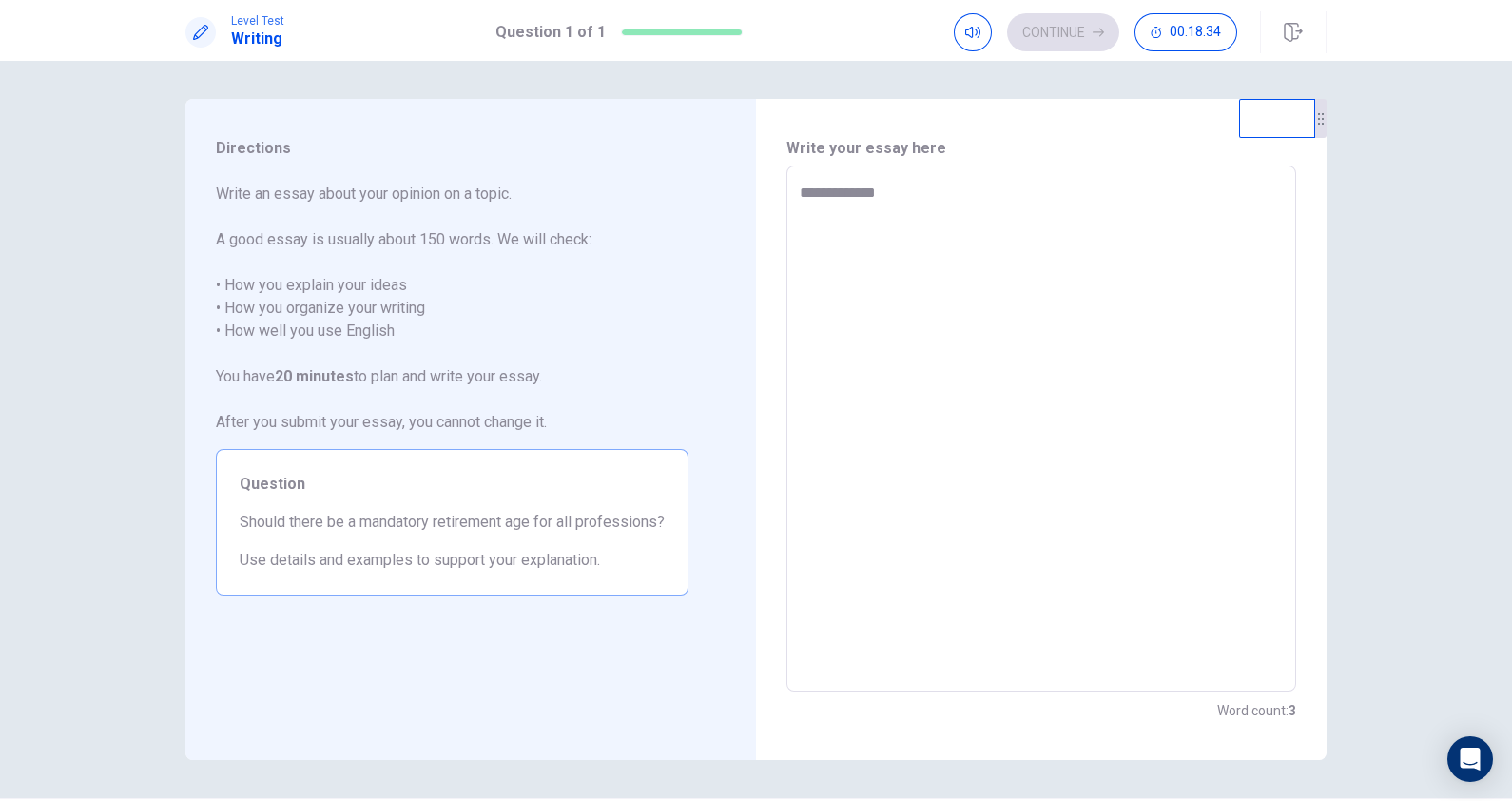 type on "**********" 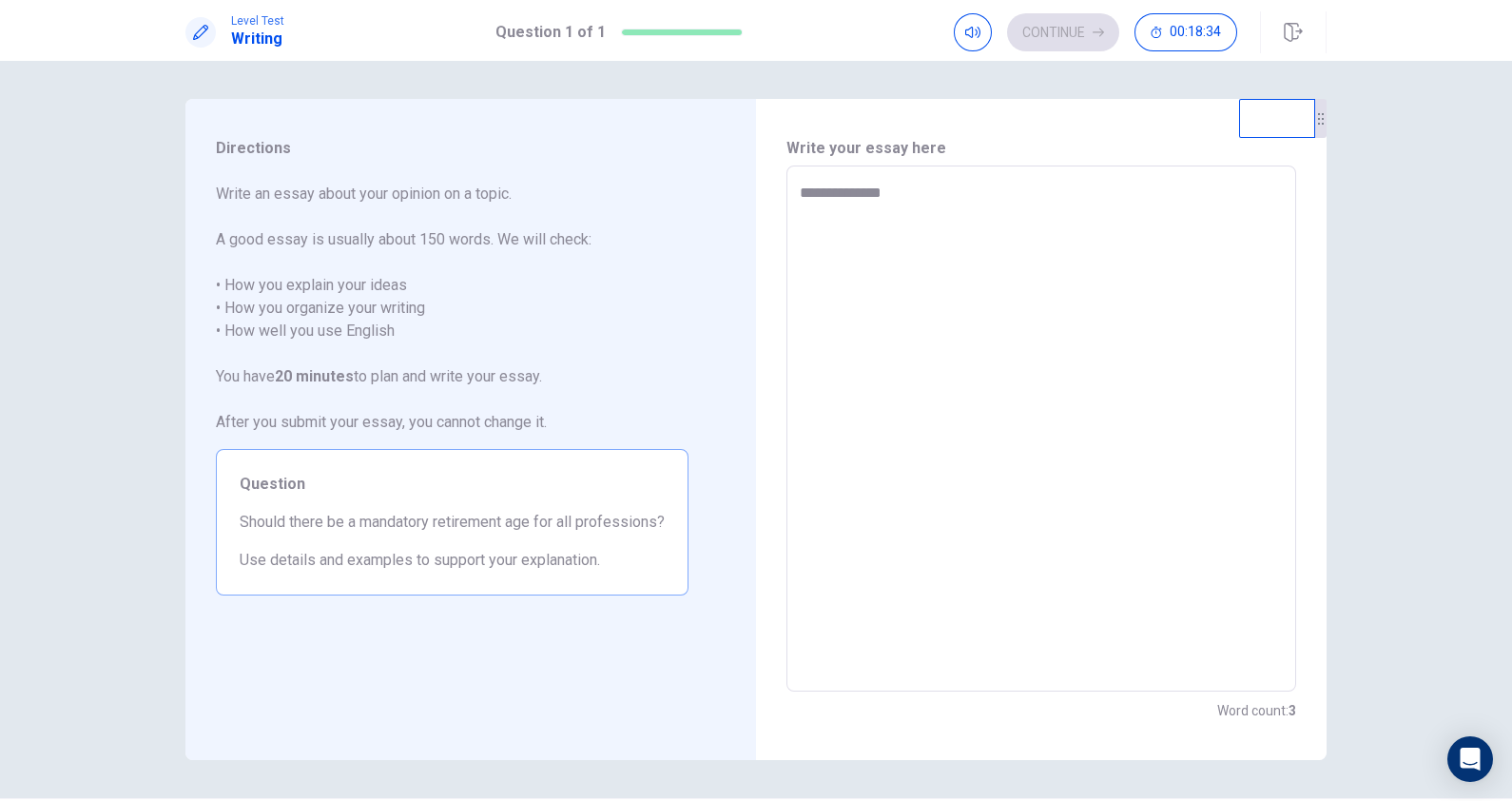 type on "*" 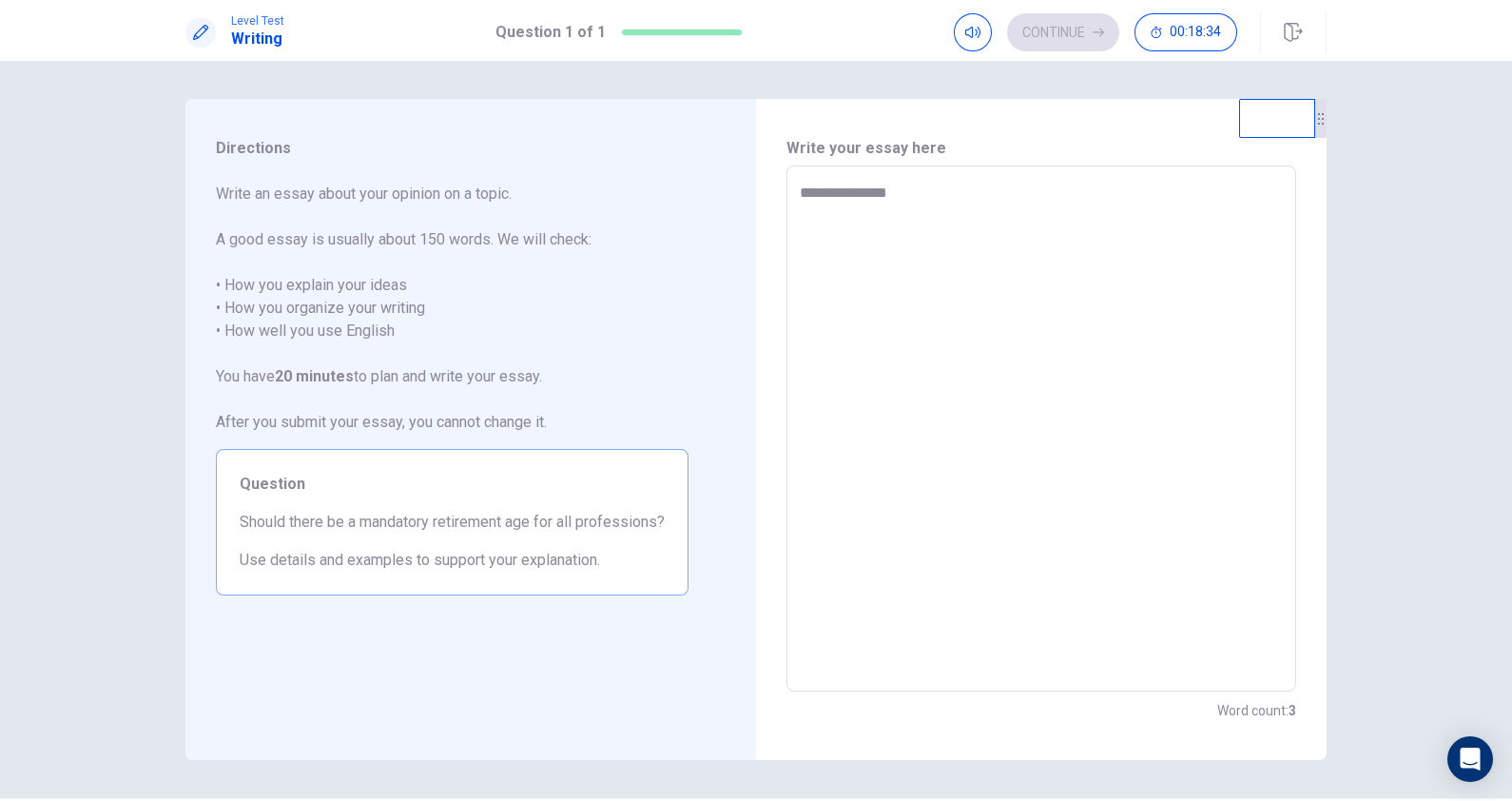 type on "*" 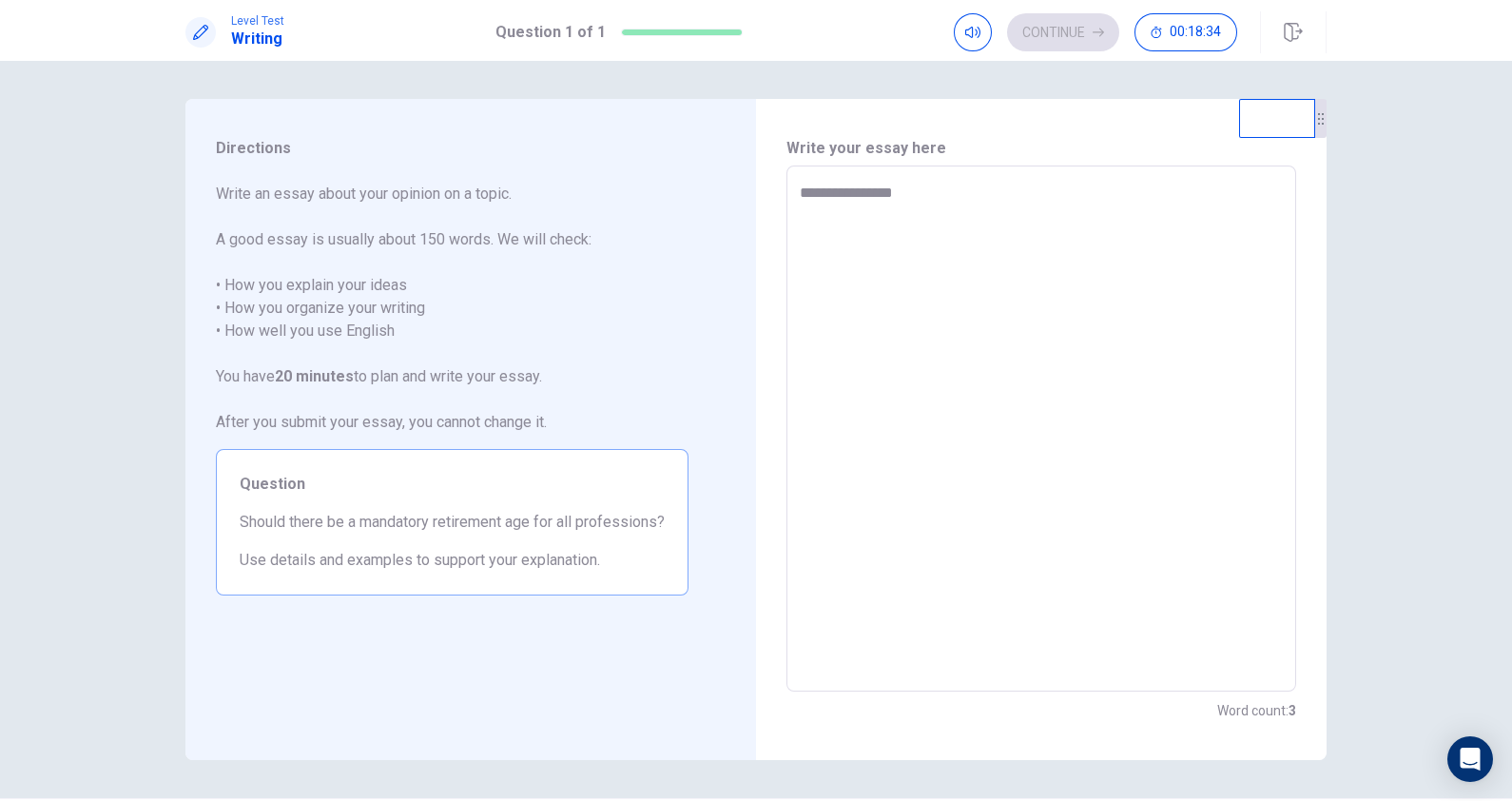 type on "*" 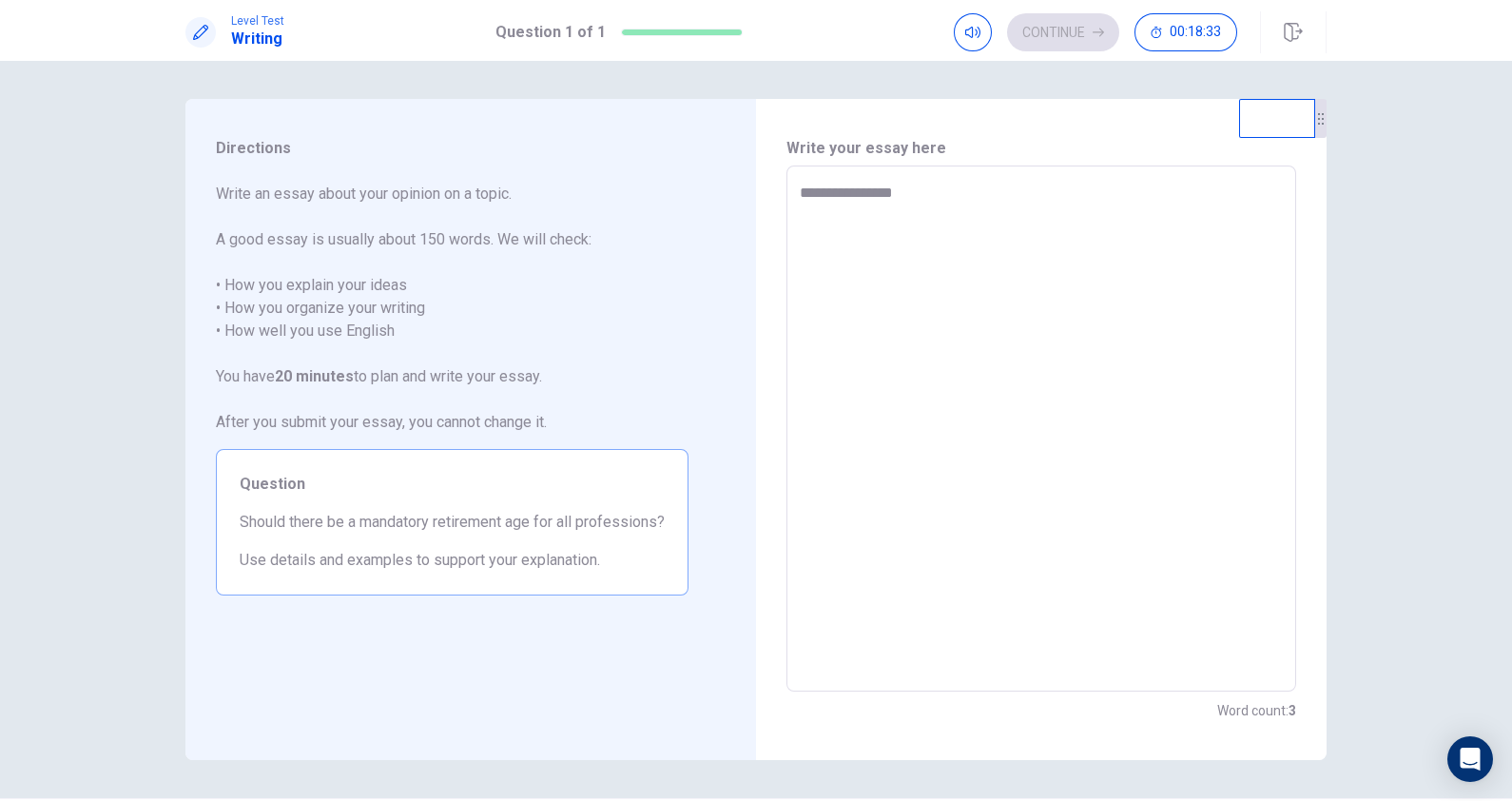 type on "**********" 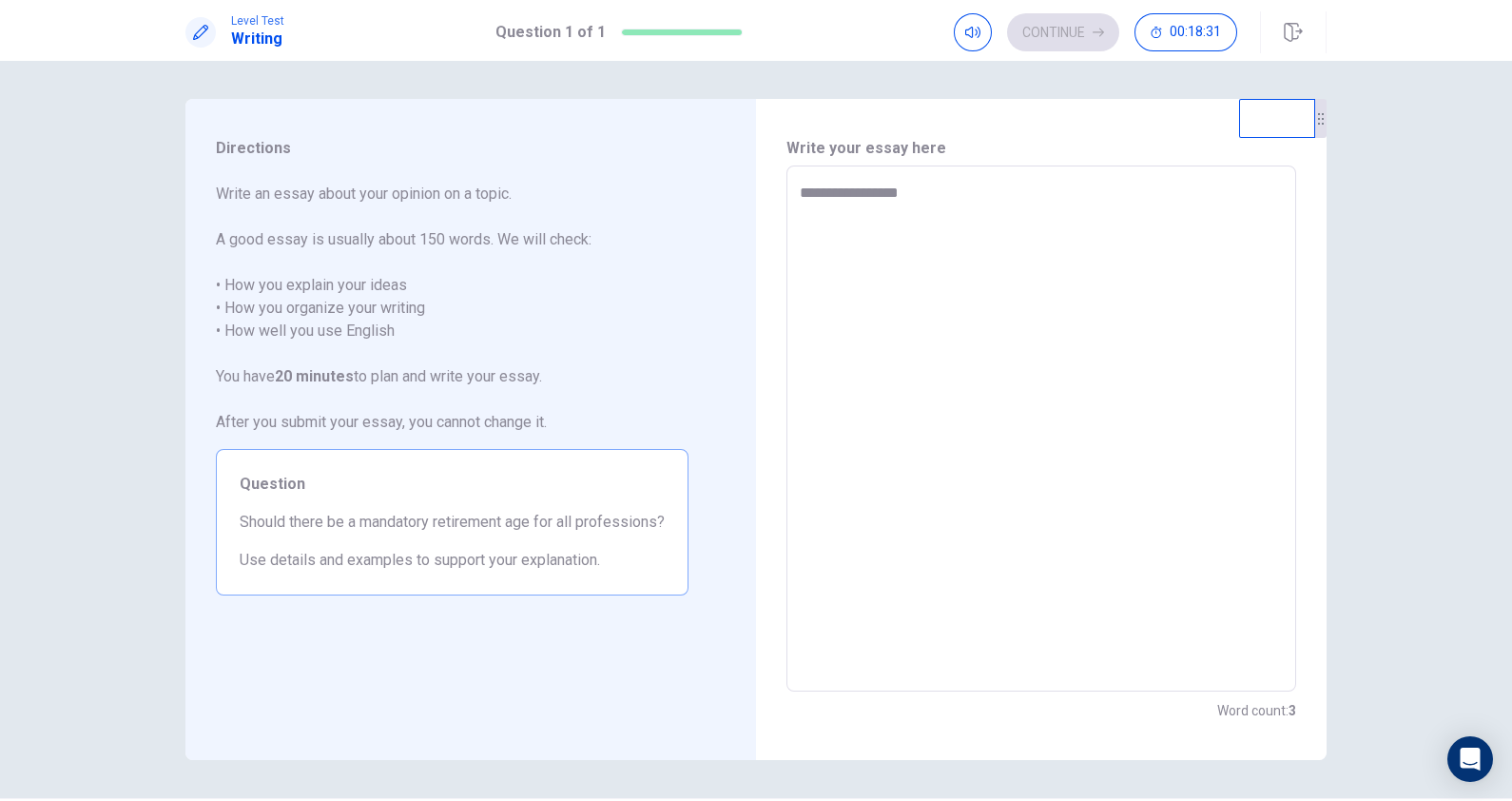 type on "*" 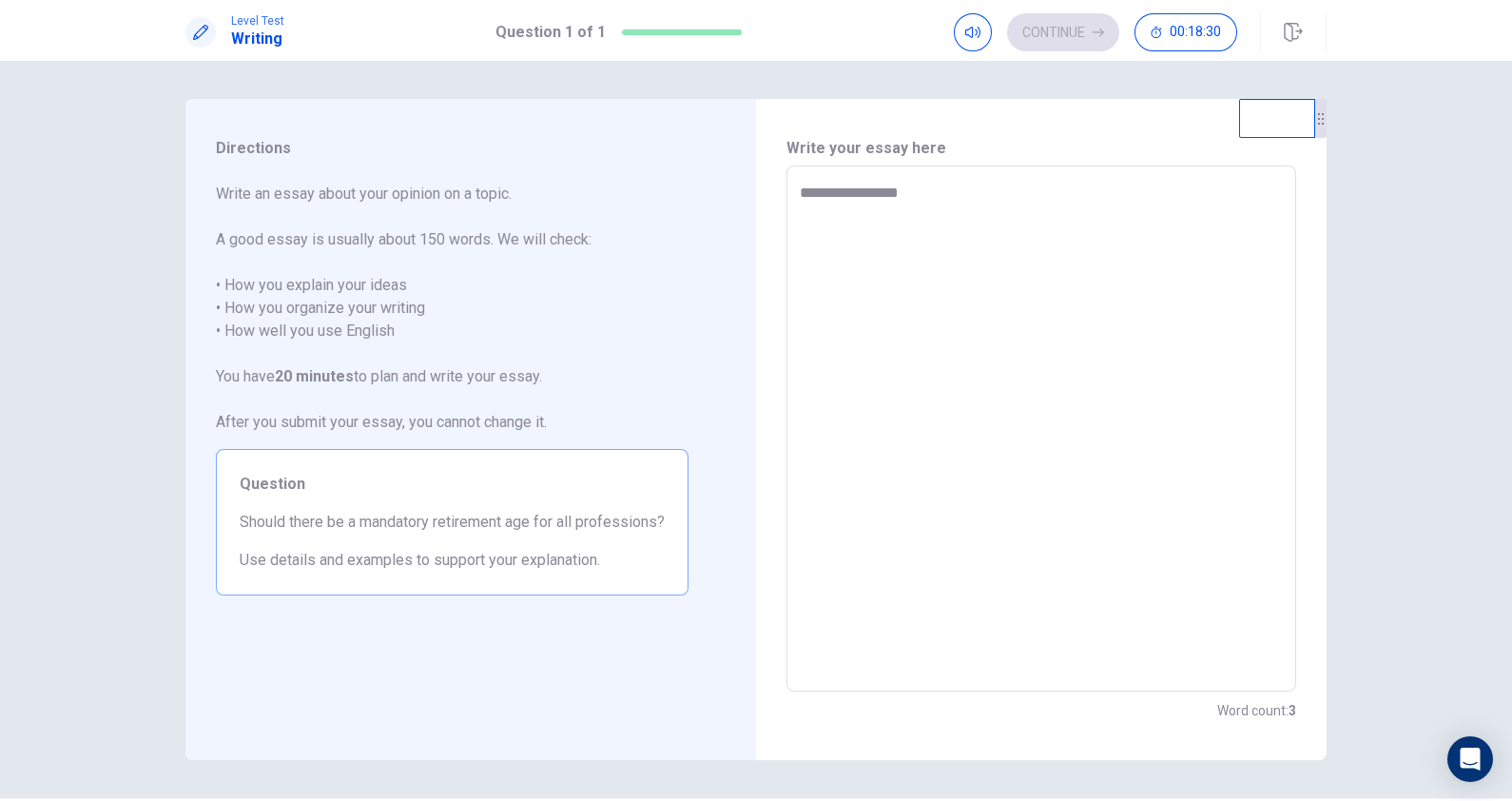 type on "**********" 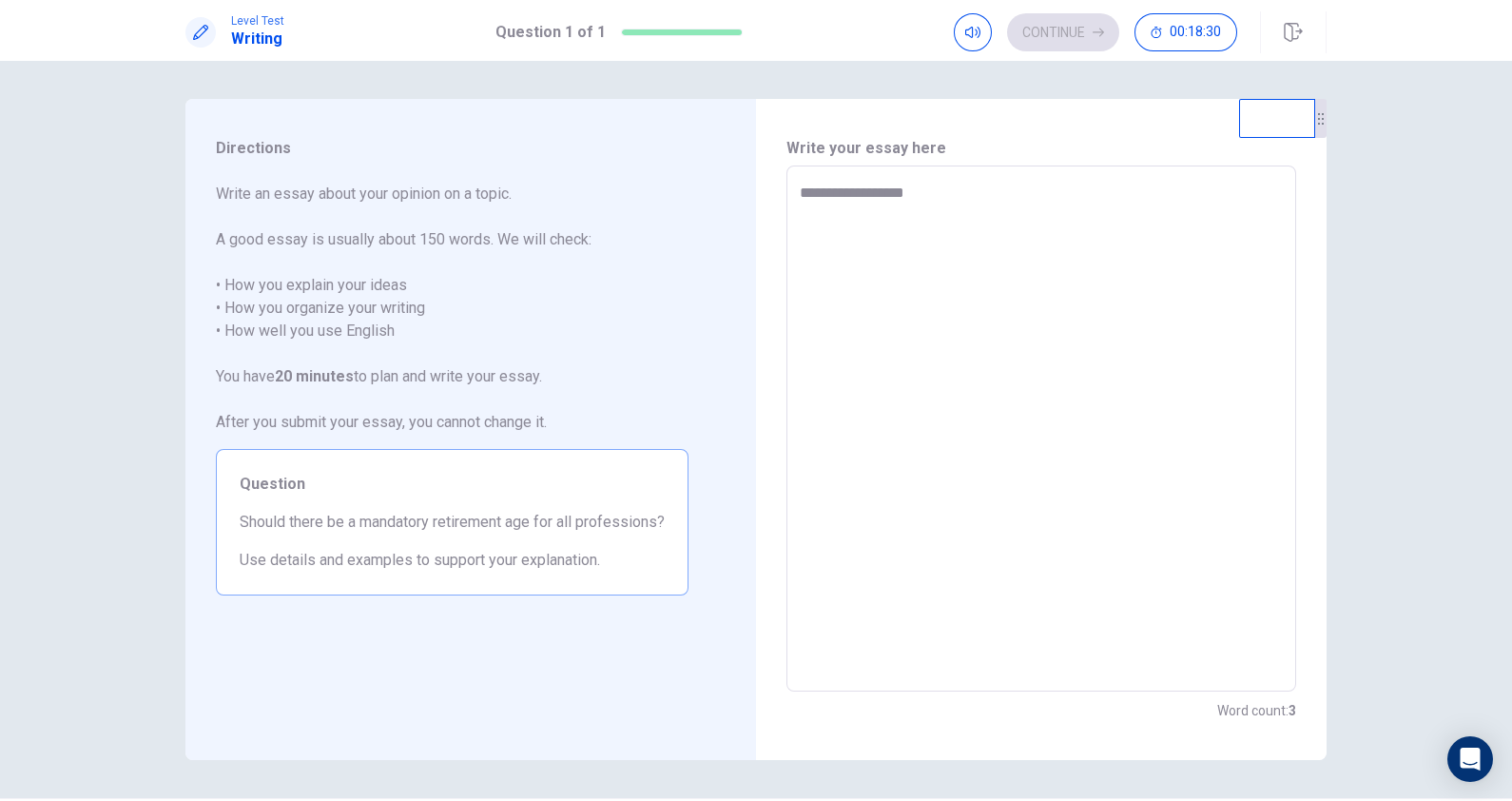 type on "*" 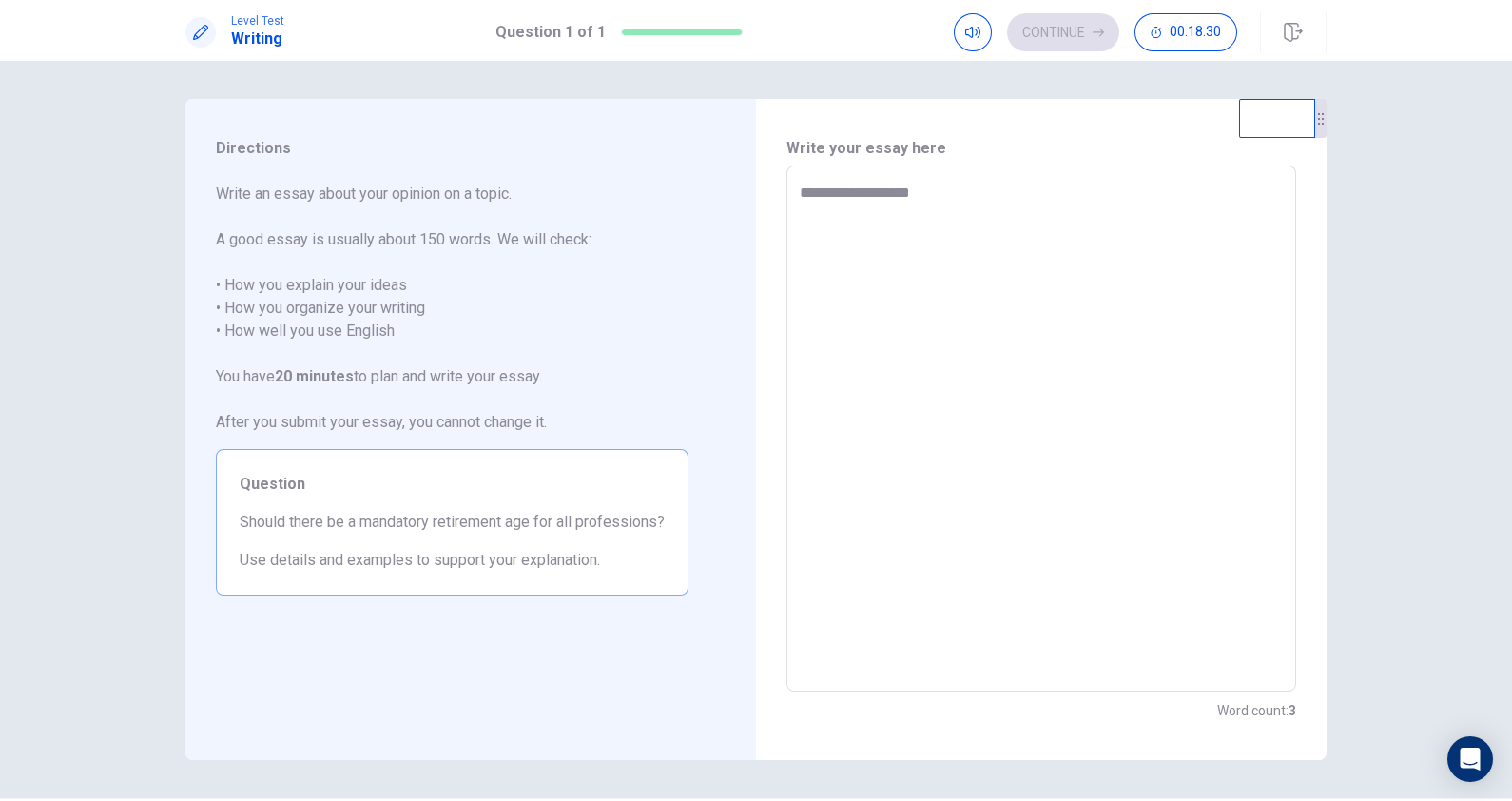 type on "*" 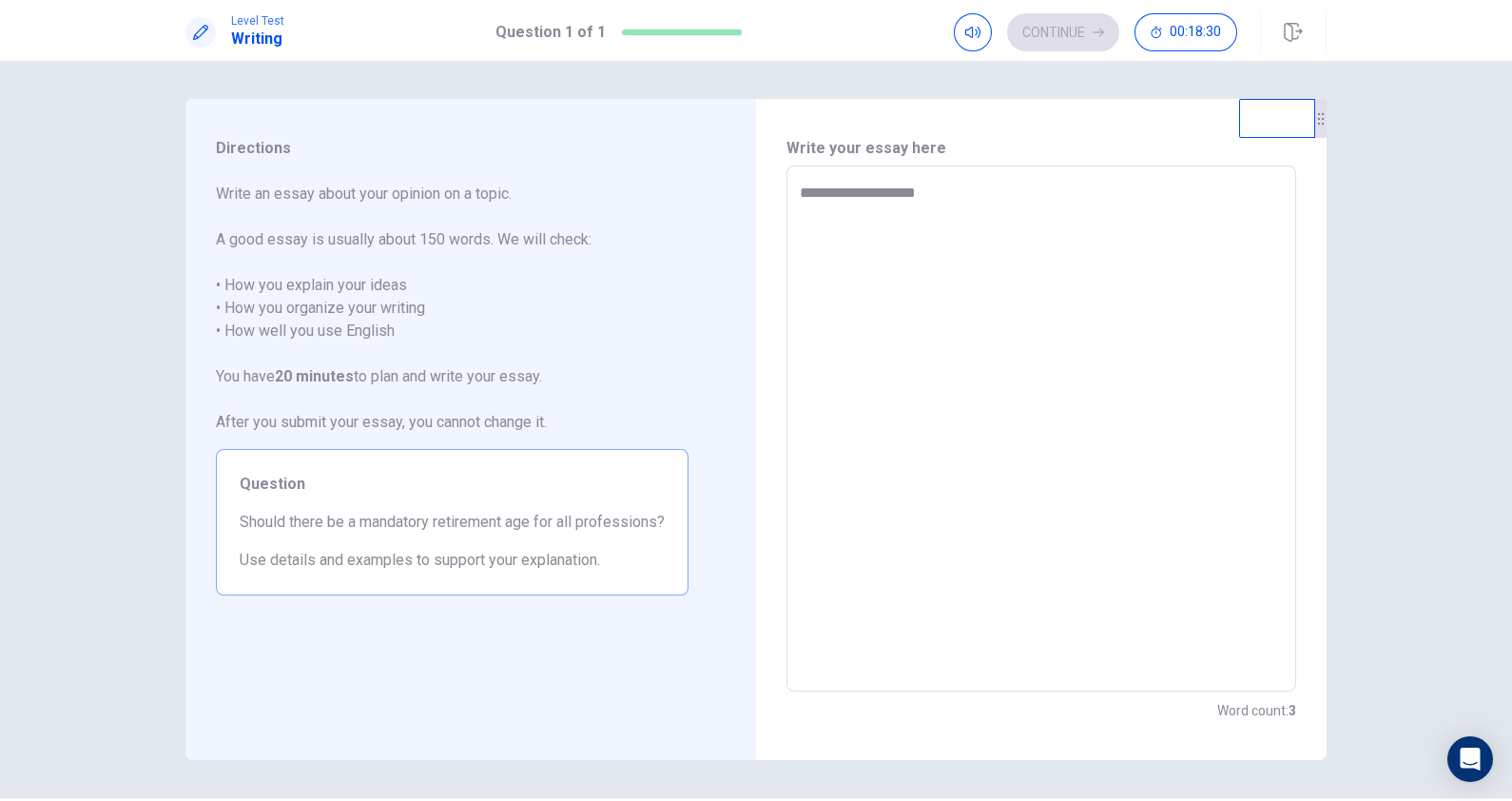 type on "*" 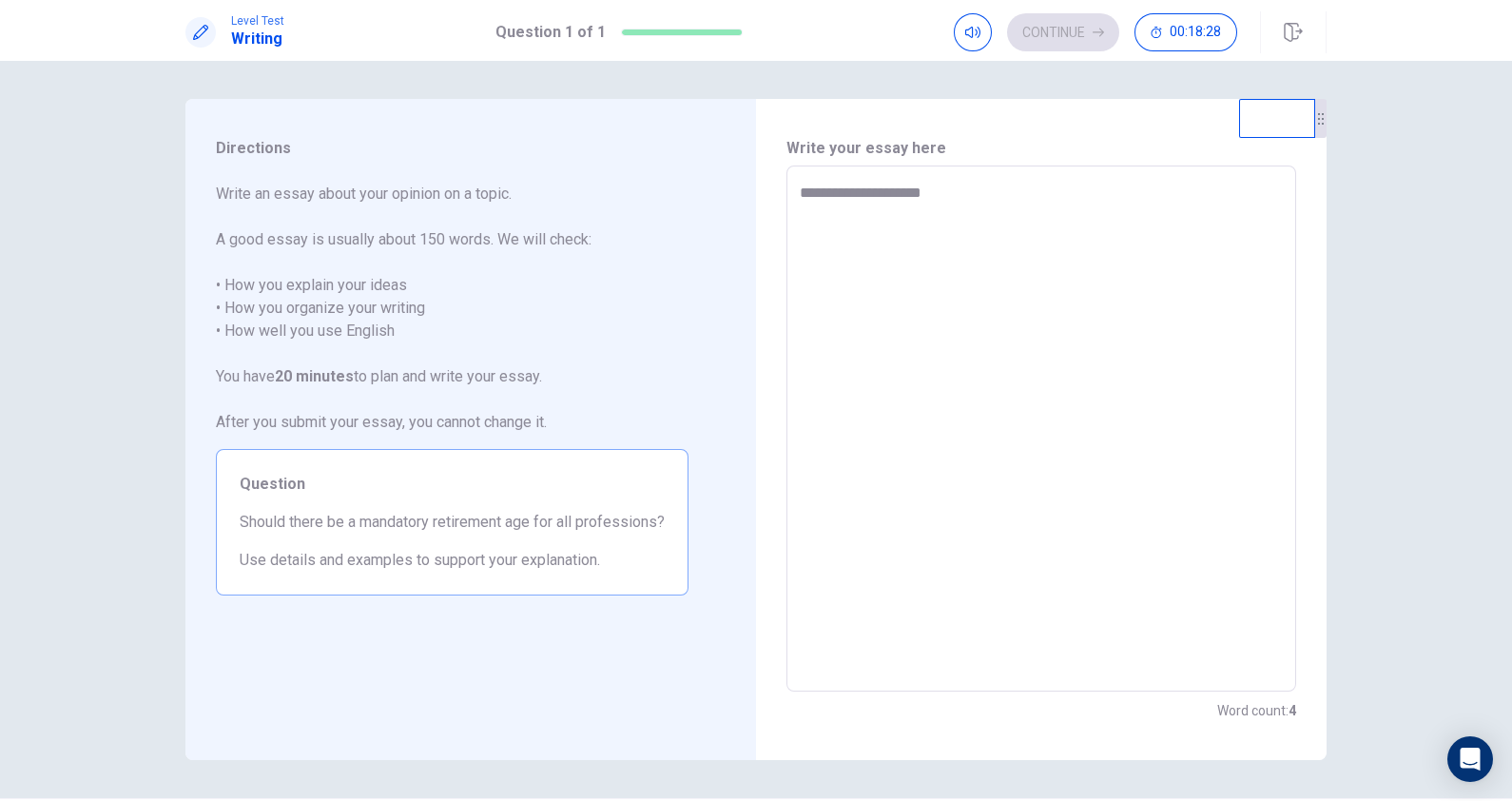 type on "*" 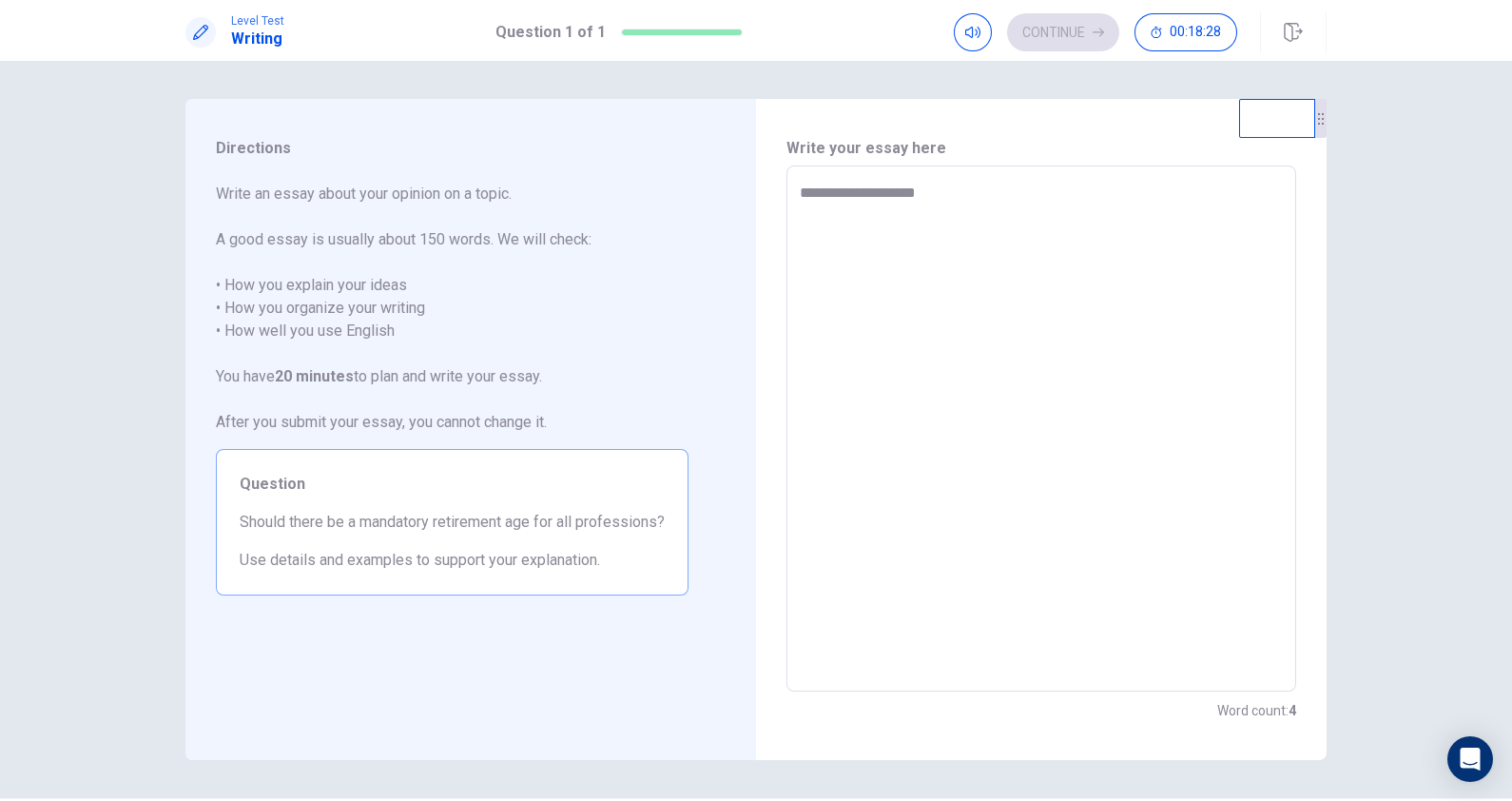type on "*" 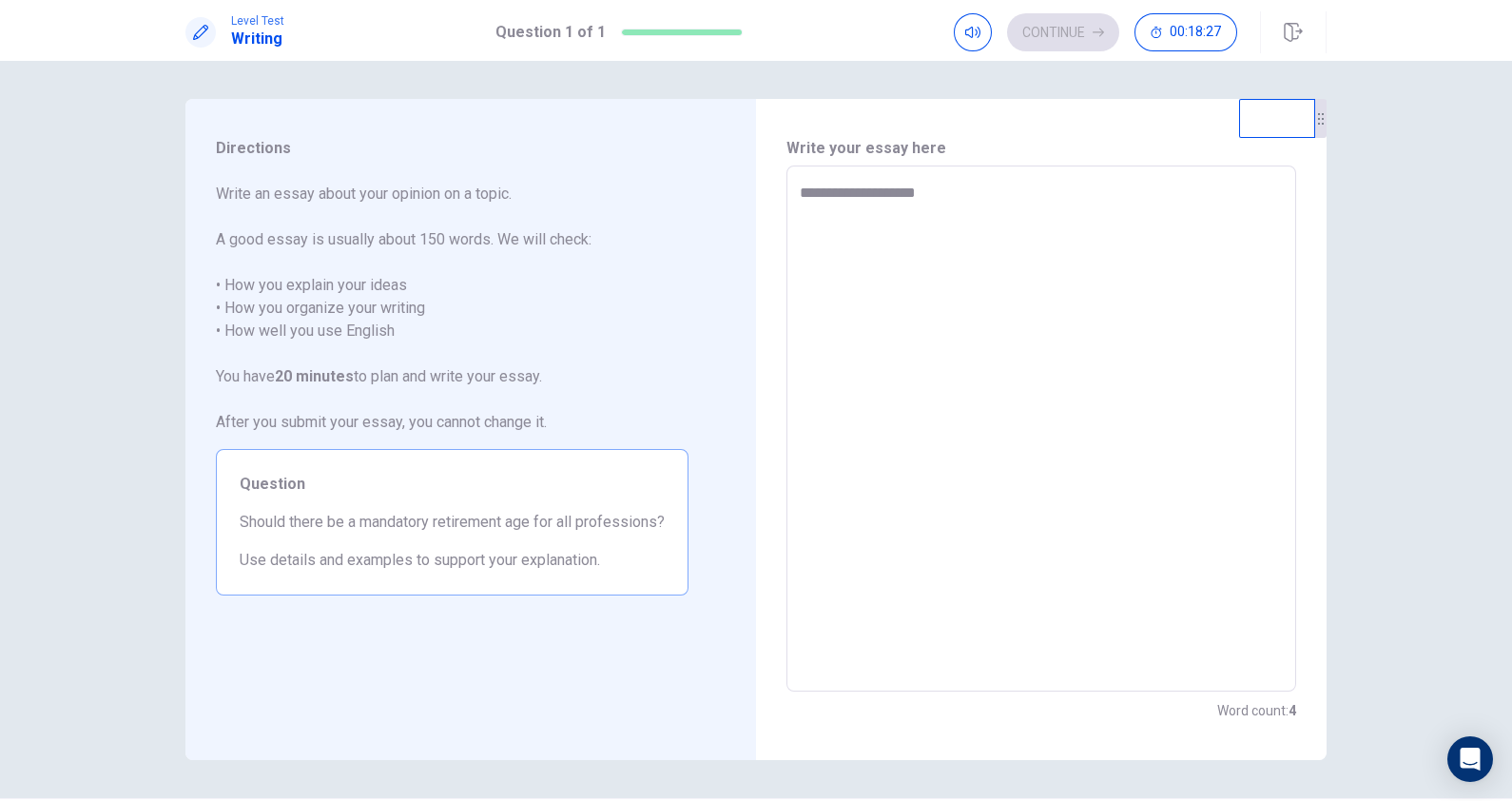 type on "**********" 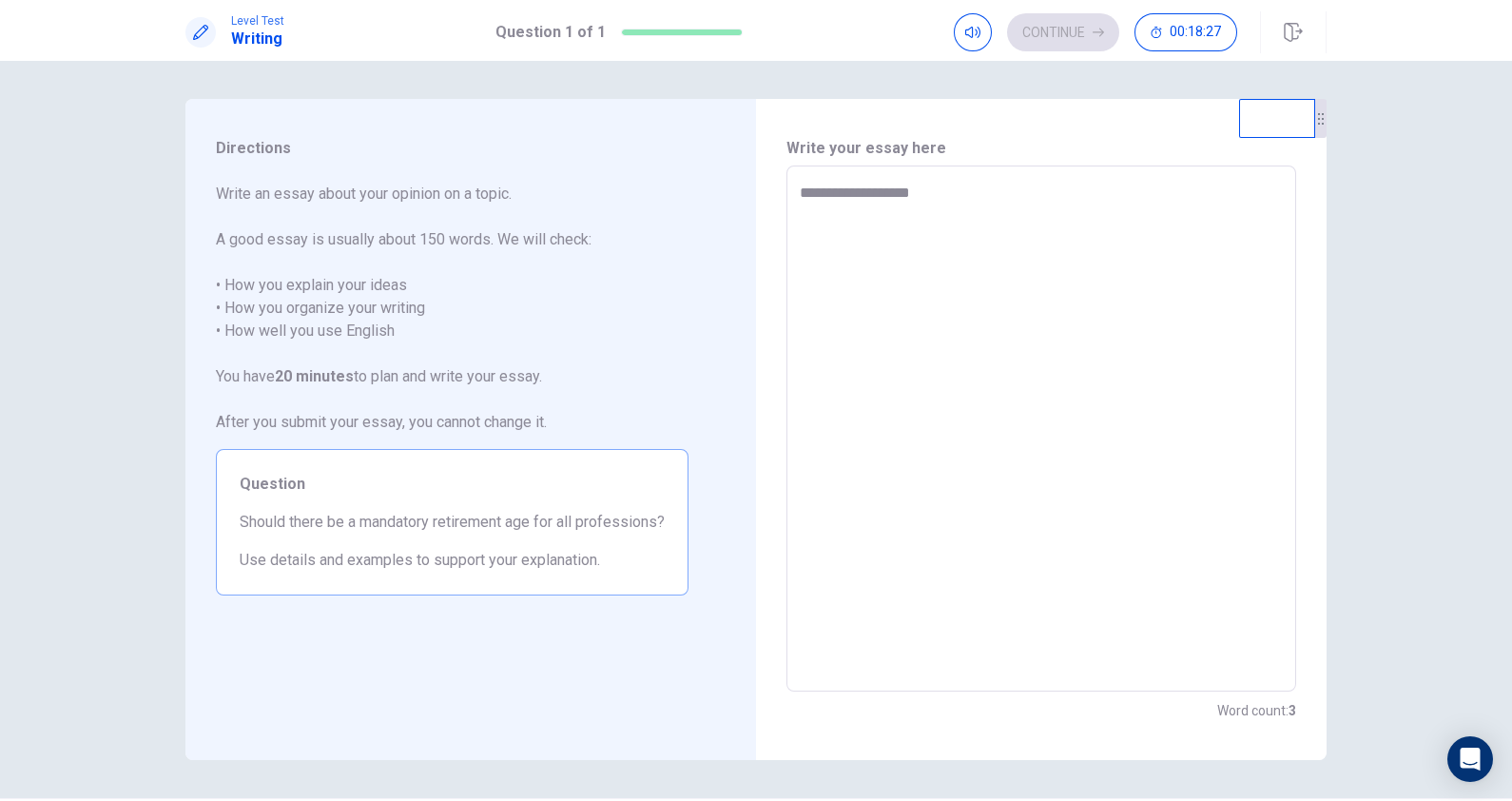 type on "*" 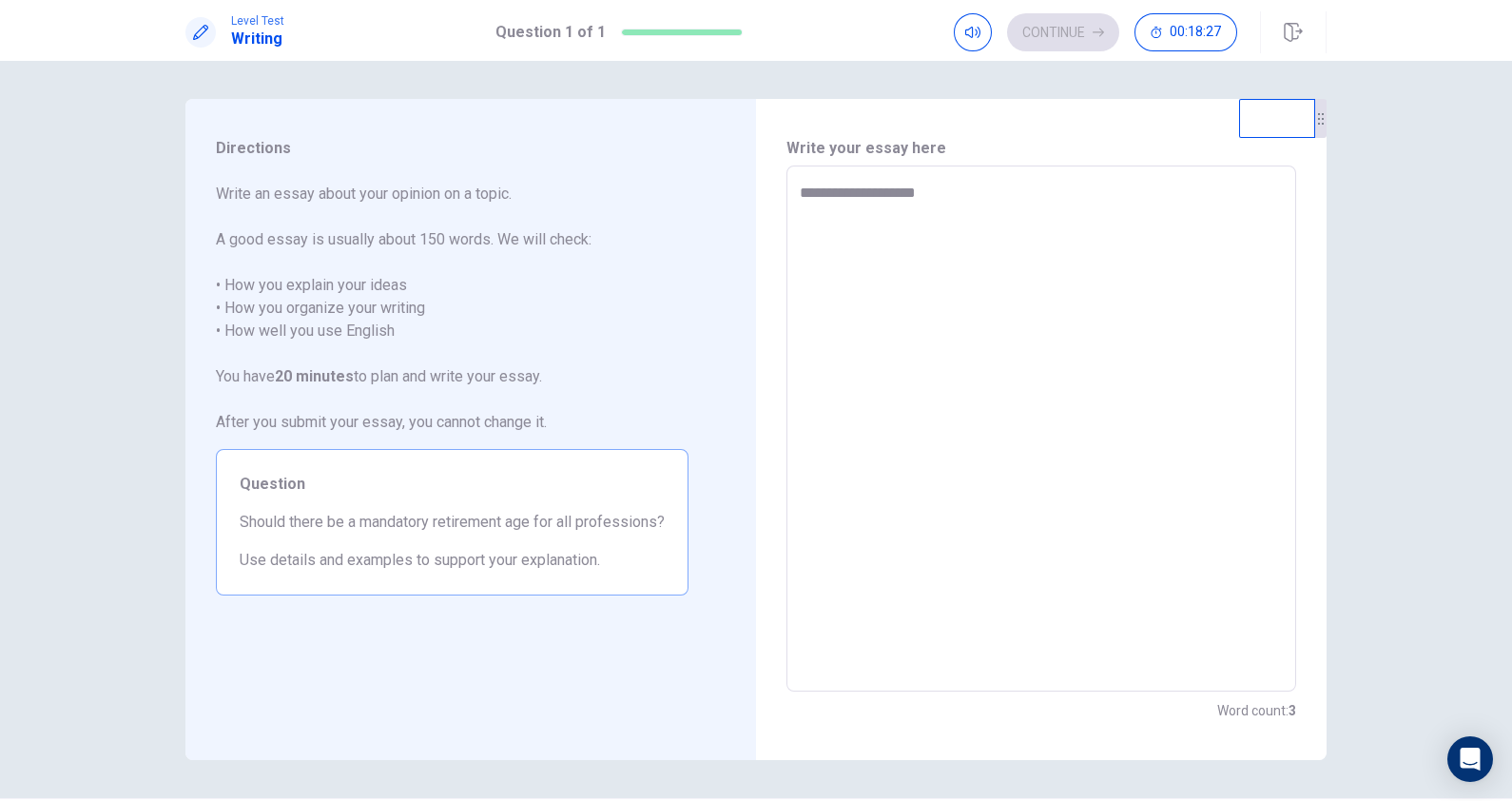 type on "*" 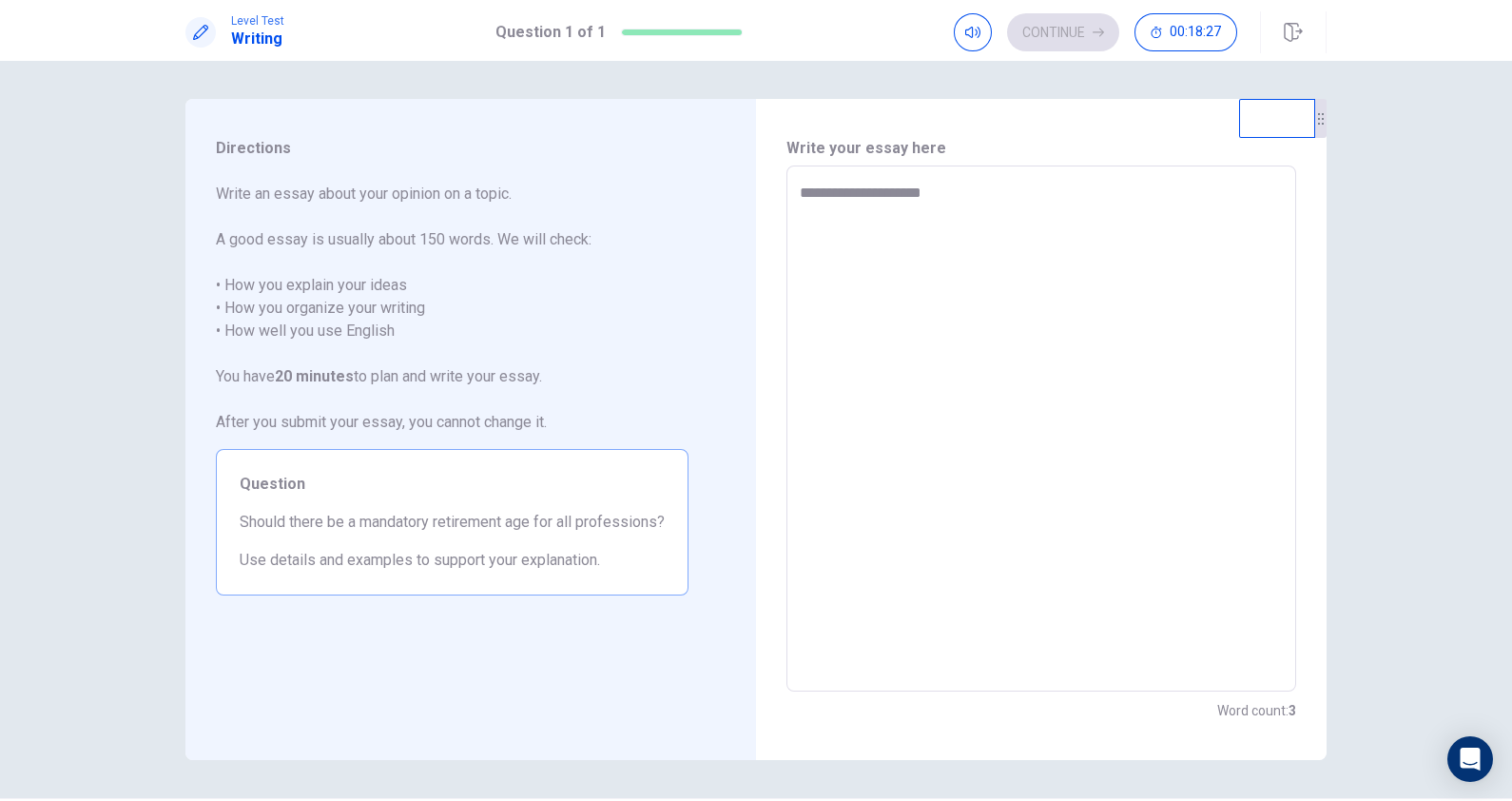 type on "*" 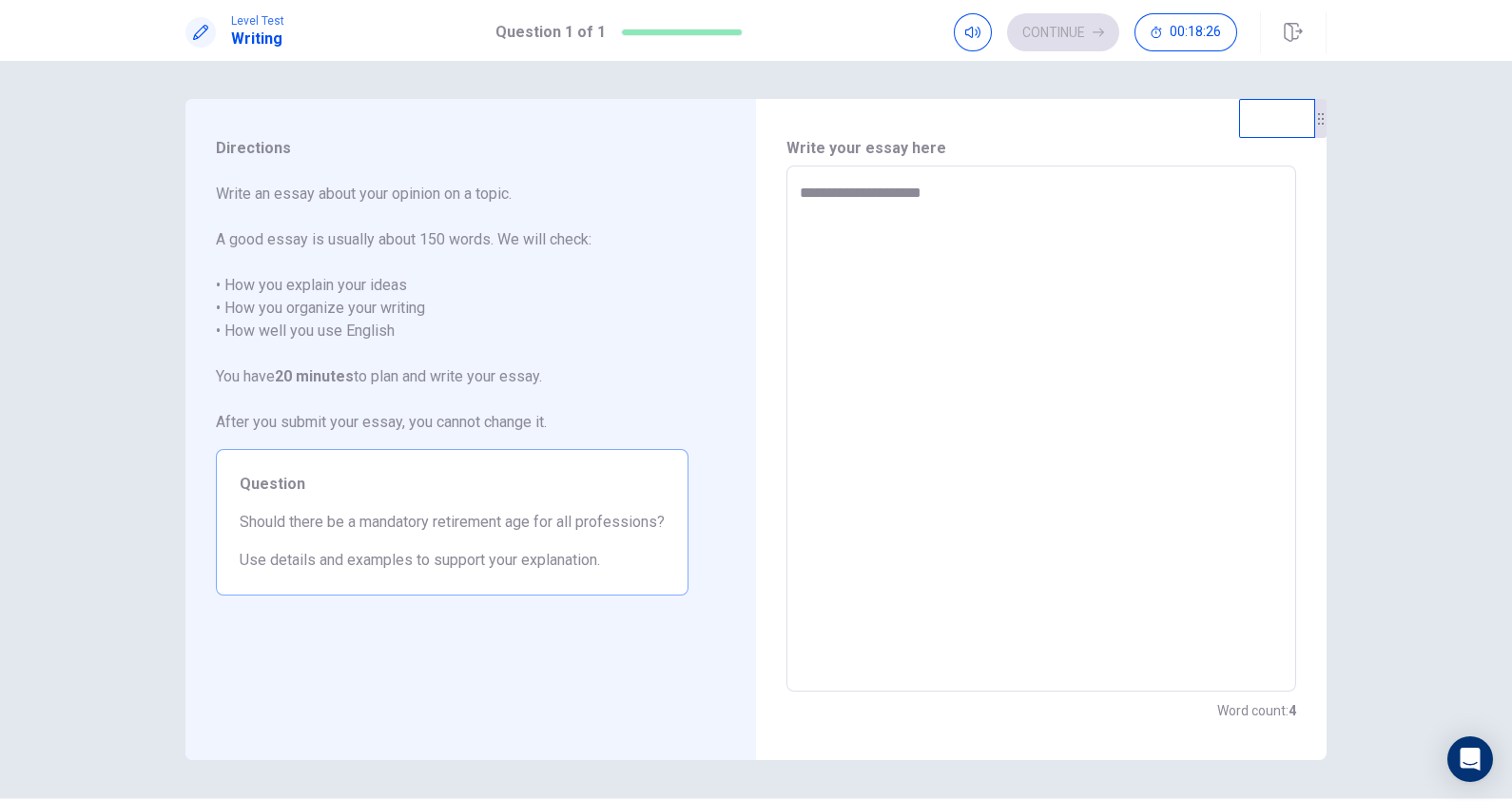 type on "**********" 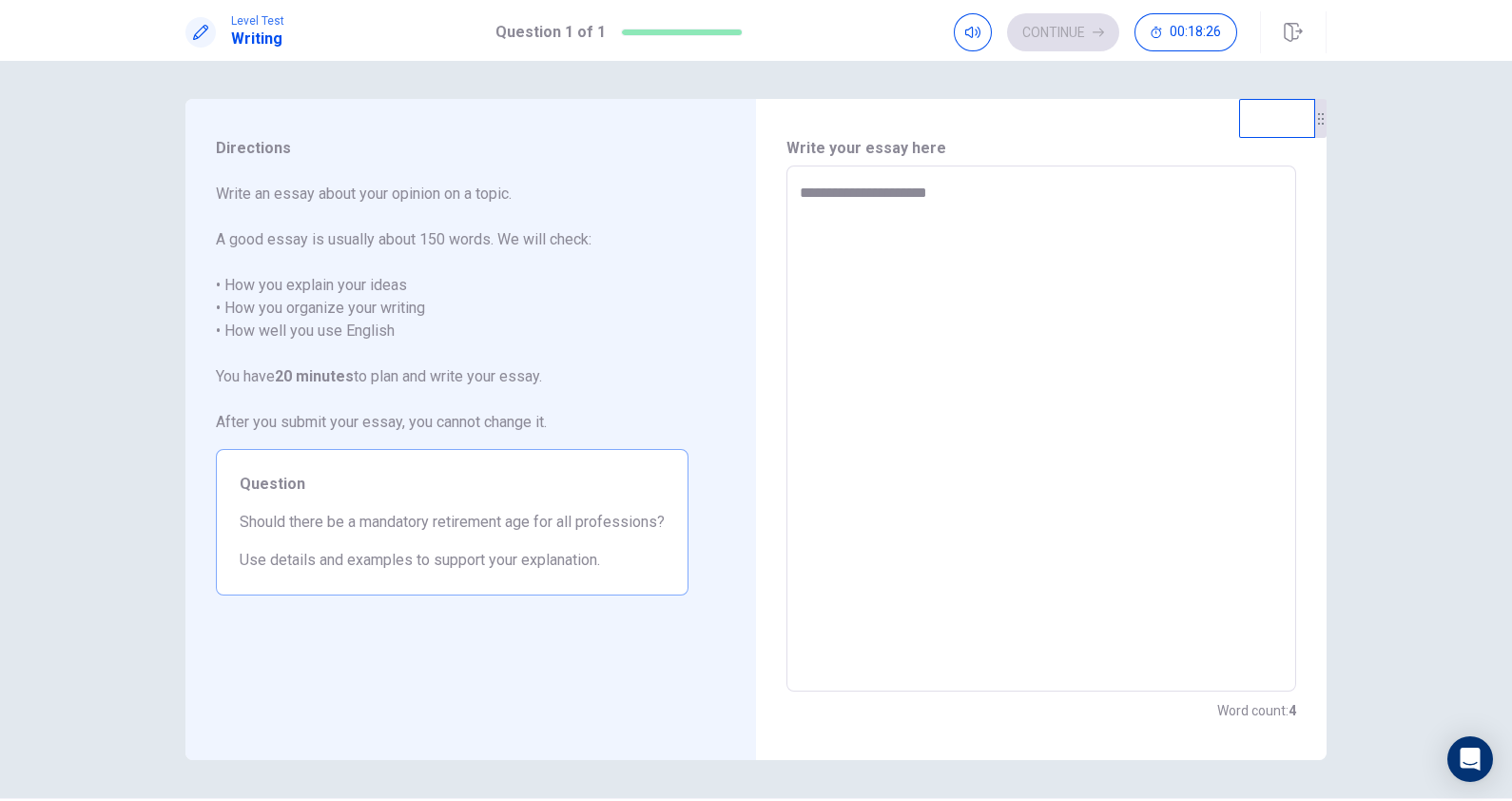 type on "*" 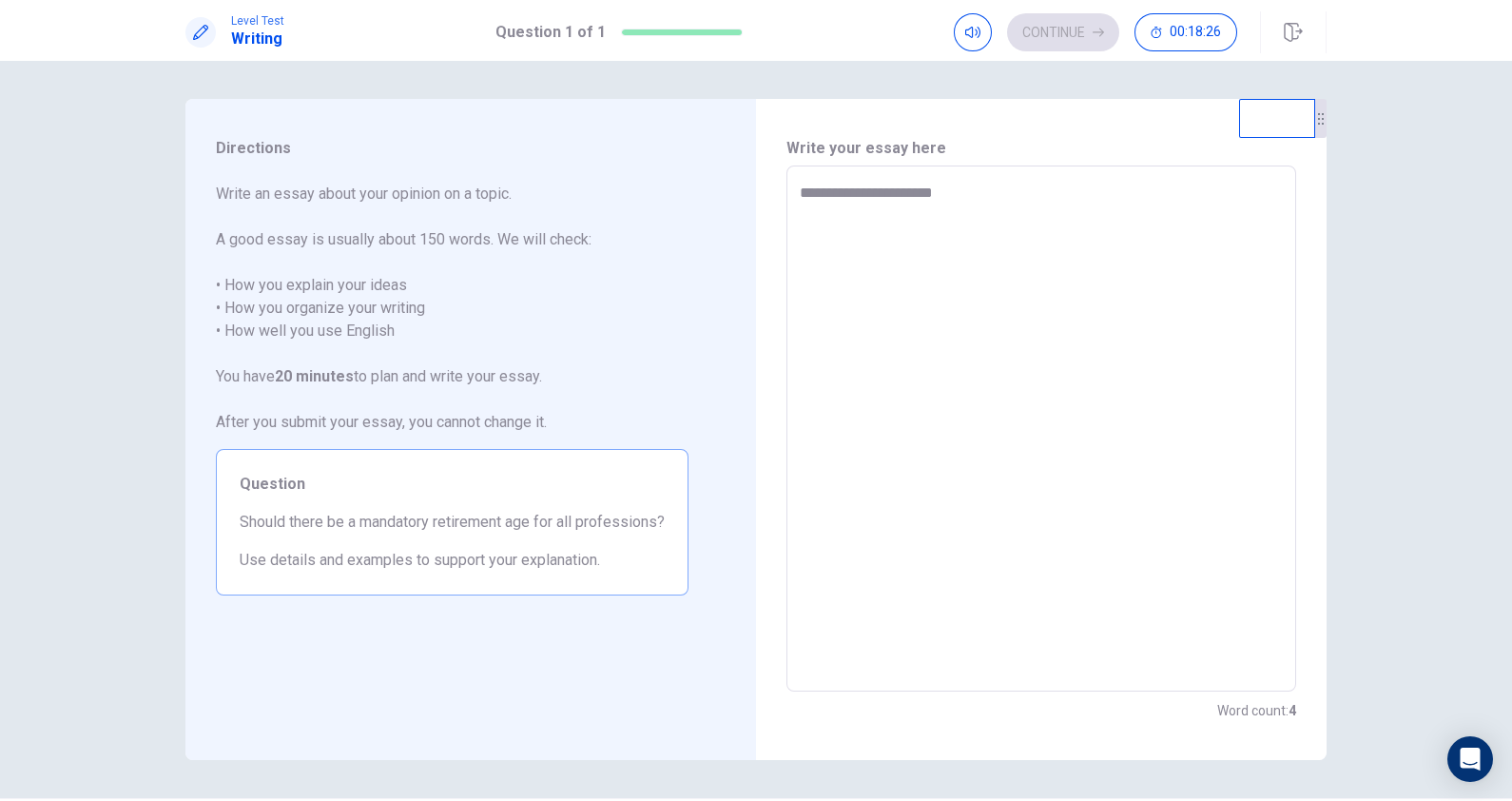 type on "*" 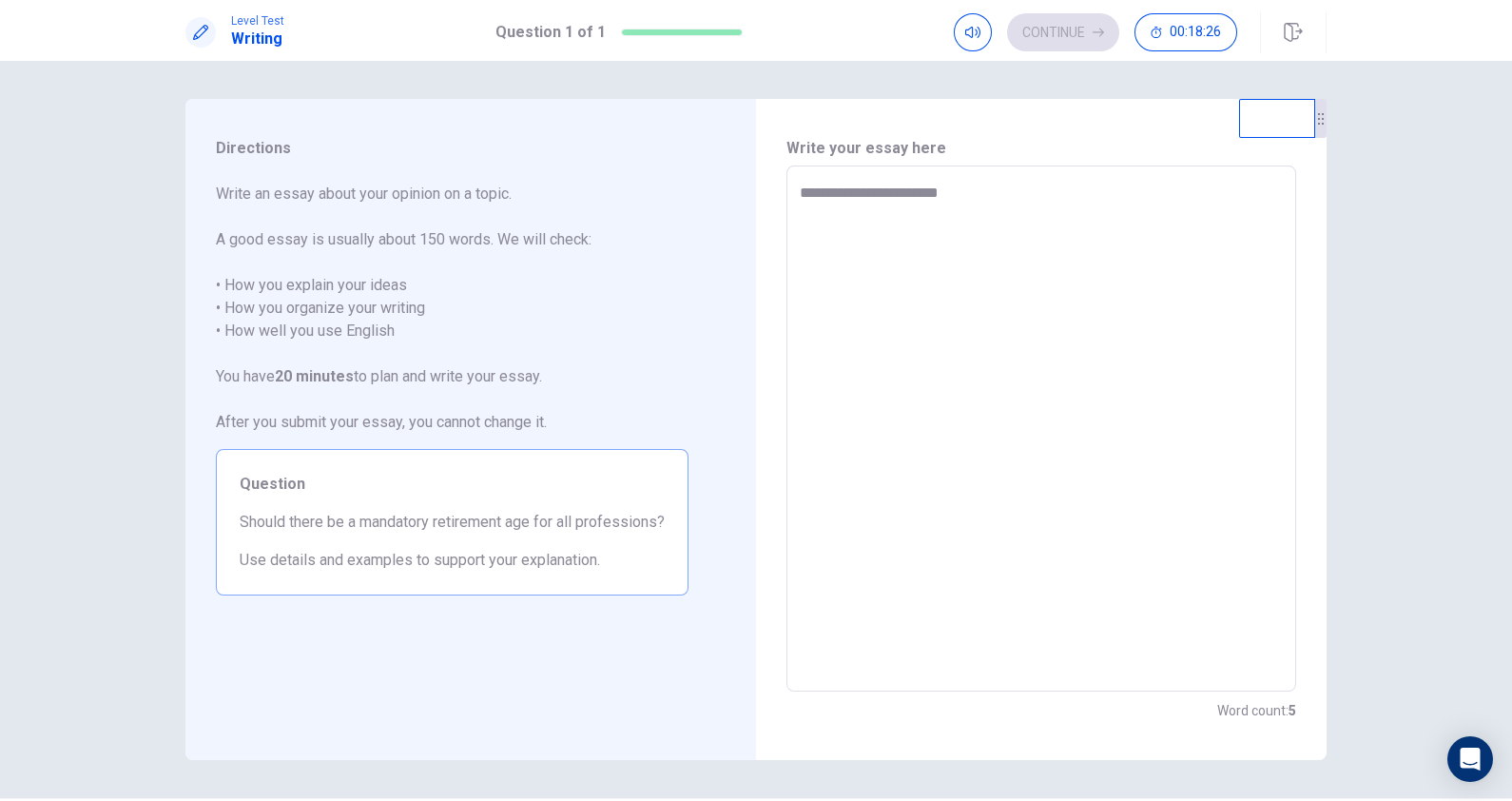 type on "*" 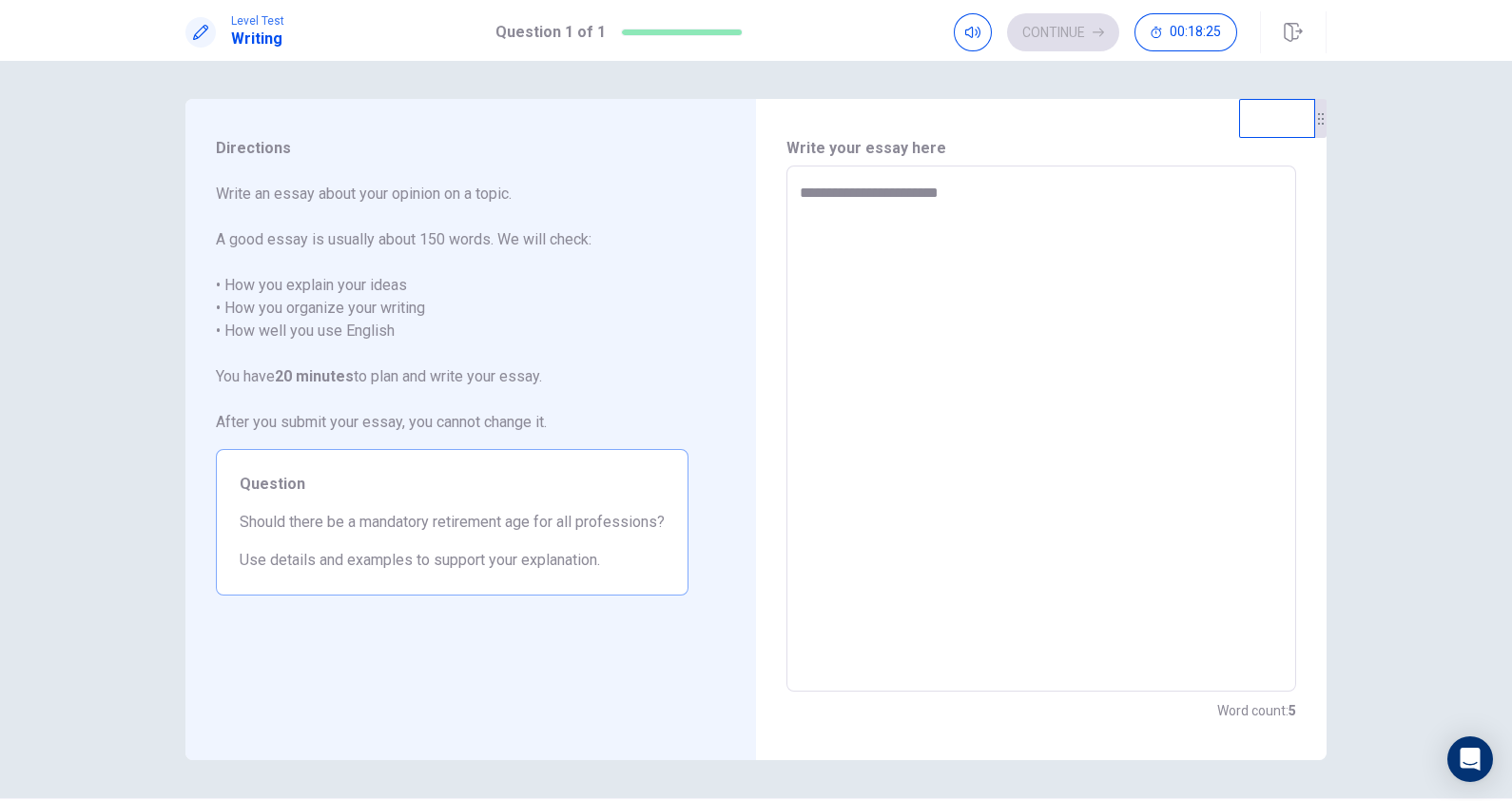 type on "**********" 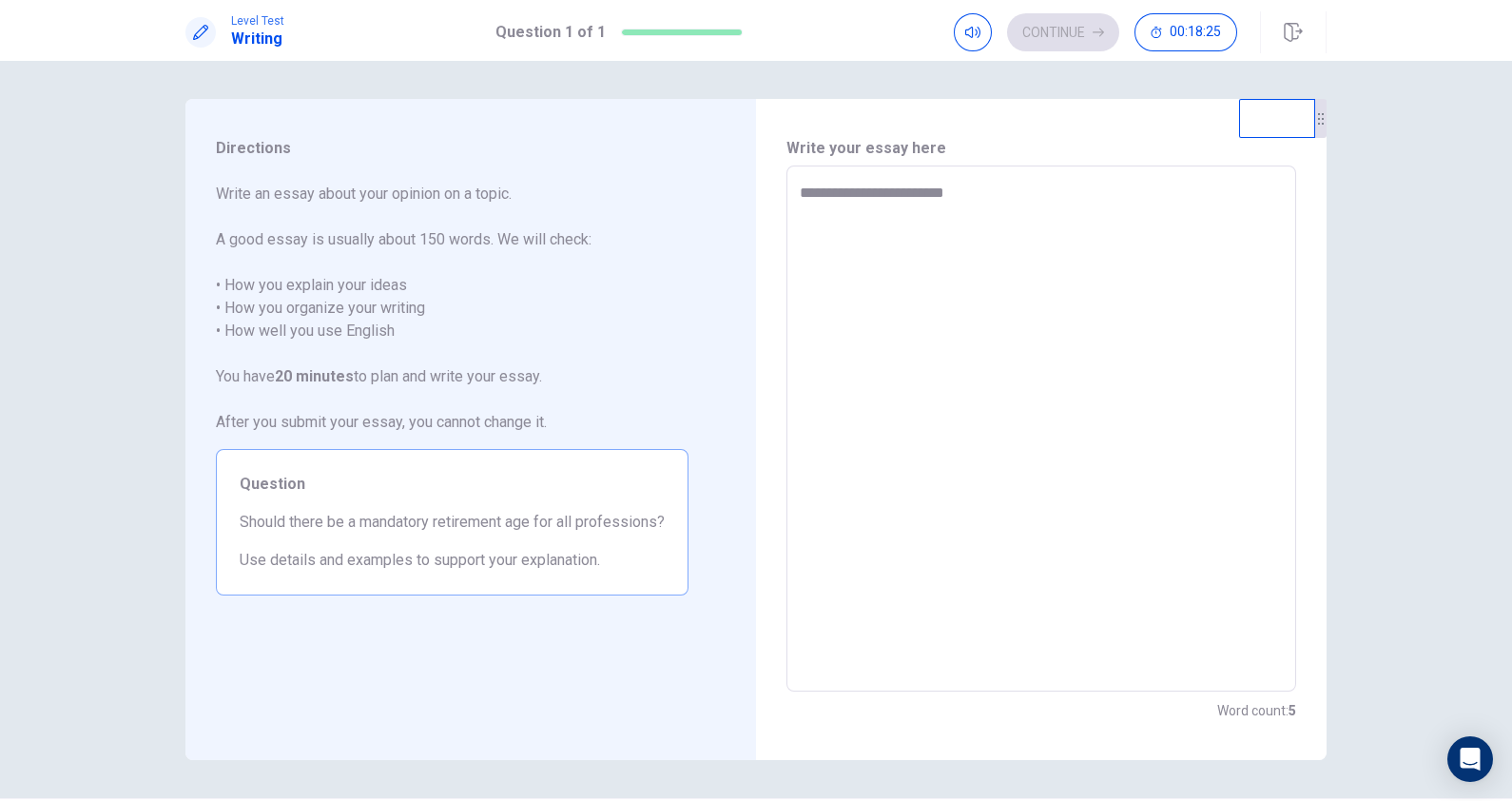 type on "*" 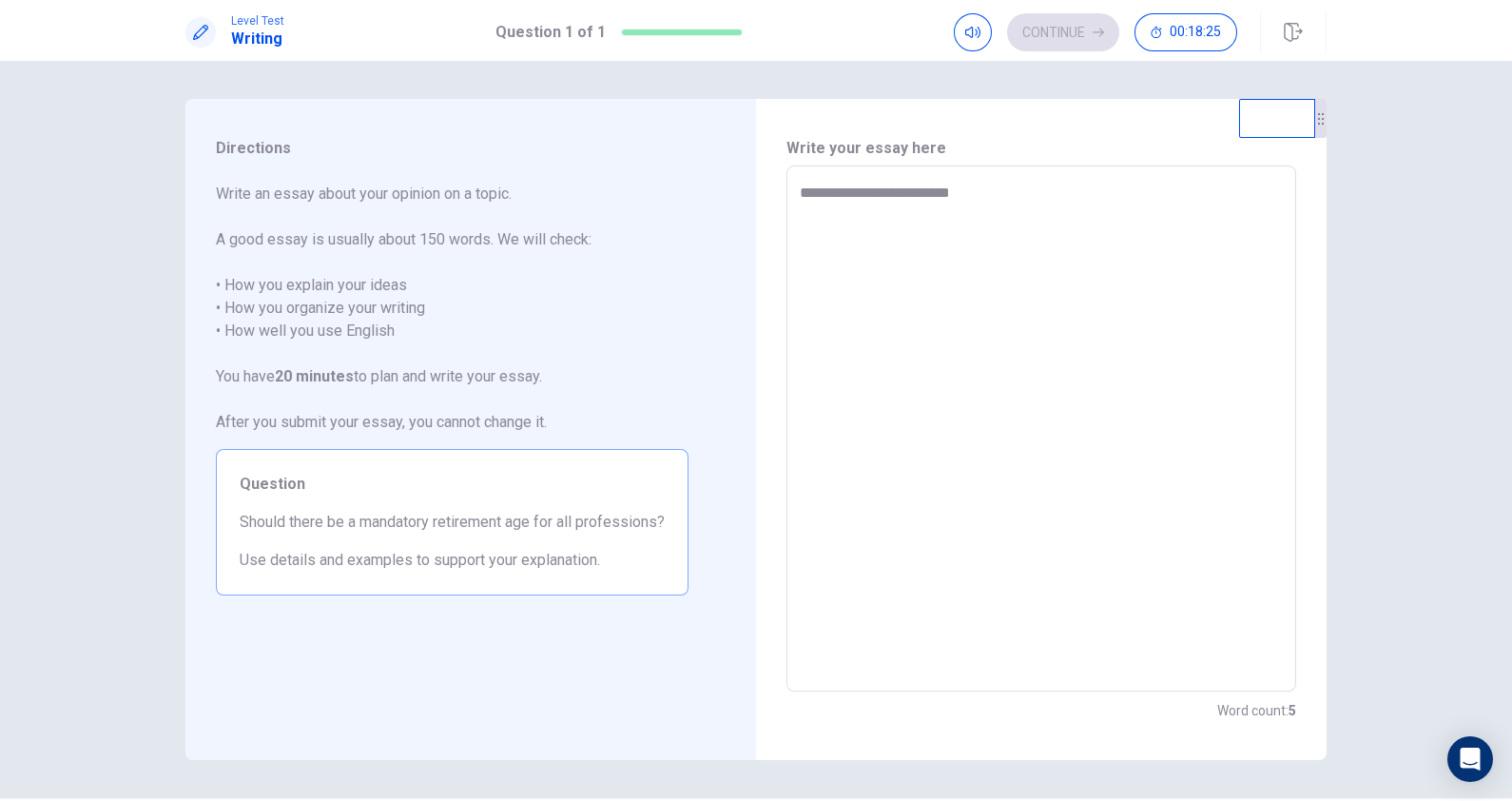type on "*" 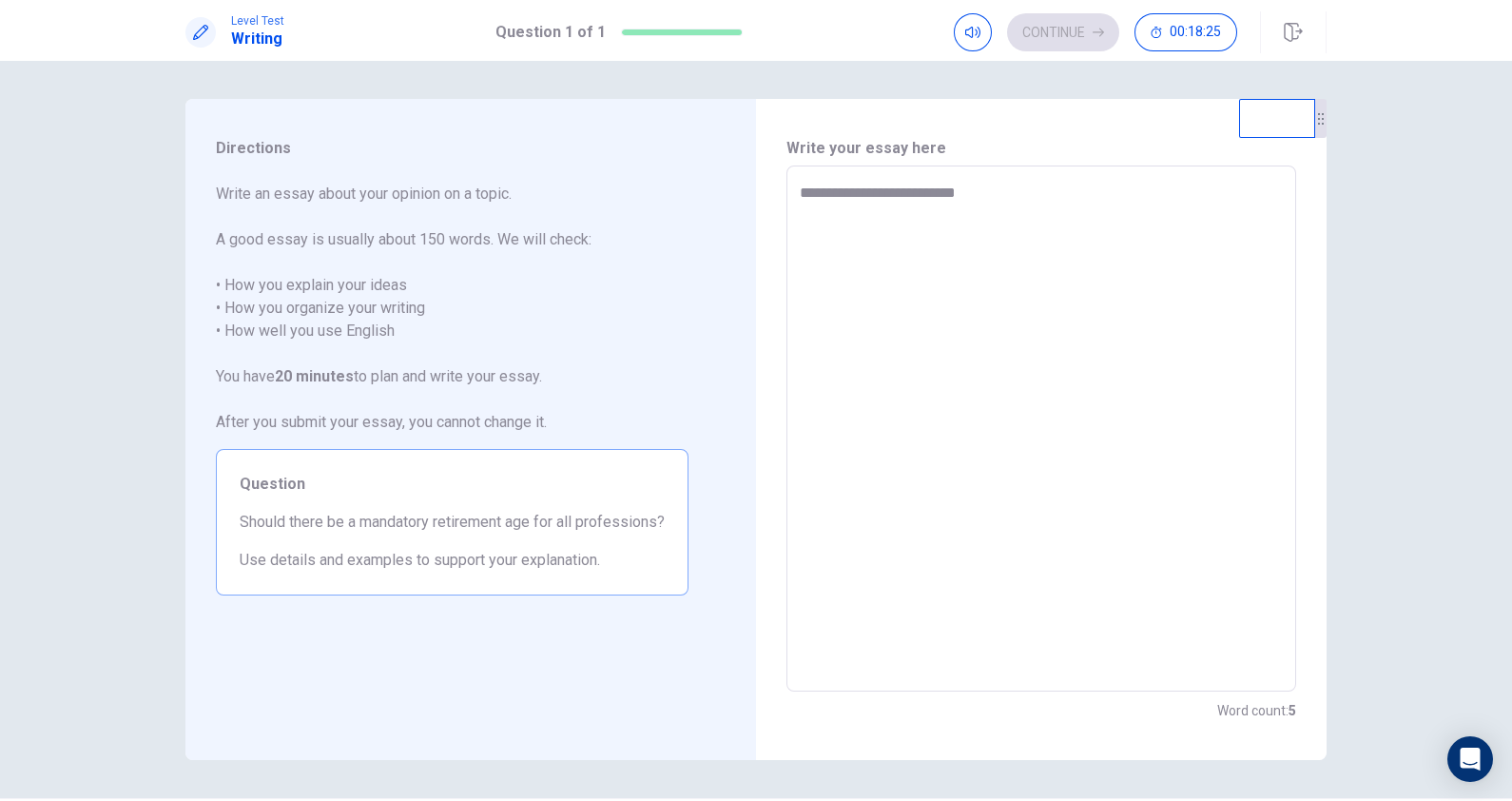 type on "*" 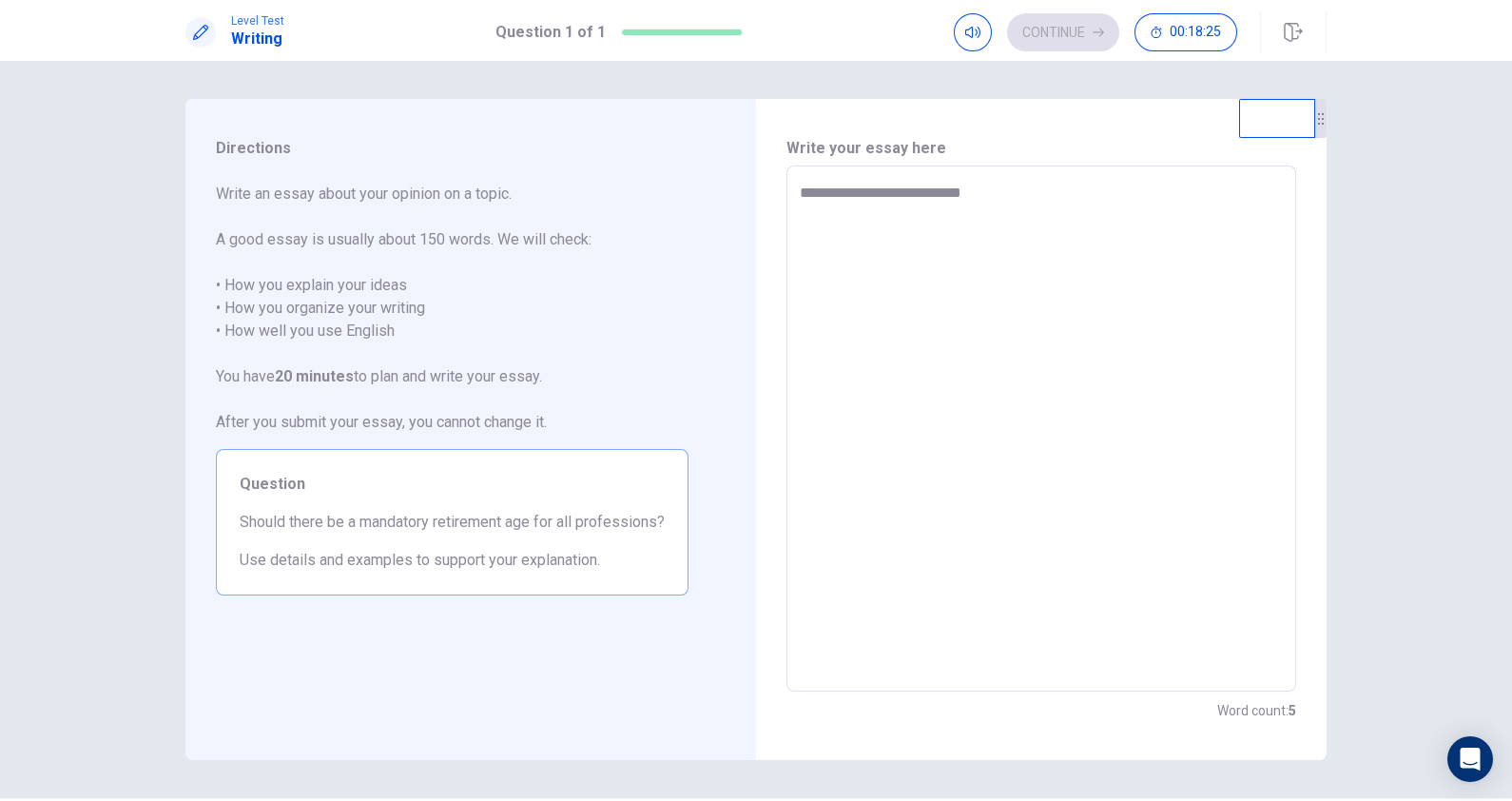 type on "*" 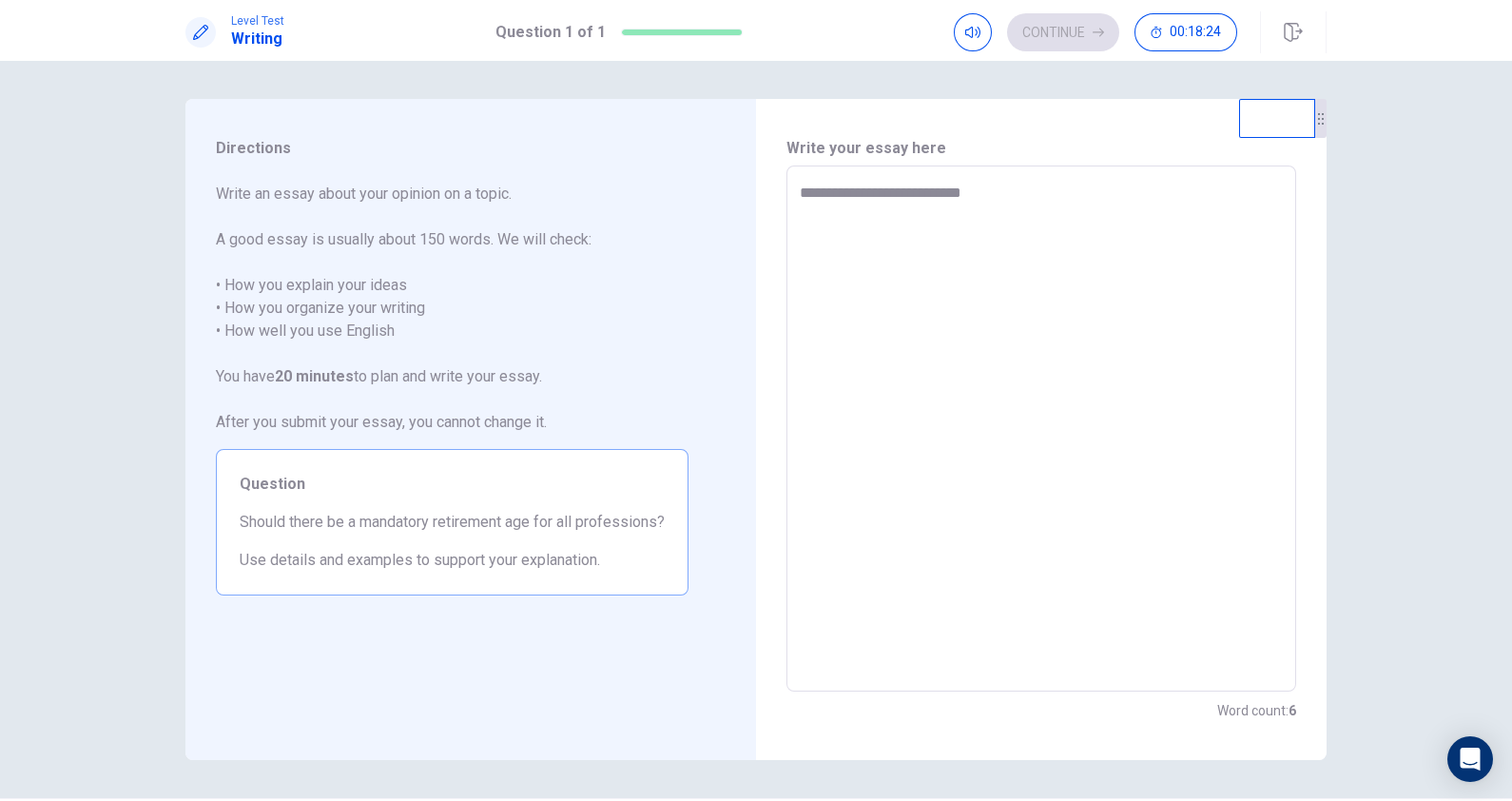 type on "**********" 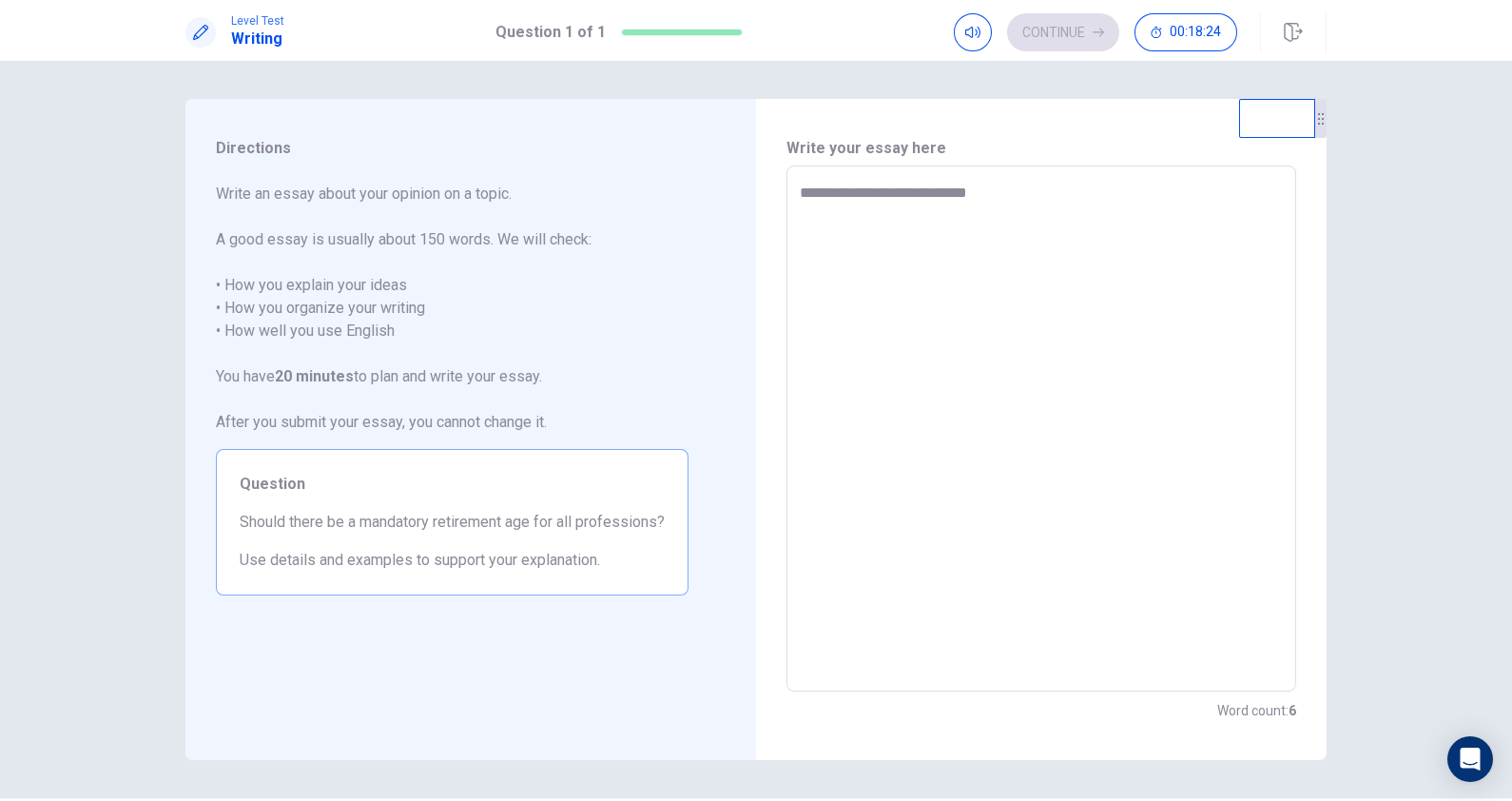 type on "*" 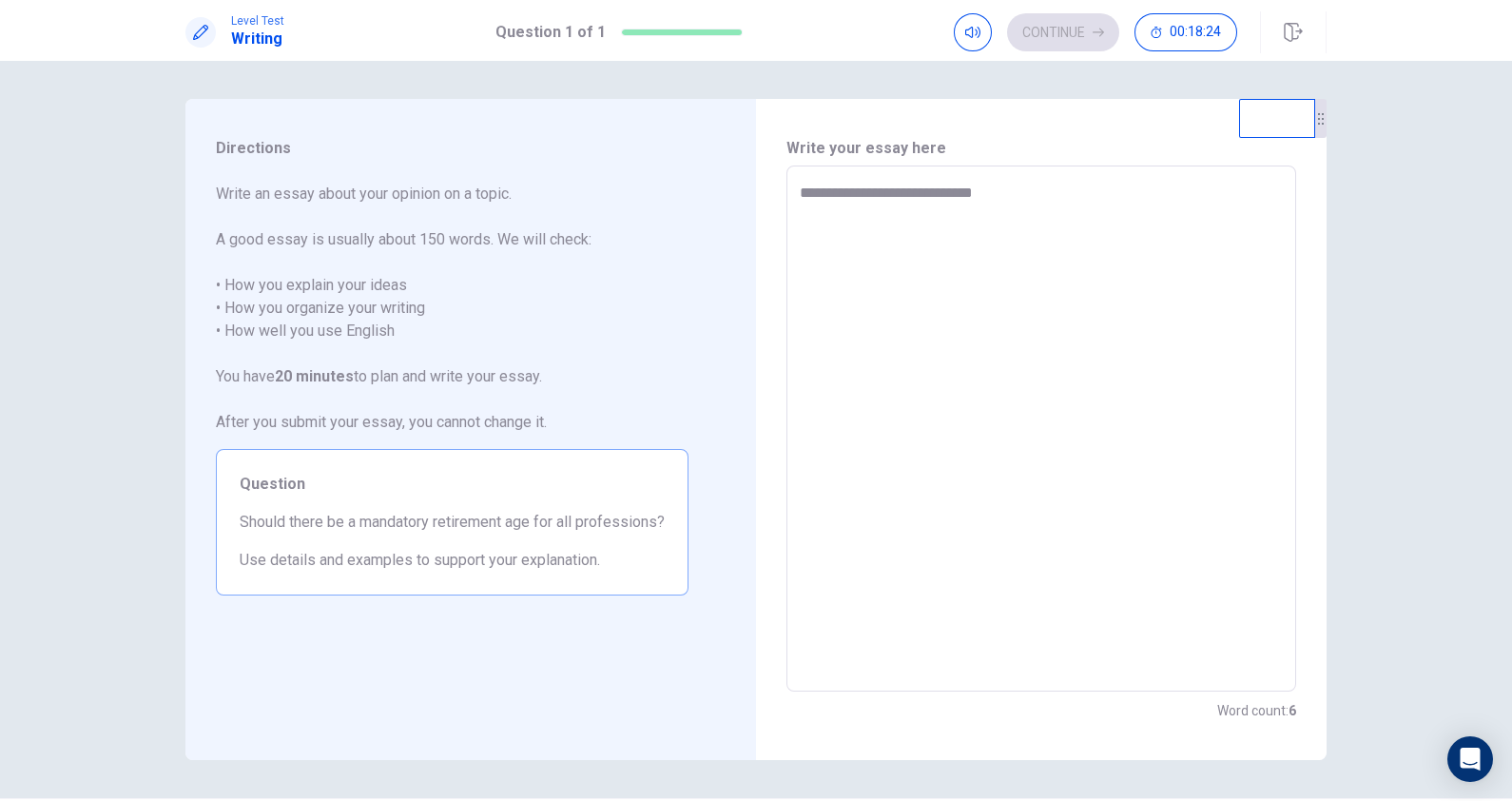 type on "*" 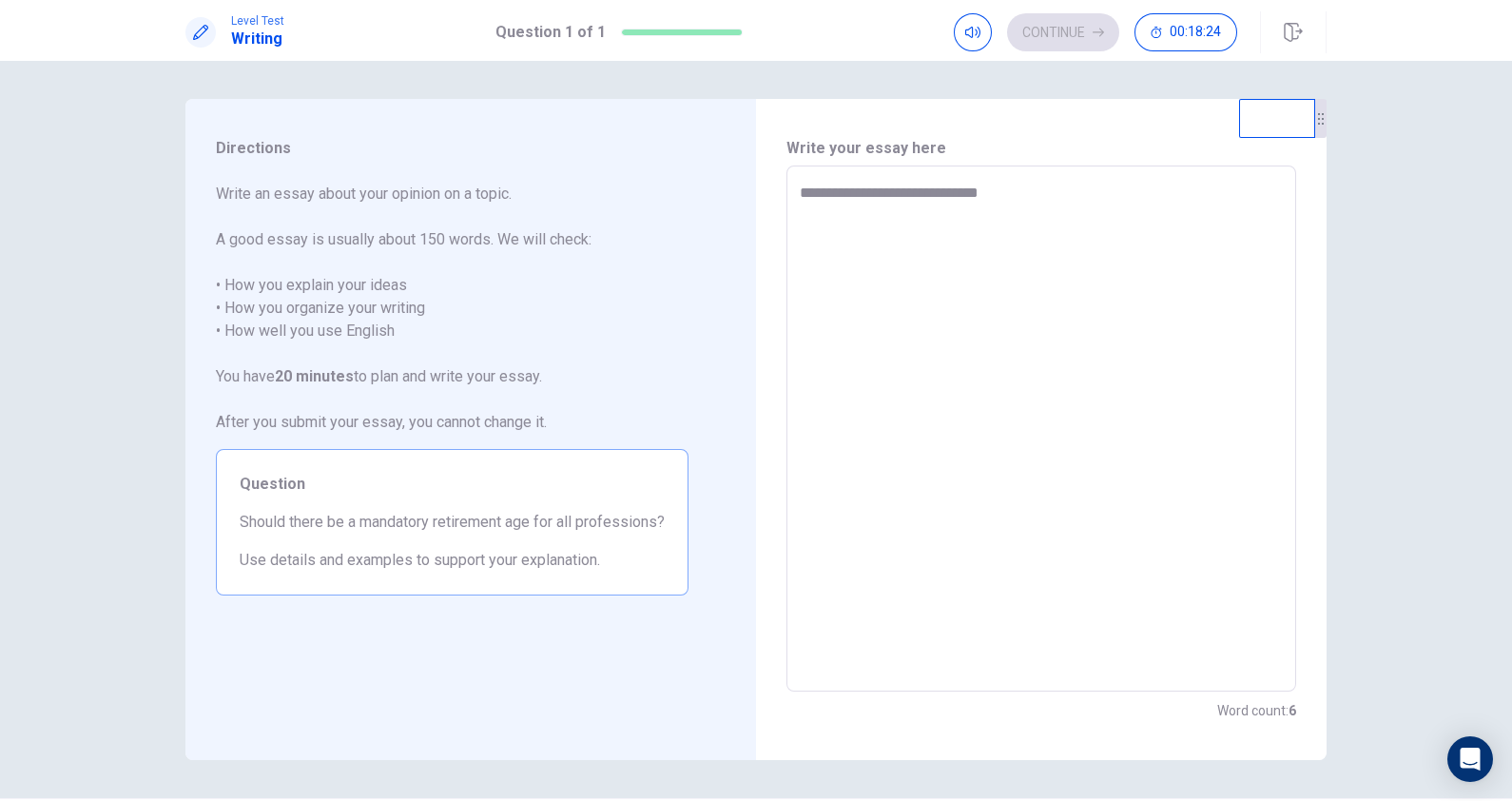 type on "*" 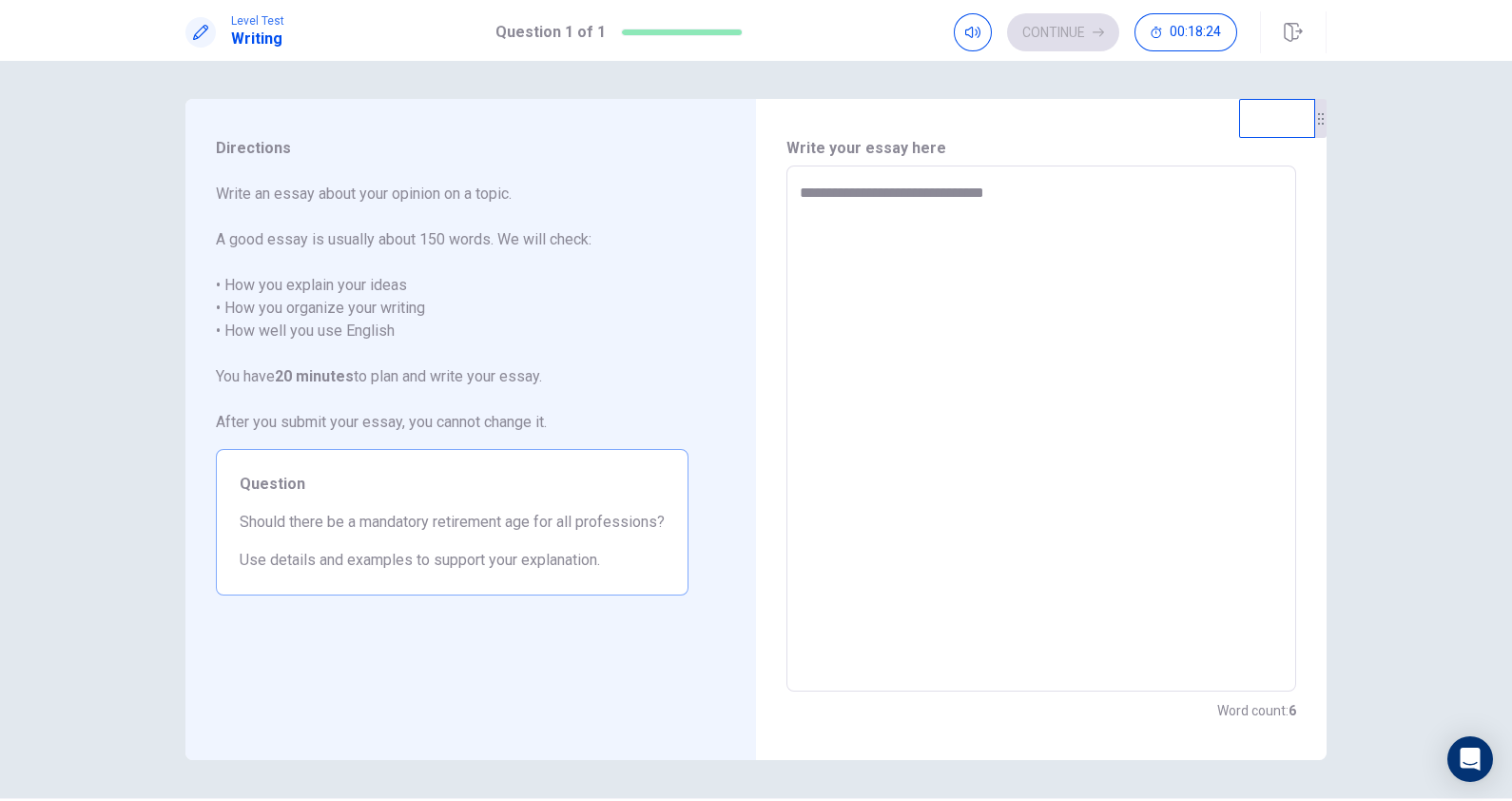 type on "*" 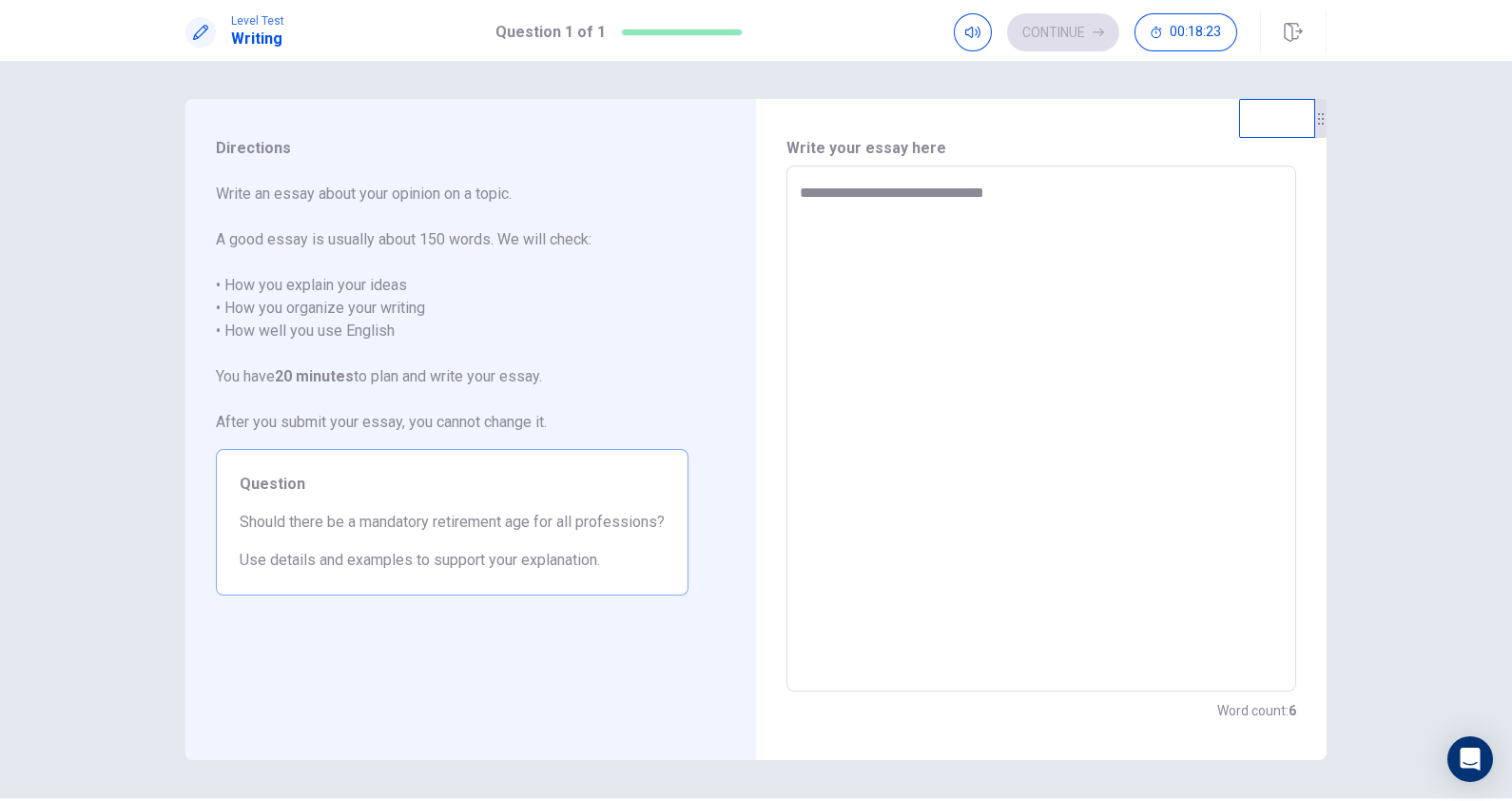 type on "**********" 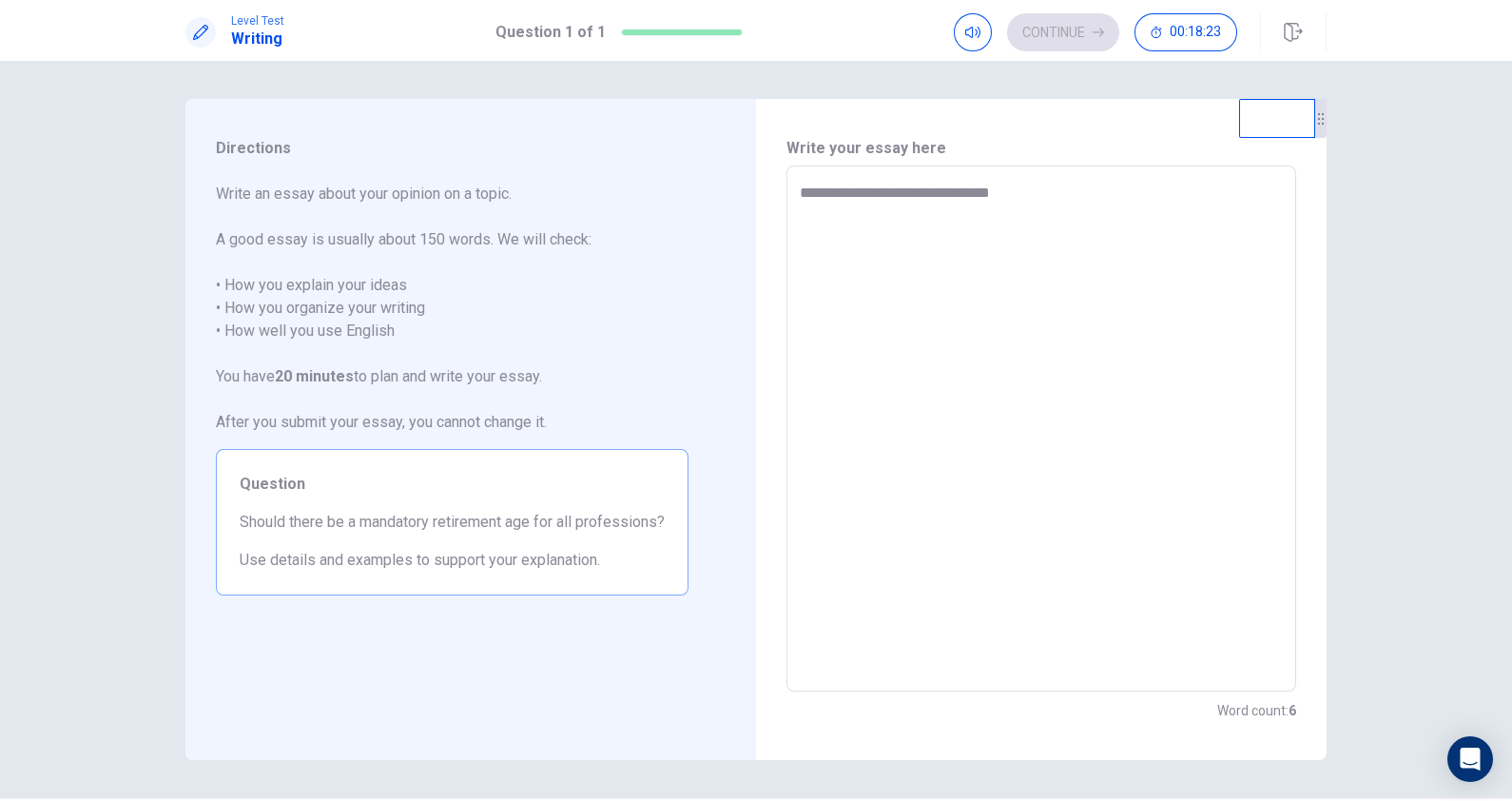 type on "*" 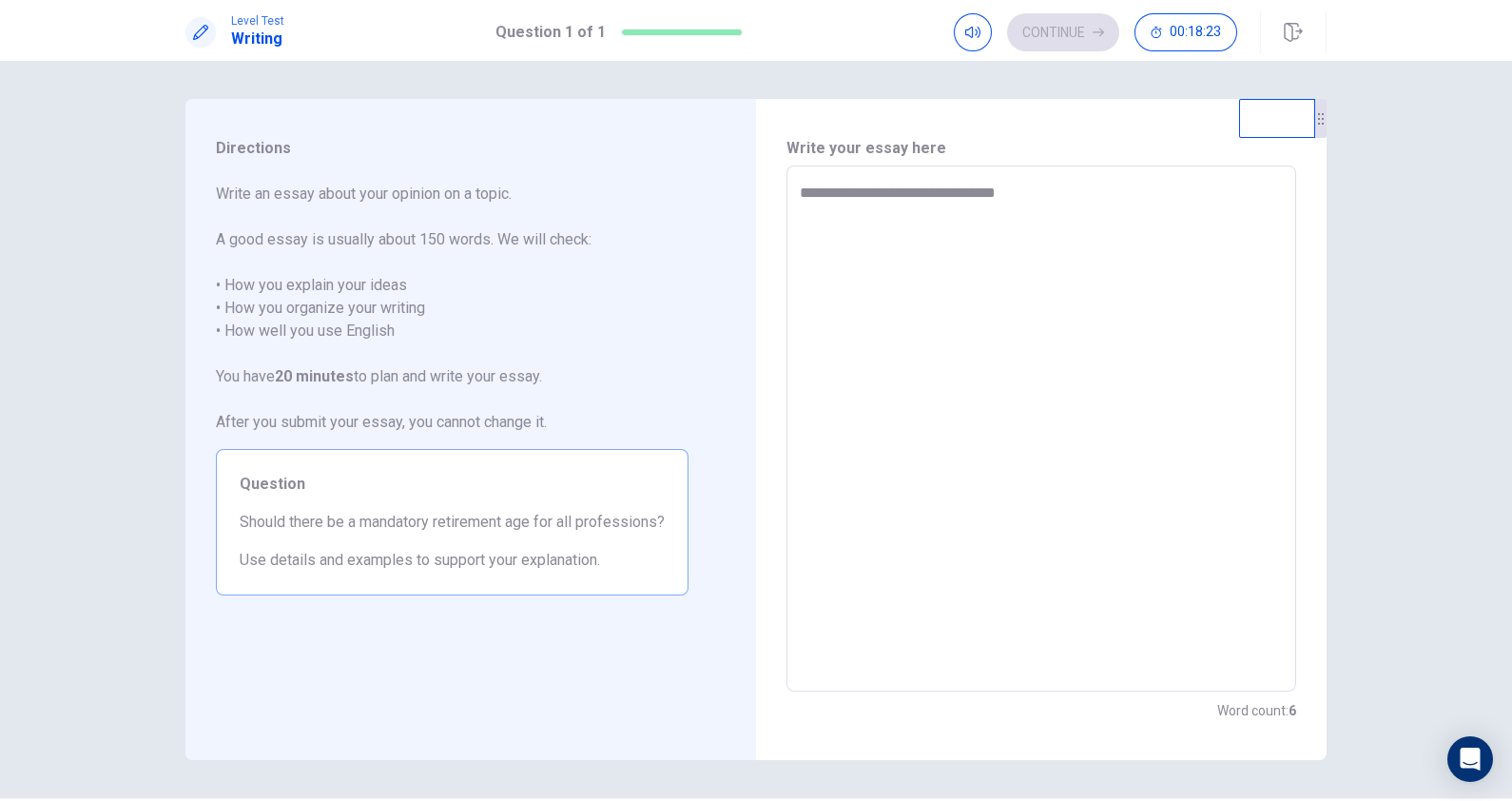 type on "*" 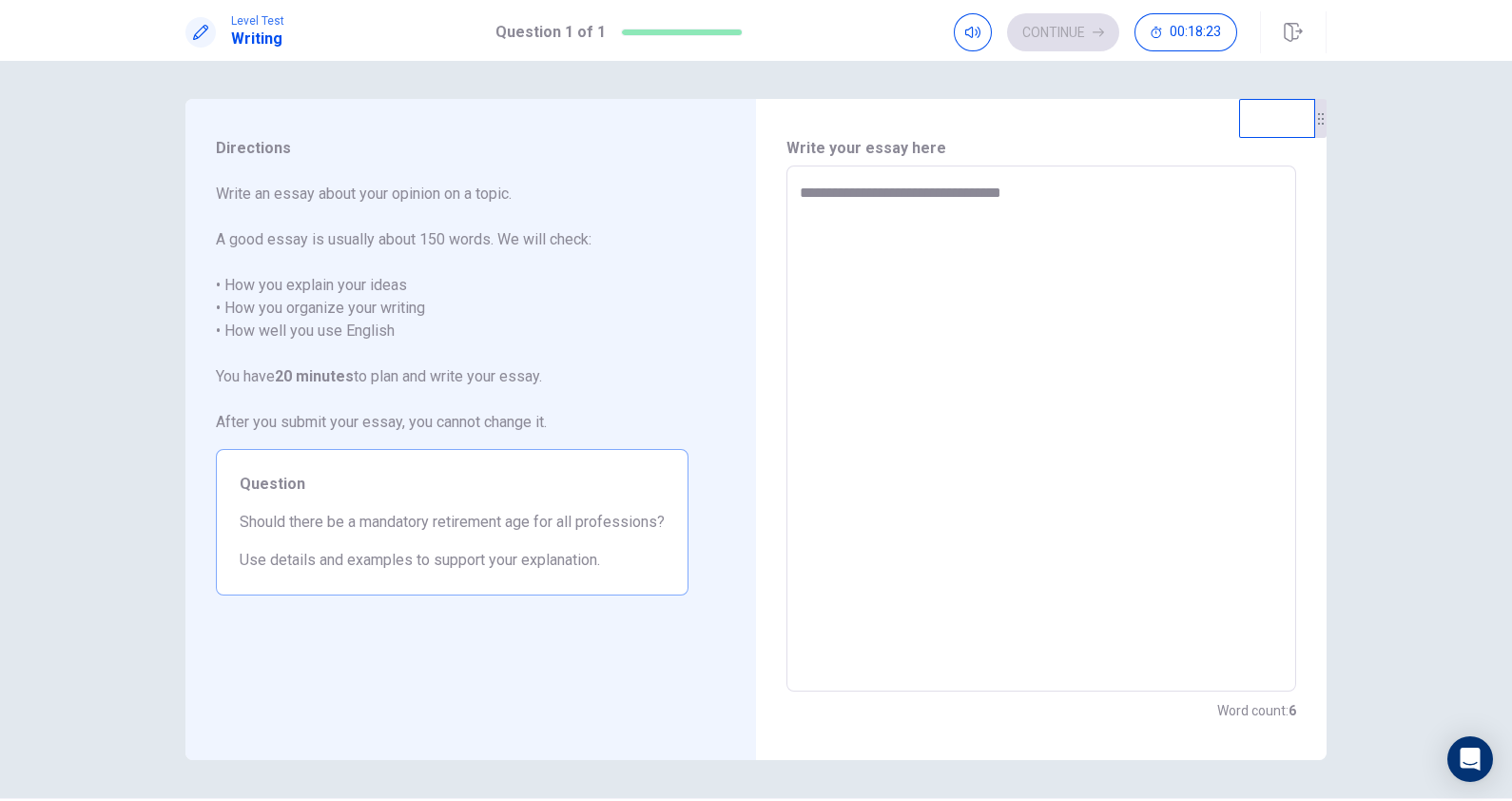 type on "*" 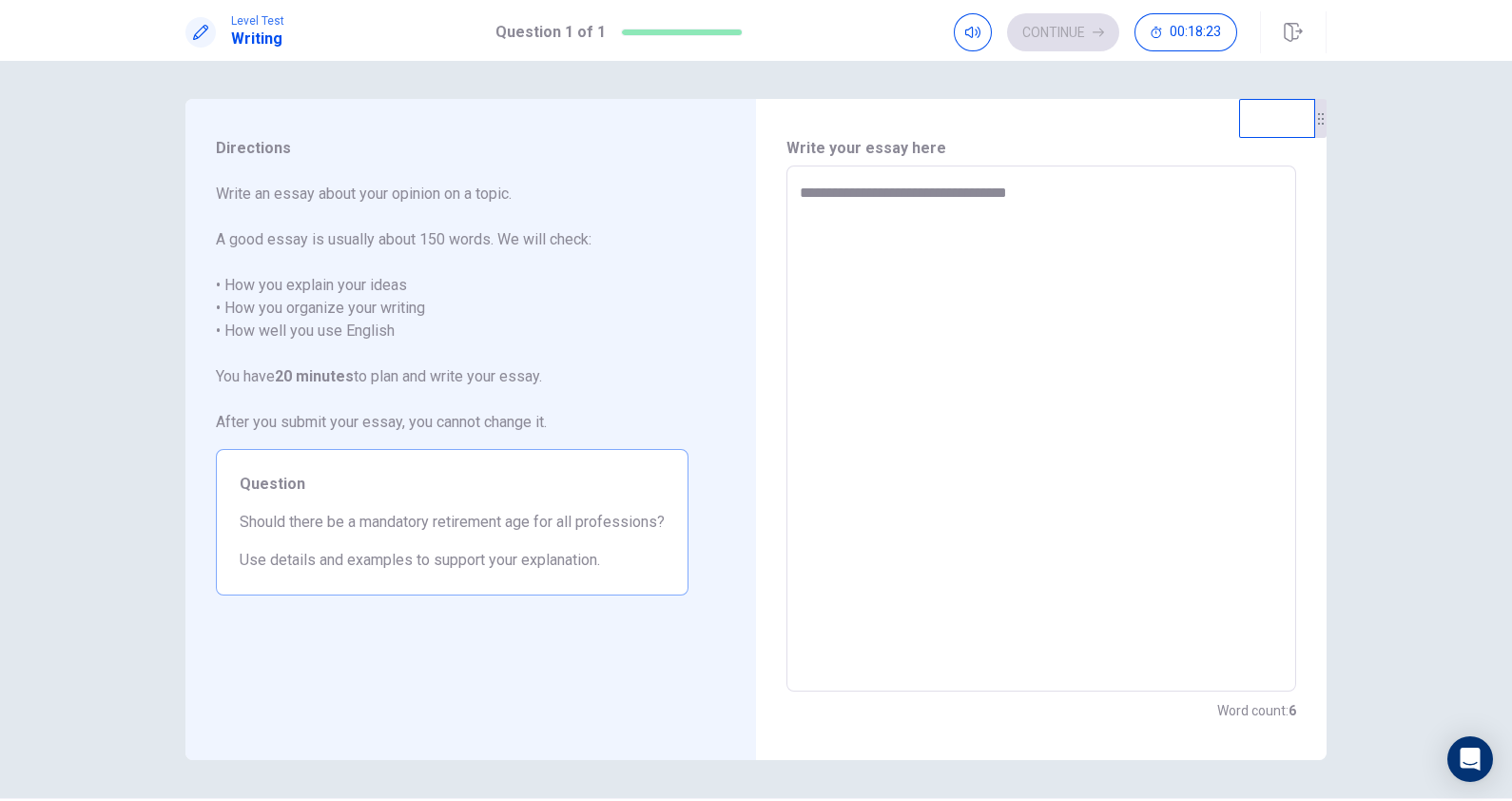 type on "*" 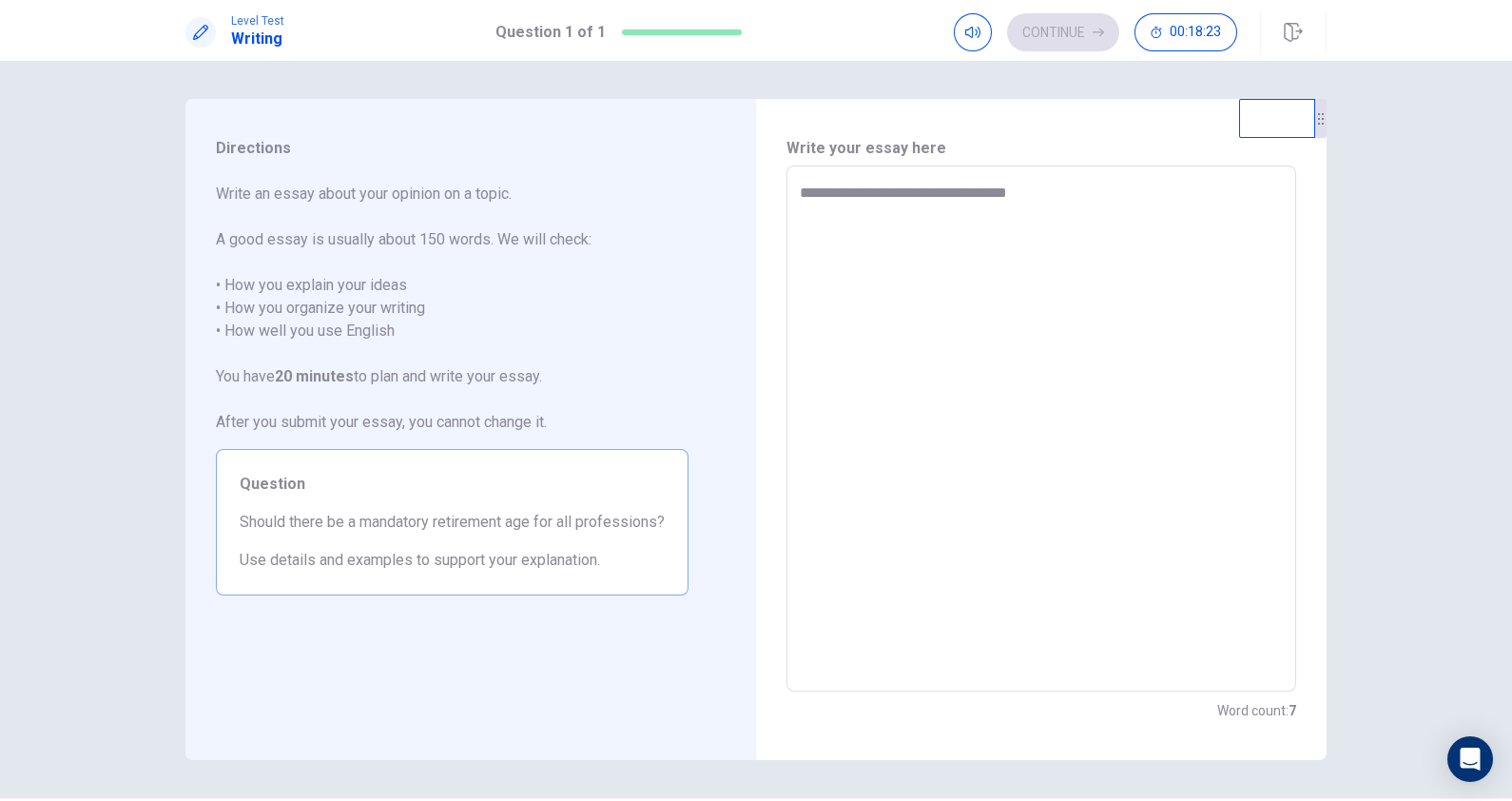 type on "**********" 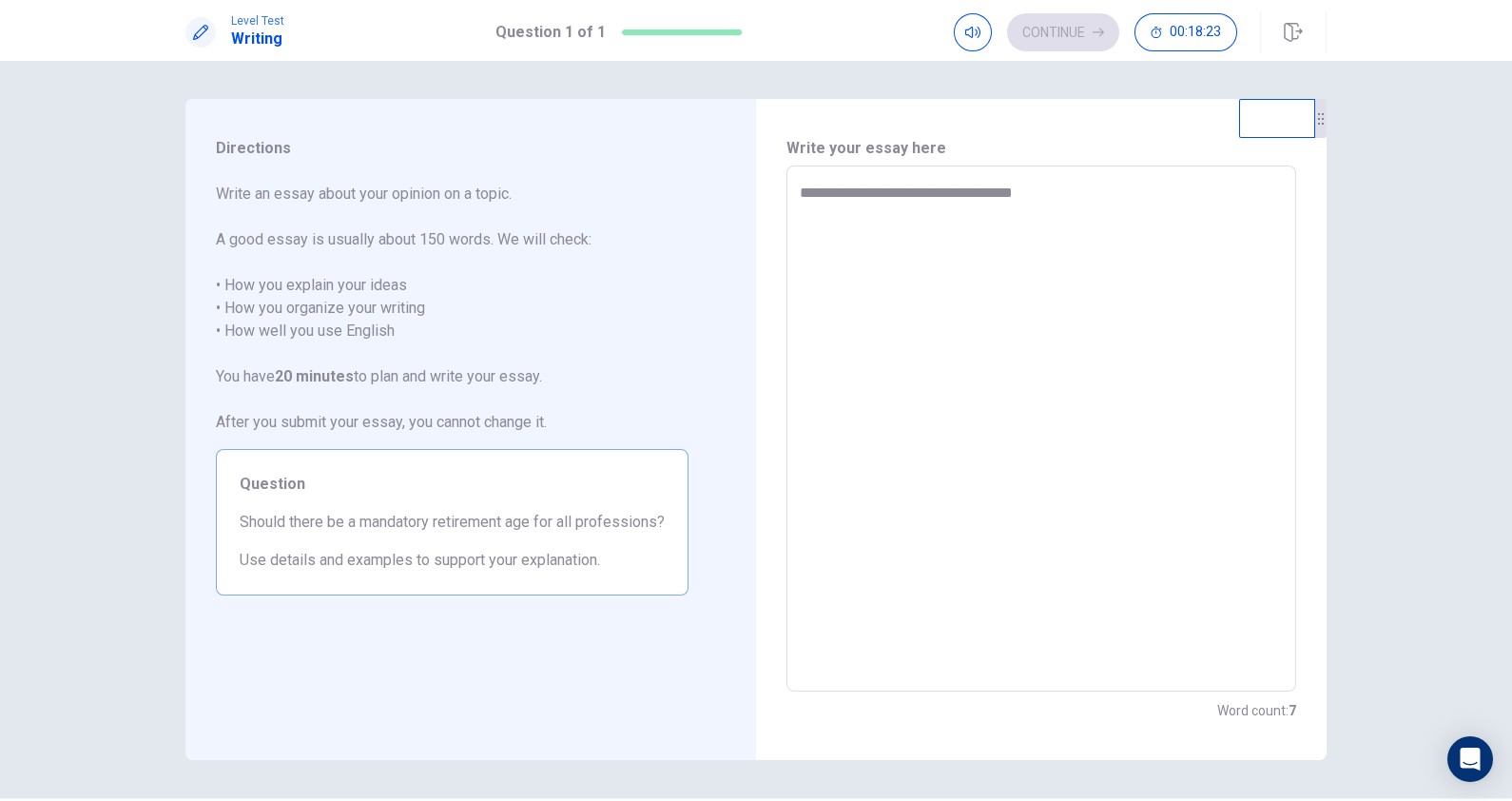 type on "*" 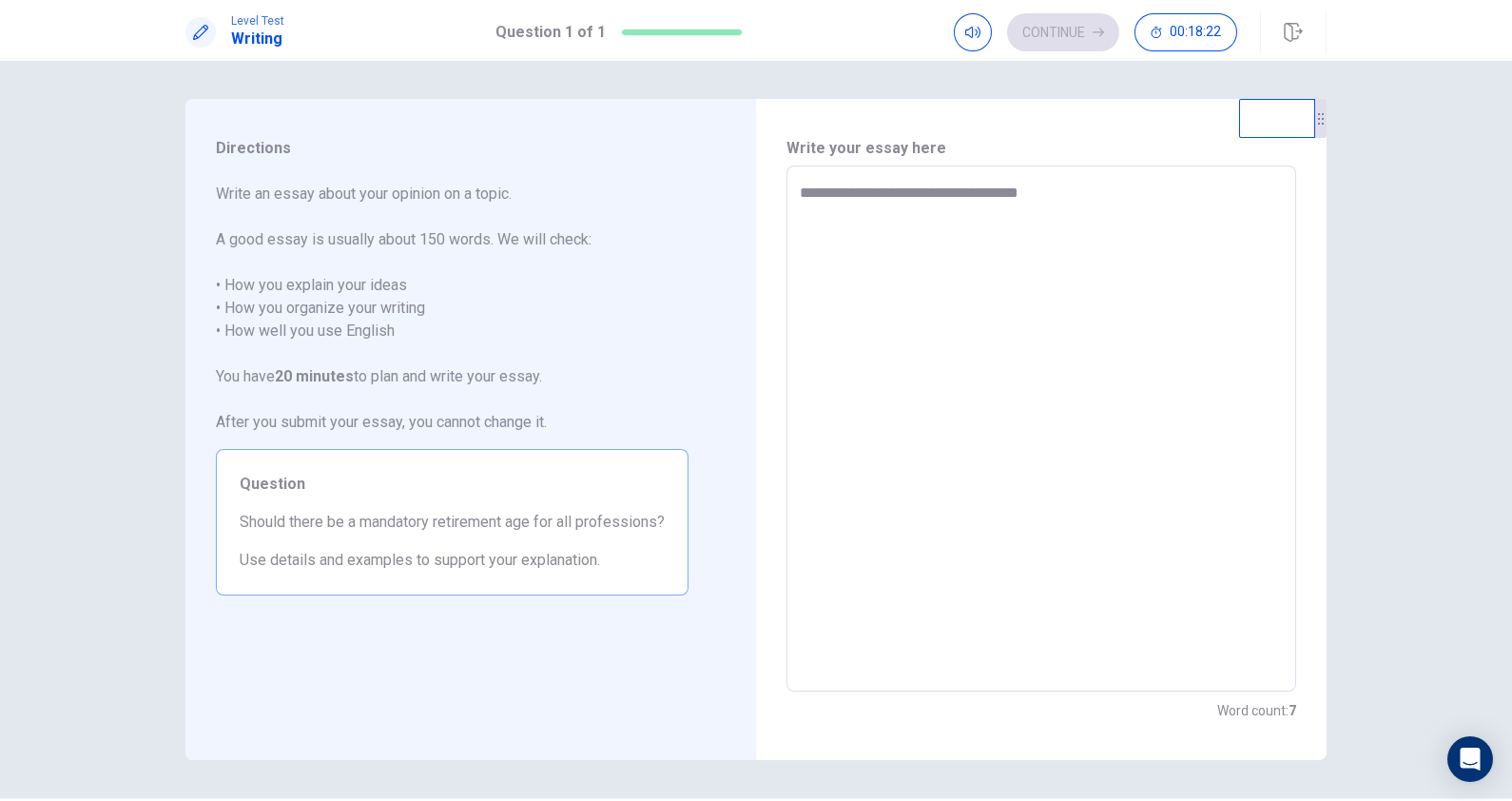 type on "**********" 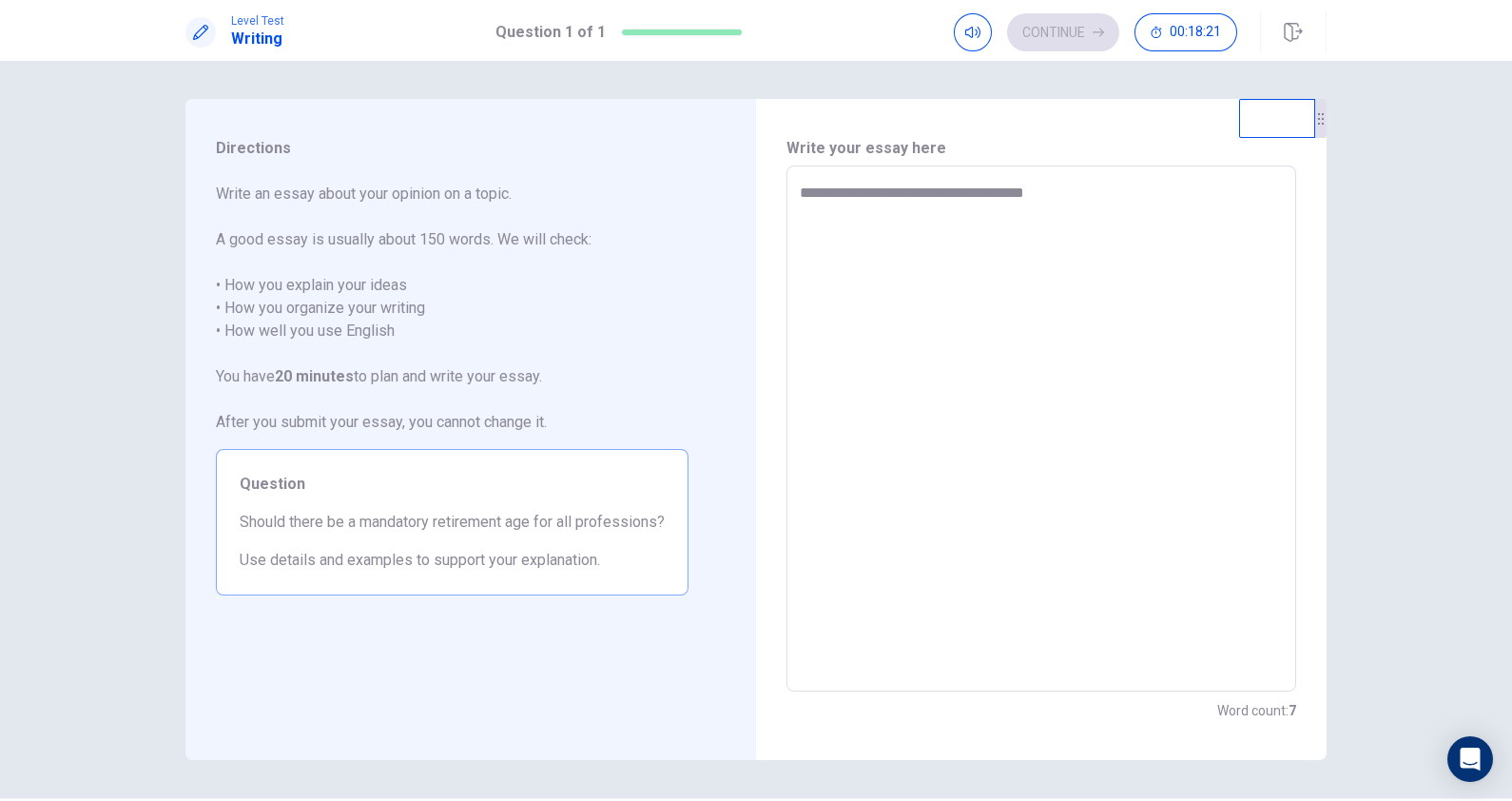 type on "*" 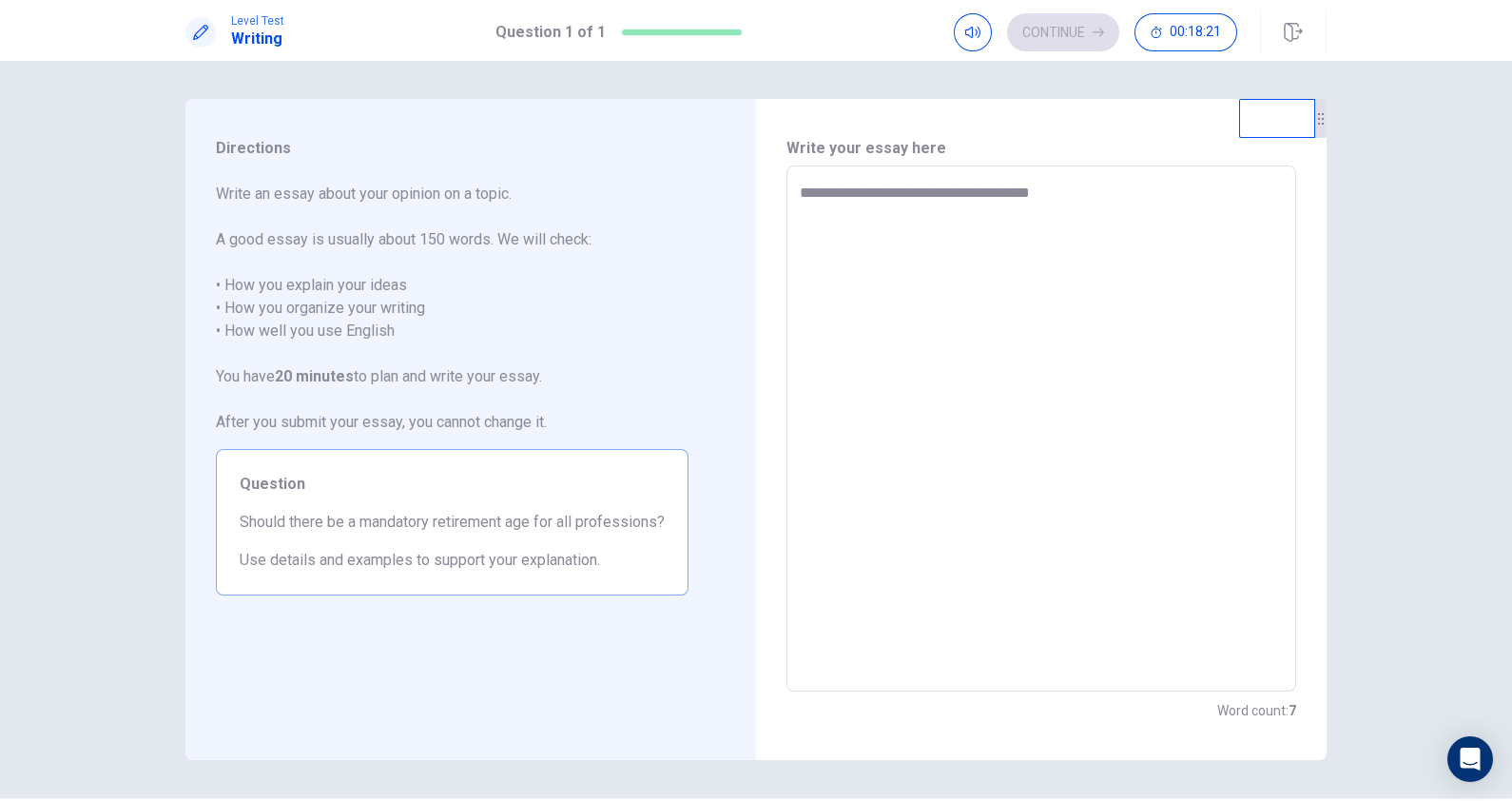 type on "*" 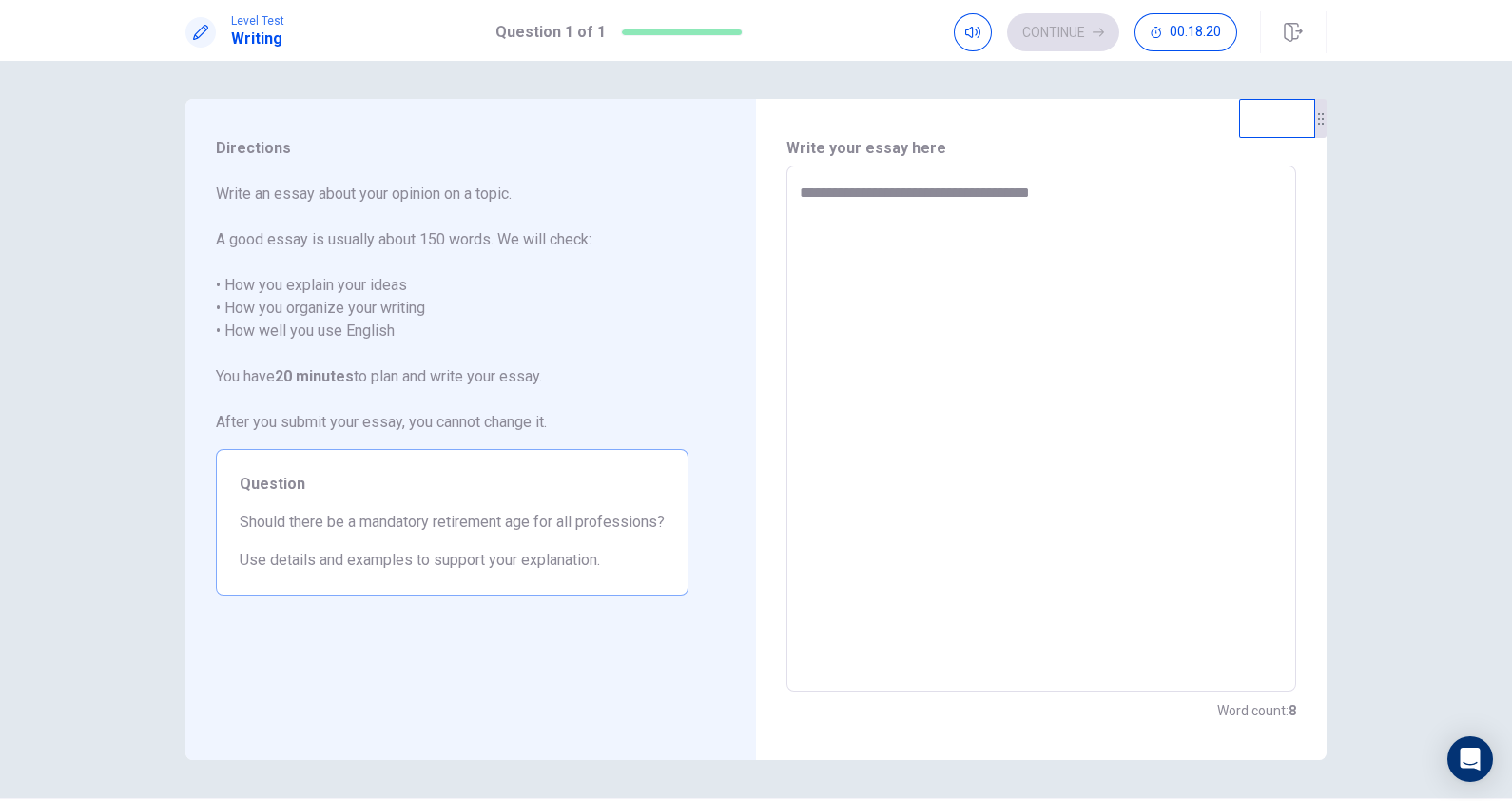 type on "**********" 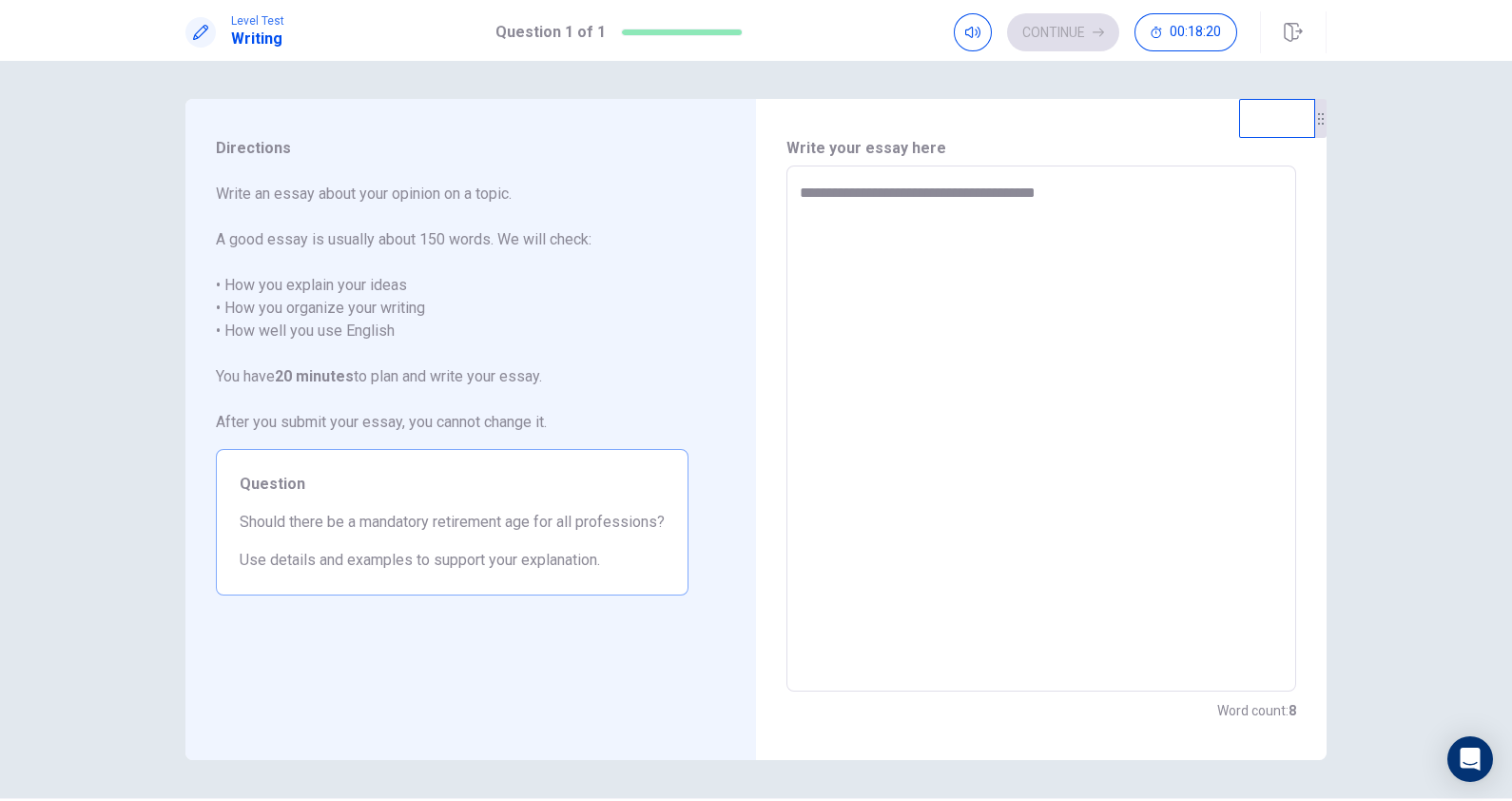 type on "*" 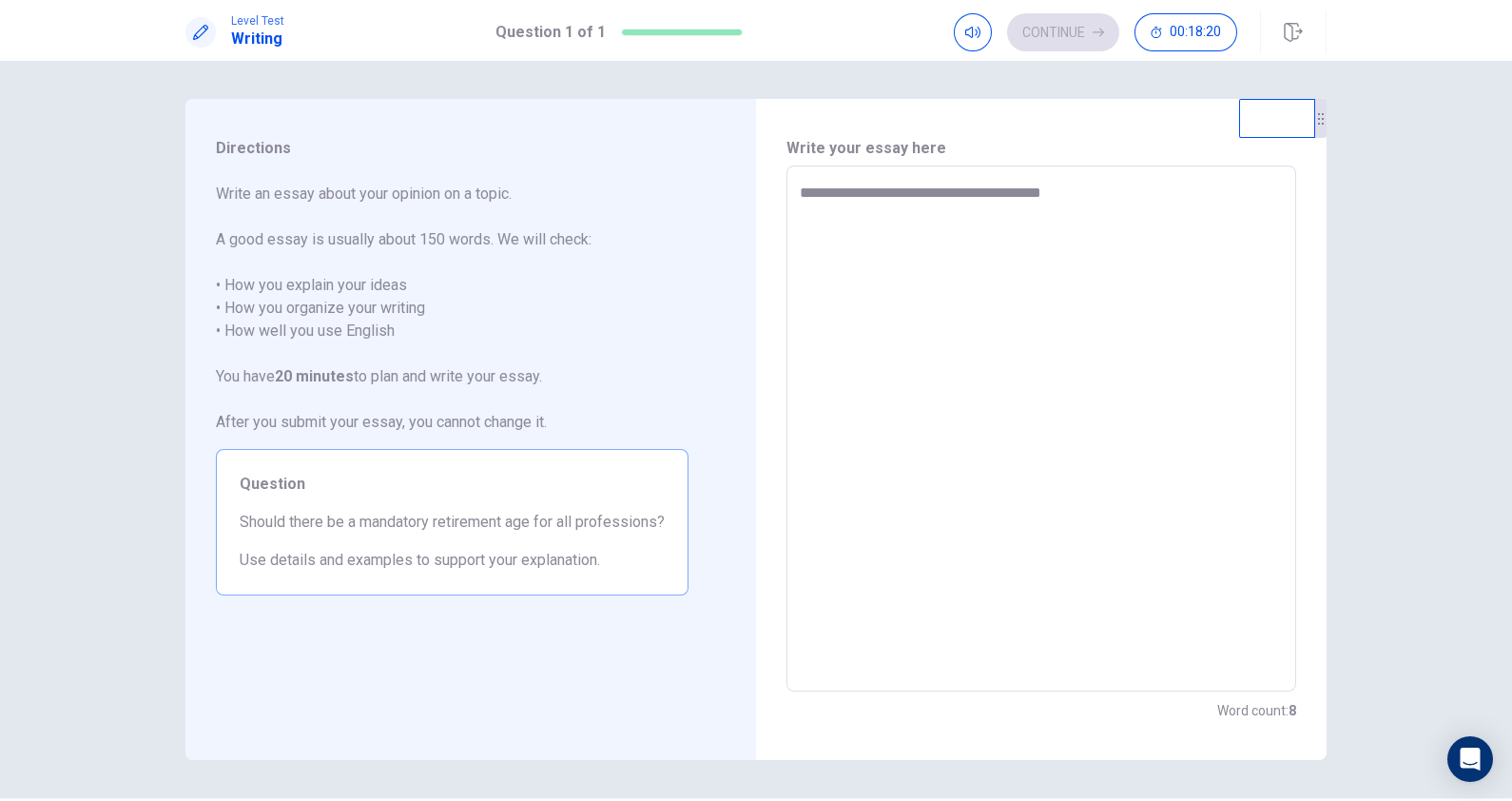 type on "*" 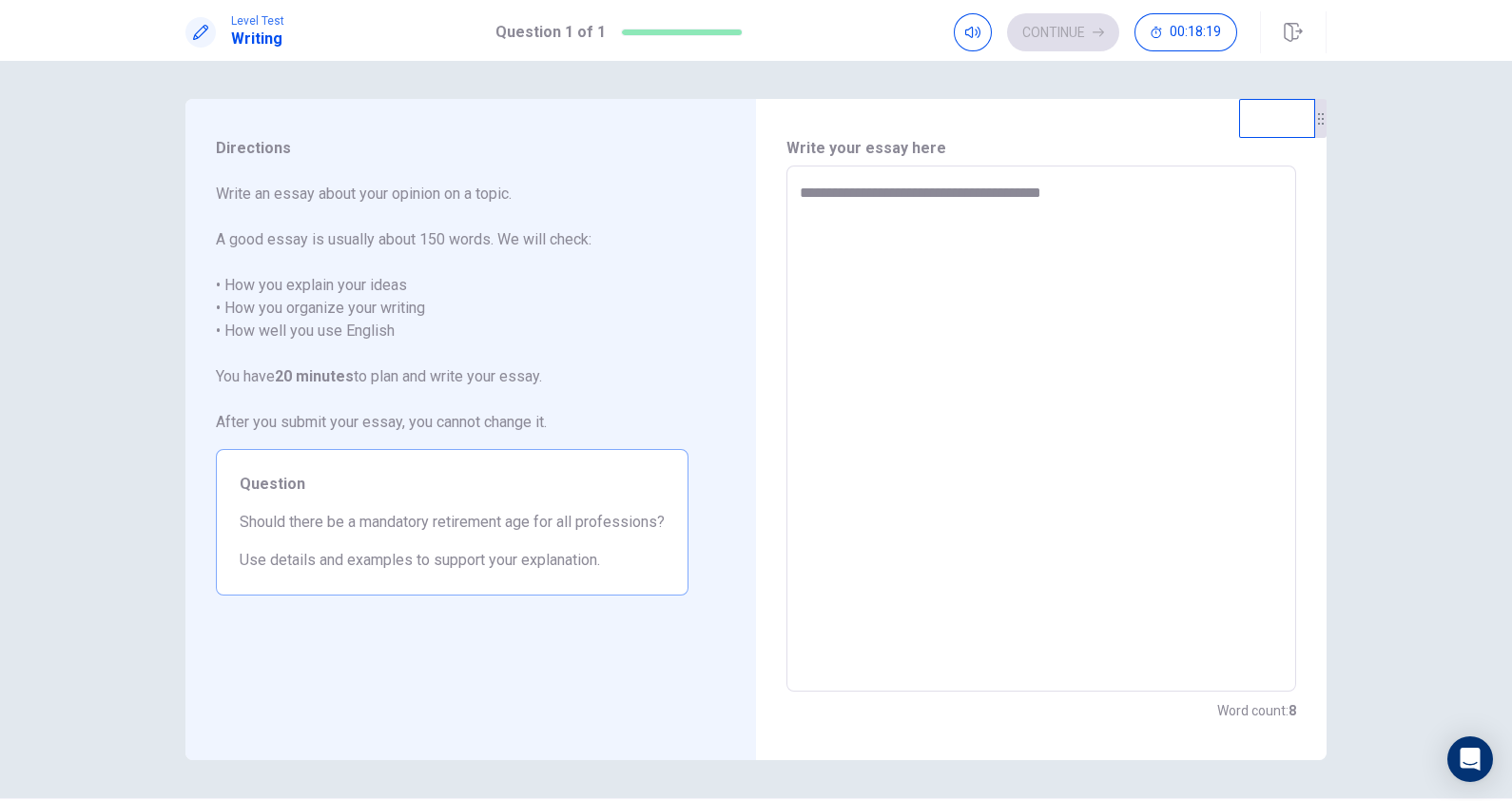 type on "**********" 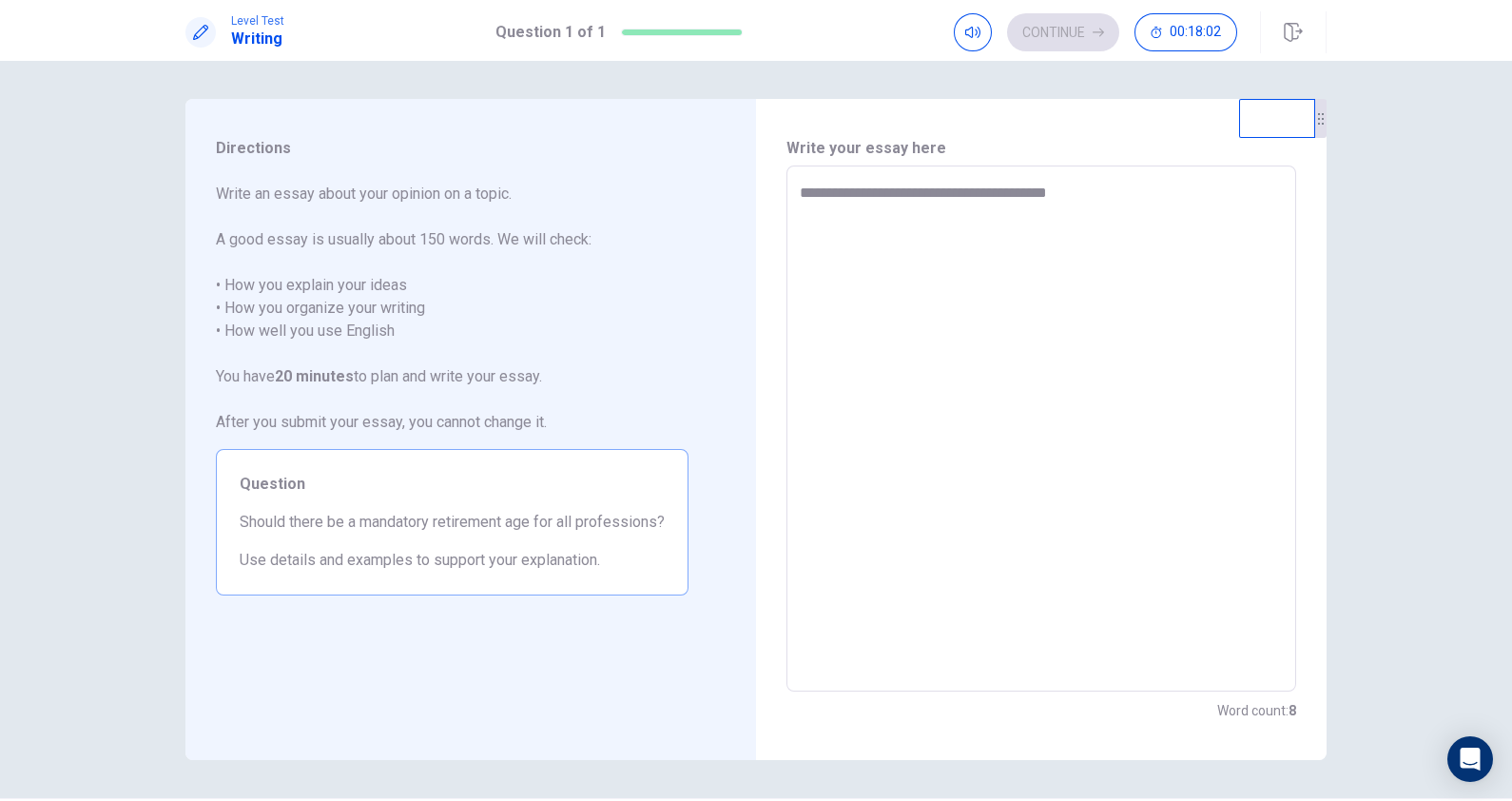 type on "*" 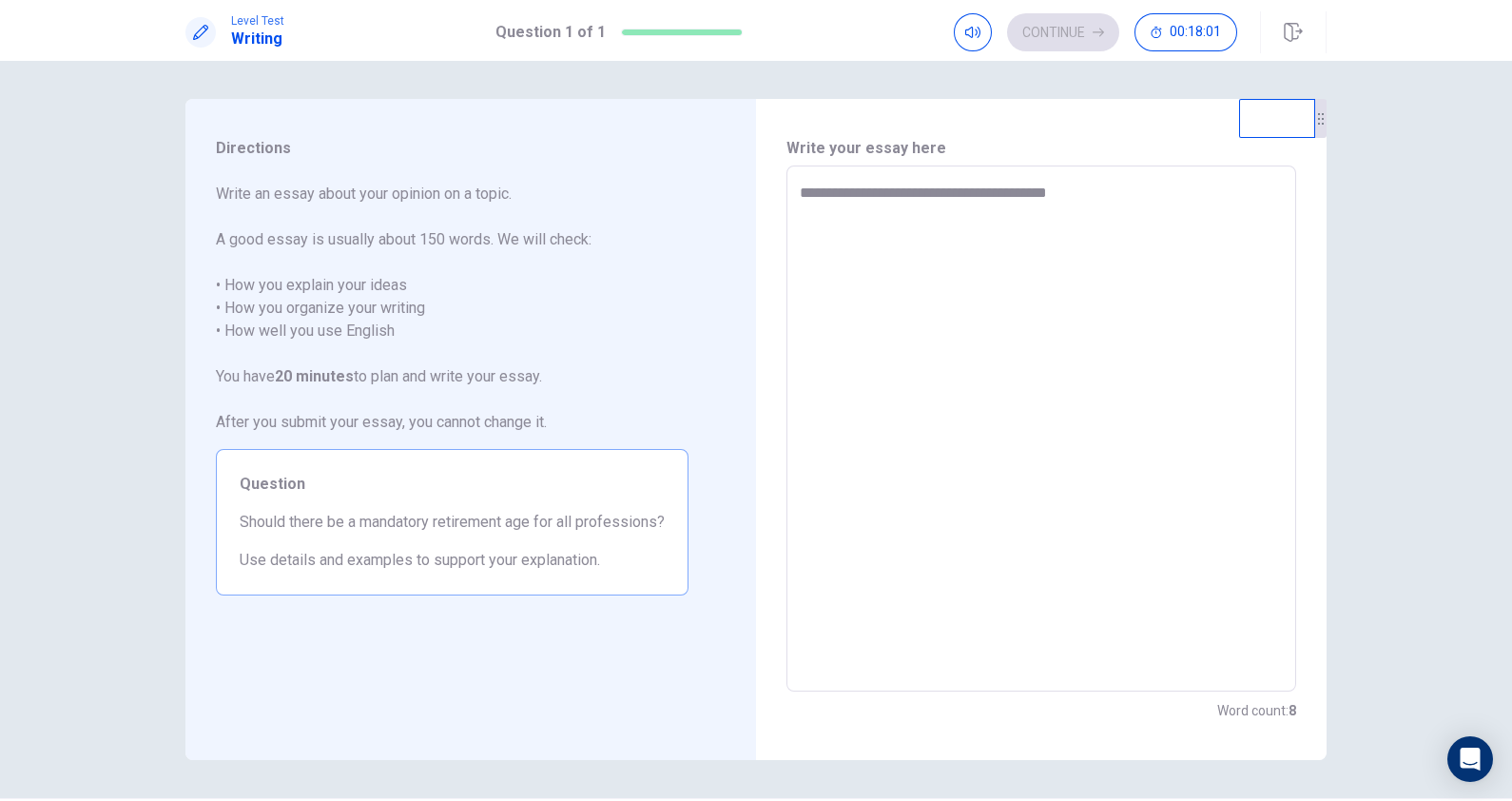 type on "**********" 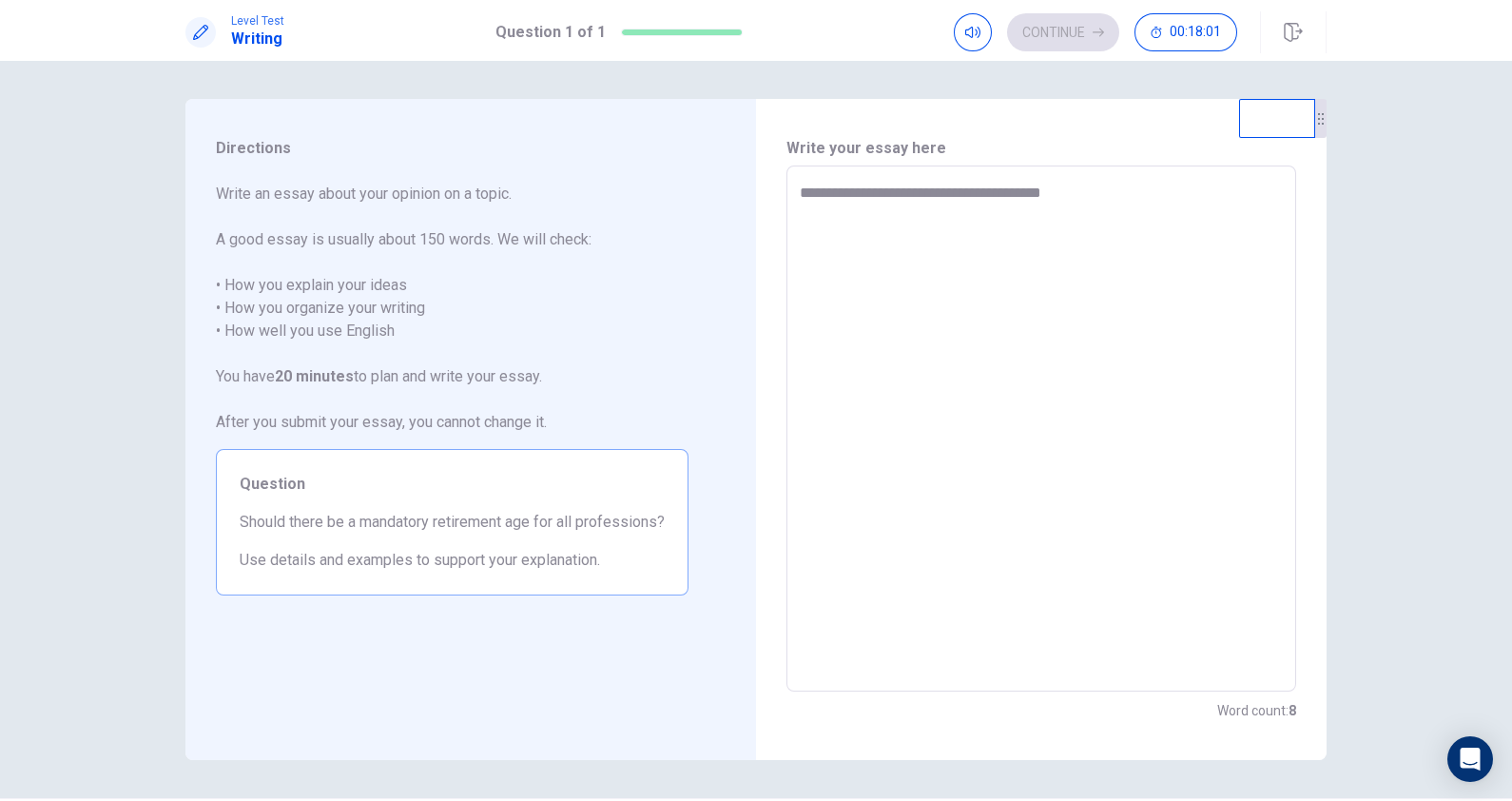 type on "*" 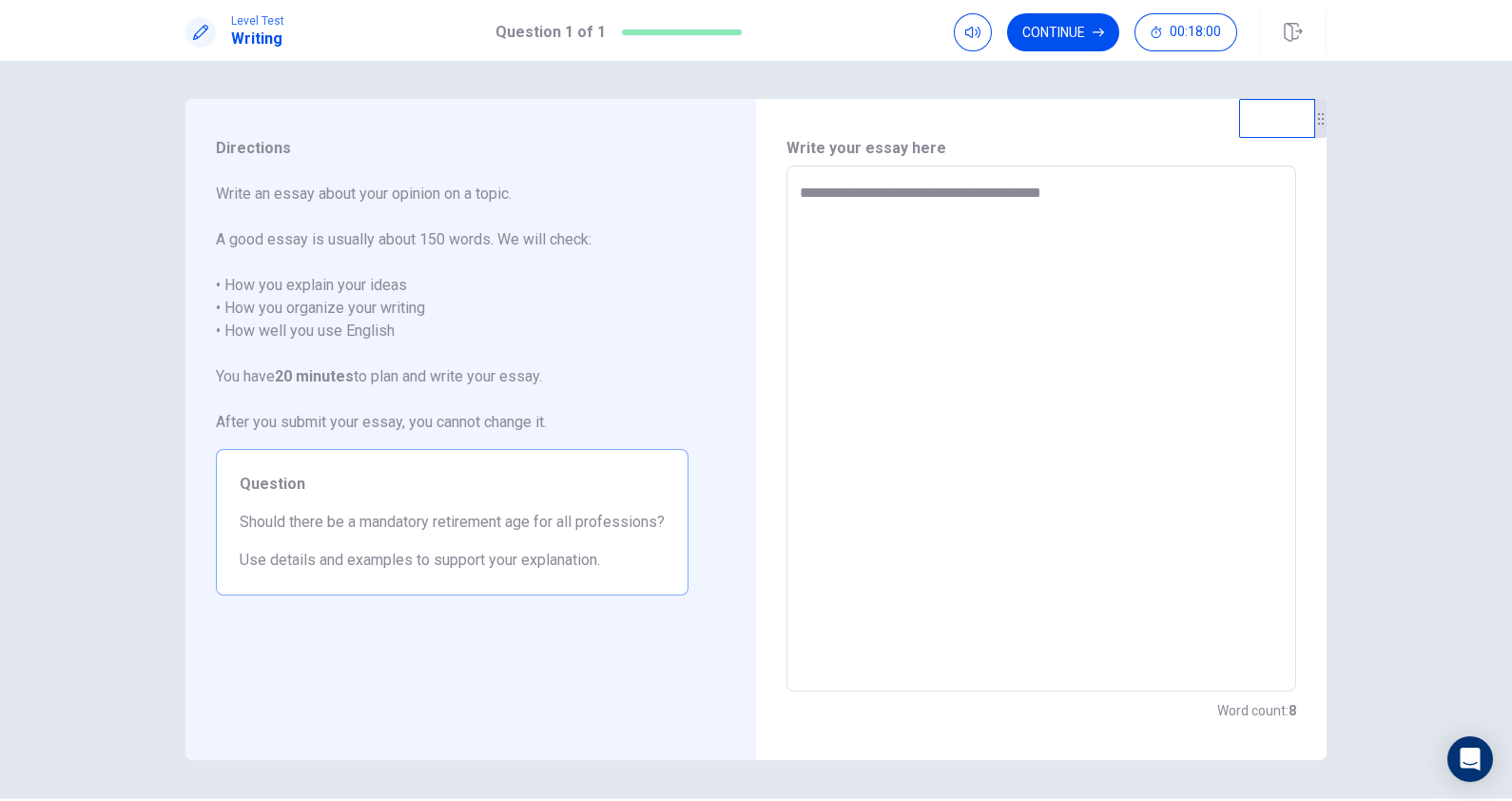 type on "**********" 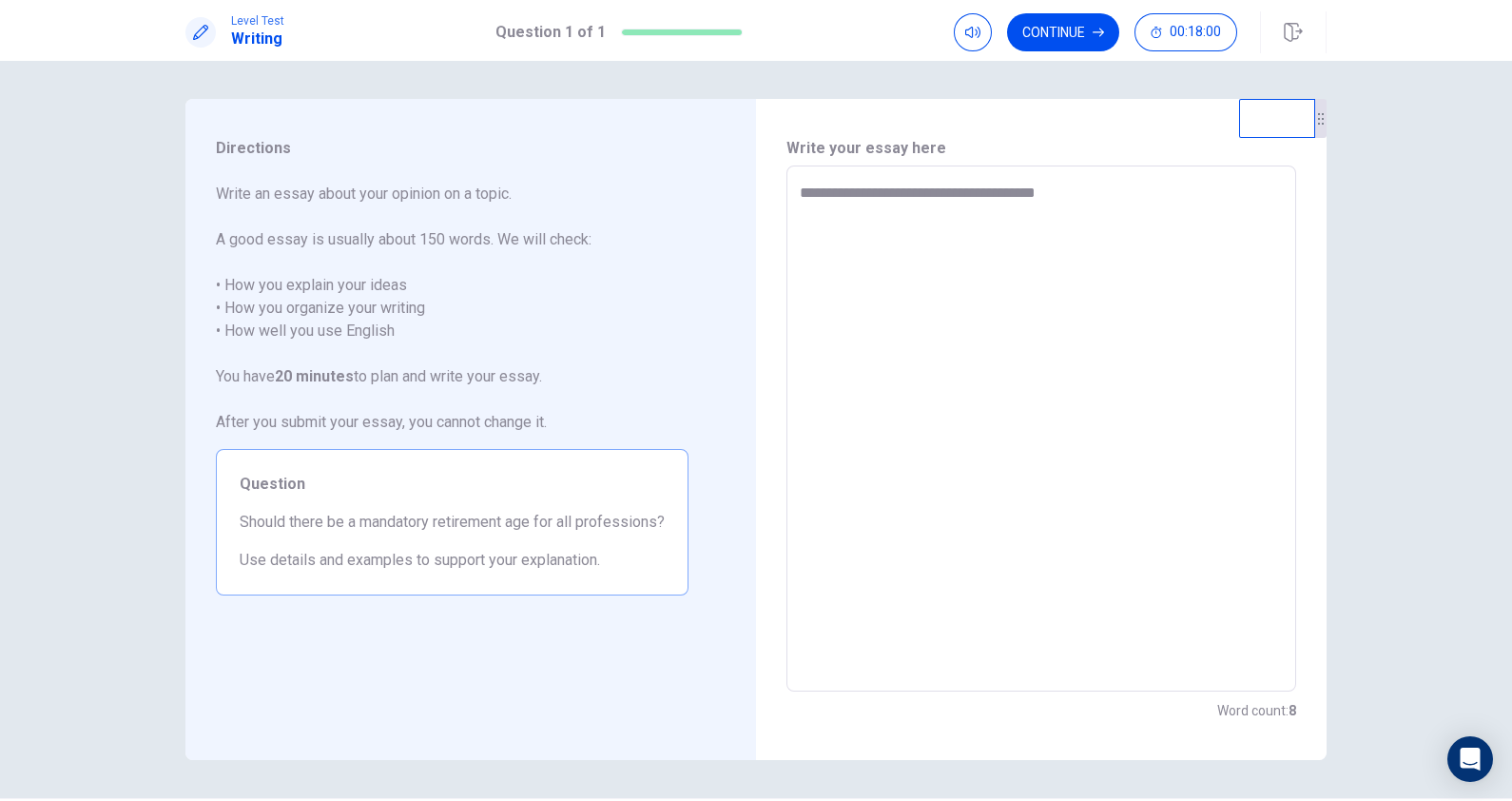type on "*" 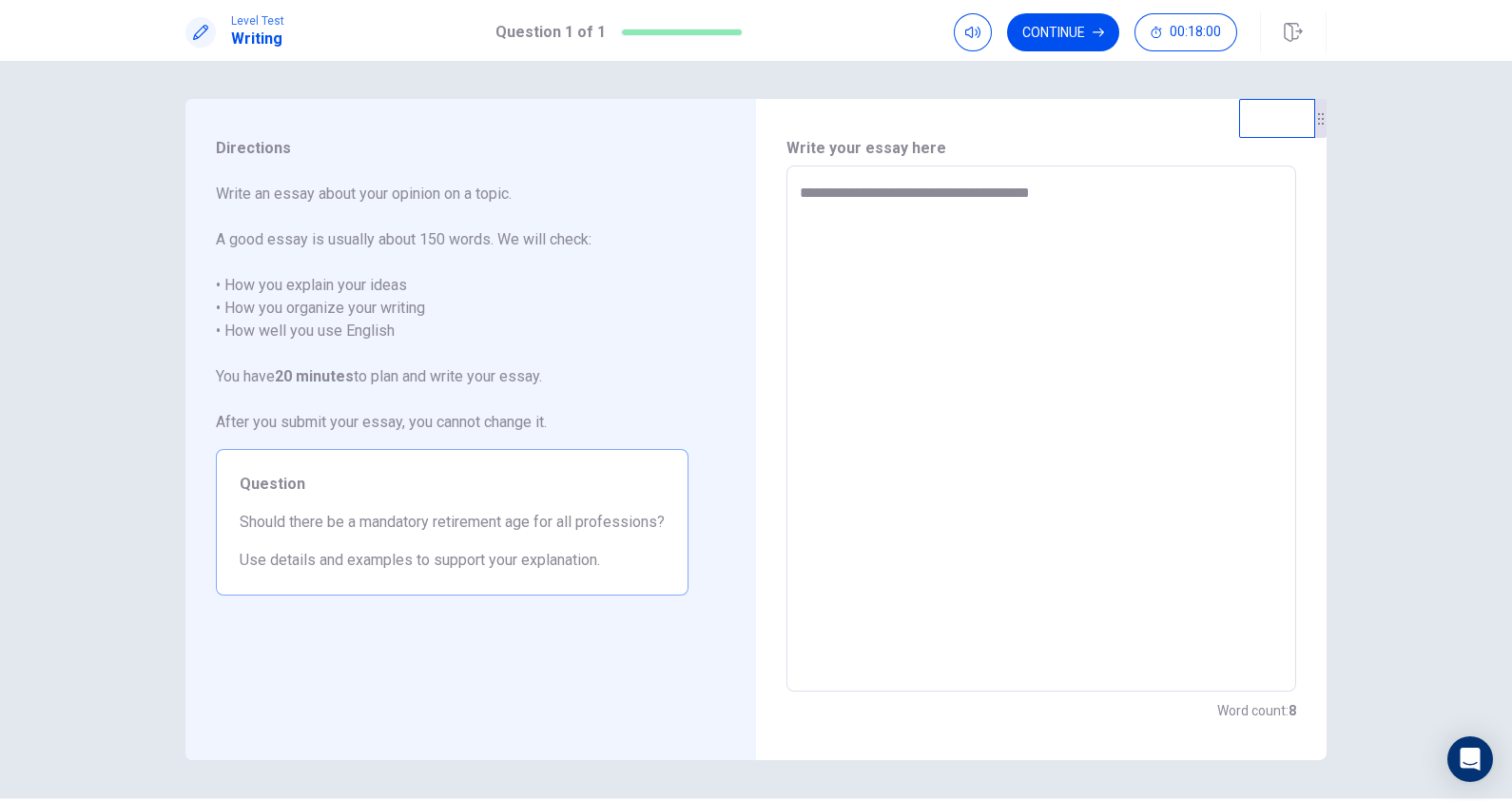 type on "*" 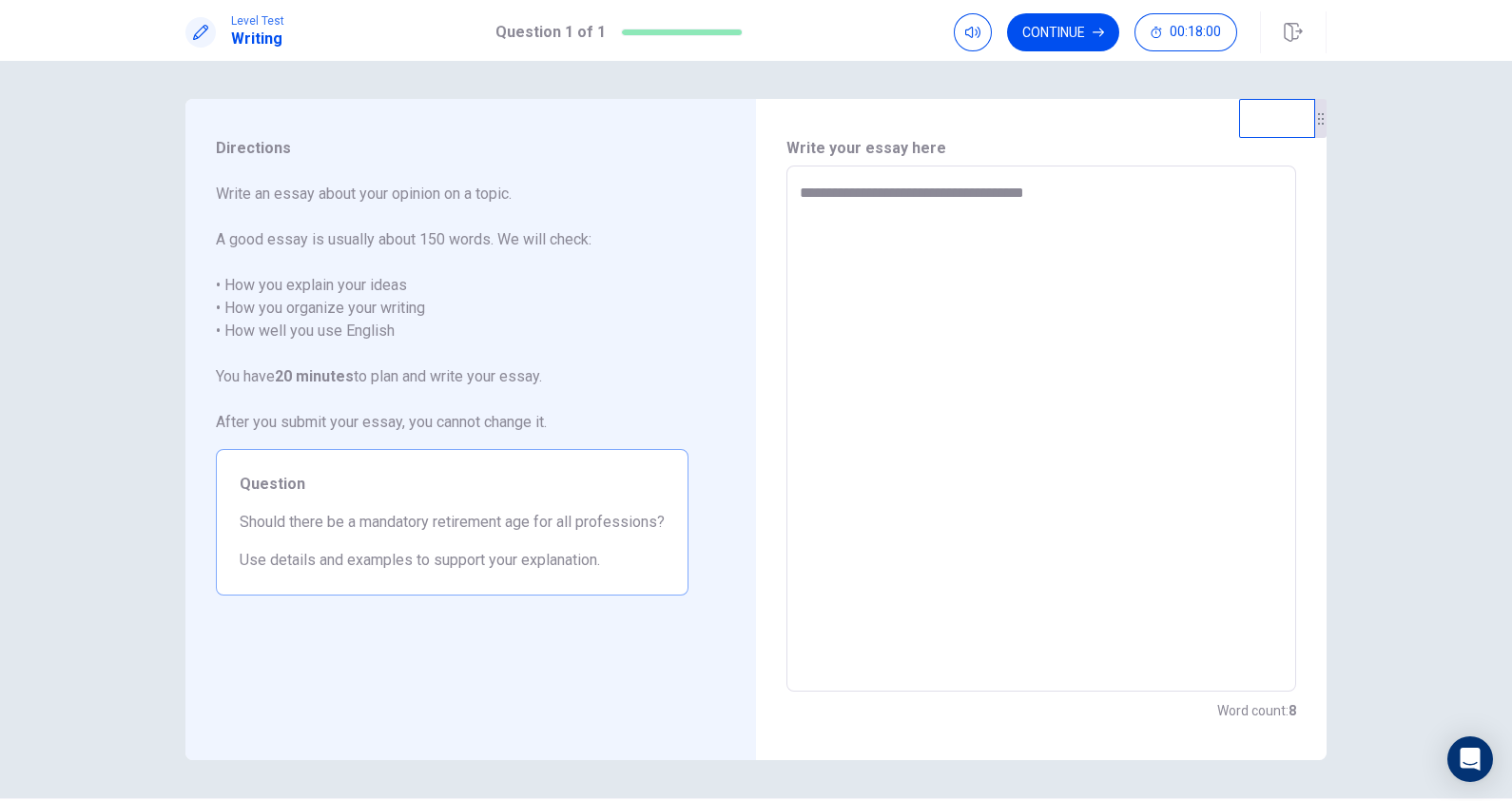 type on "*" 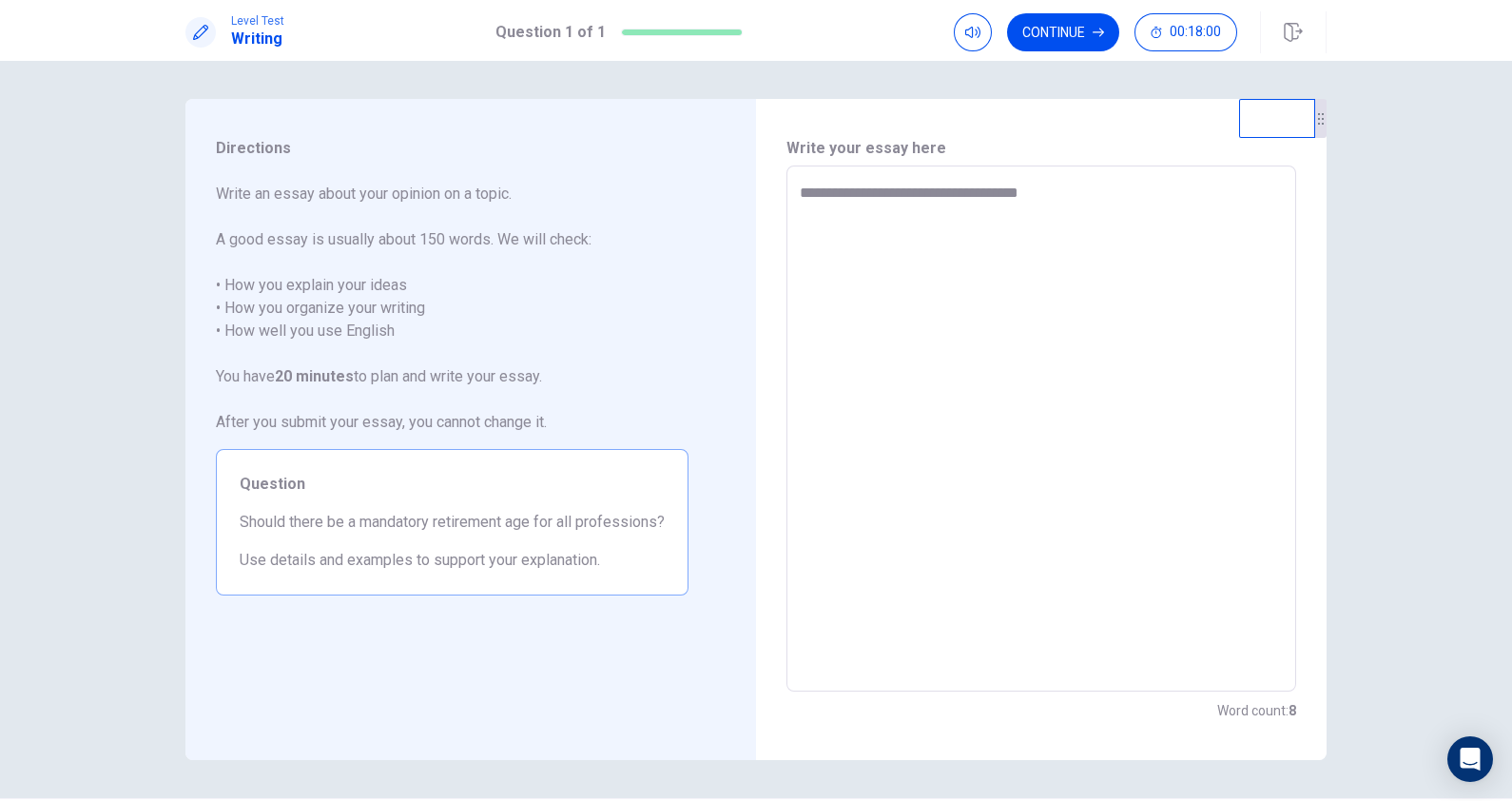 type on "*" 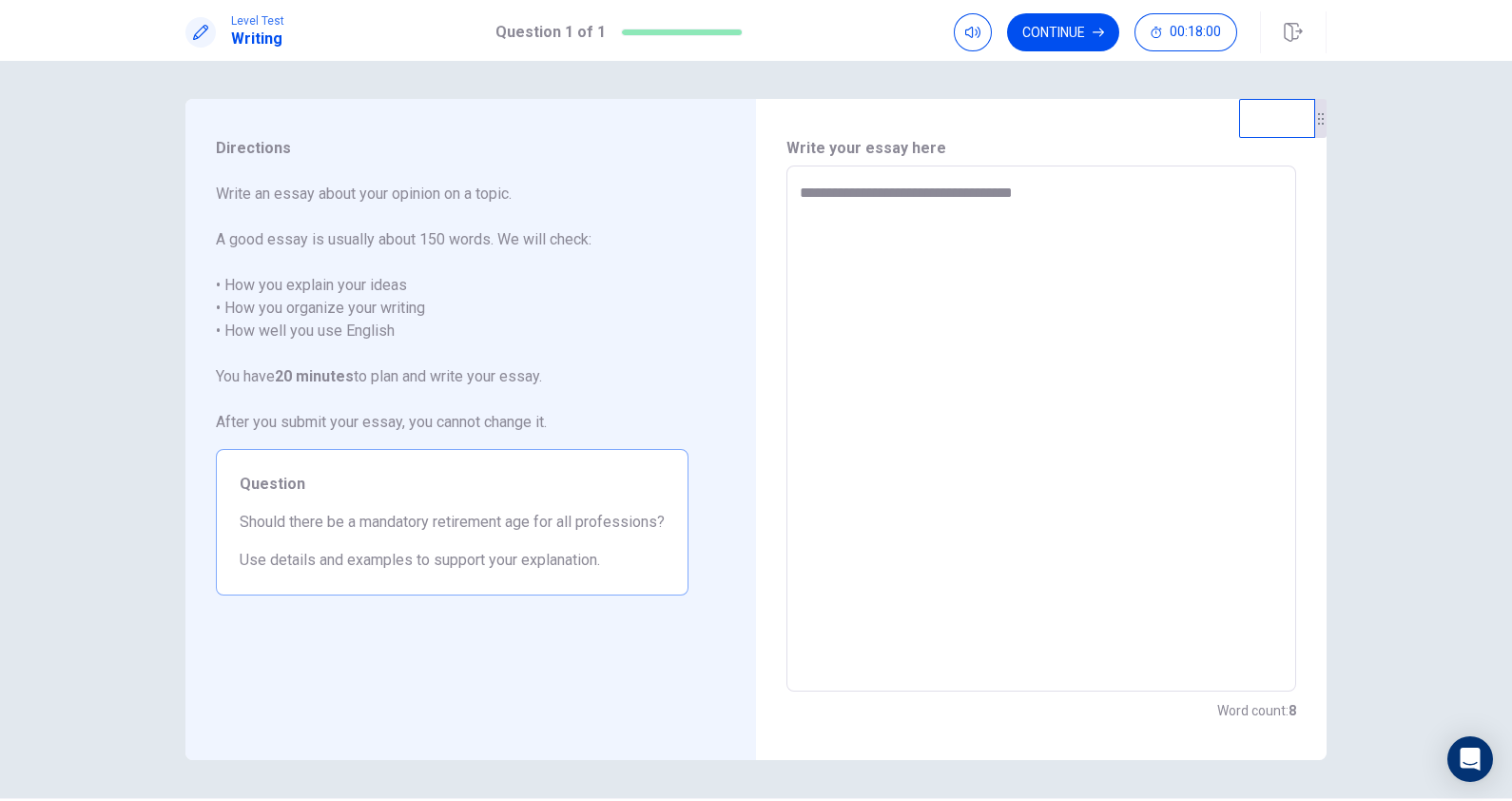 type on "**********" 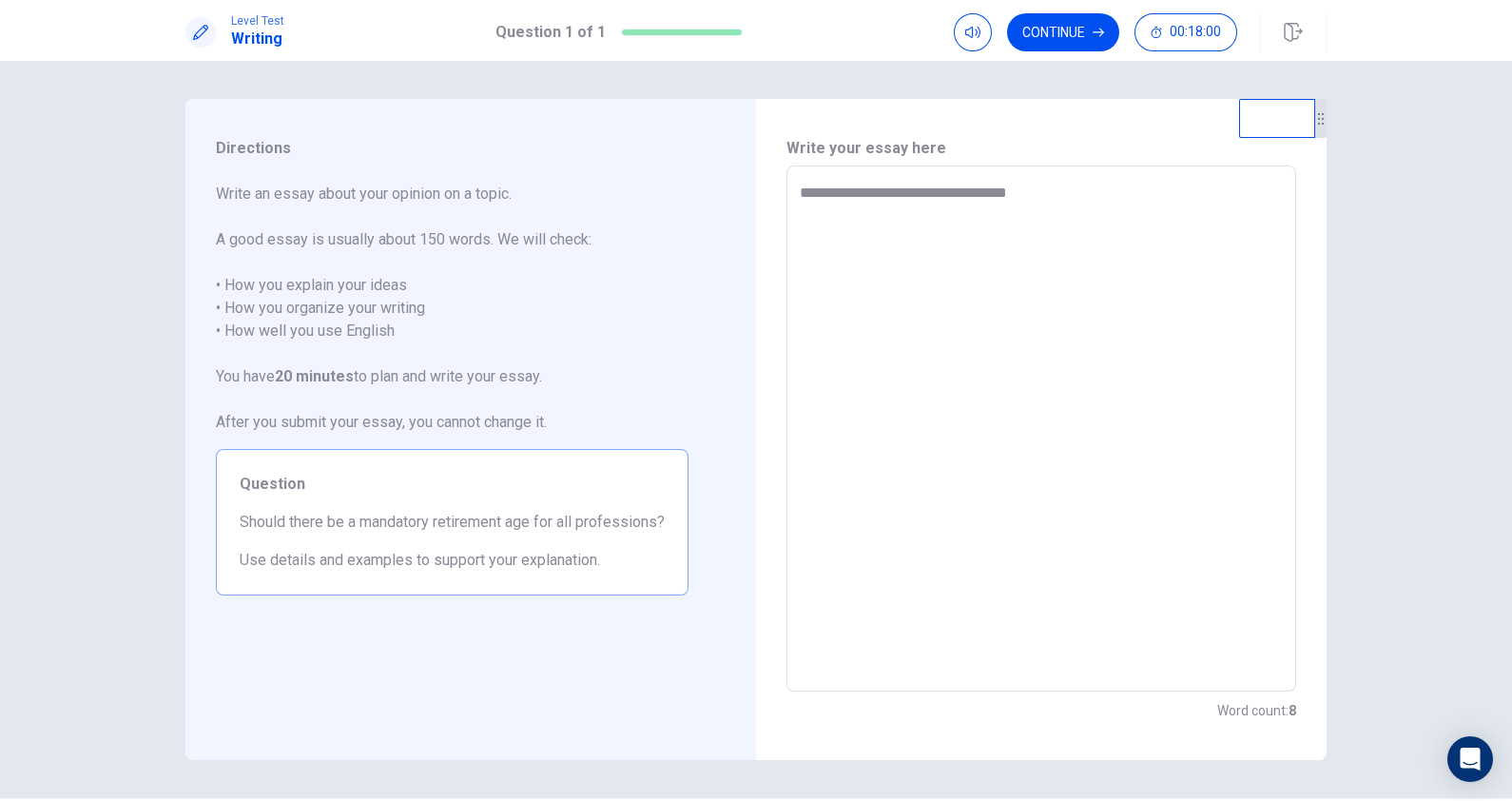 type on "**********" 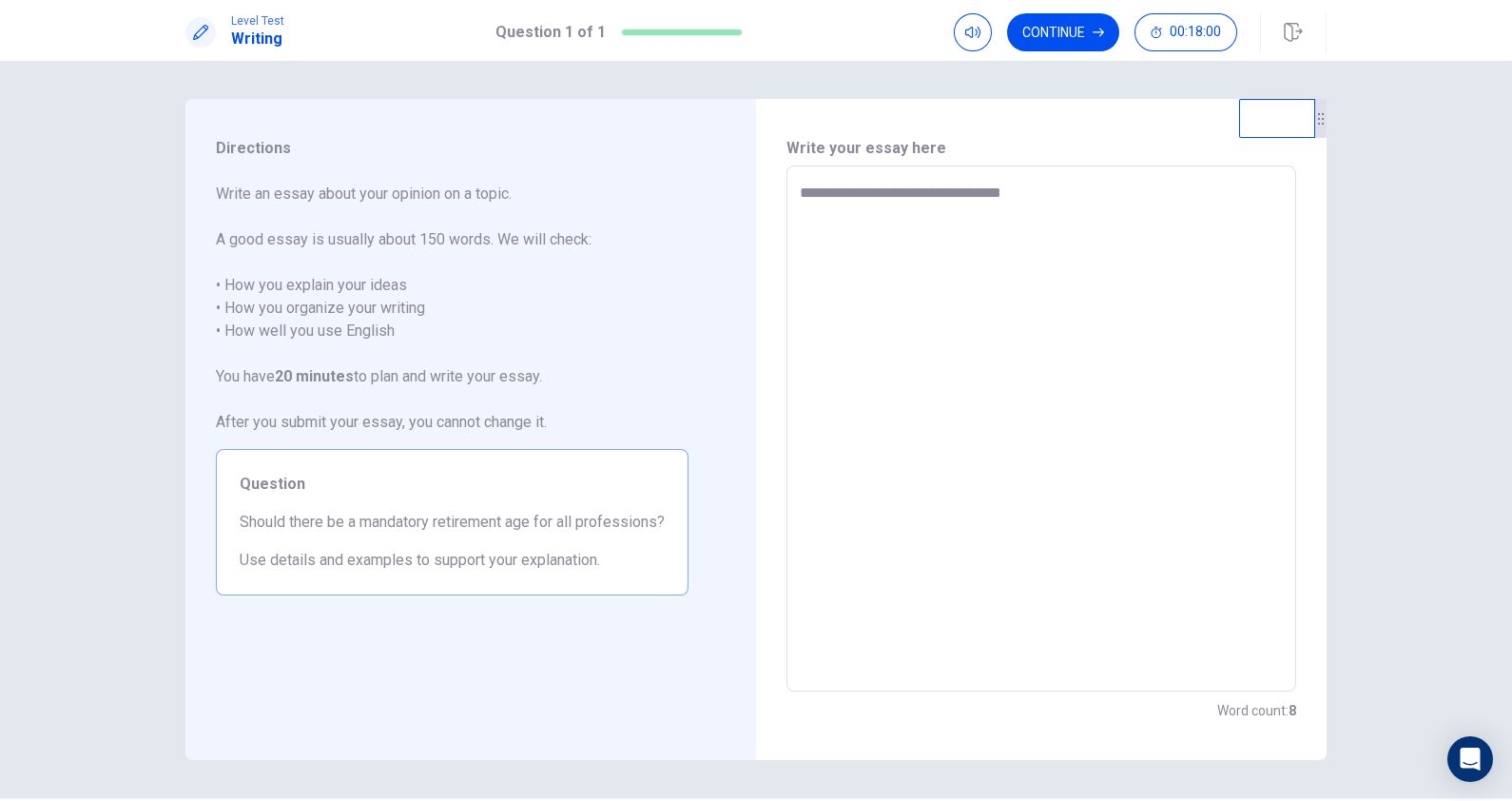 type on "**********" 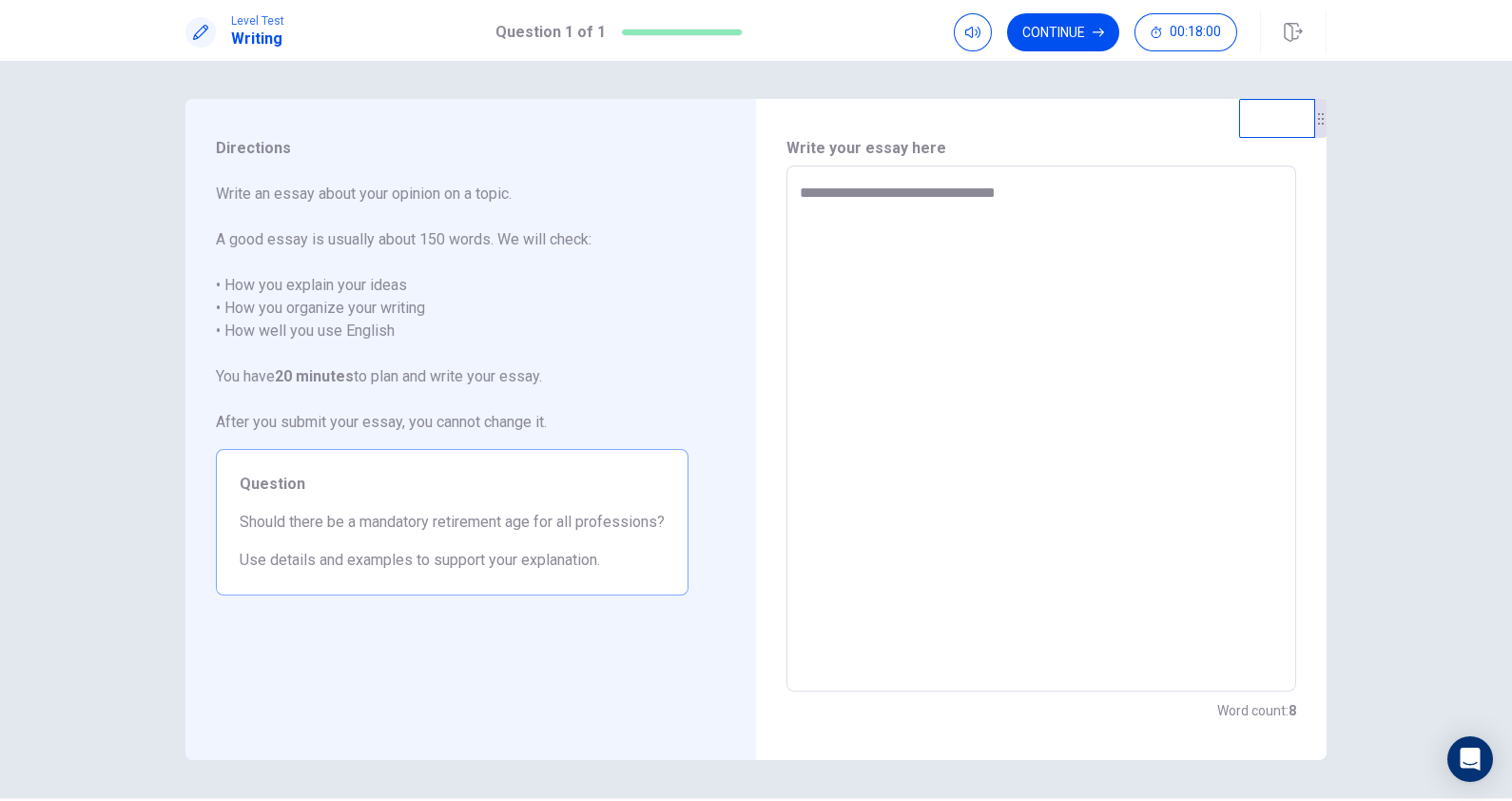 type on "**********" 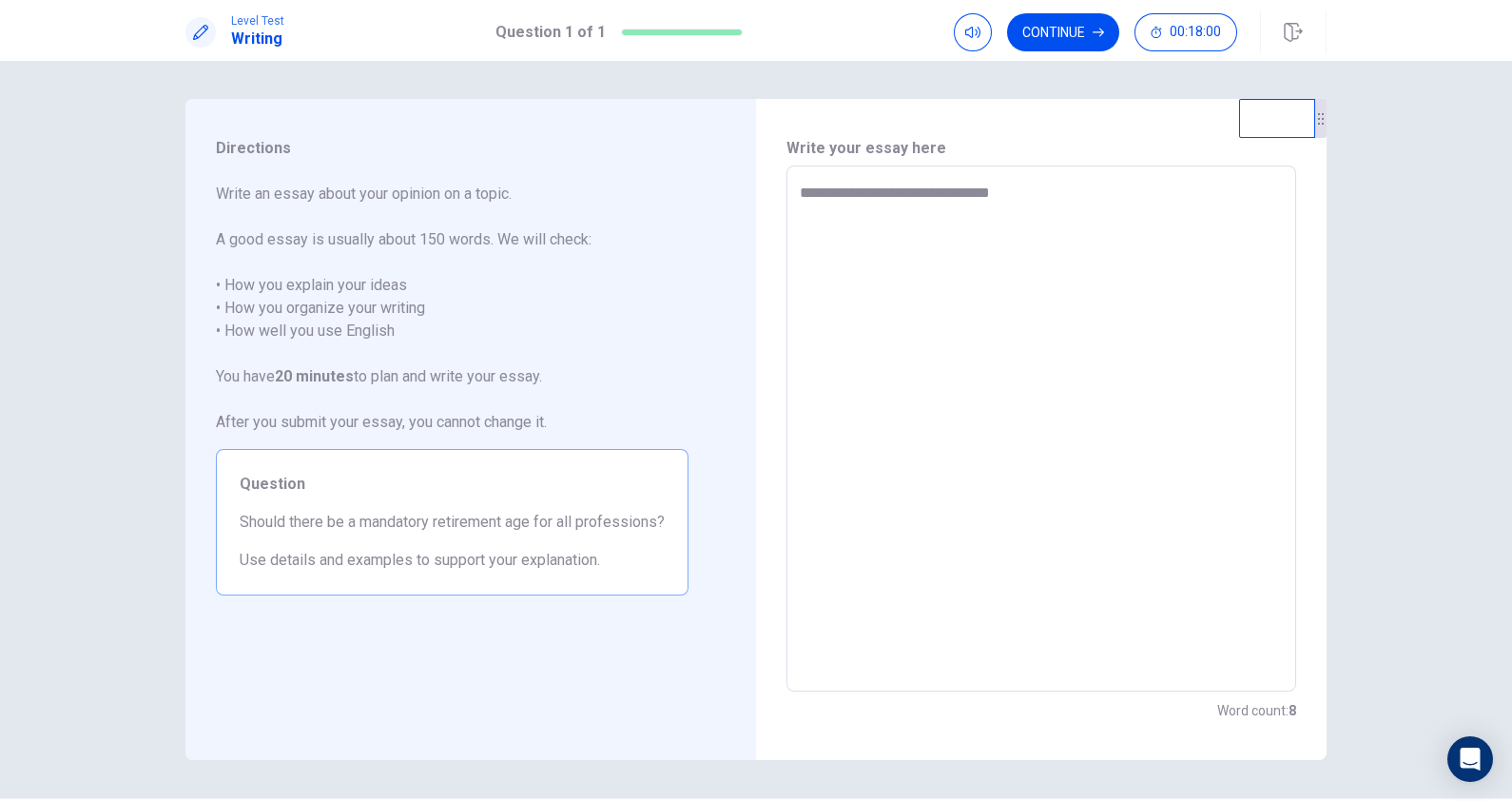 type on "**********" 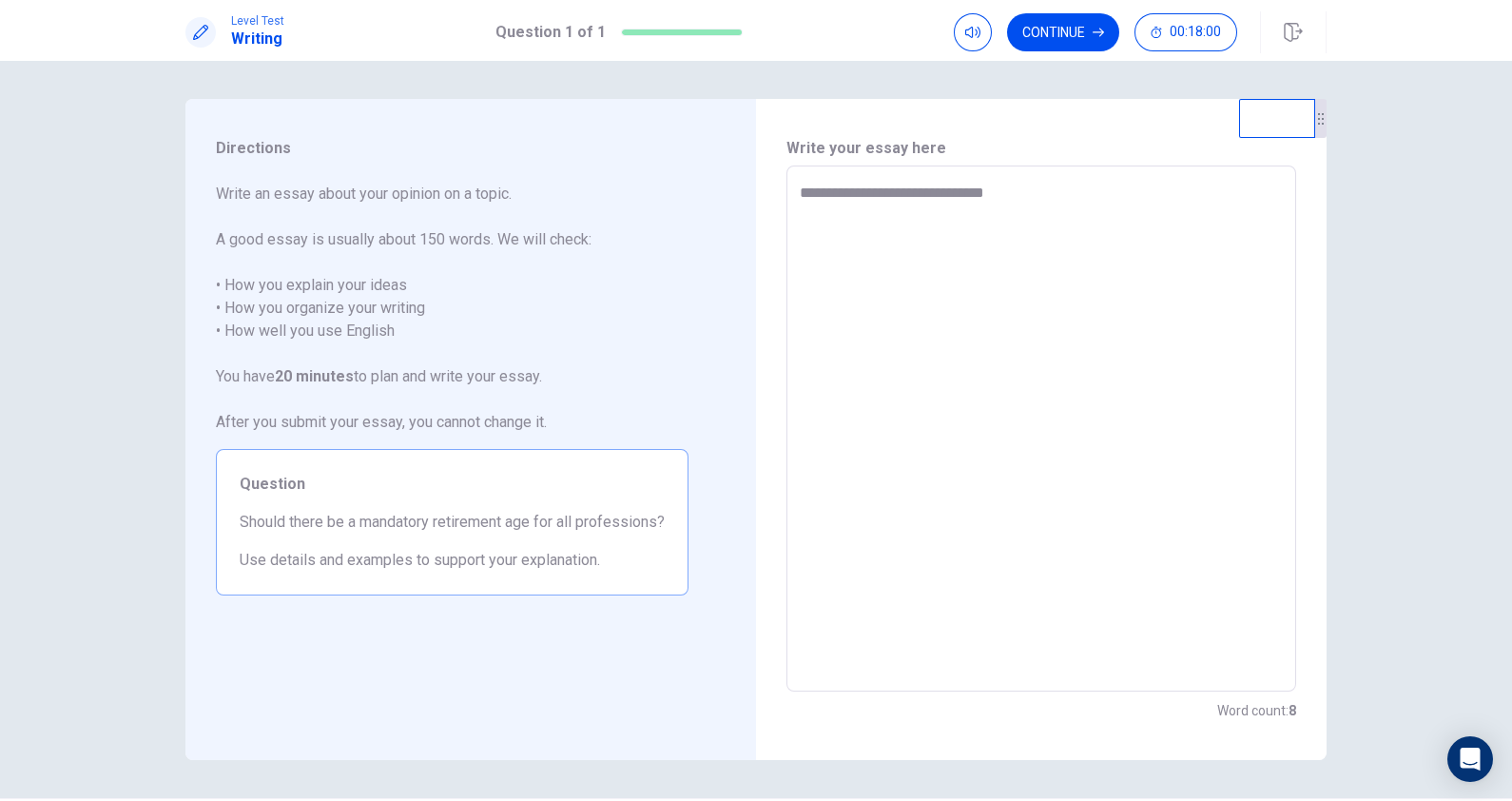 type on "**********" 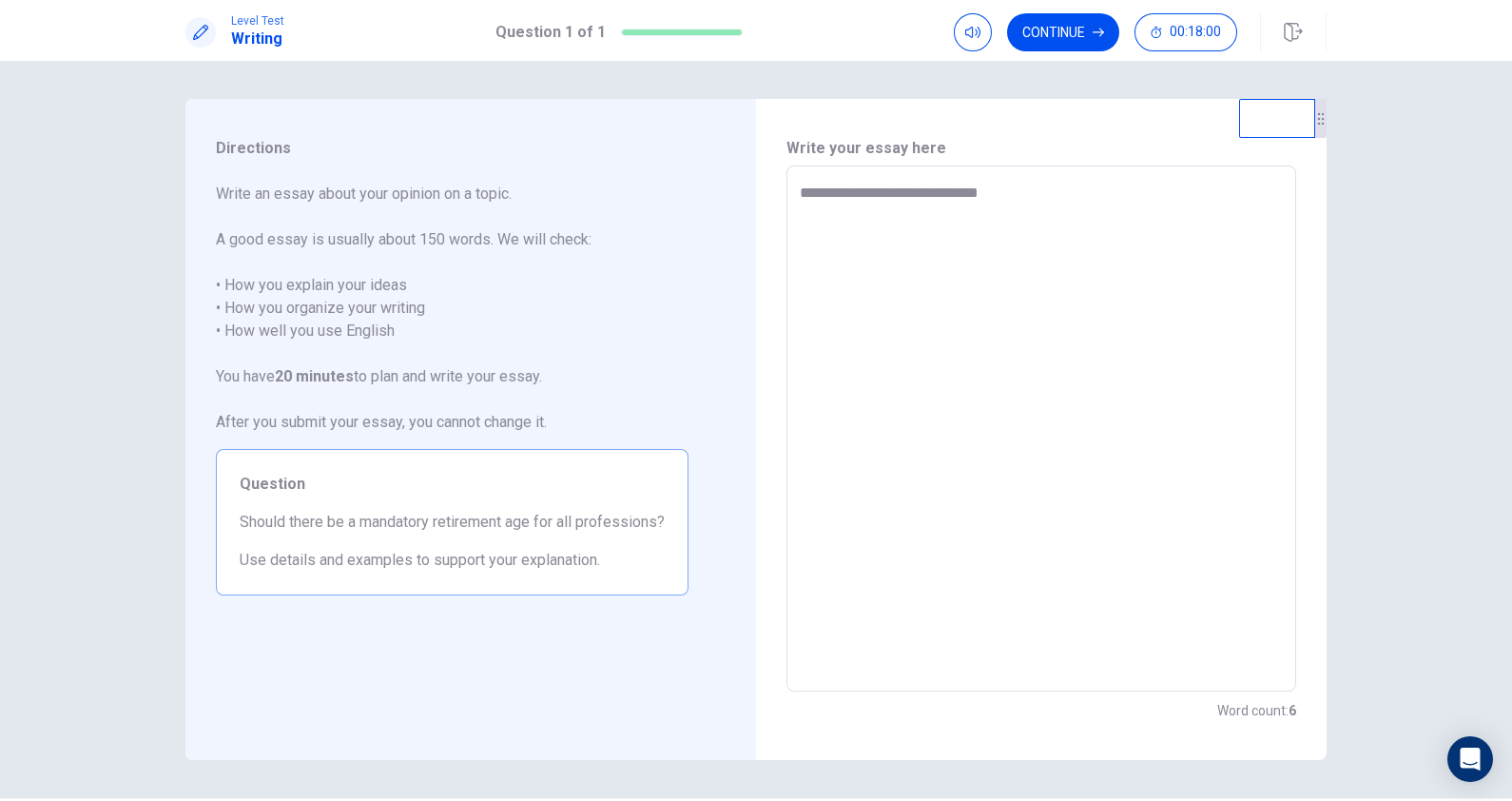 type on "**********" 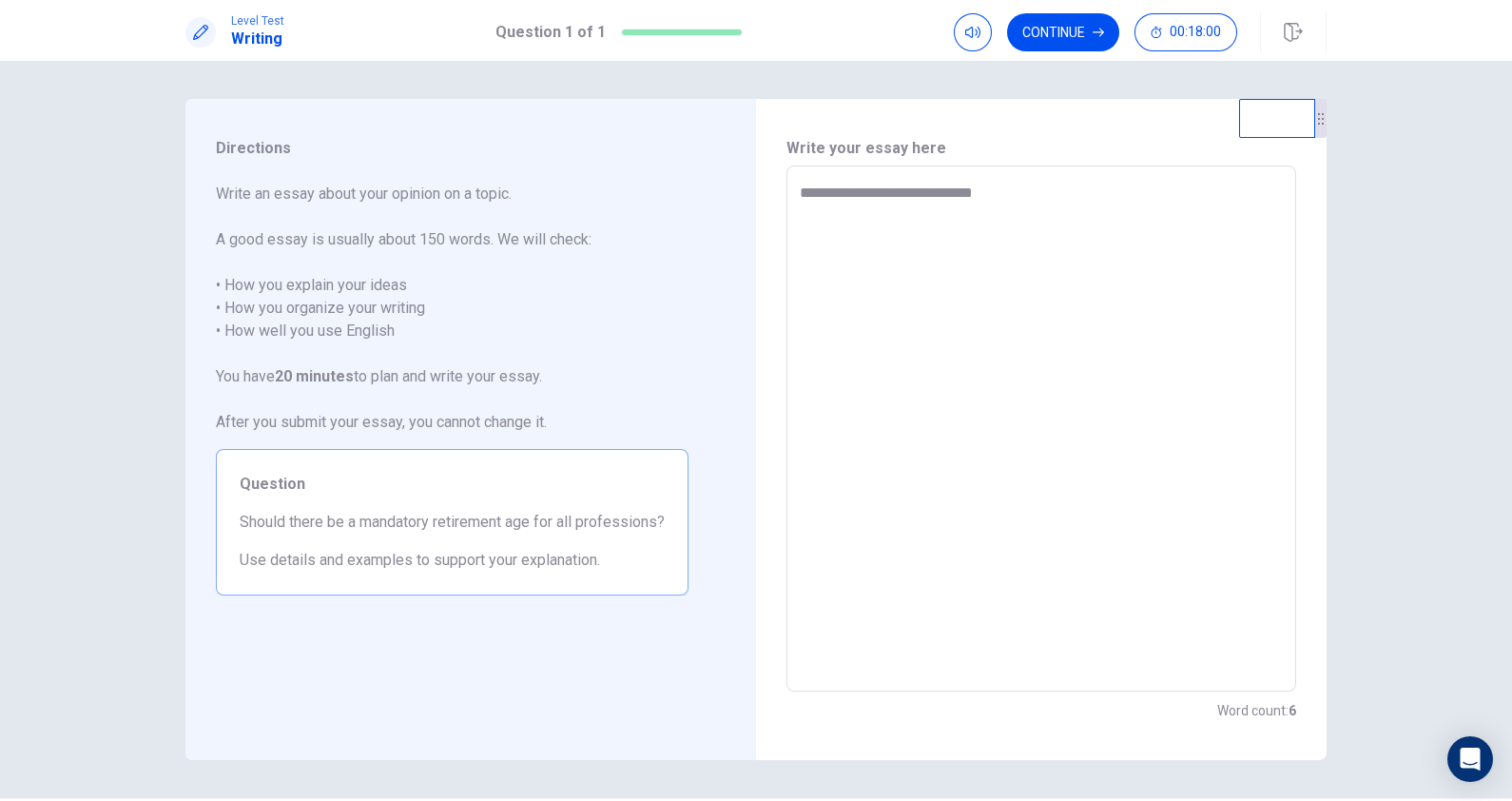 type on "*" 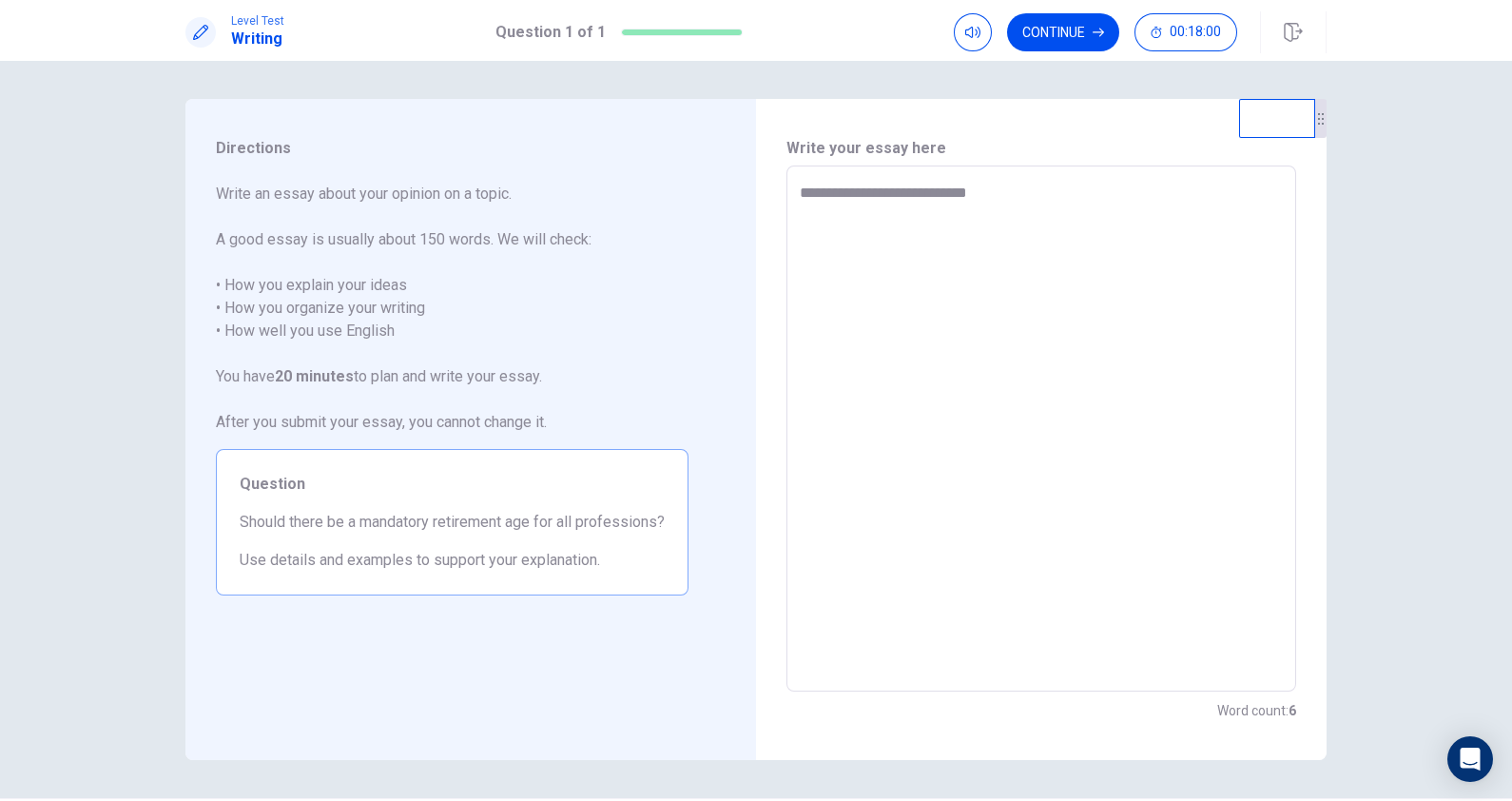 type on "*" 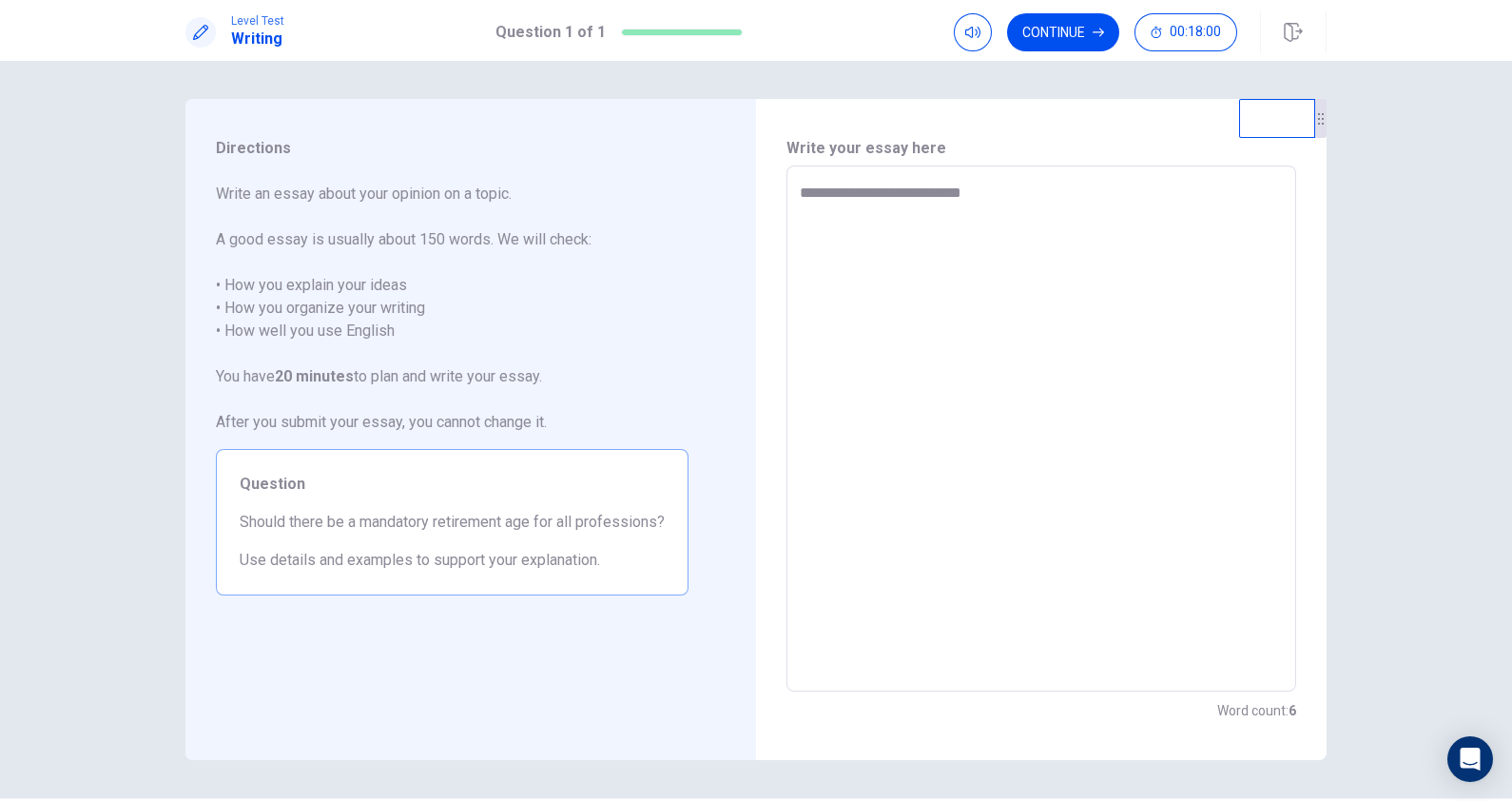 type on "*" 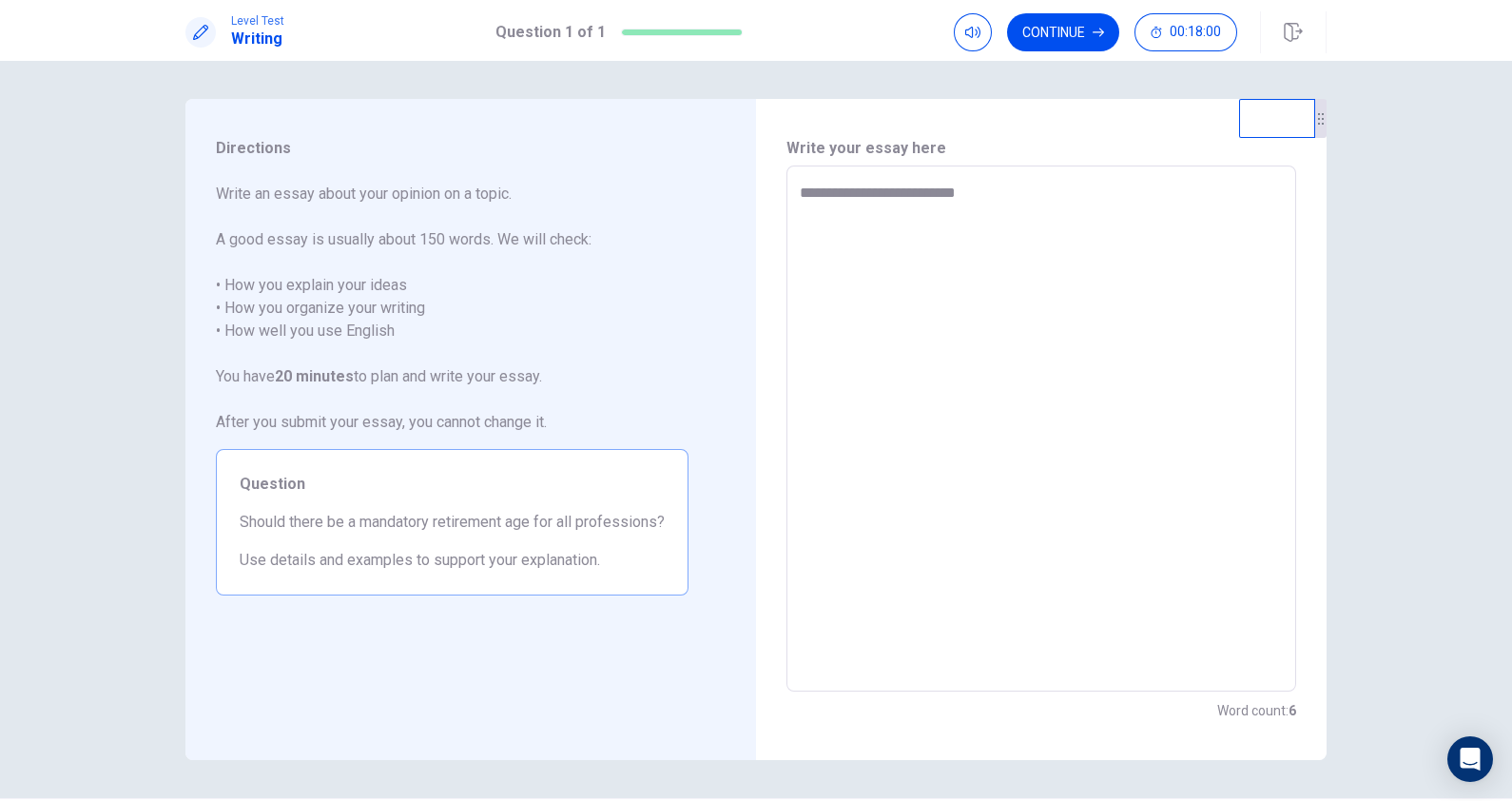 type on "*" 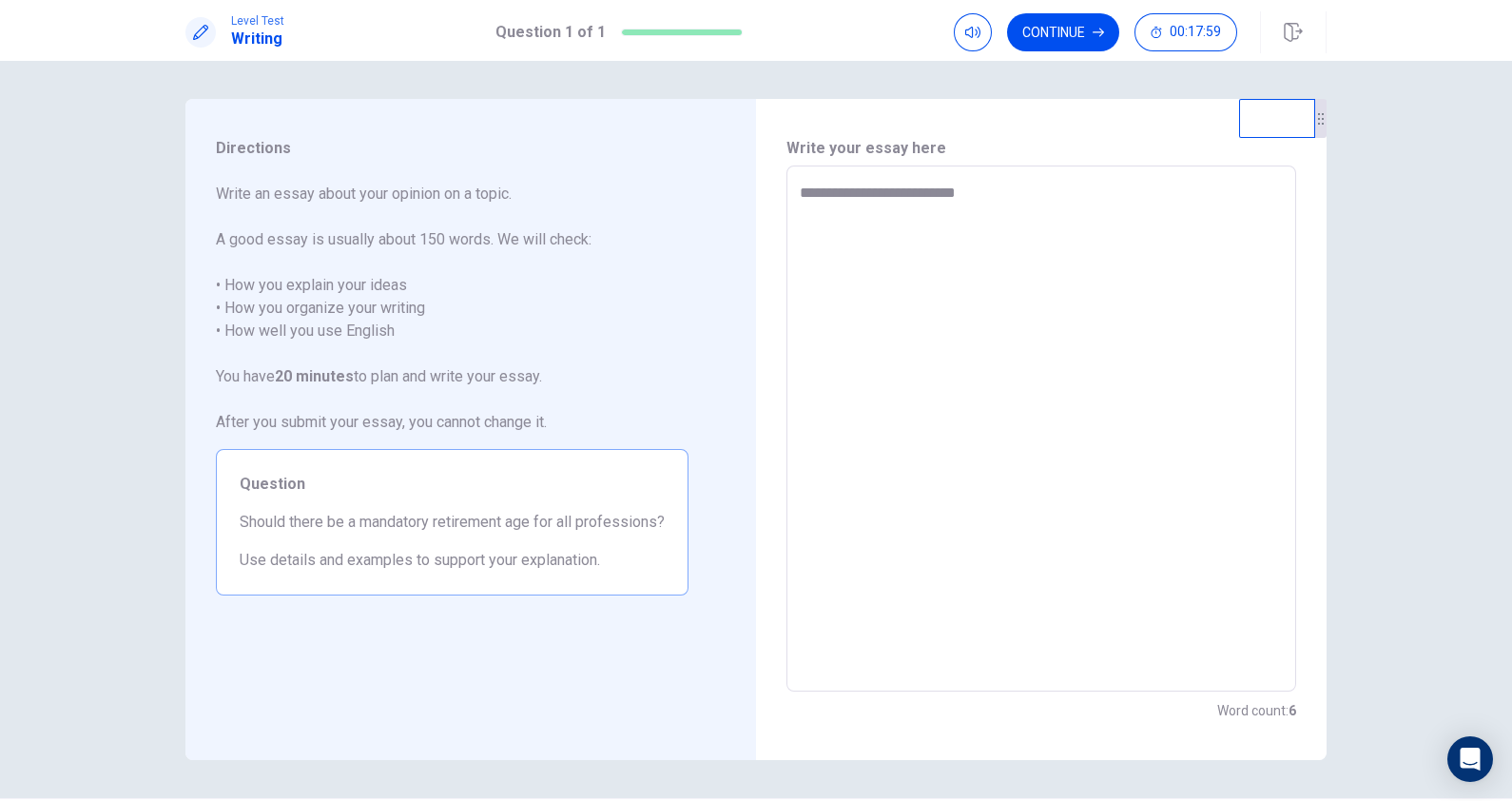 type on "**********" 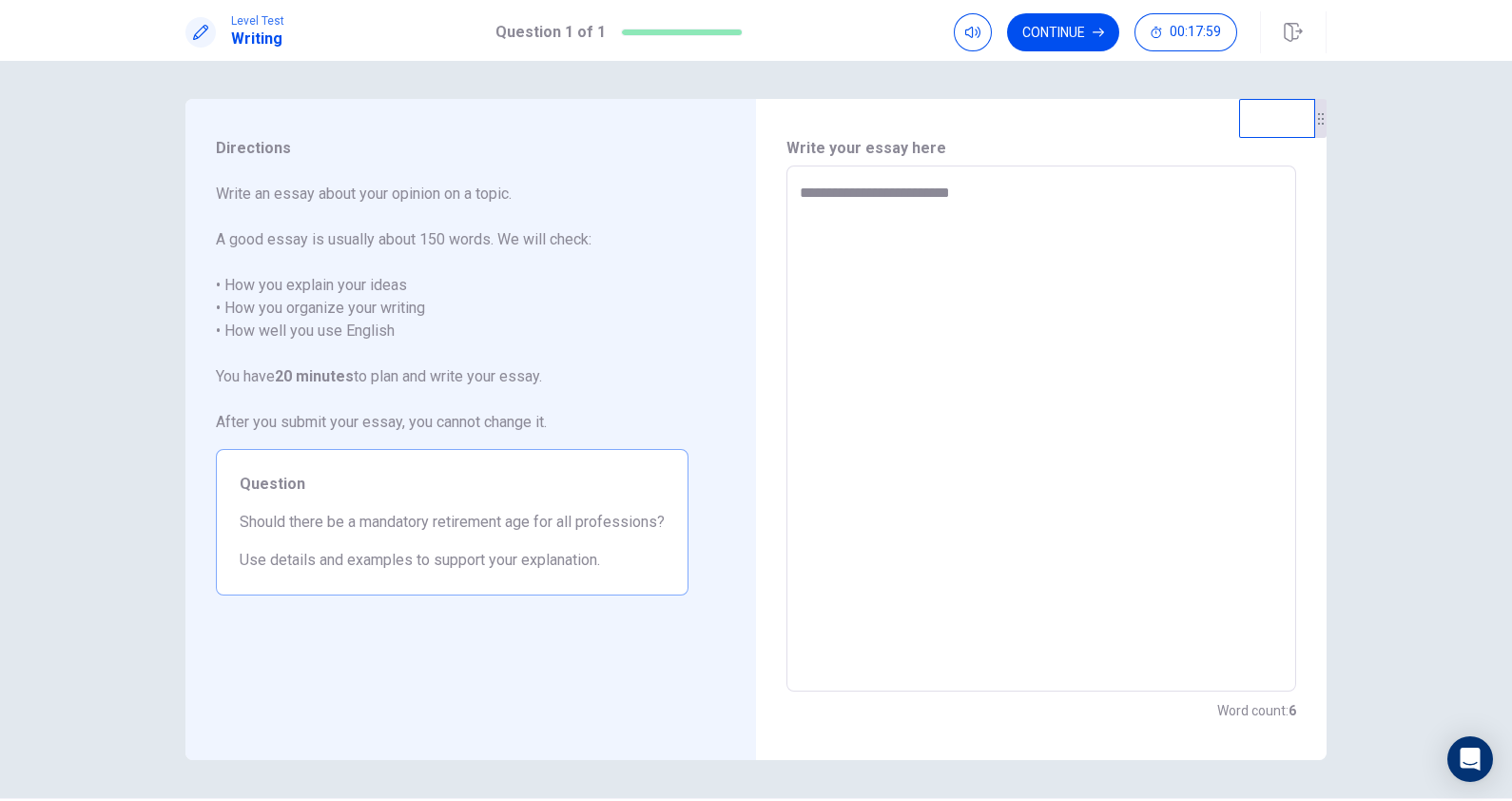 type on "*" 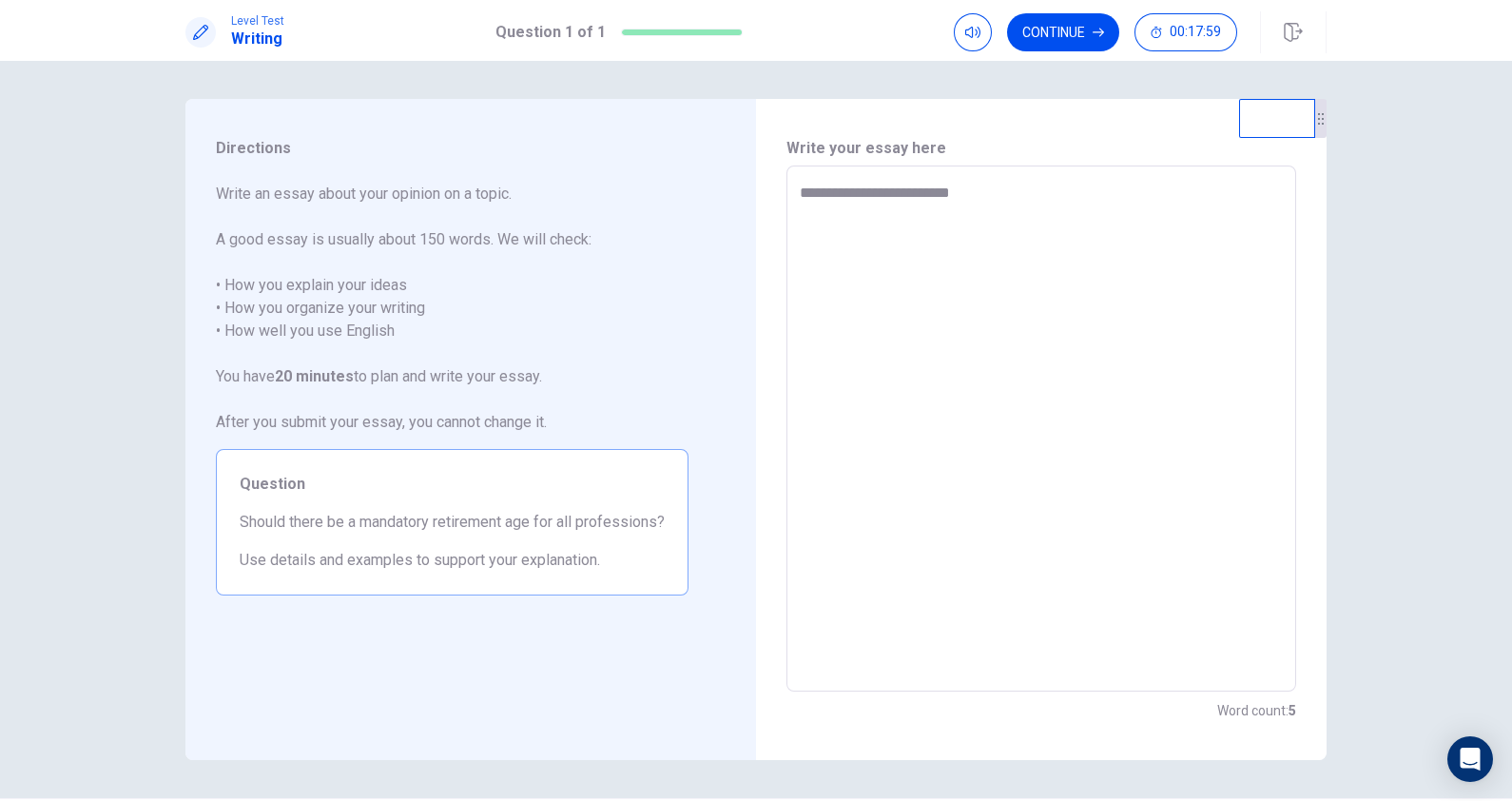 type on "**********" 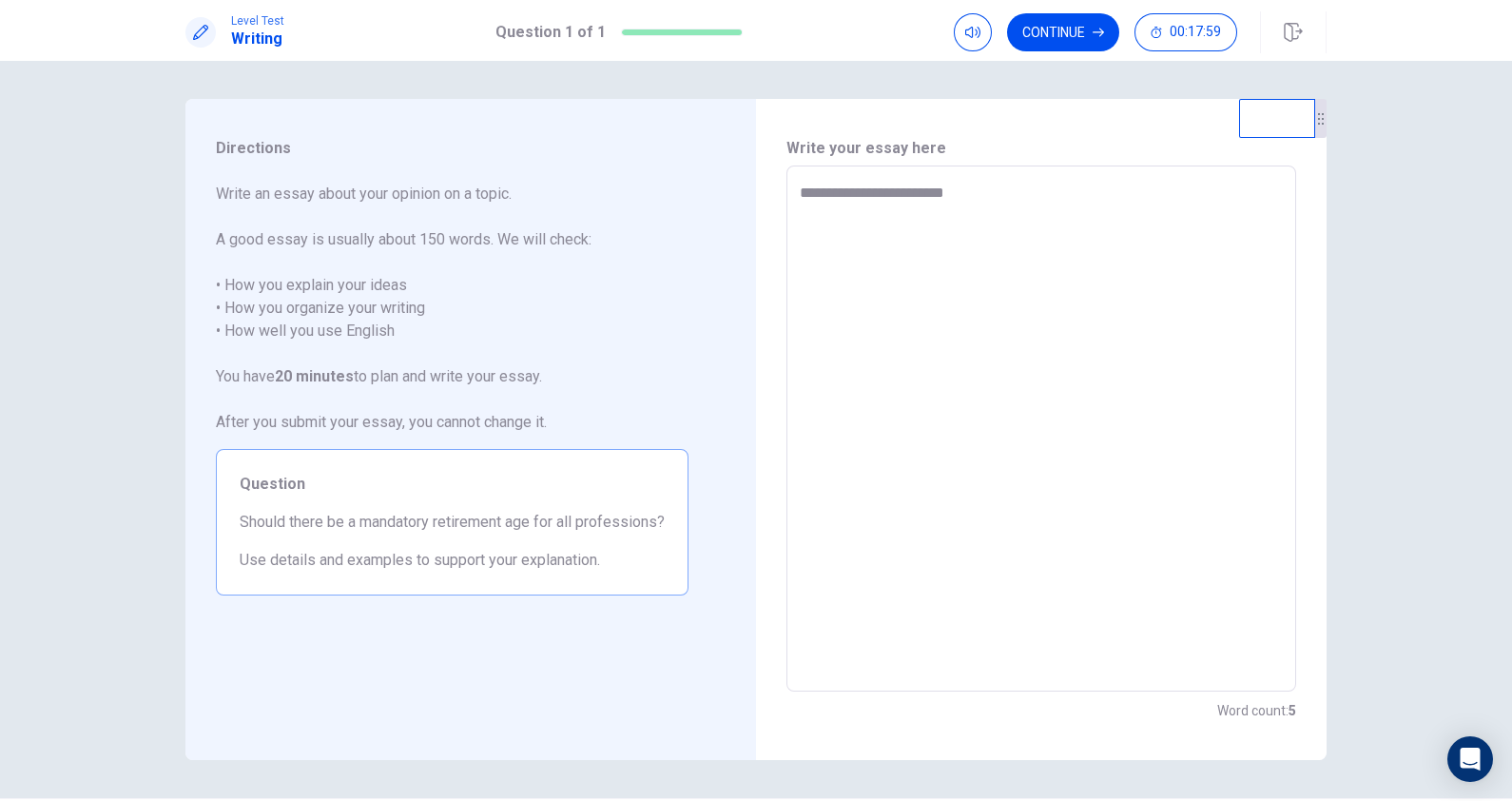 type on "*" 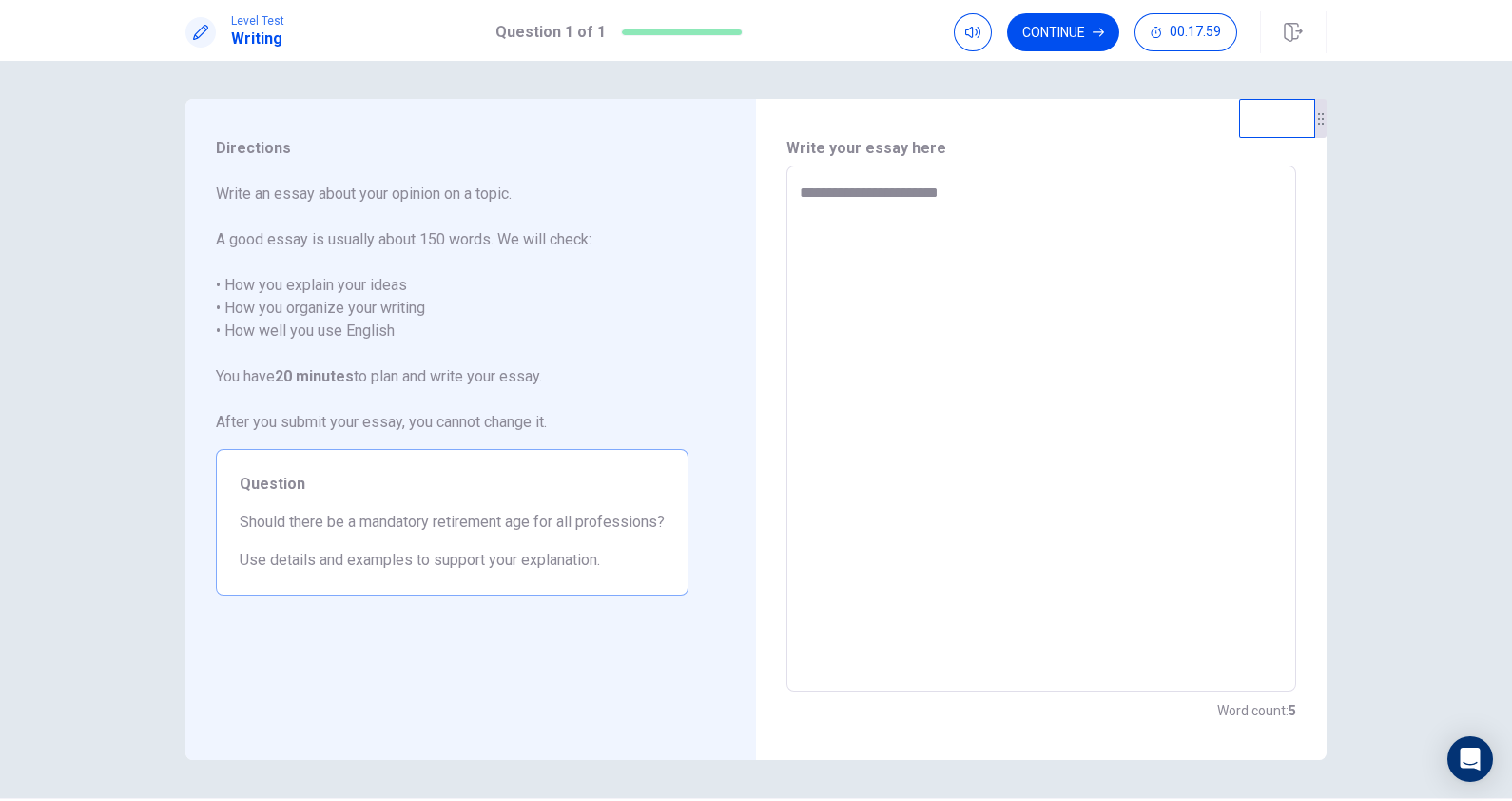 type on "*" 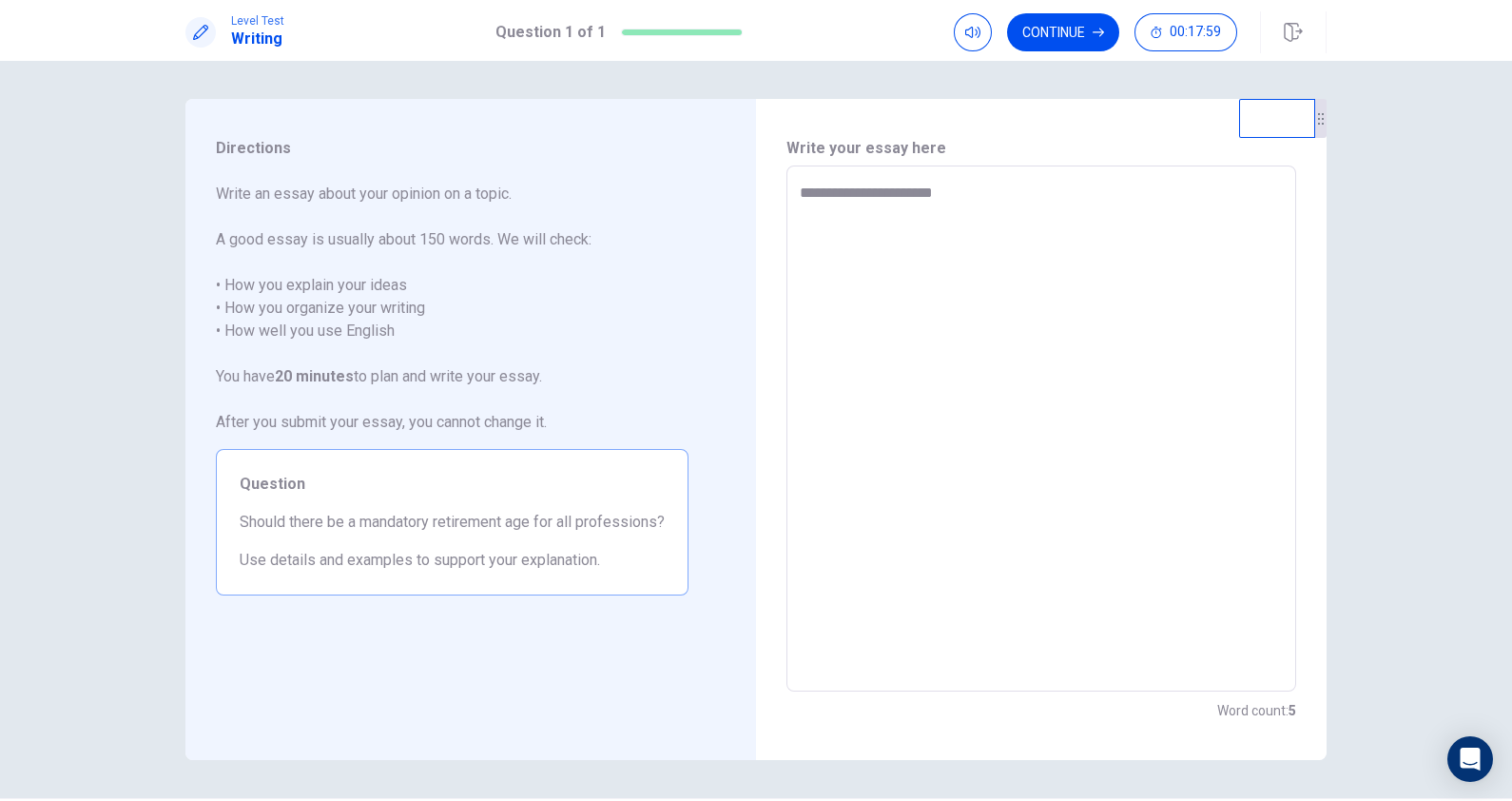 type on "*" 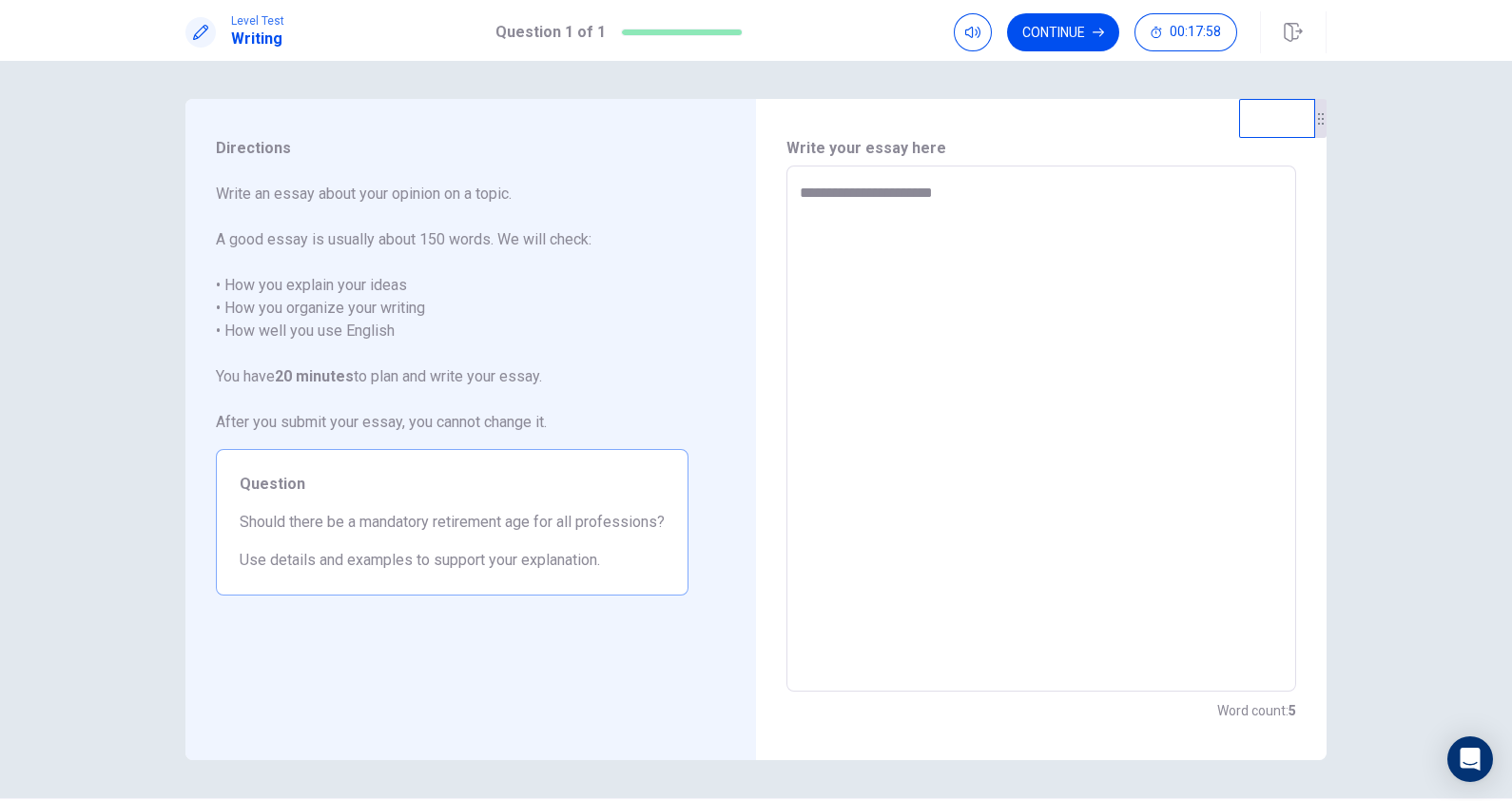 type on "**********" 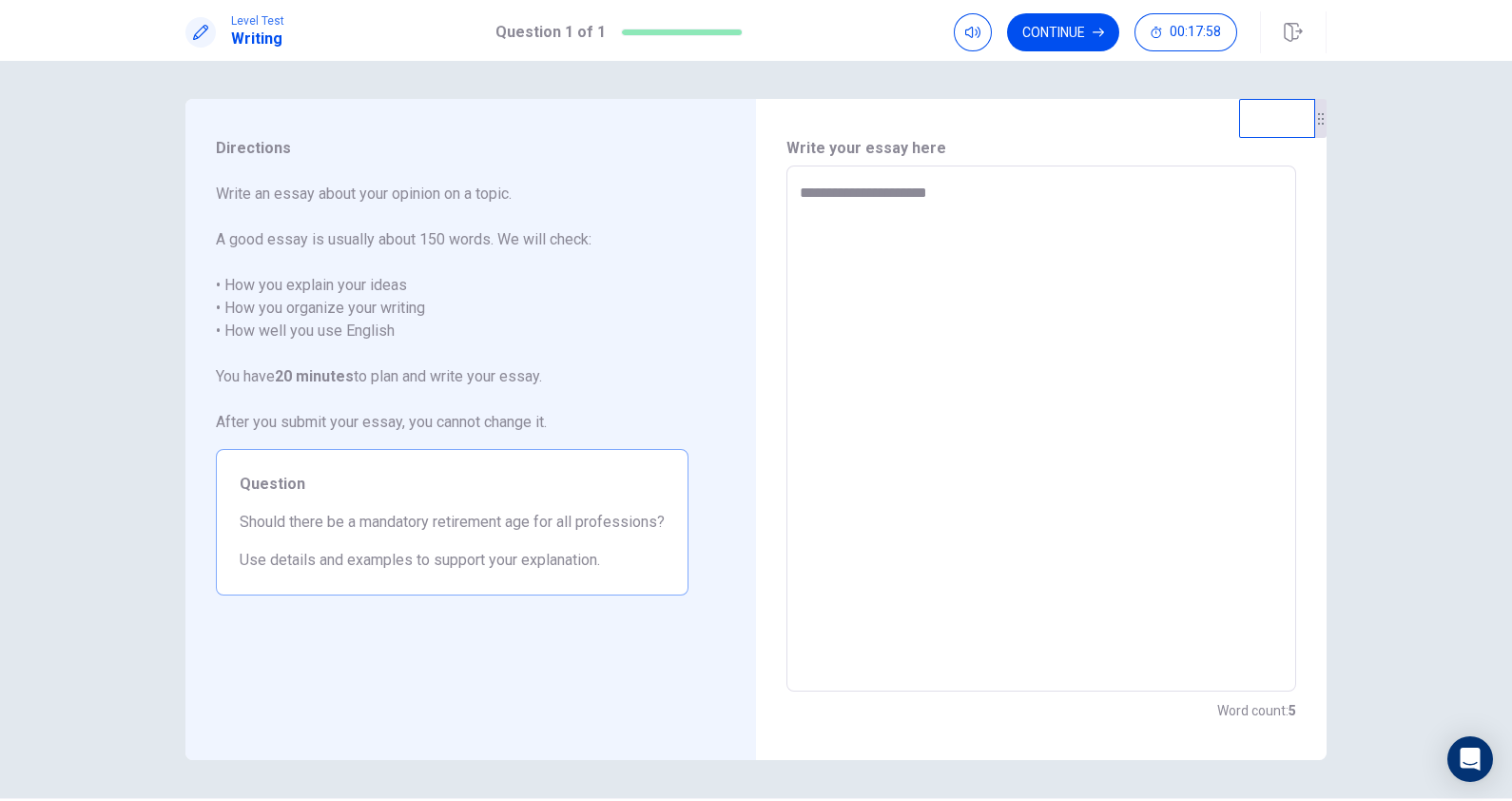 type on "*" 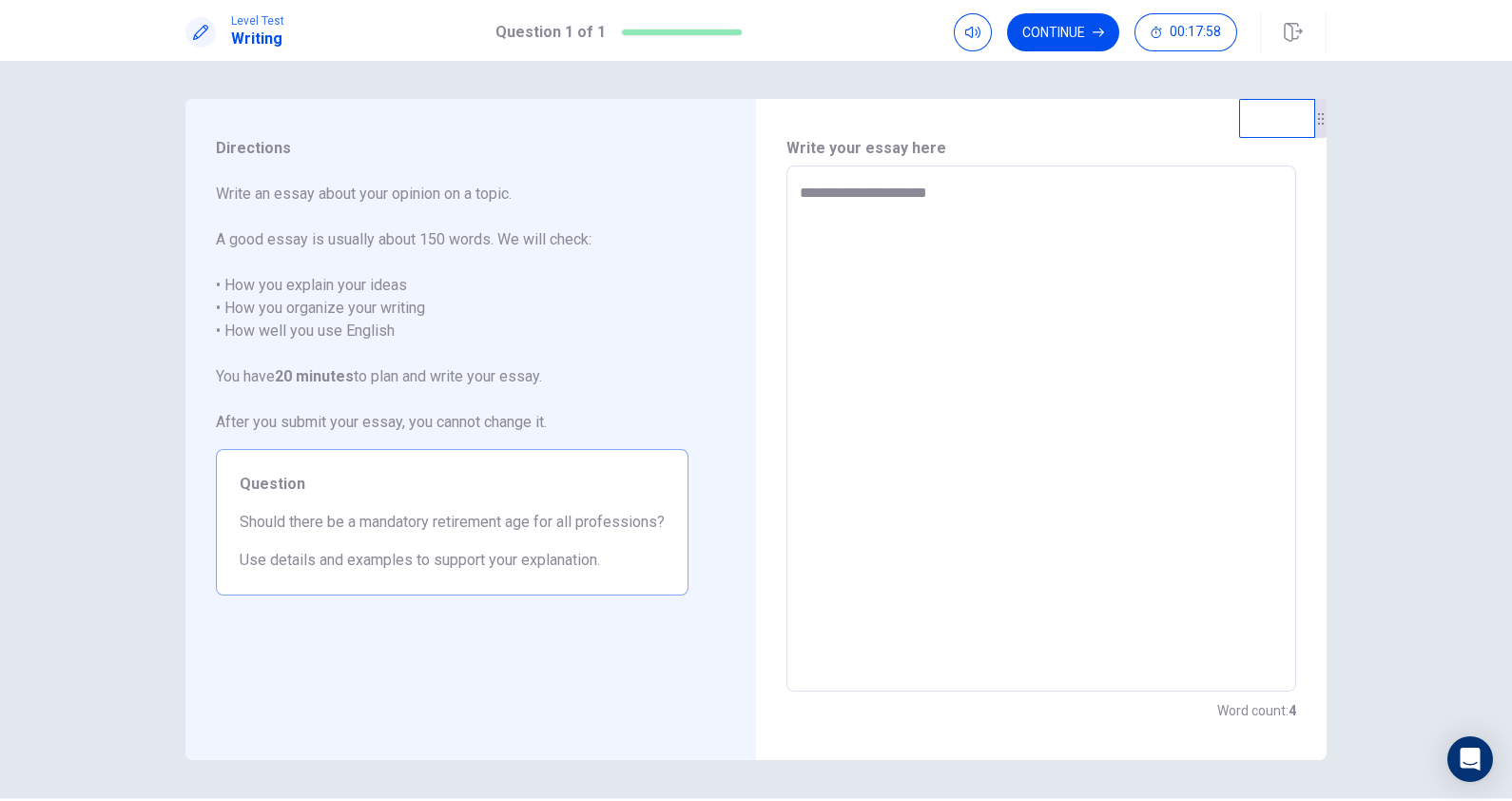 type on "**********" 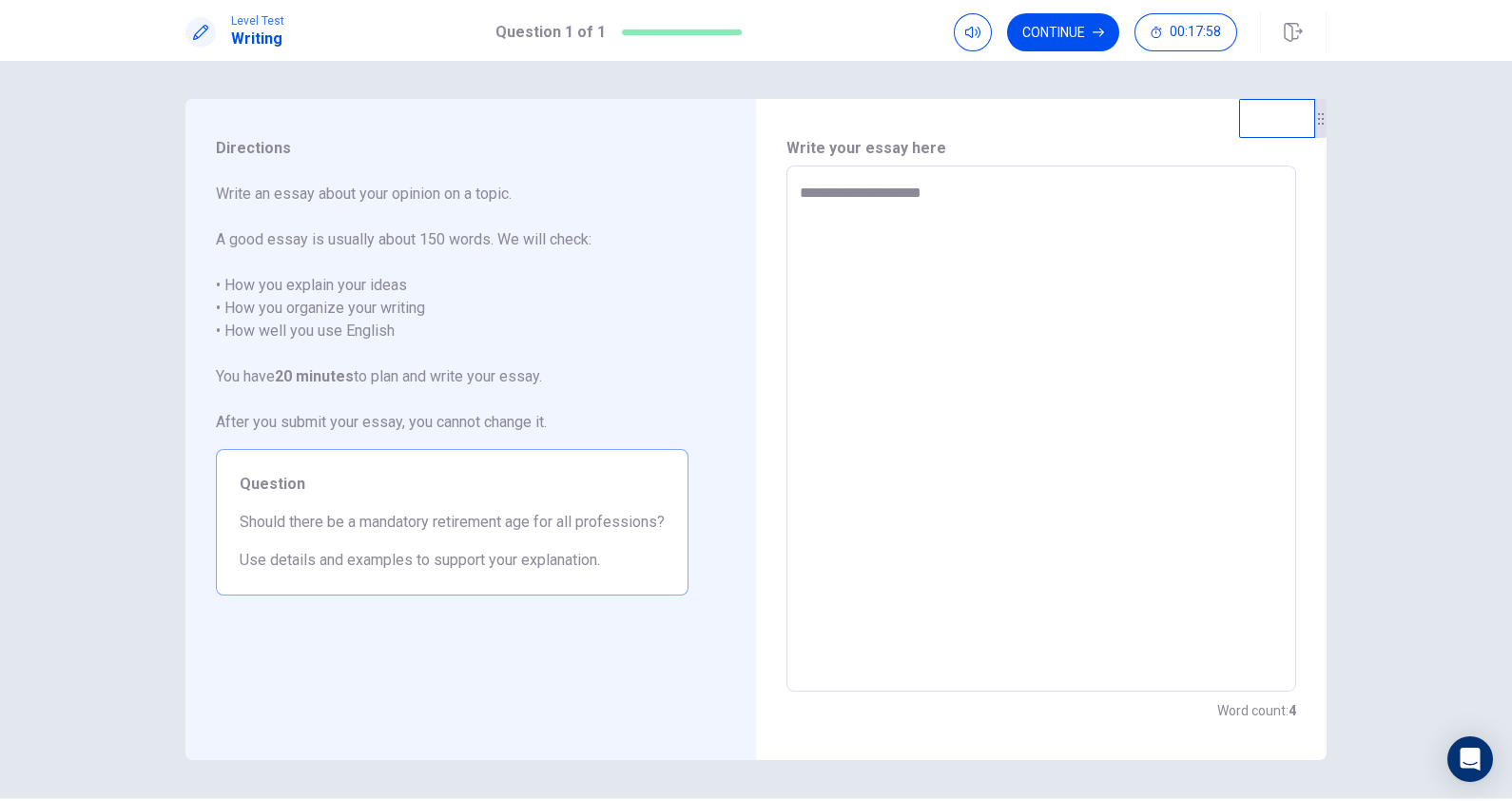 type on "*" 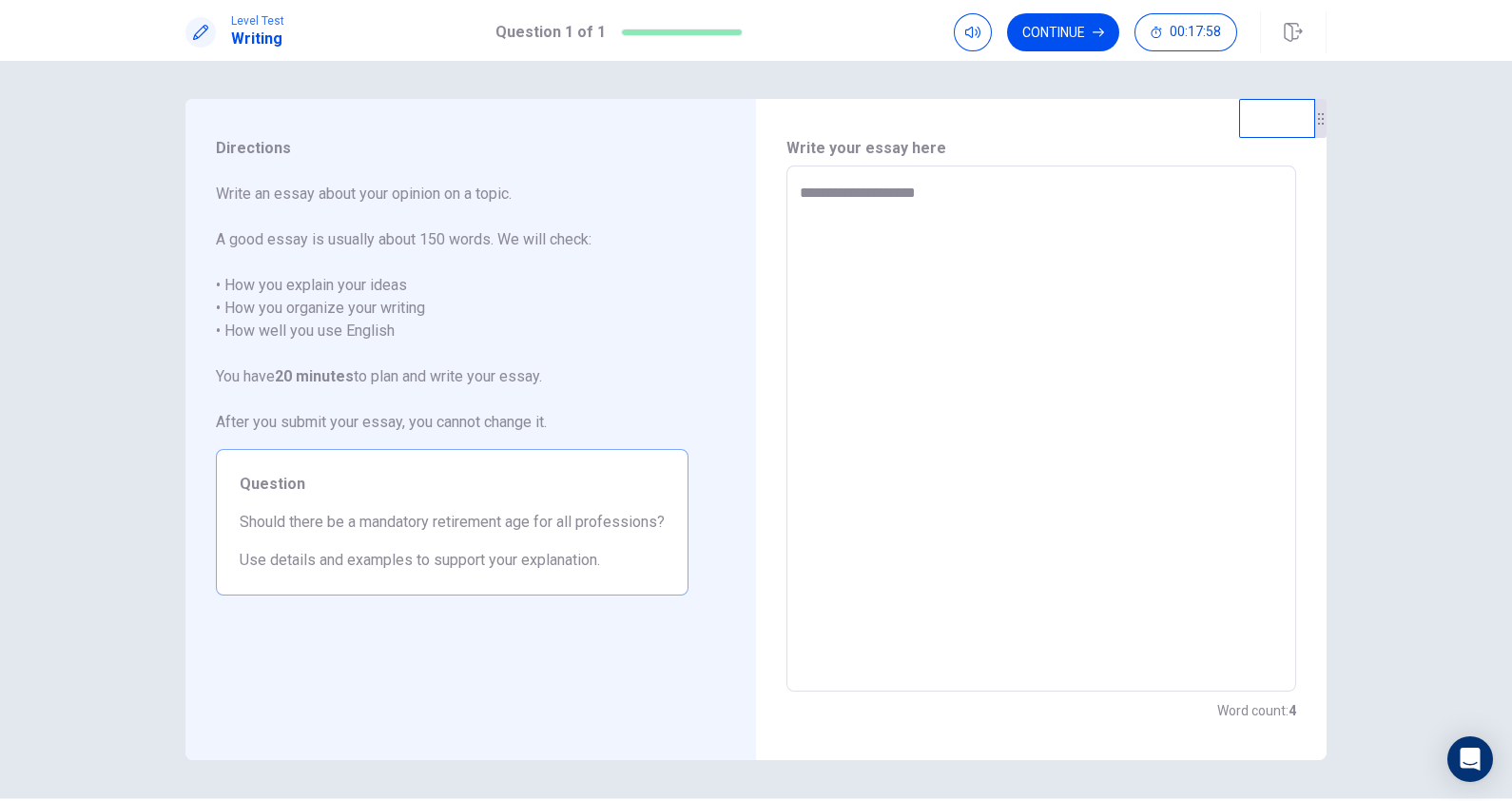 type on "*" 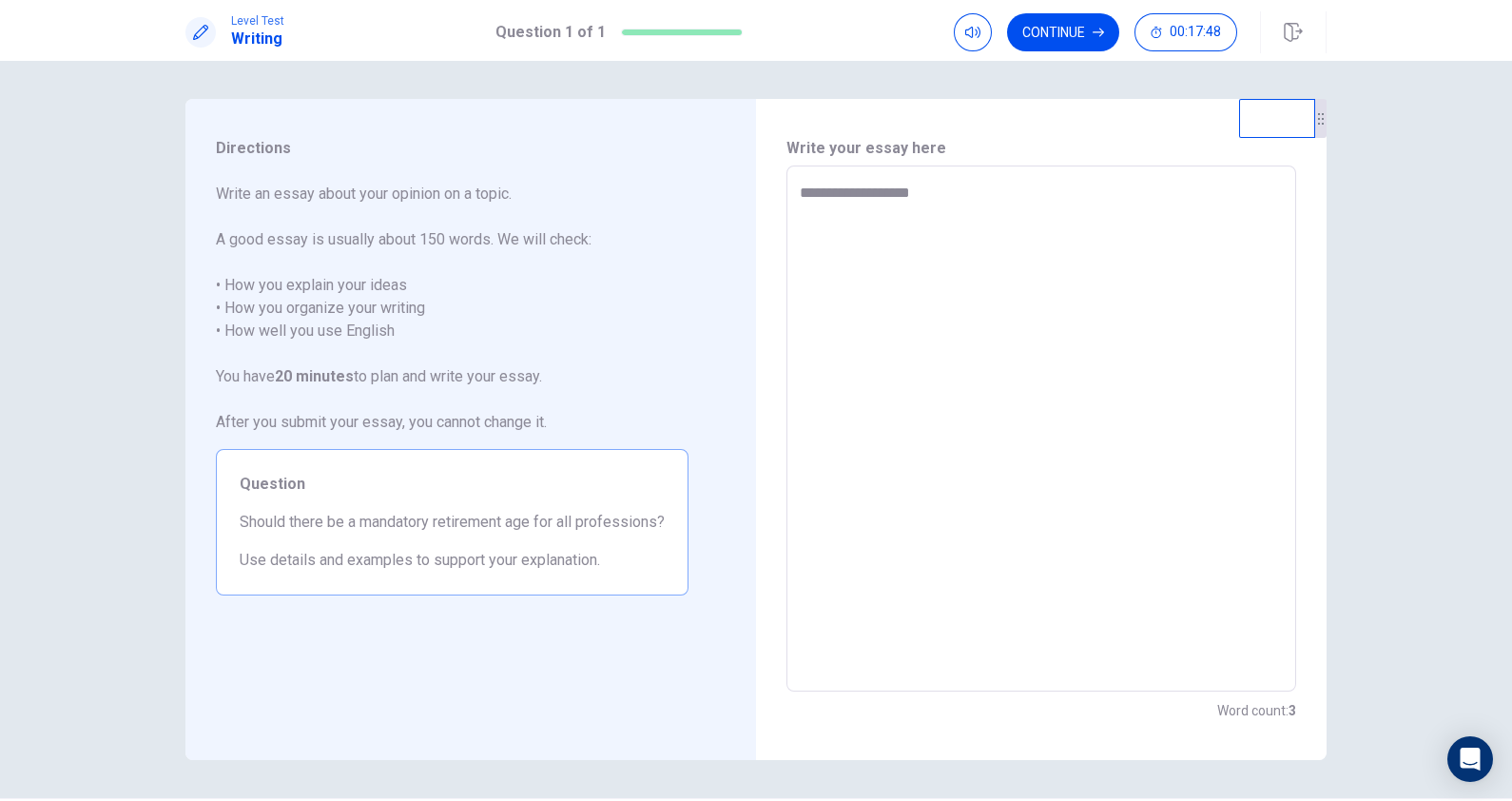type on "*" 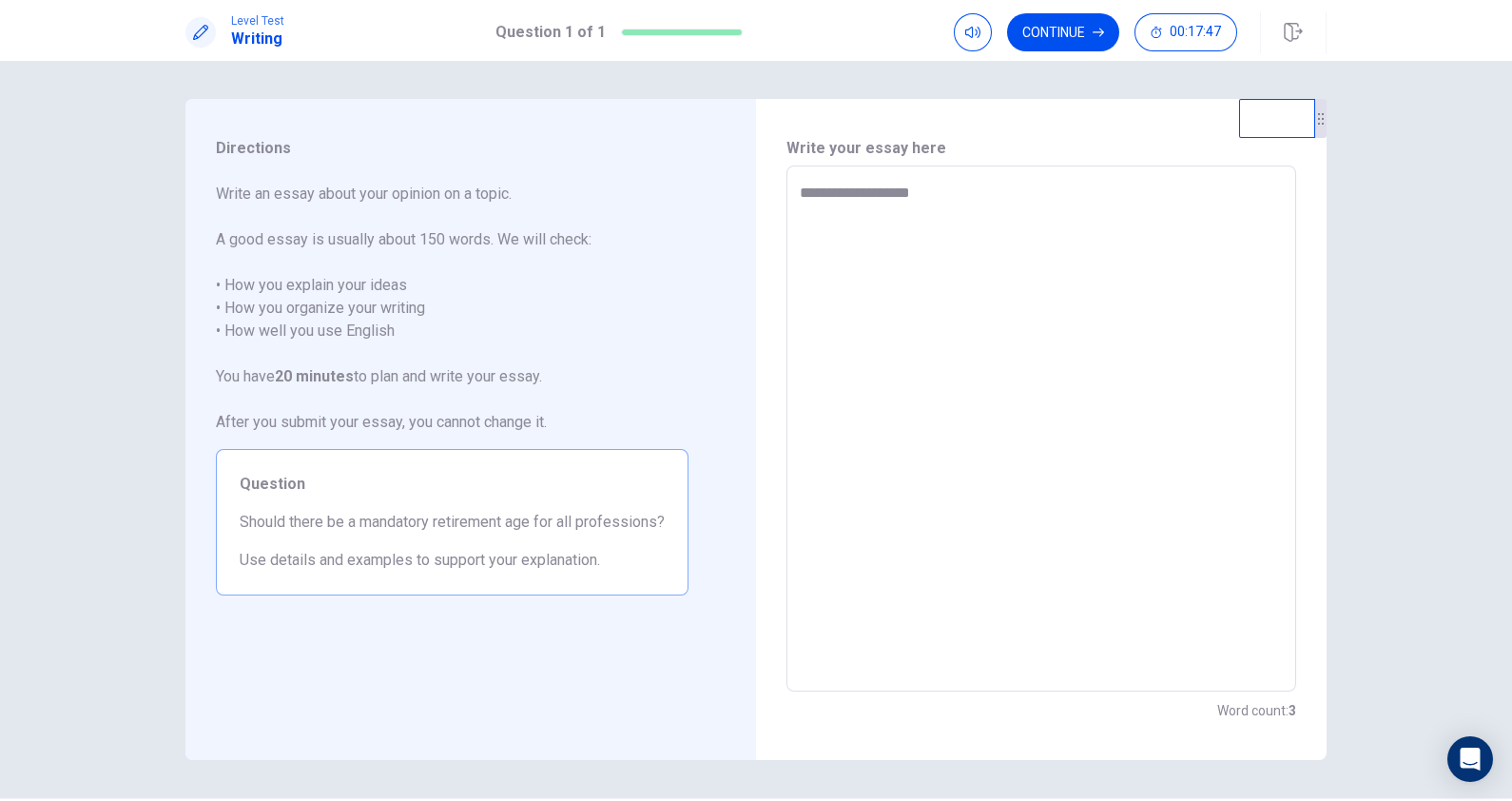 type on "**********" 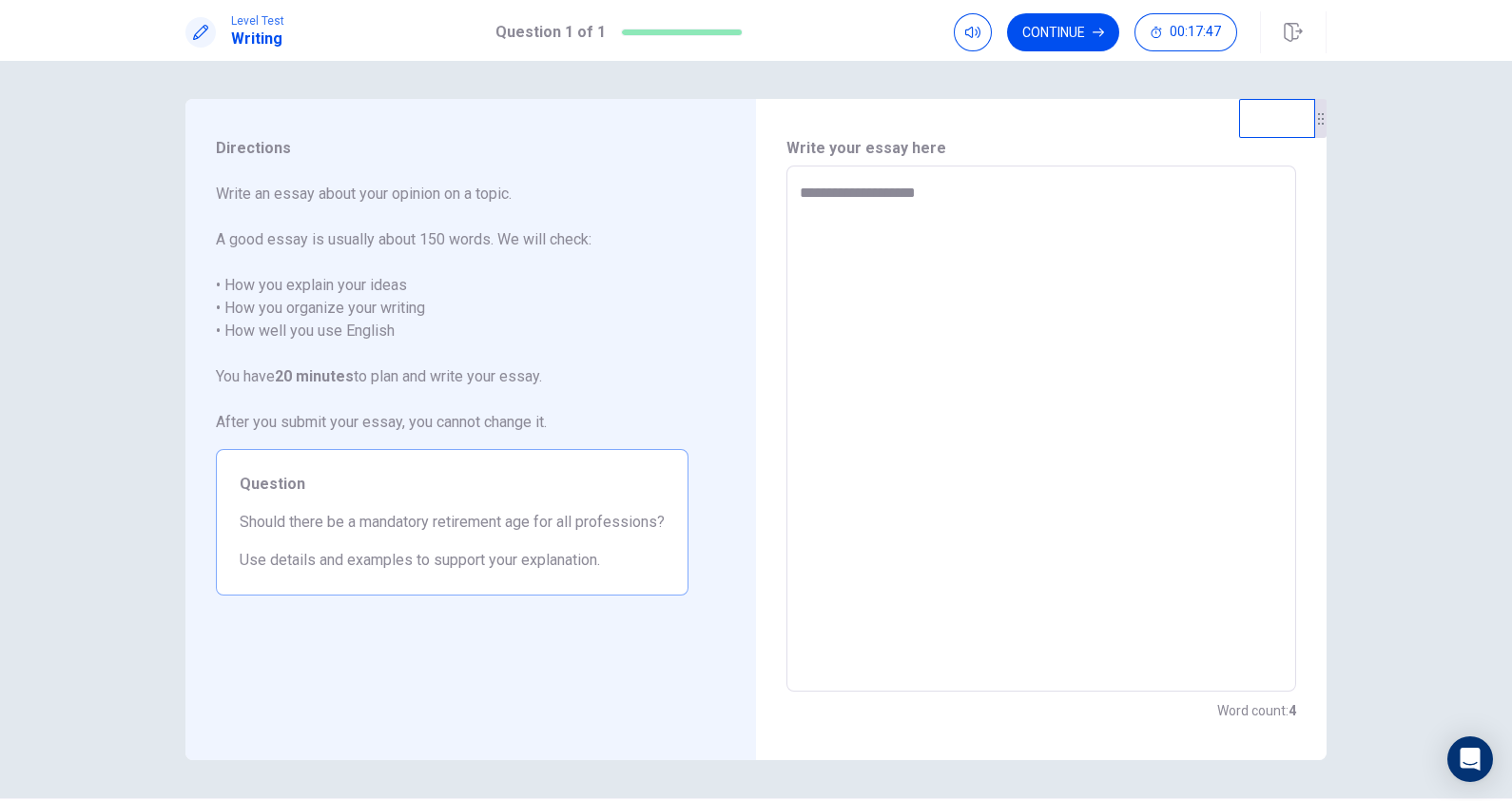 type on "*" 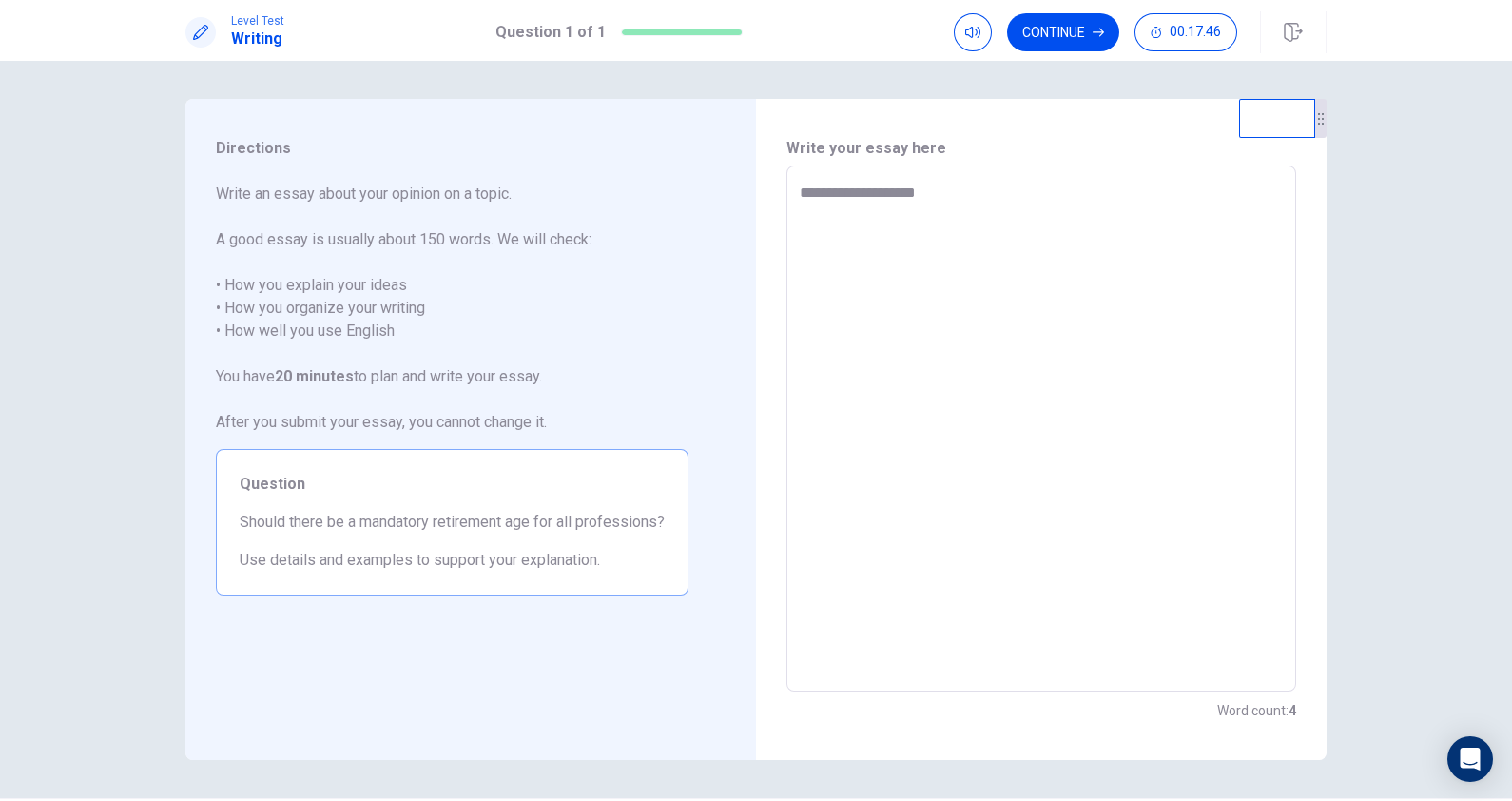 type on "**********" 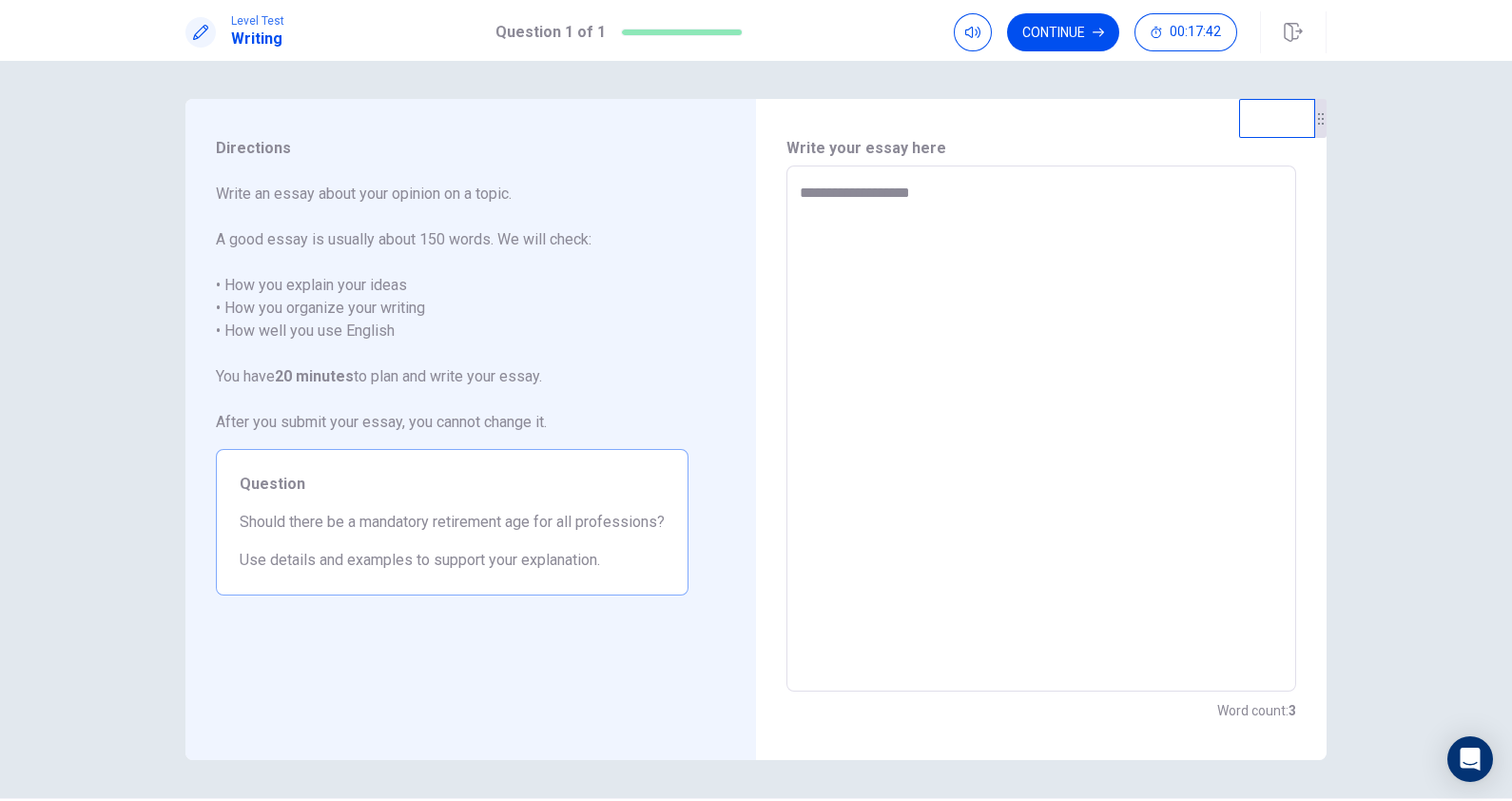 type on "*" 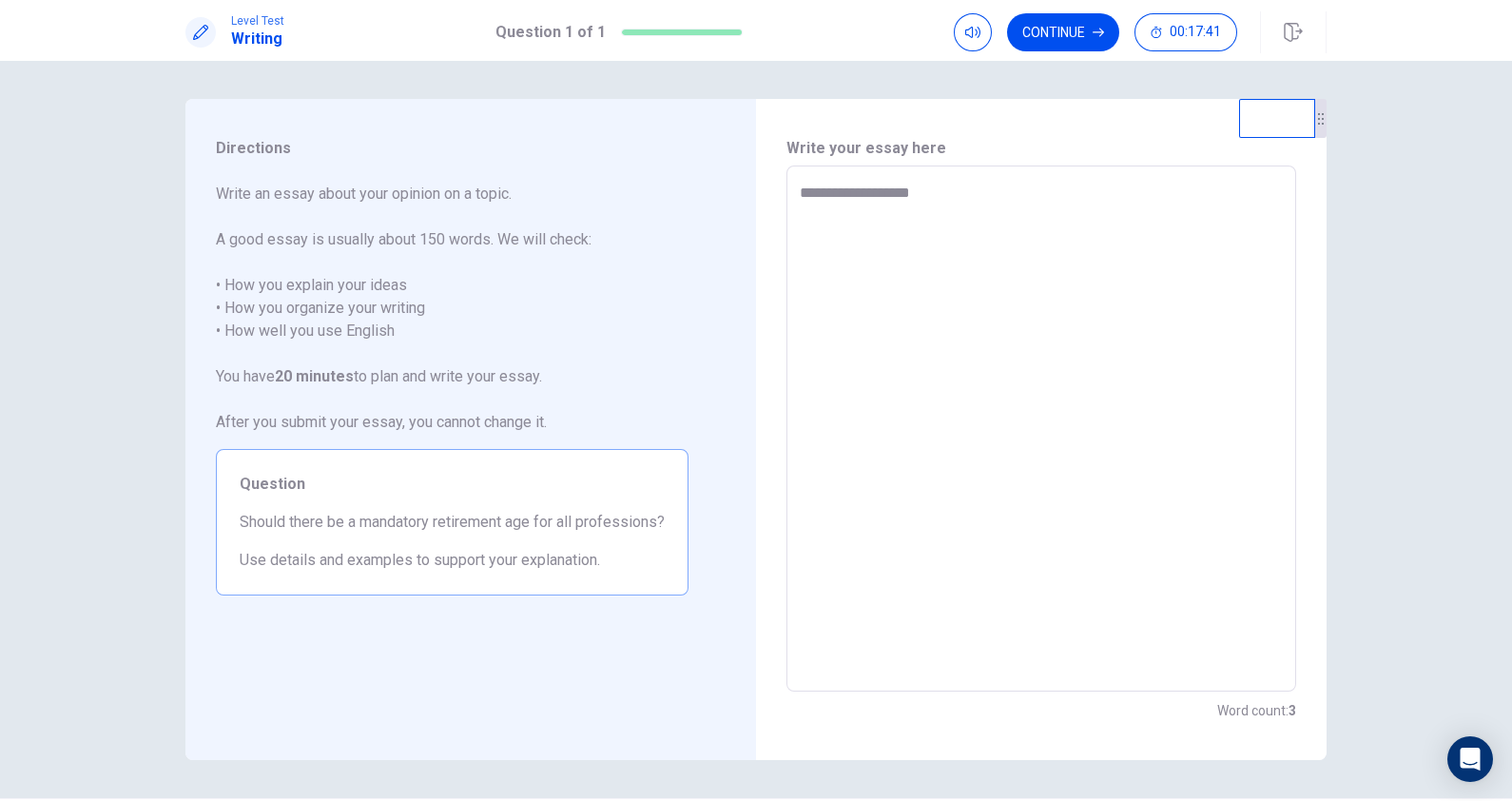 type on "**********" 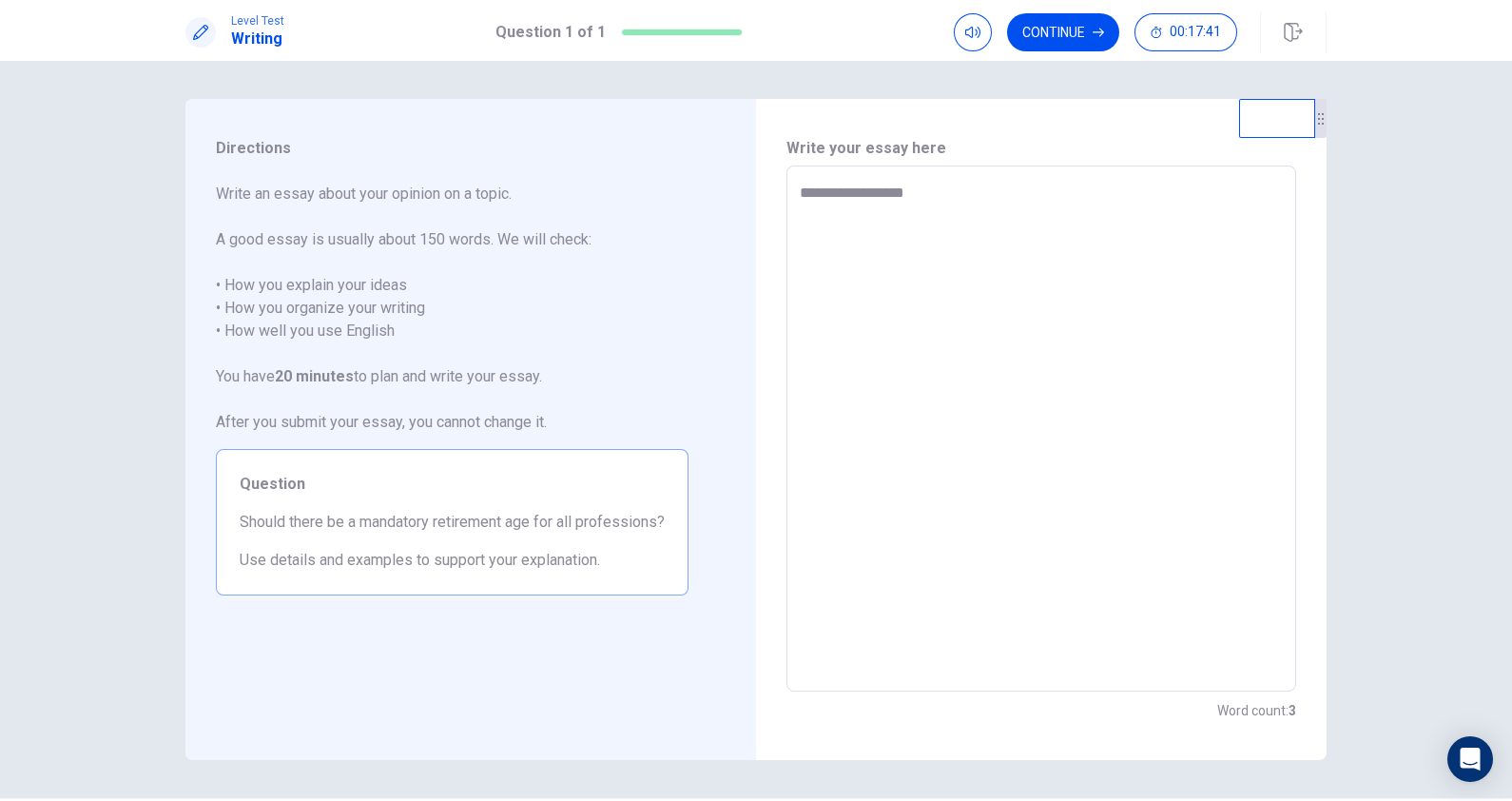 type on "*" 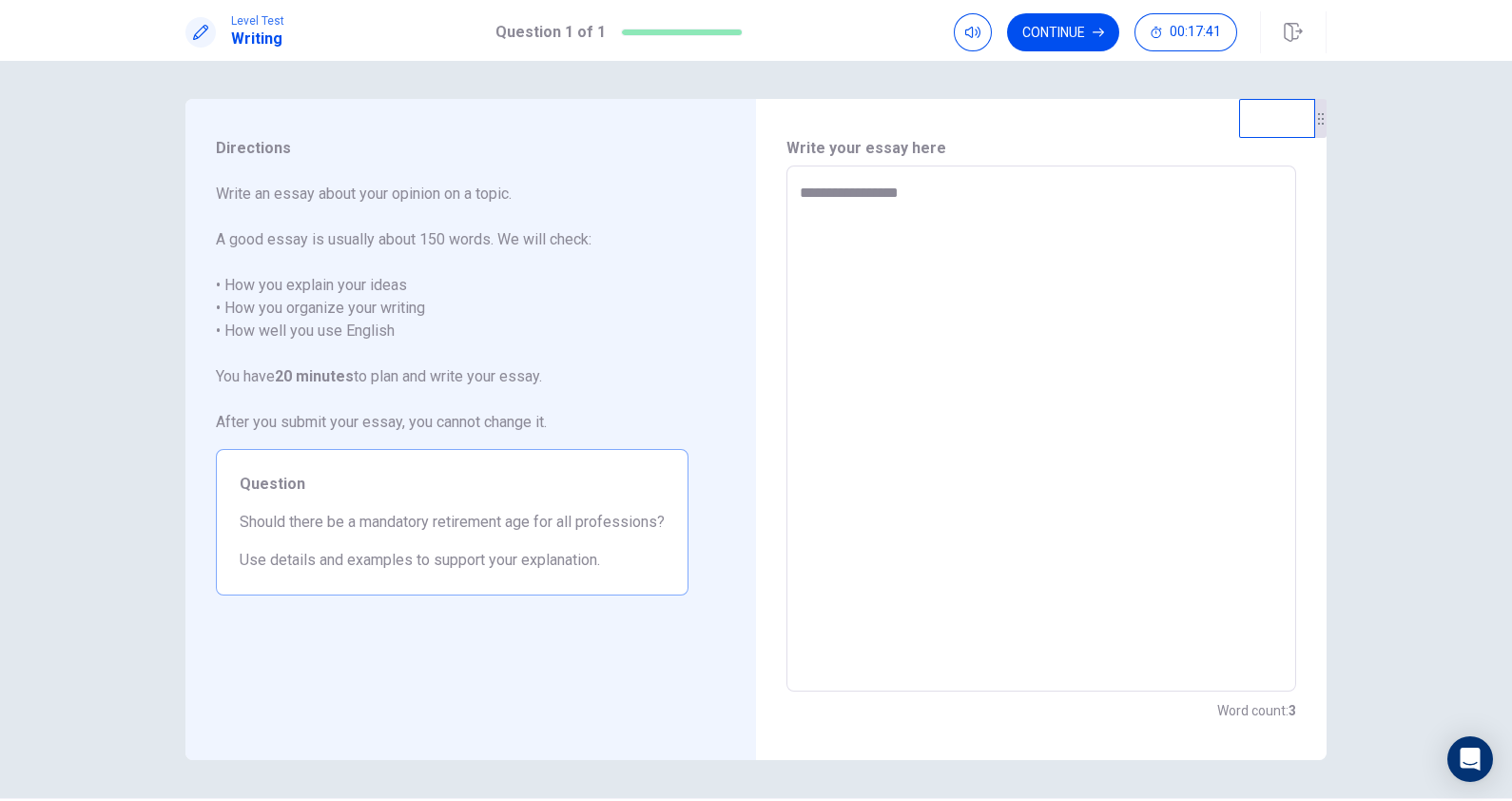 type on "*" 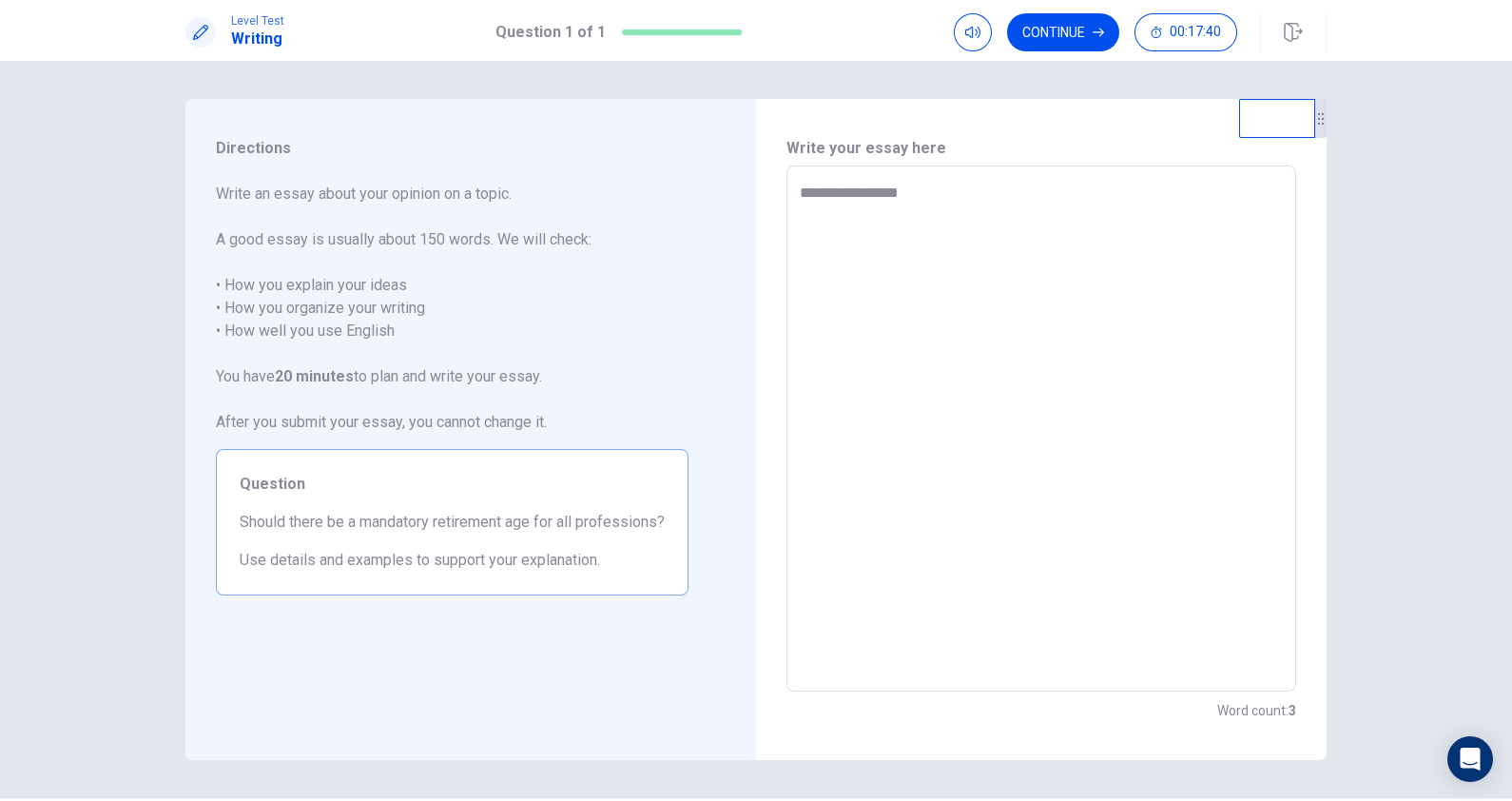 type on "**********" 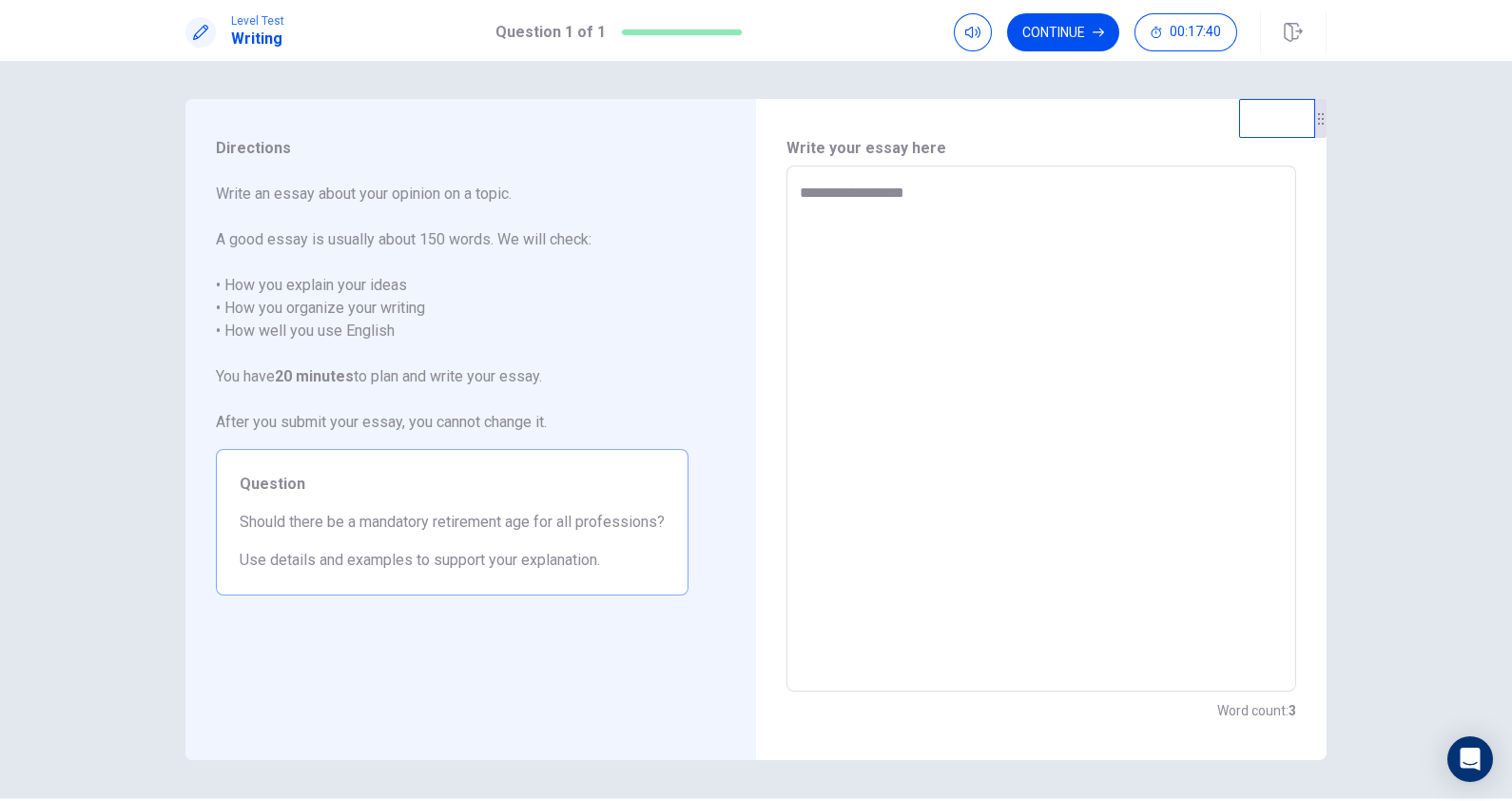 type on "*" 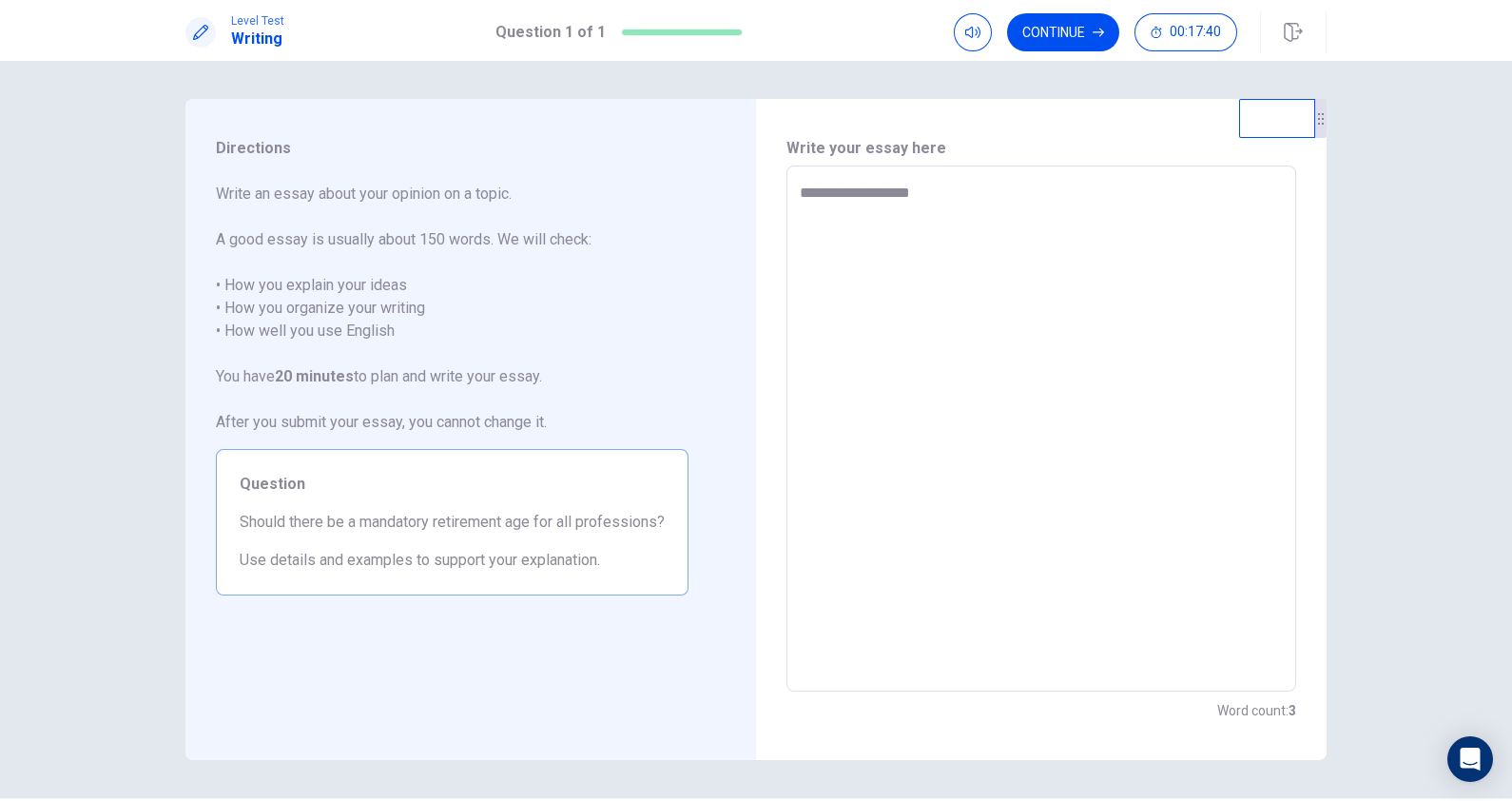 type on "*" 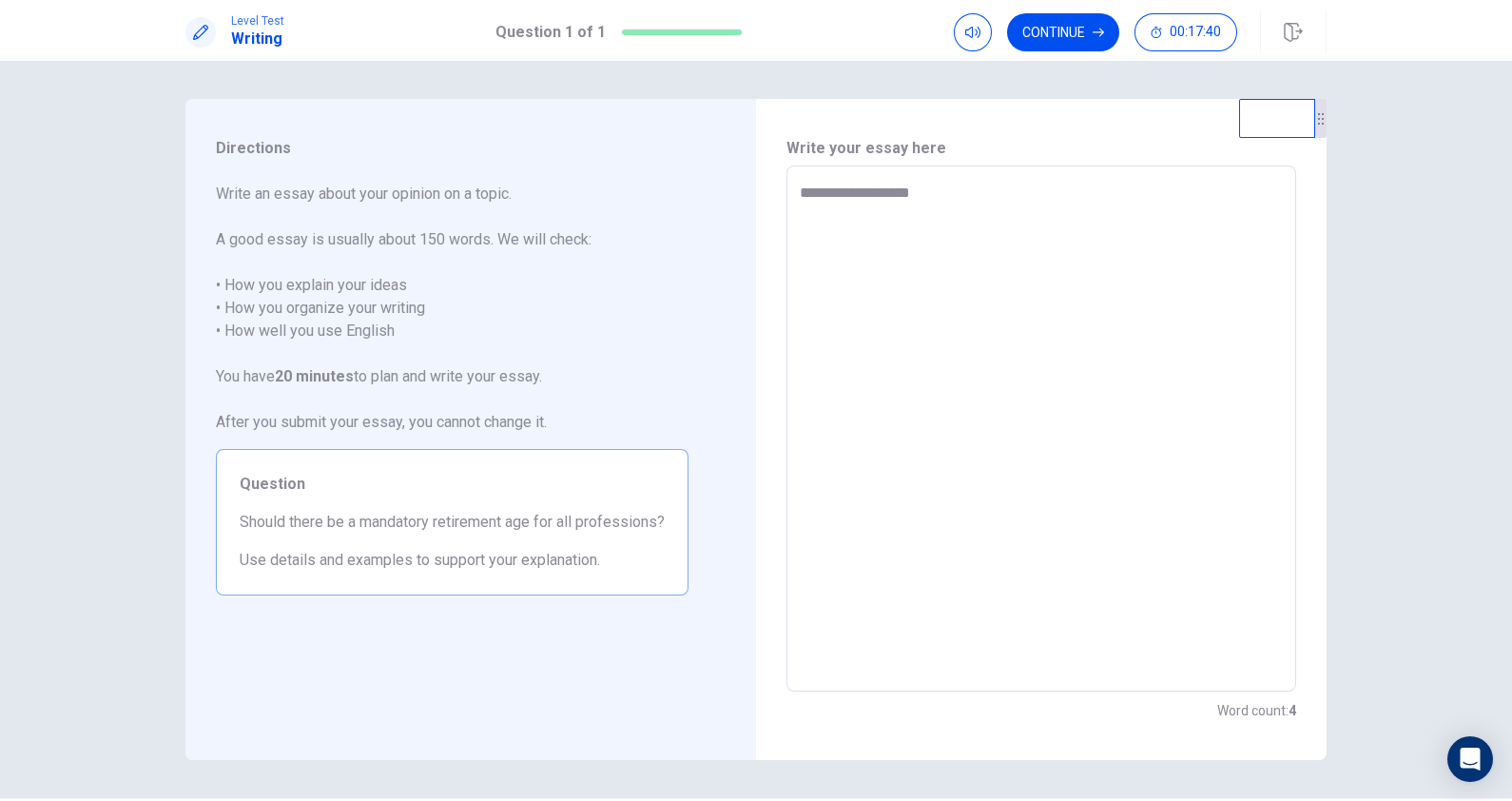 type on "**********" 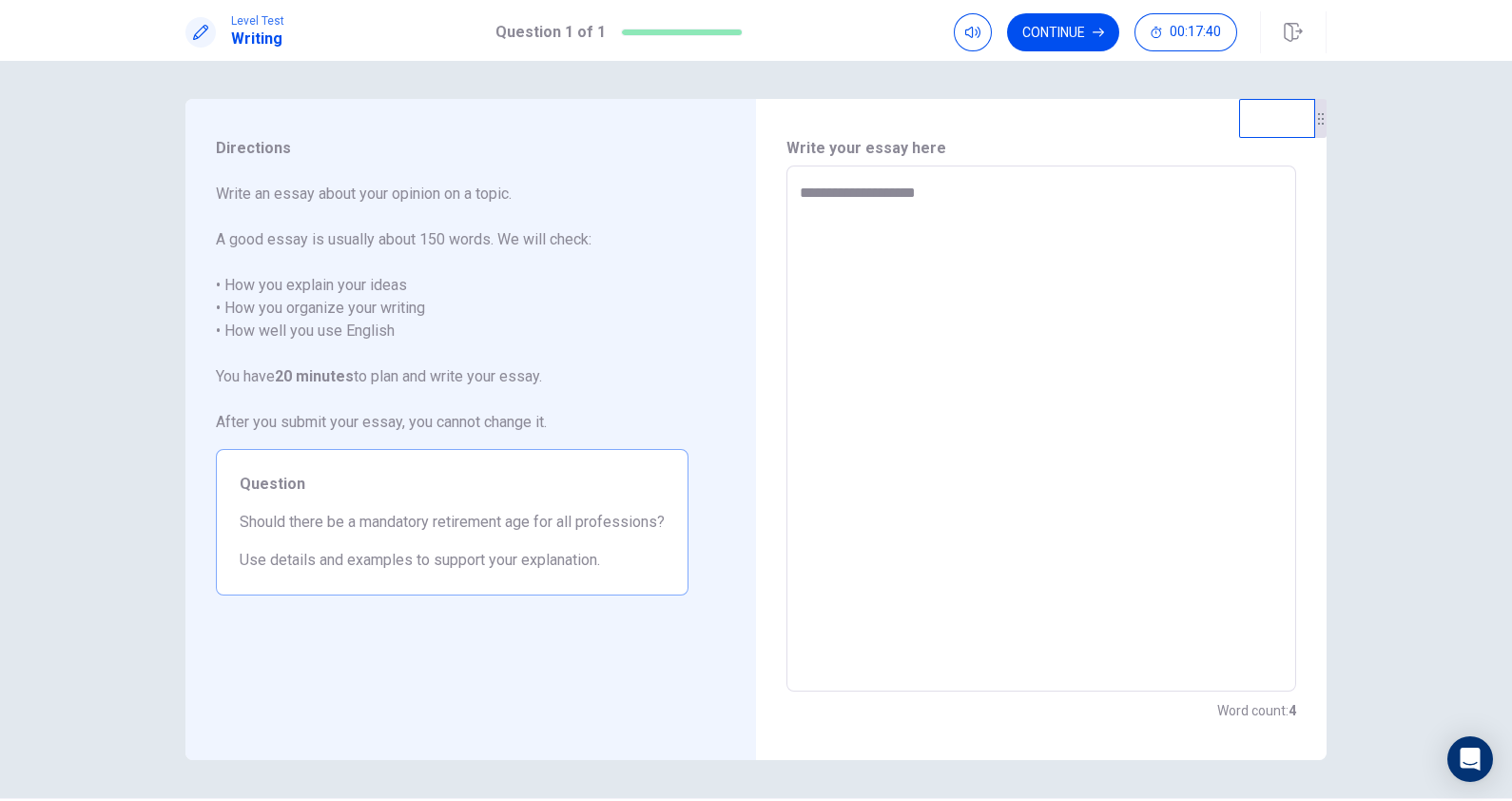 type on "*" 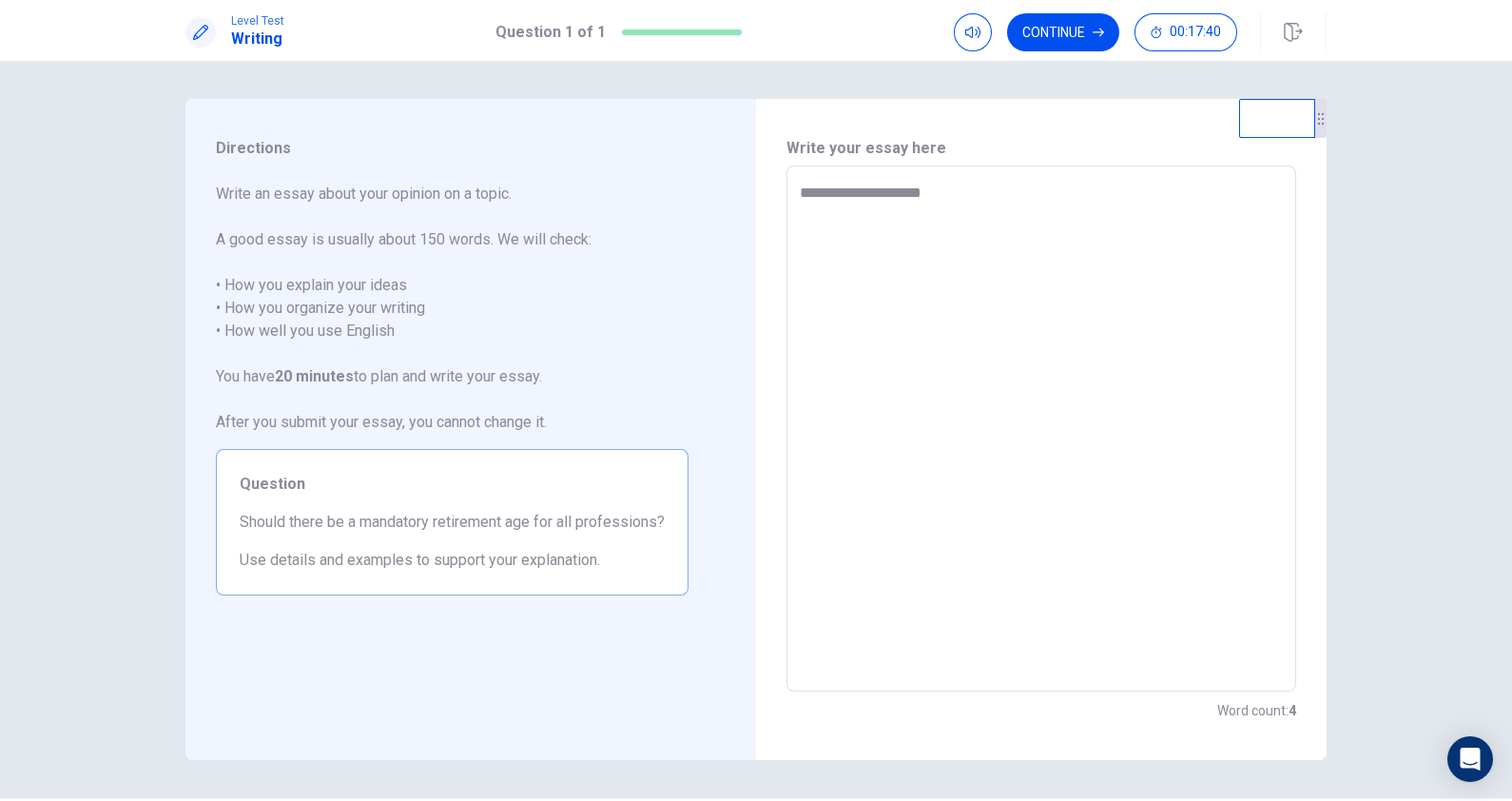 type on "*" 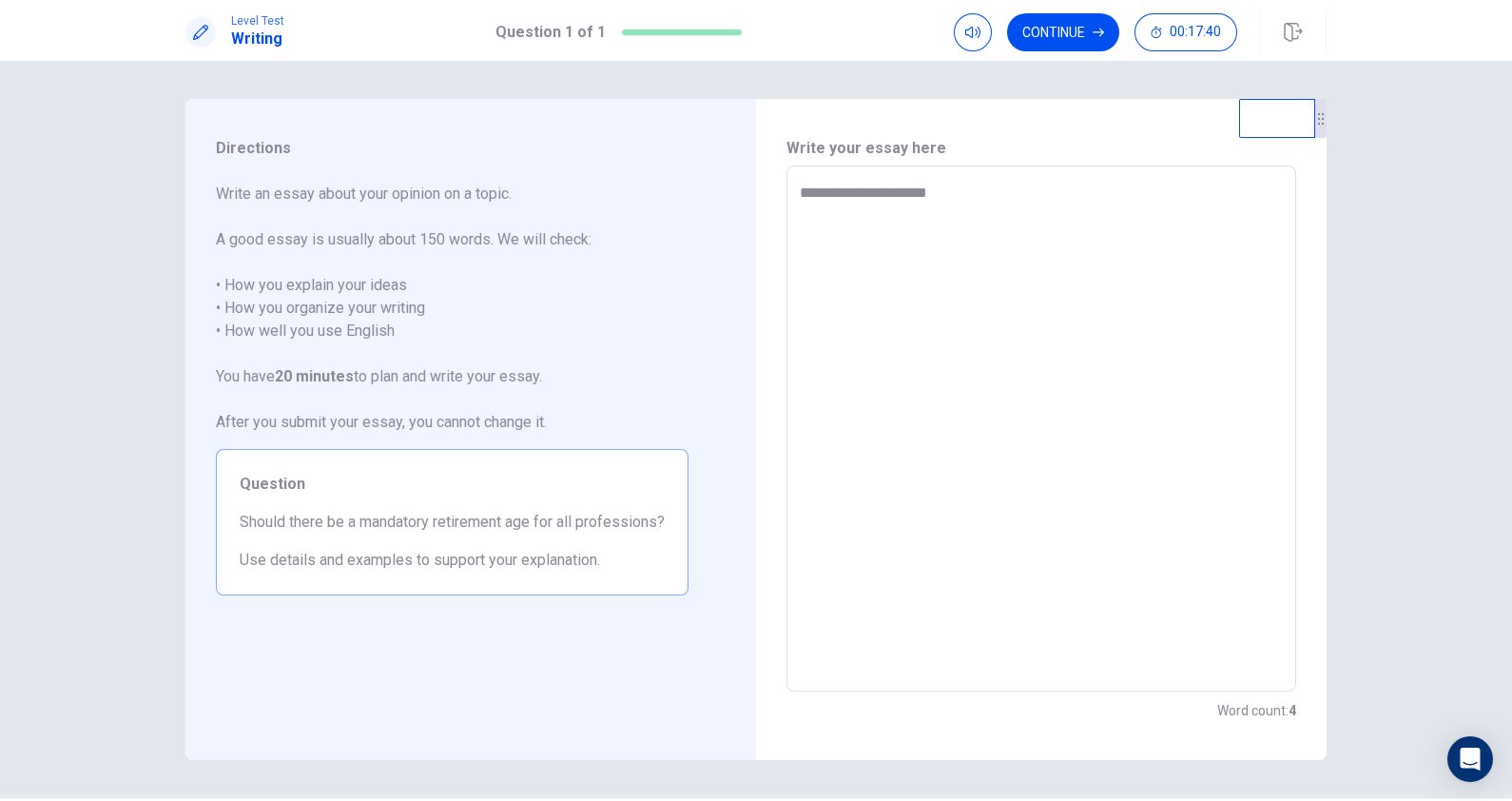 type on "*" 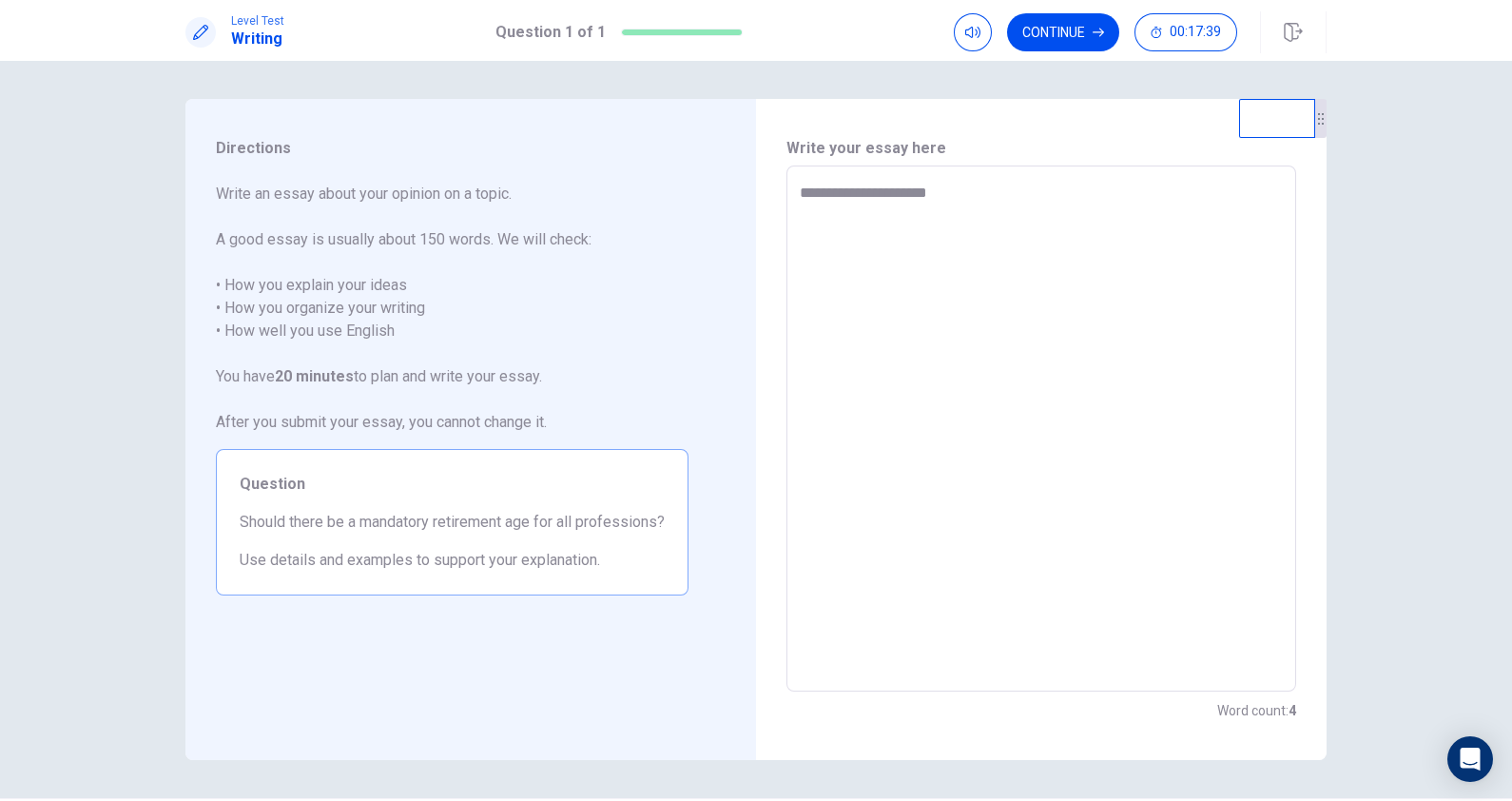 type on "**********" 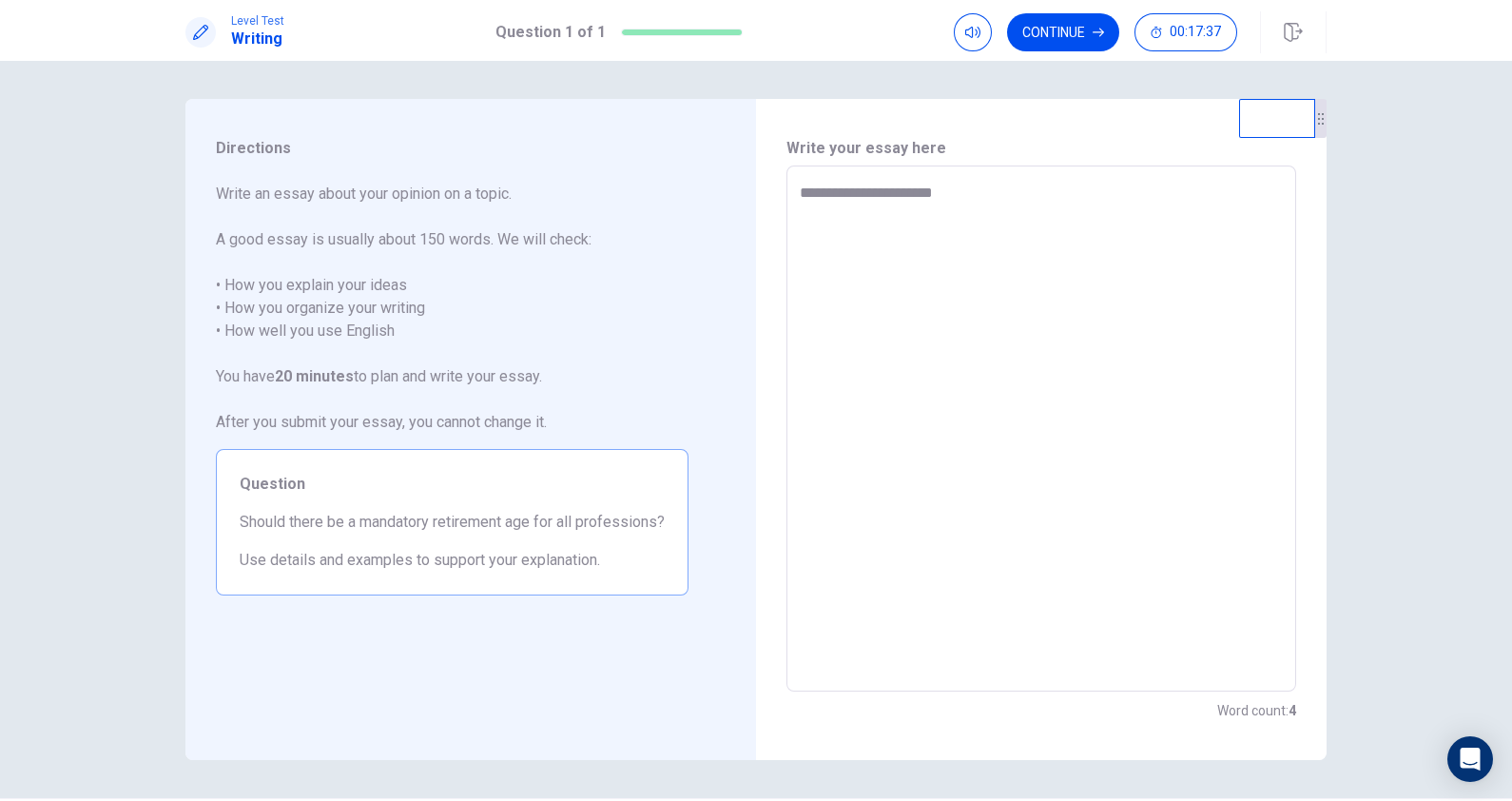 type on "*" 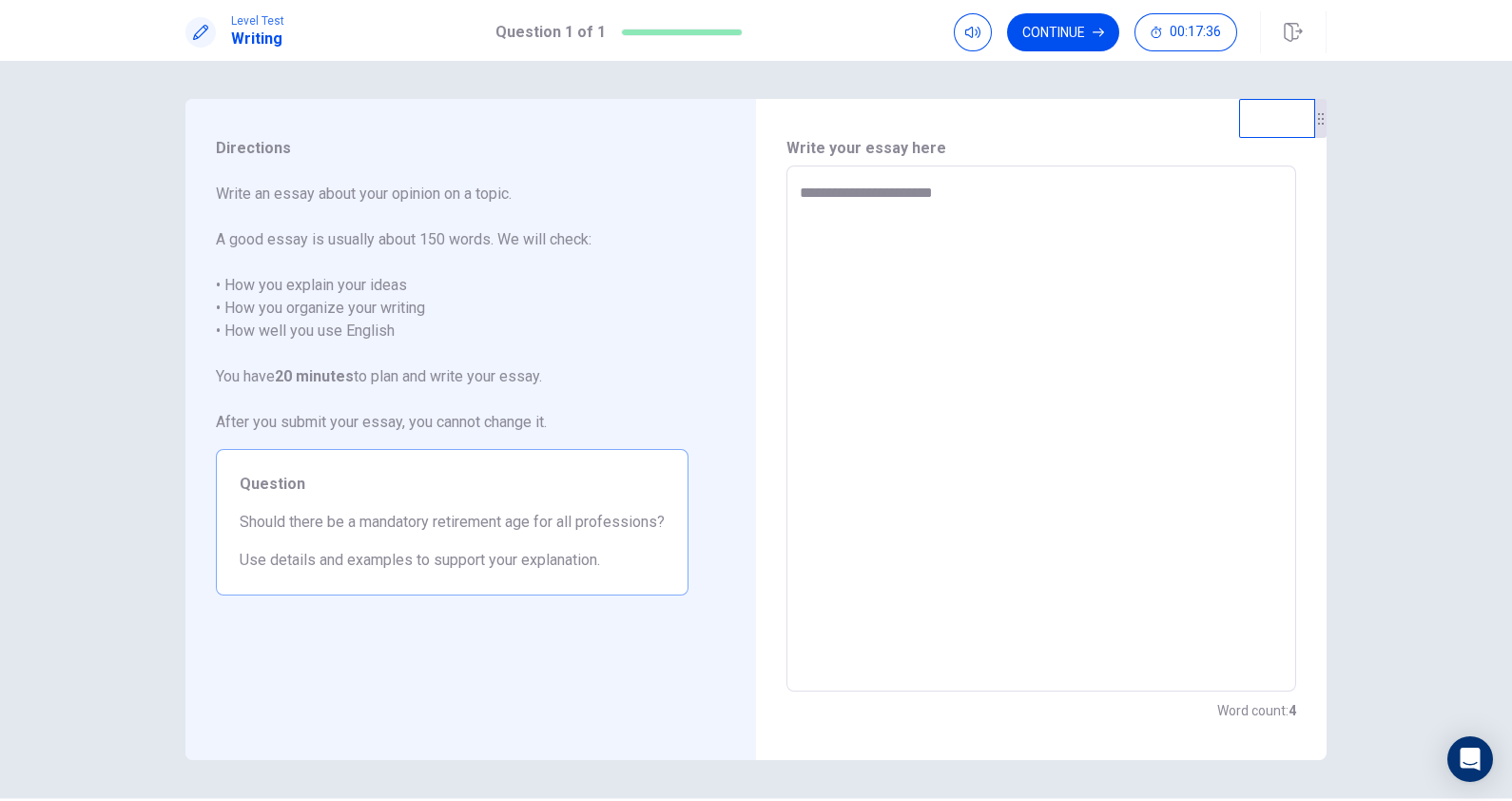 type on "**********" 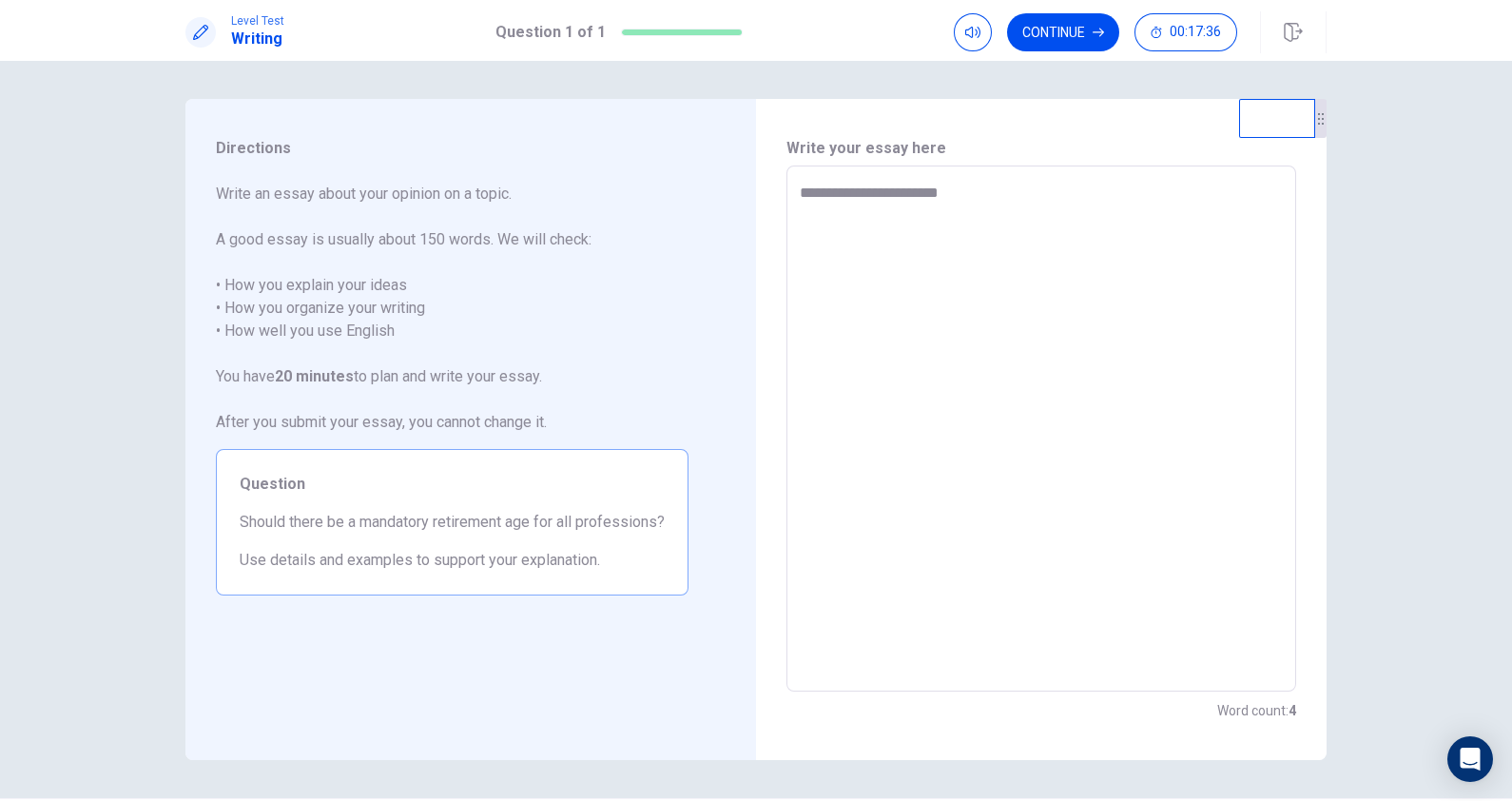 type on "*" 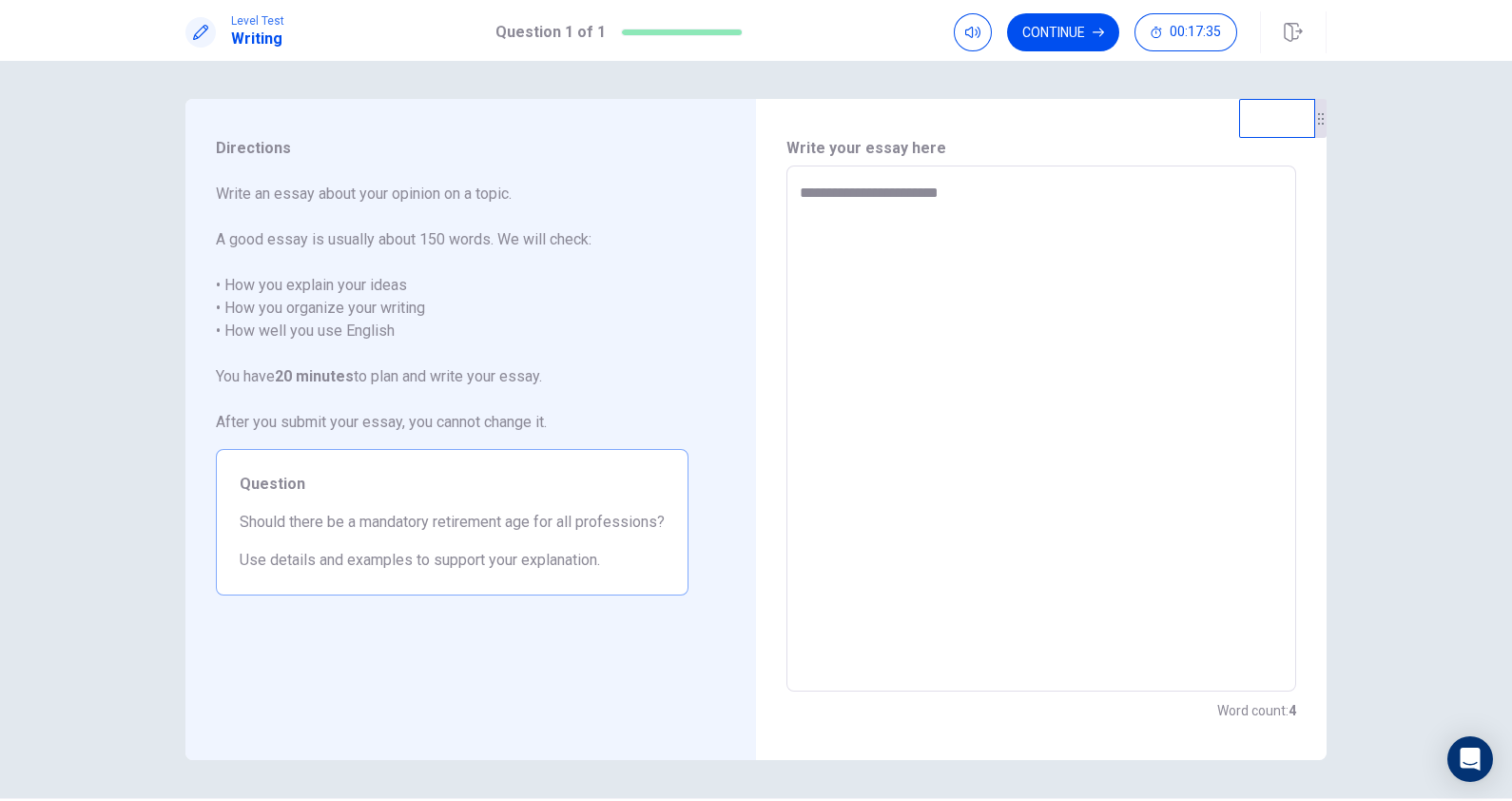 type on "**********" 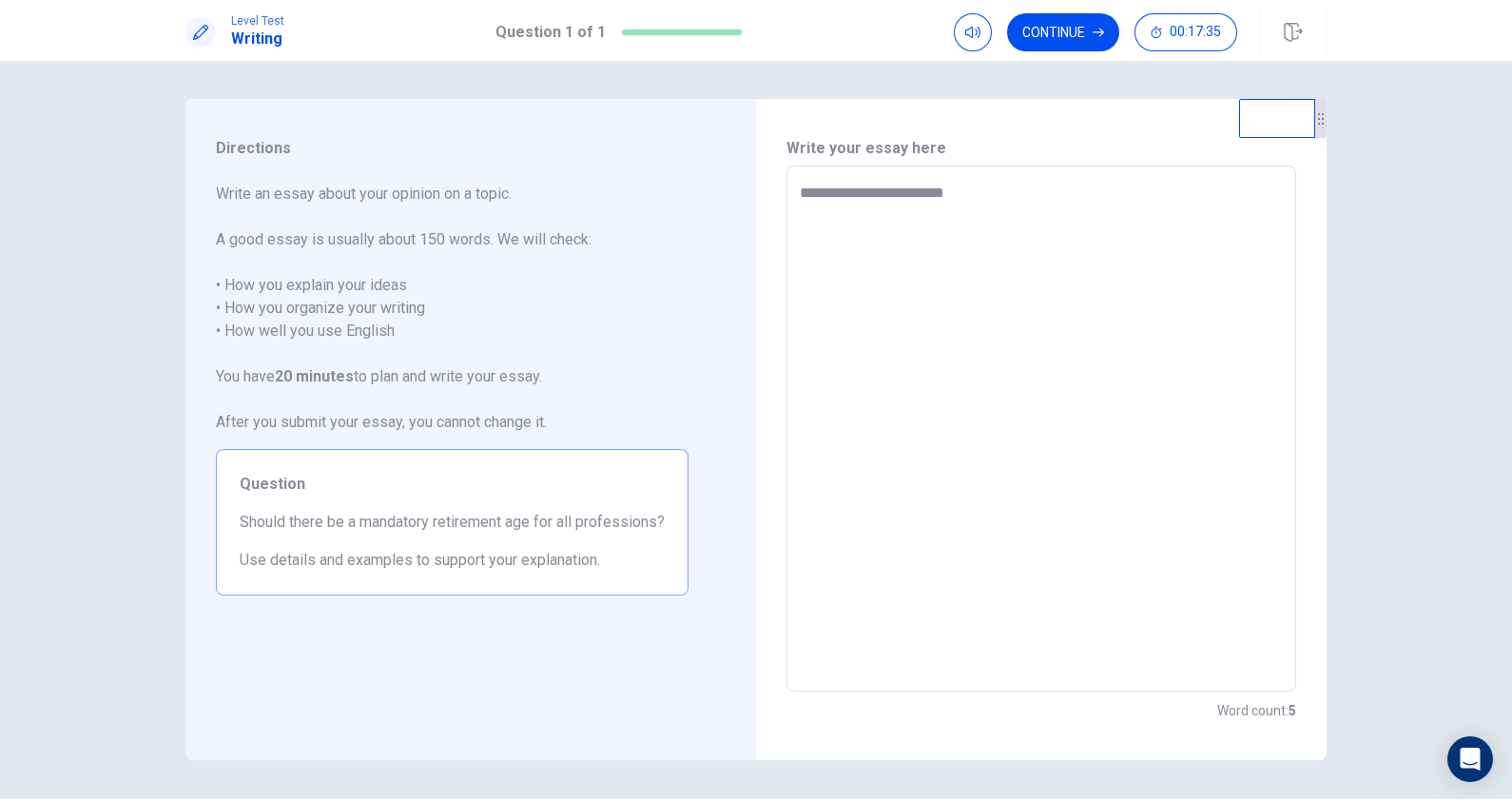 type on "*" 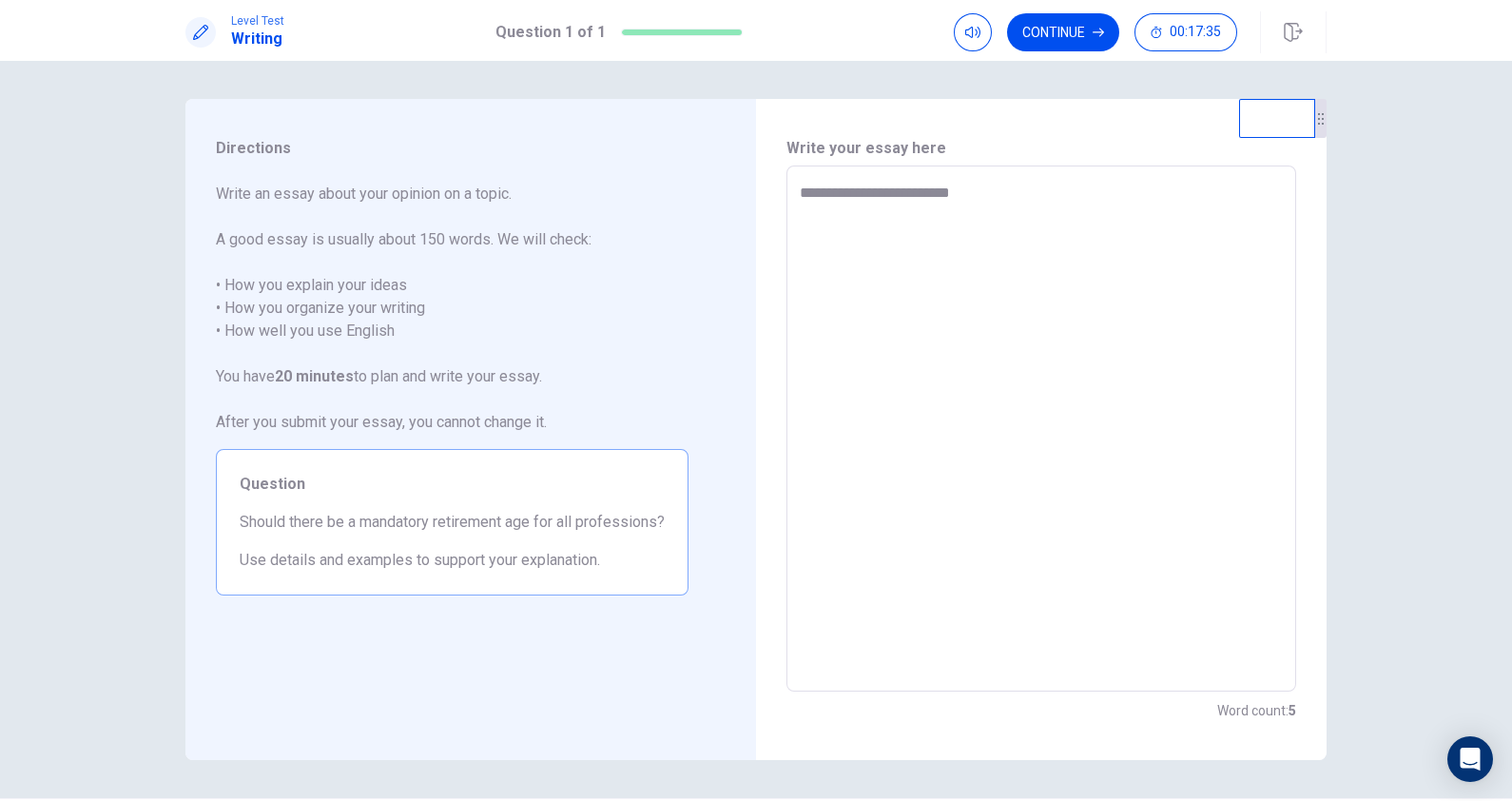 type on "*" 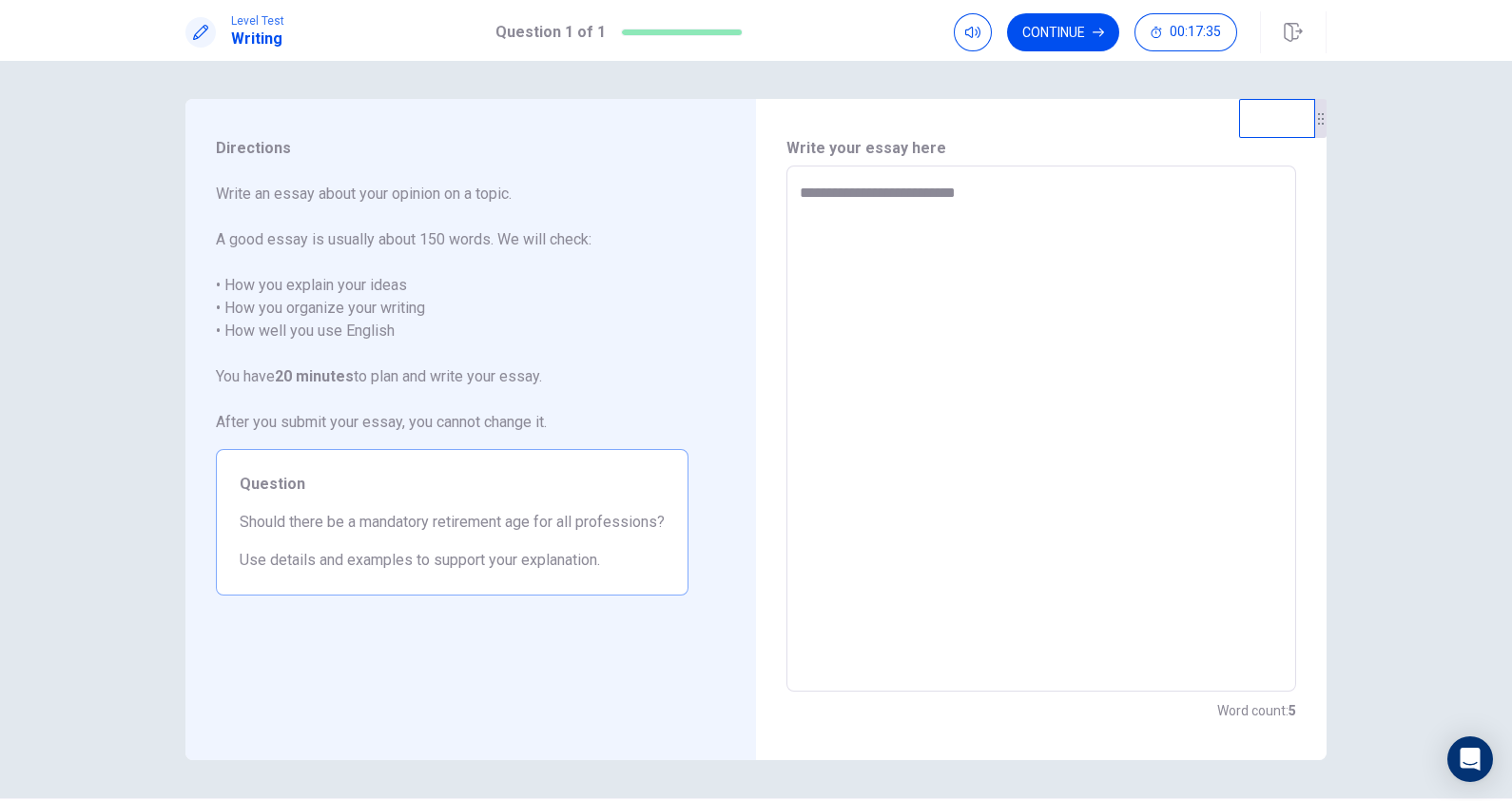 type on "*" 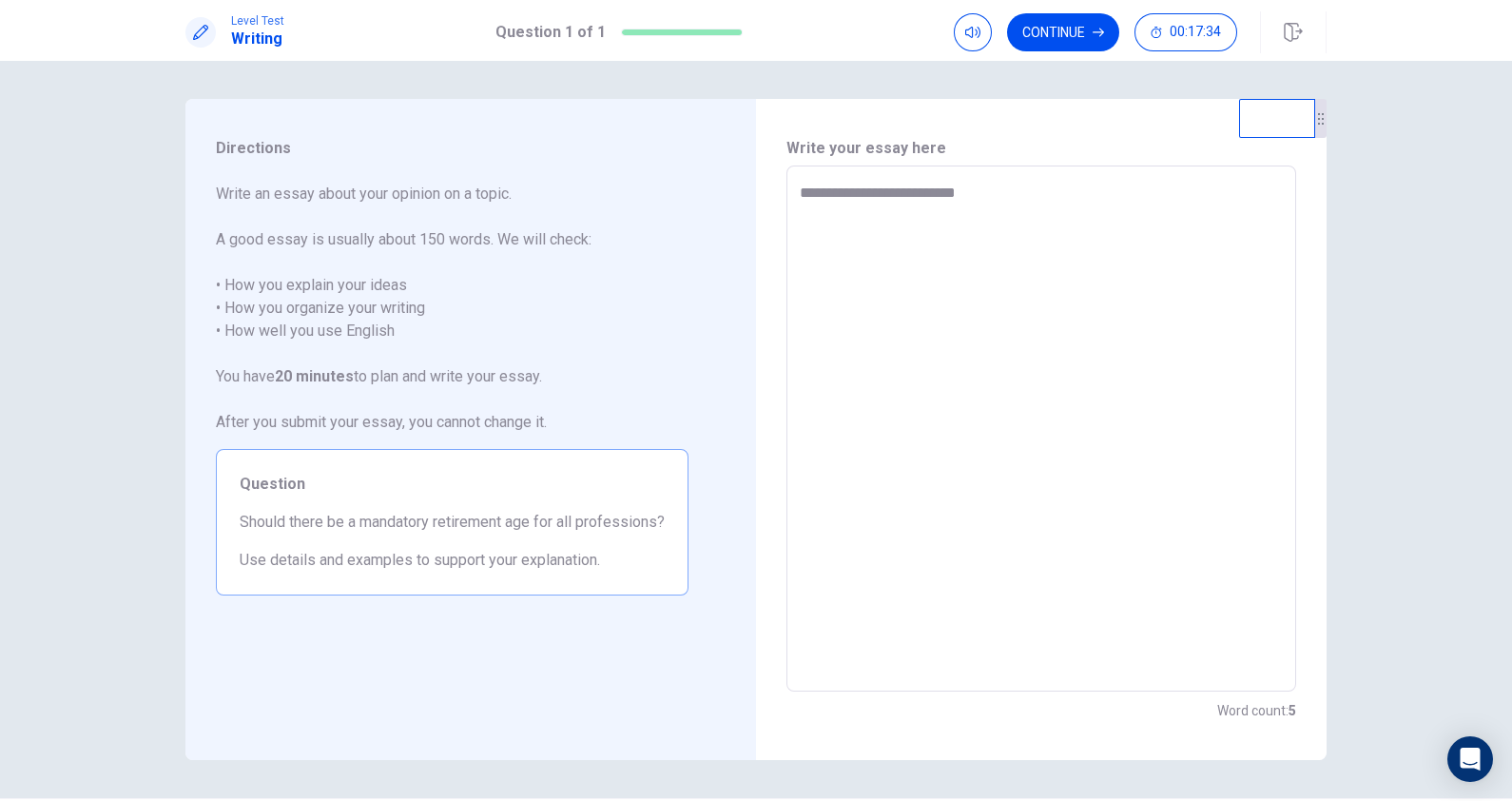 type on "**********" 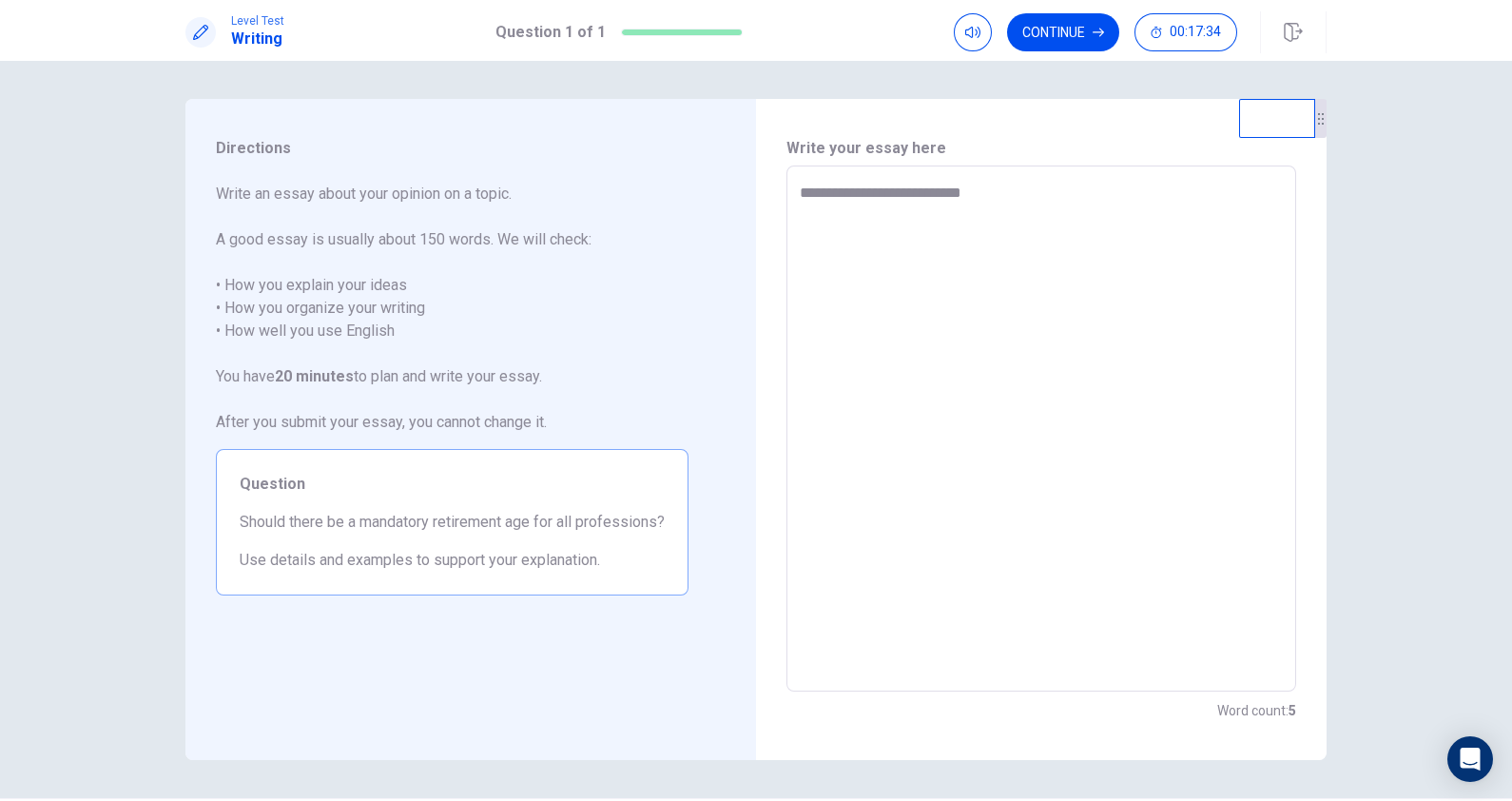 type on "*" 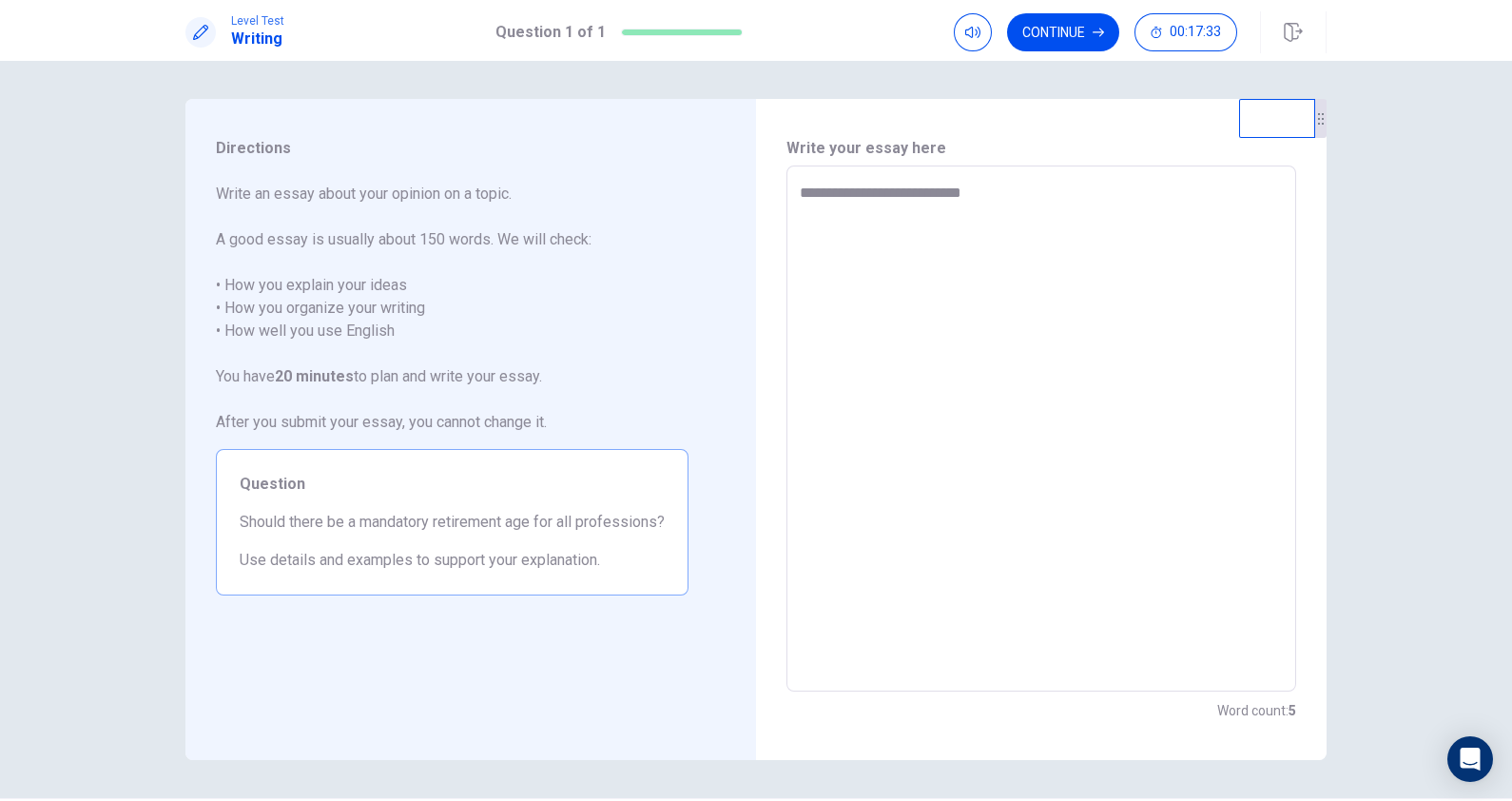 type on "**********" 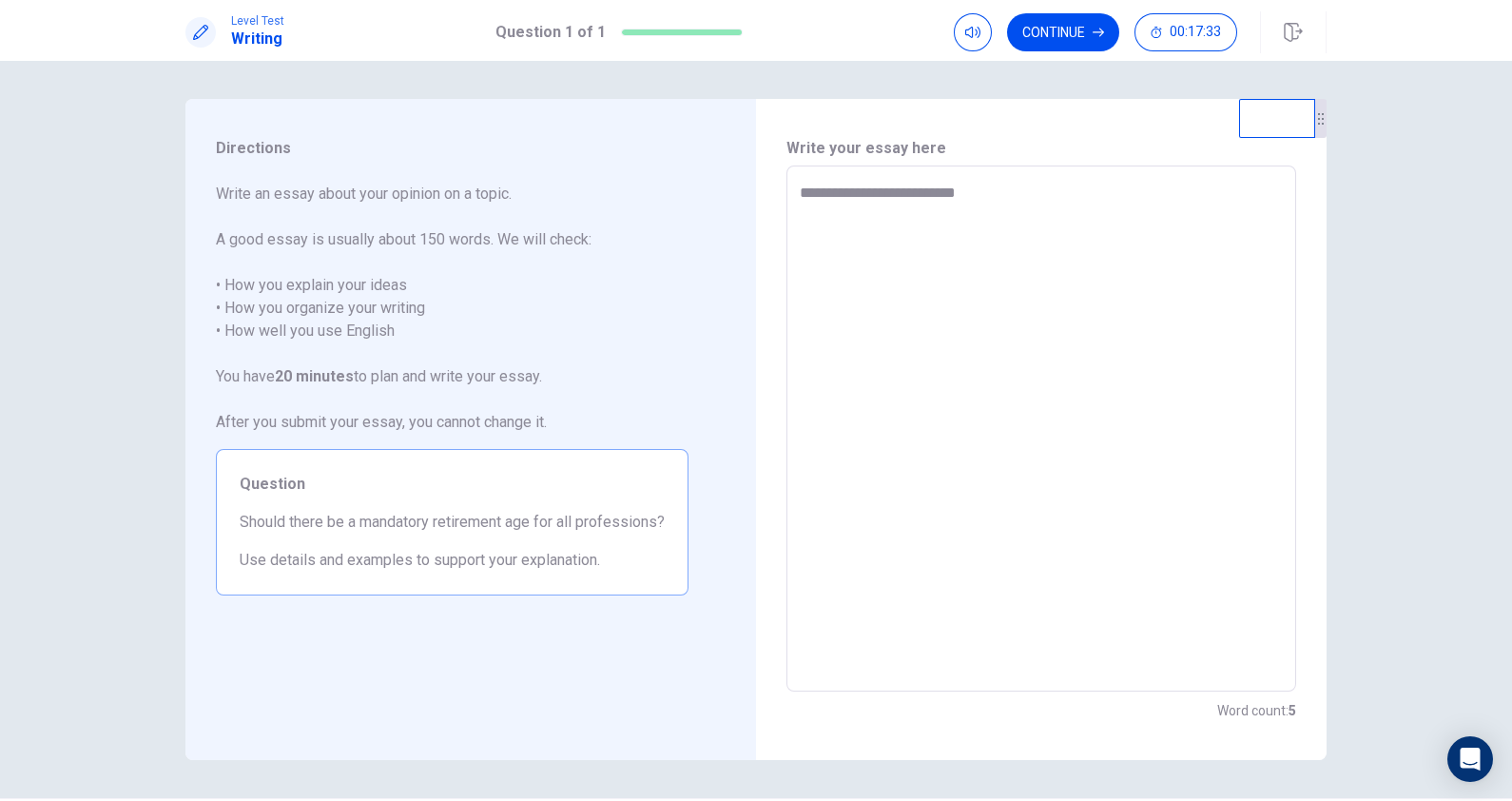 type on "*" 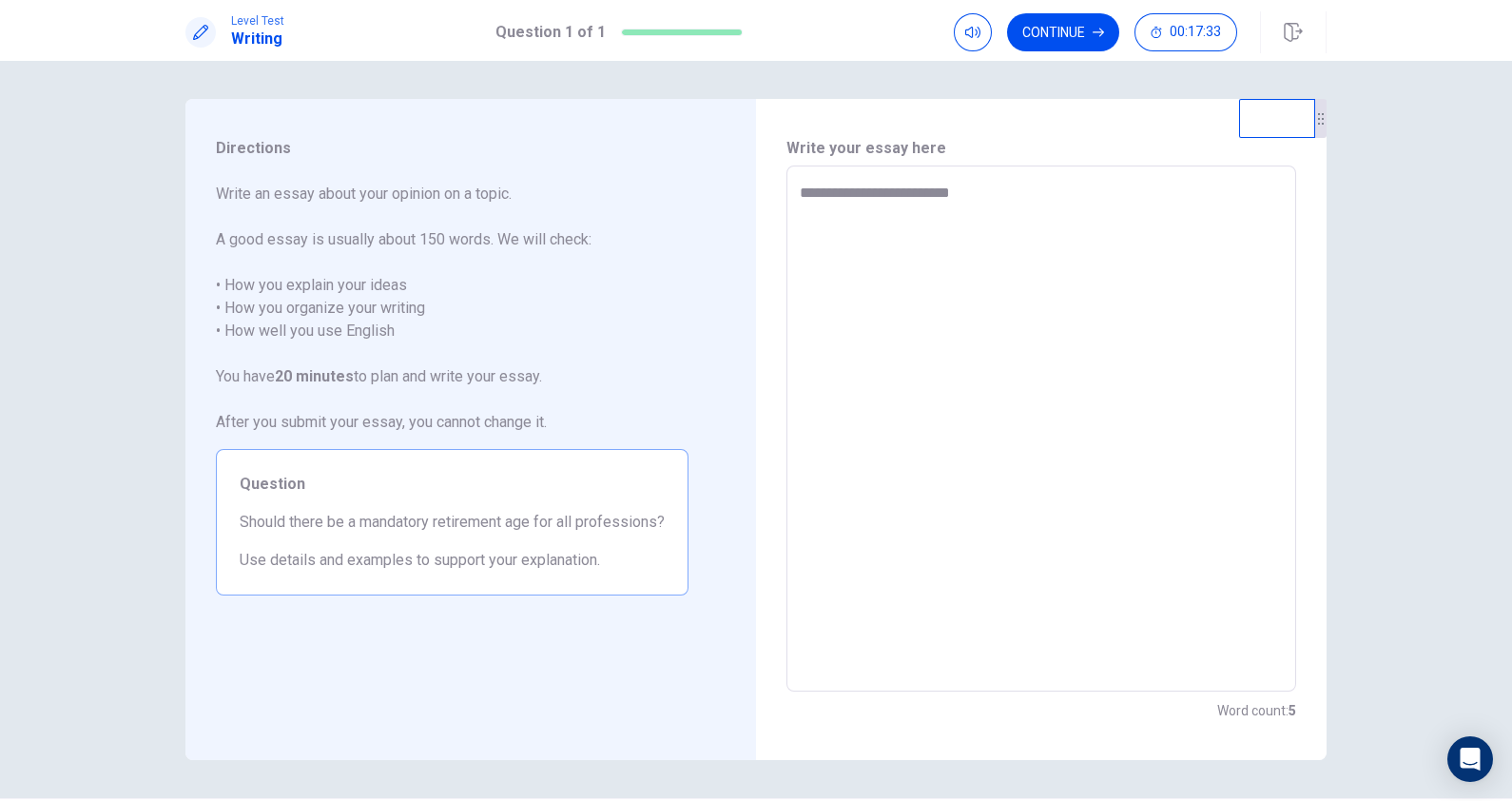 type on "*" 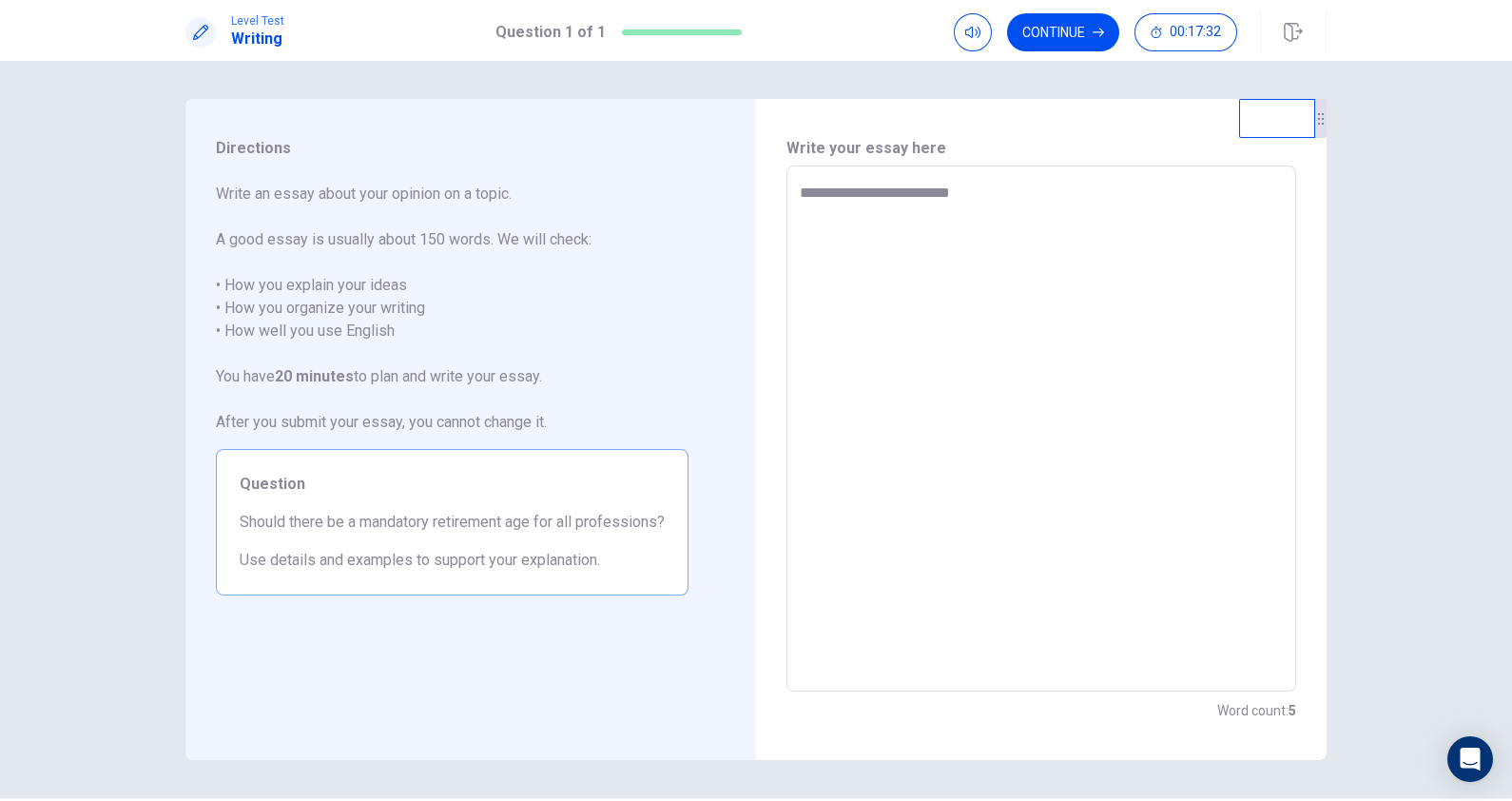 type on "**********" 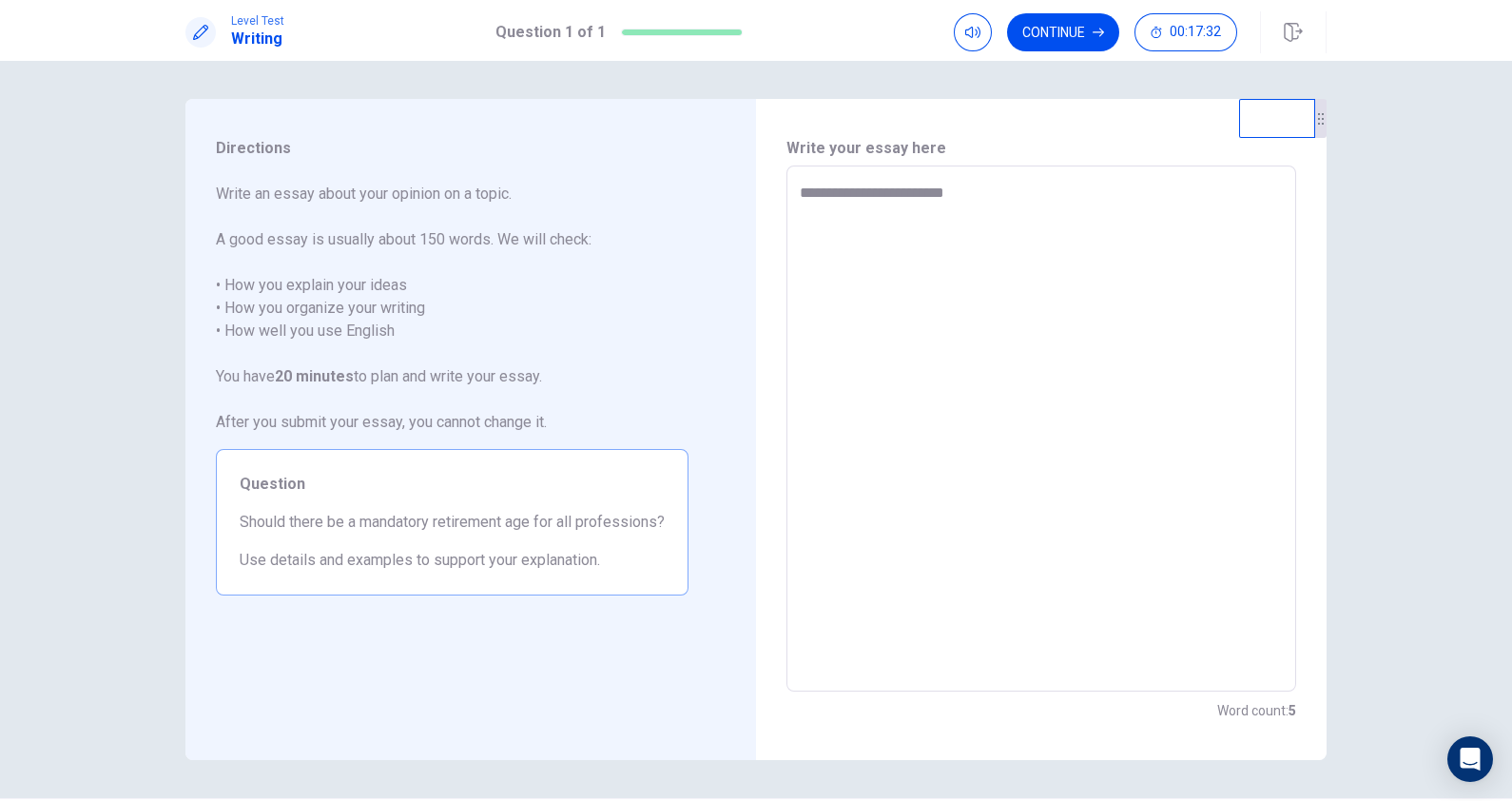 type on "*" 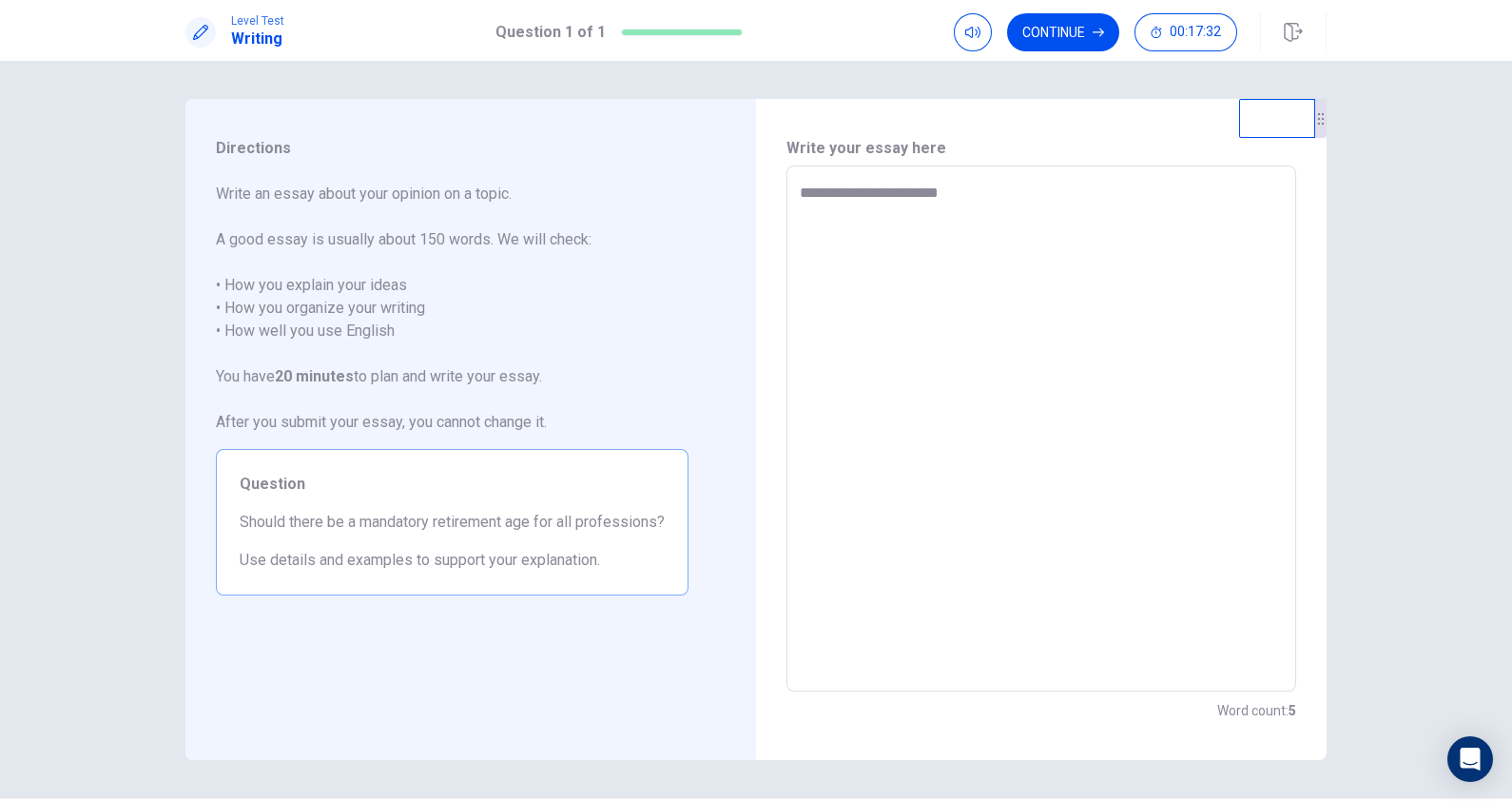 type on "*" 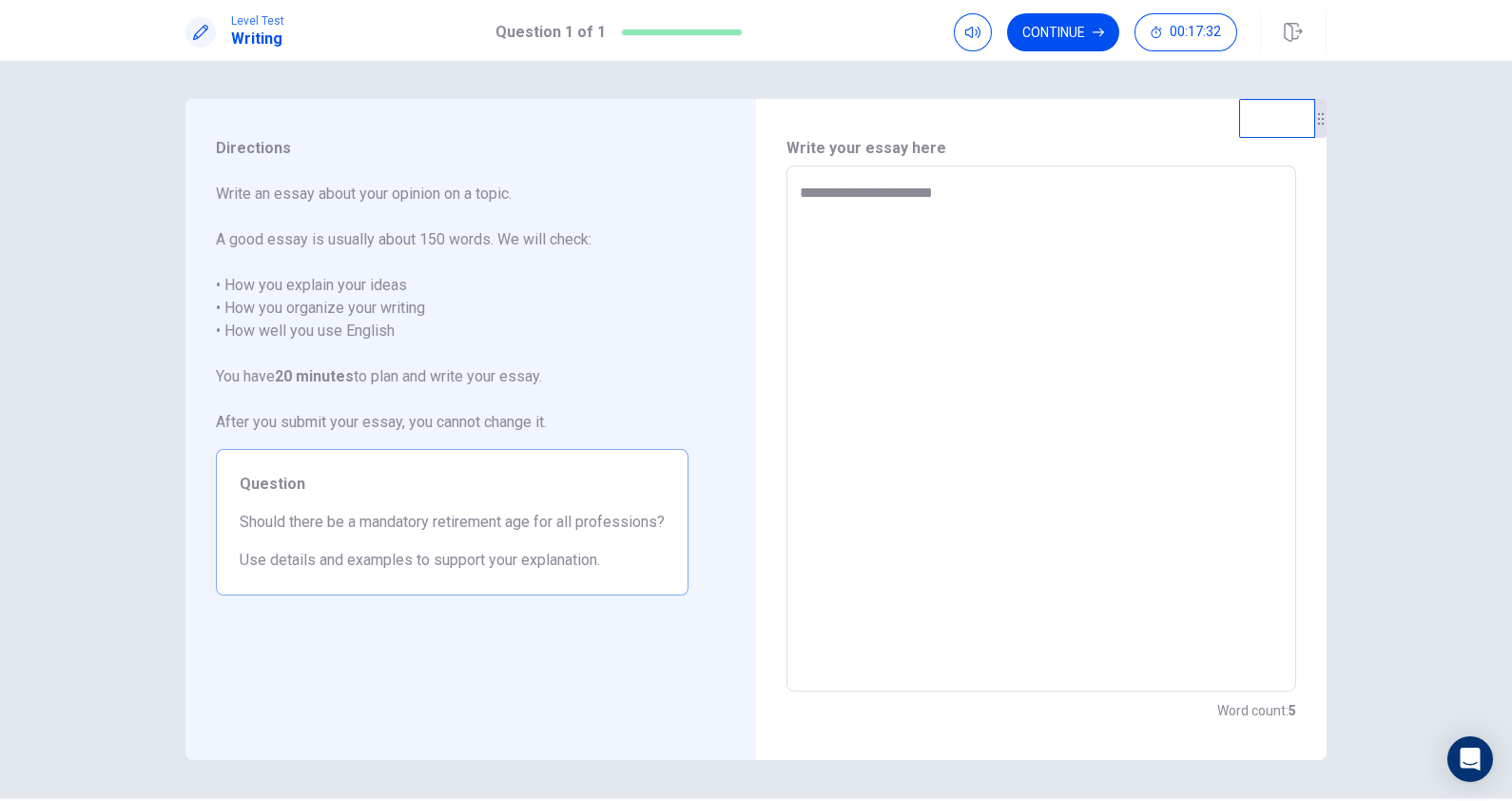 type on "*" 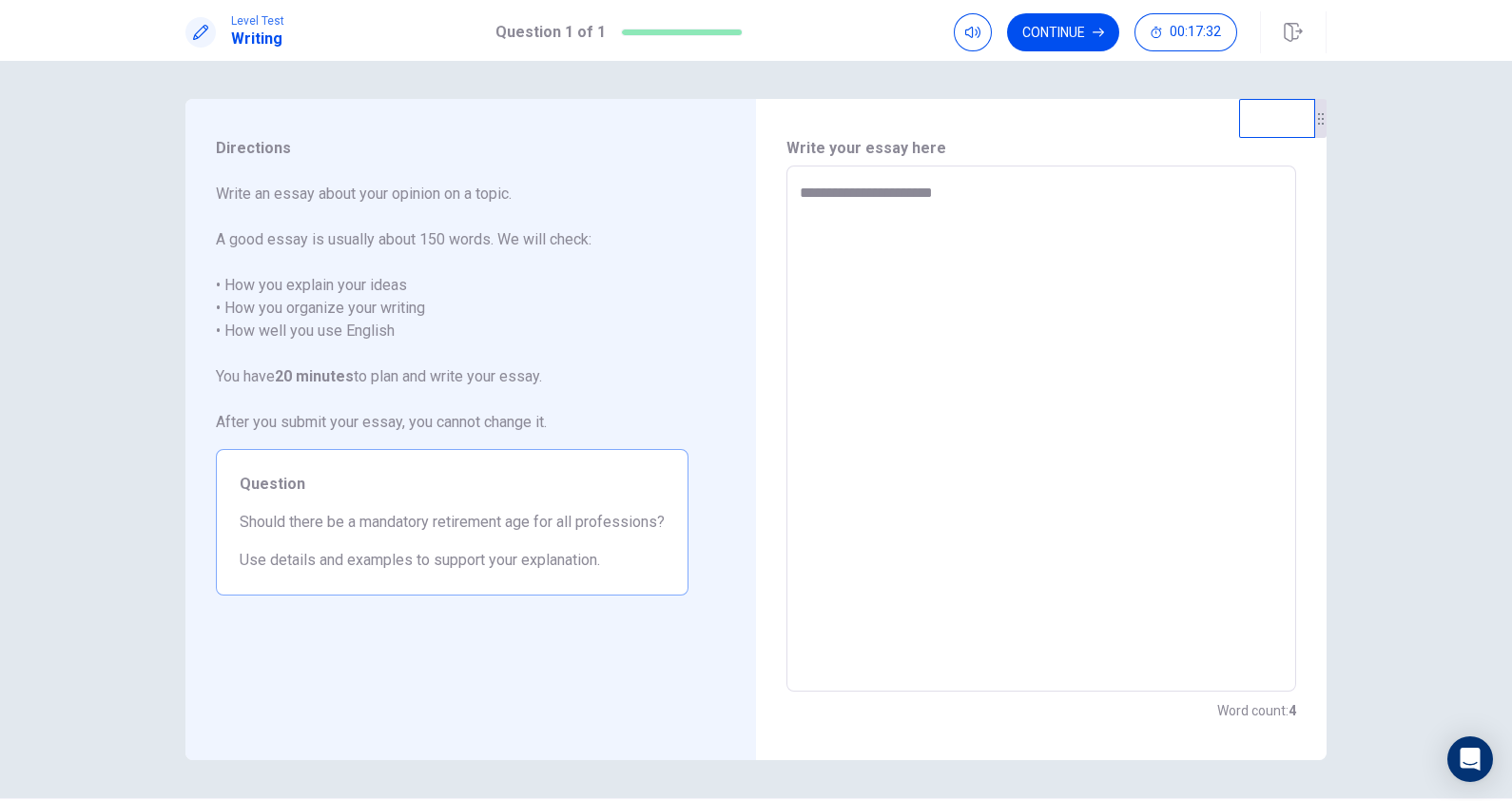 type on "**********" 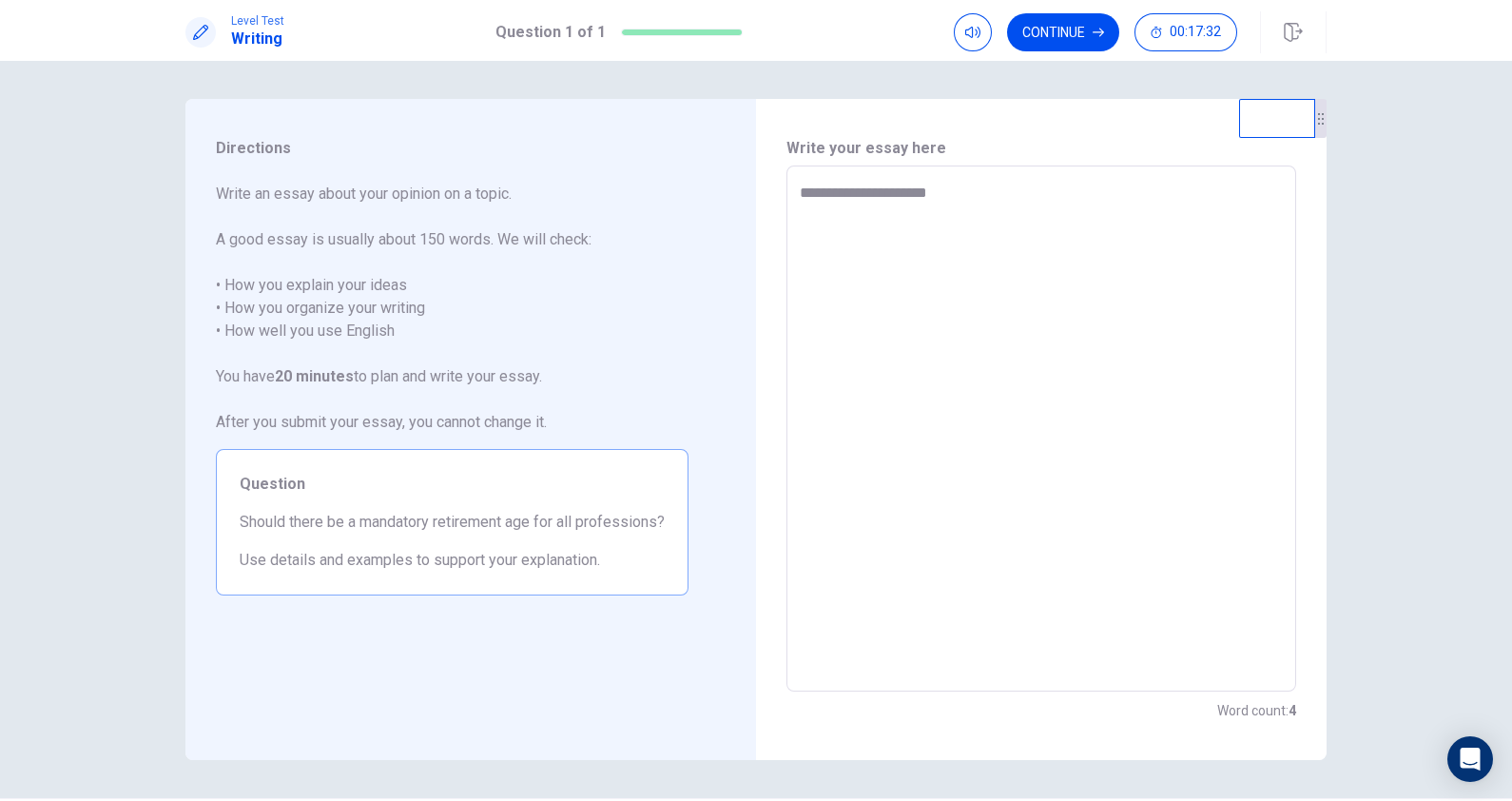type on "*" 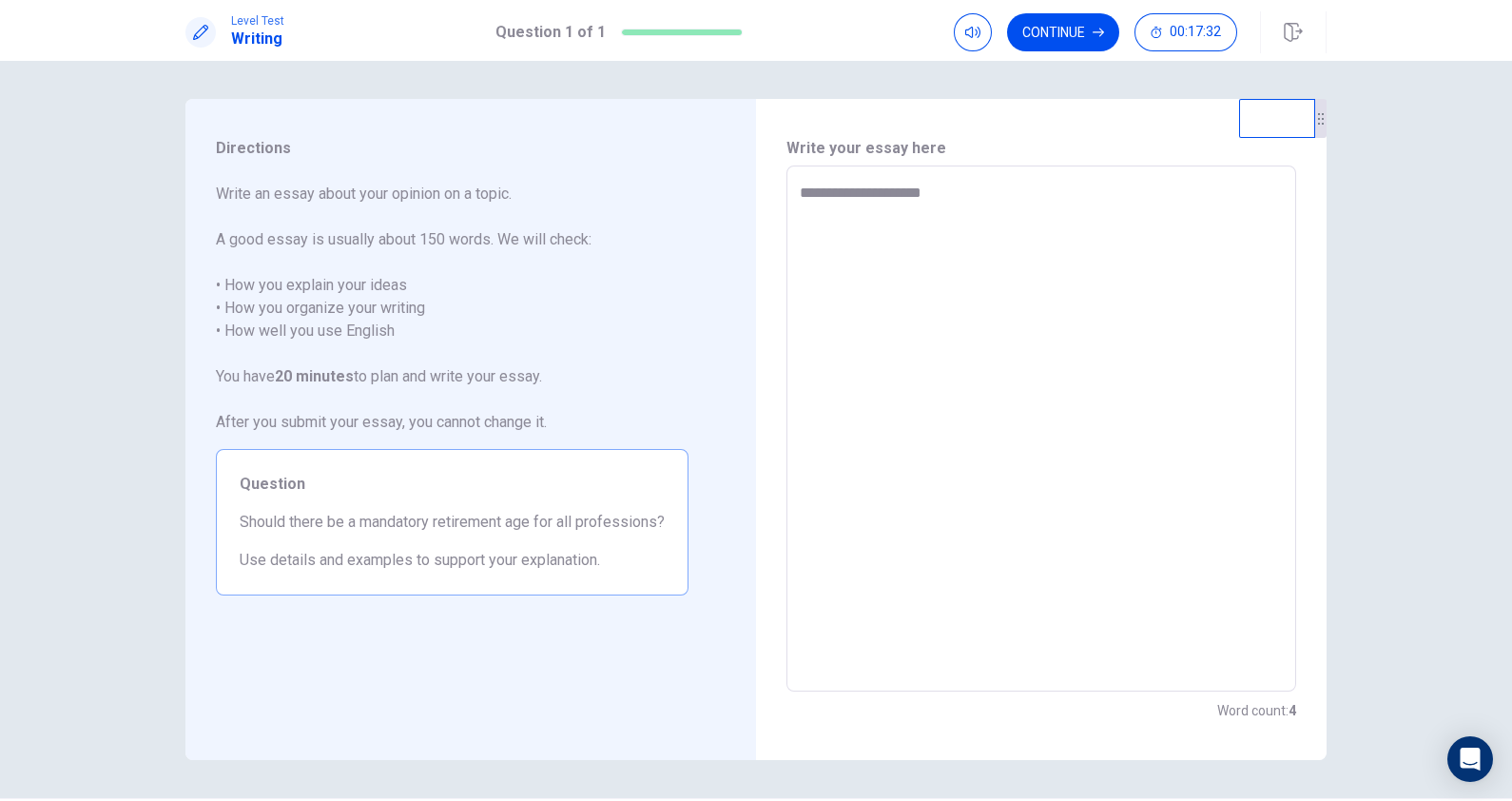 type on "*" 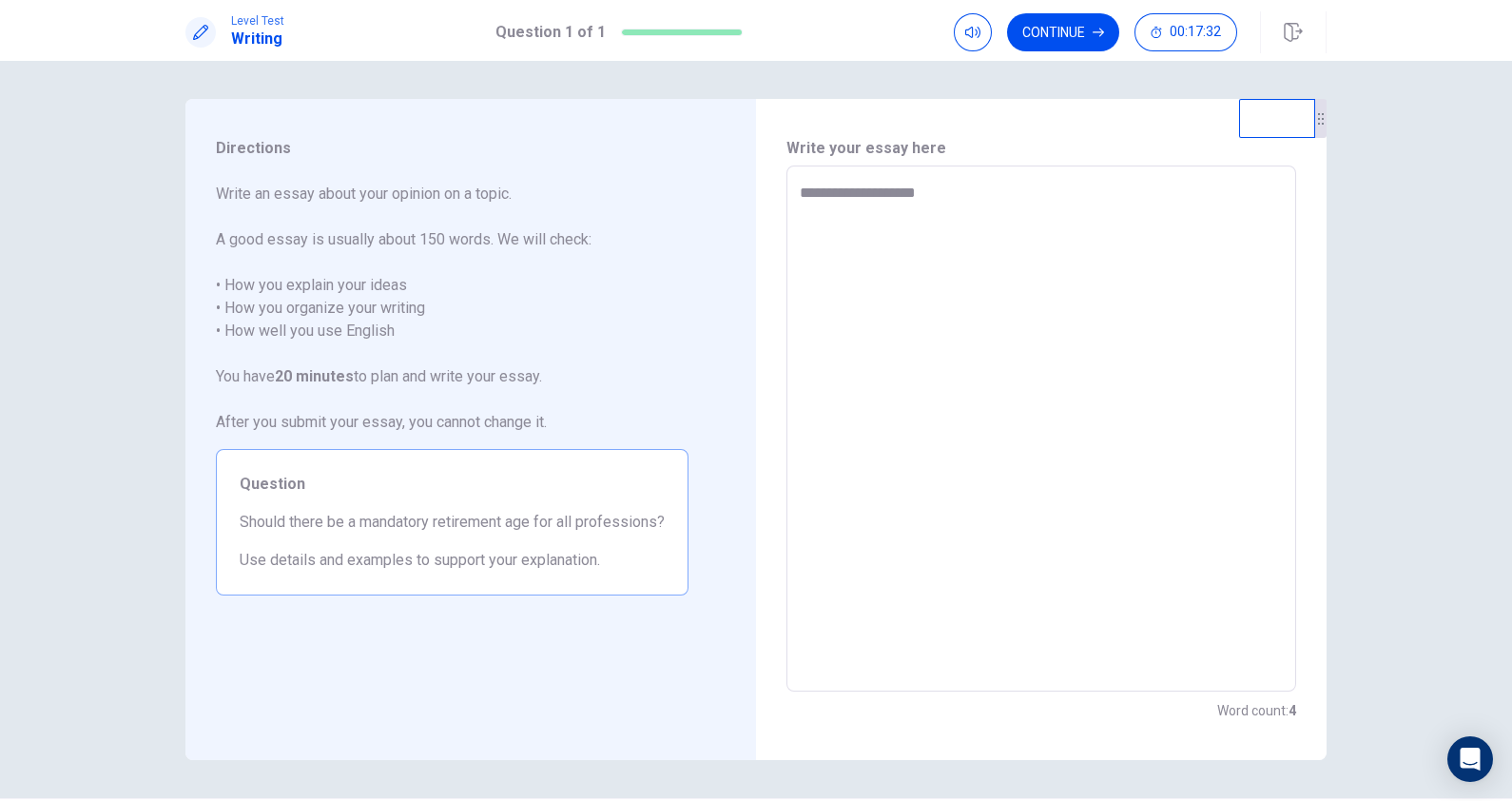 type on "*" 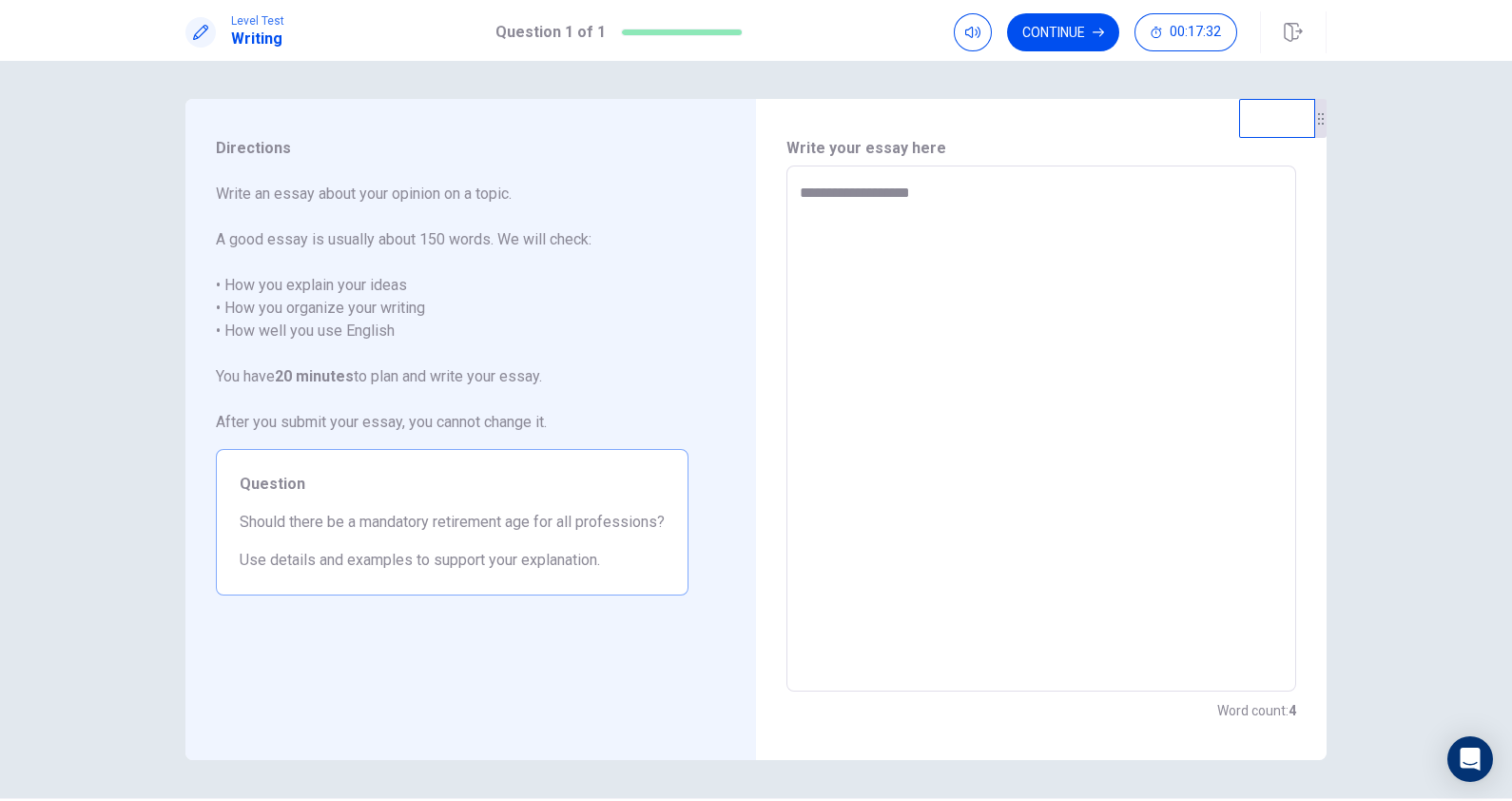 type on "*" 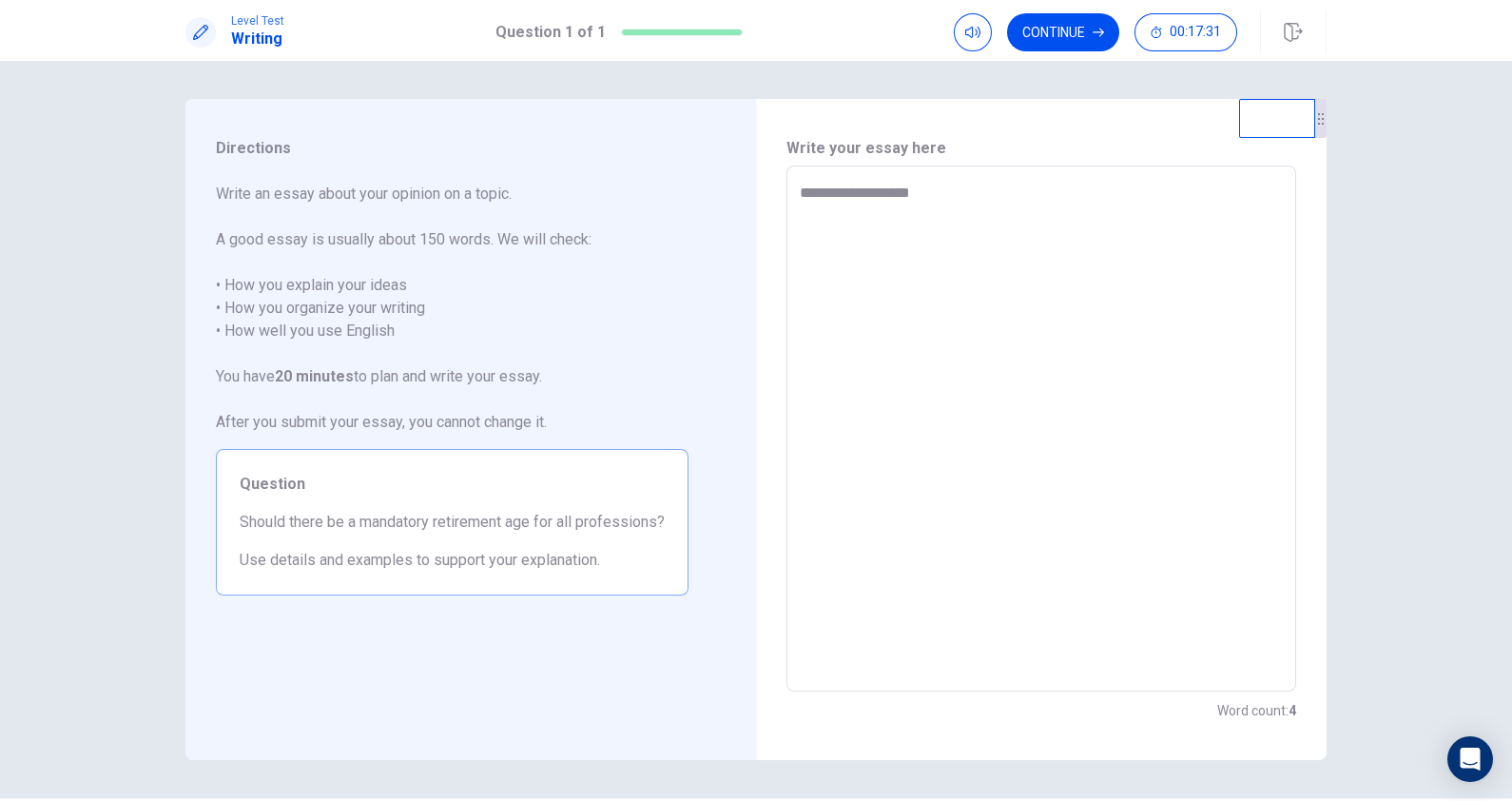 type on "**********" 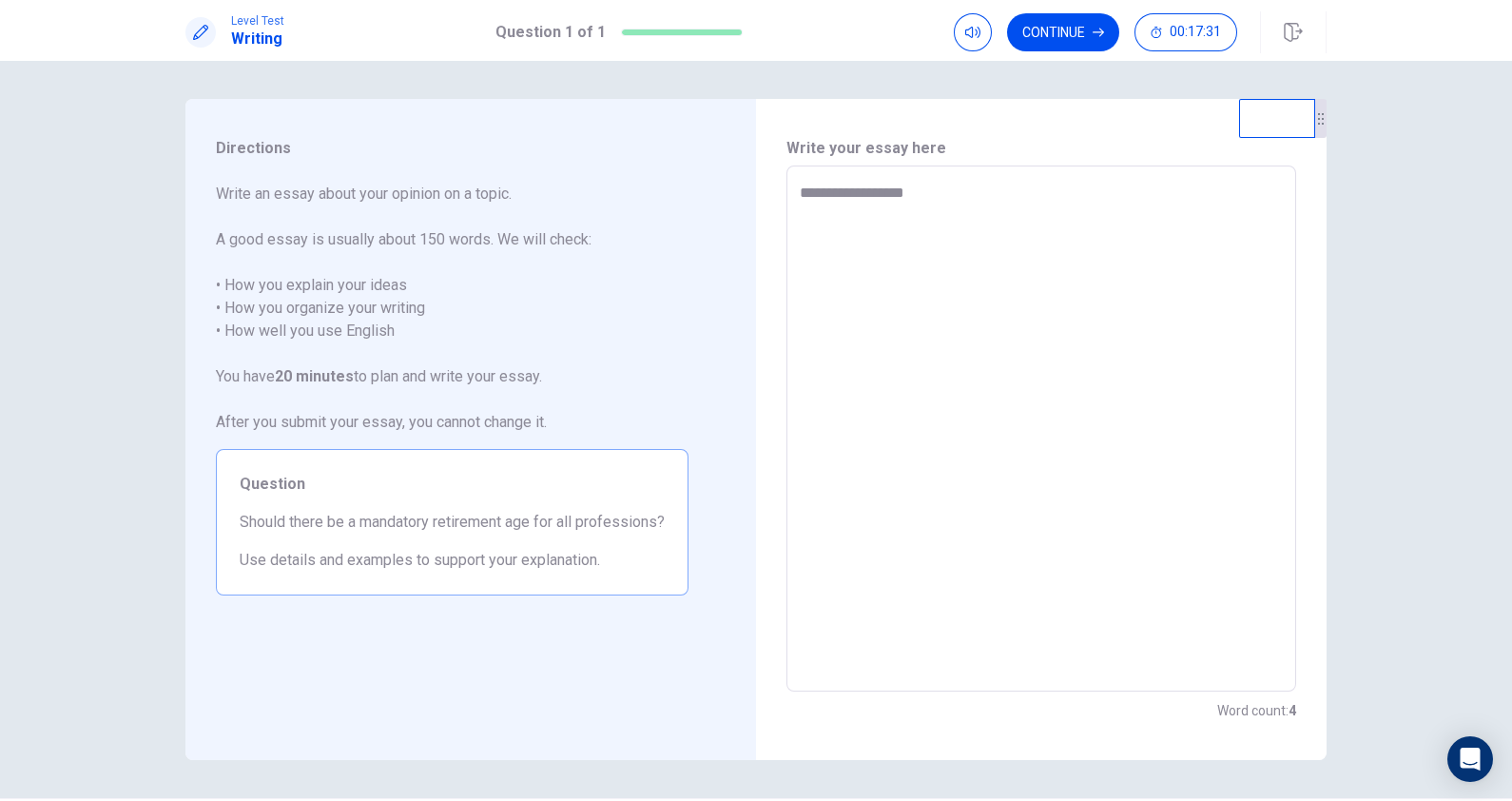 type on "*" 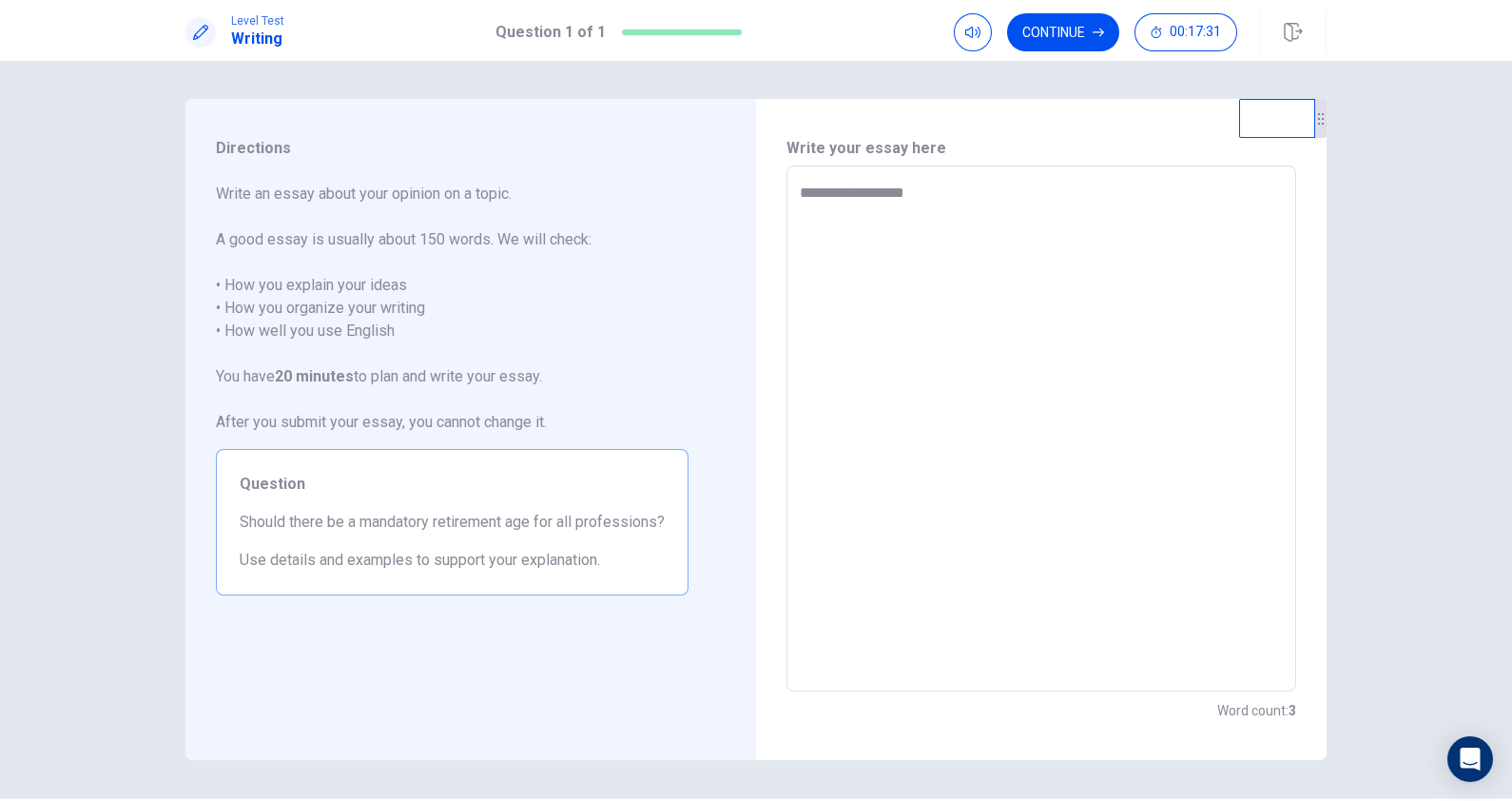 type 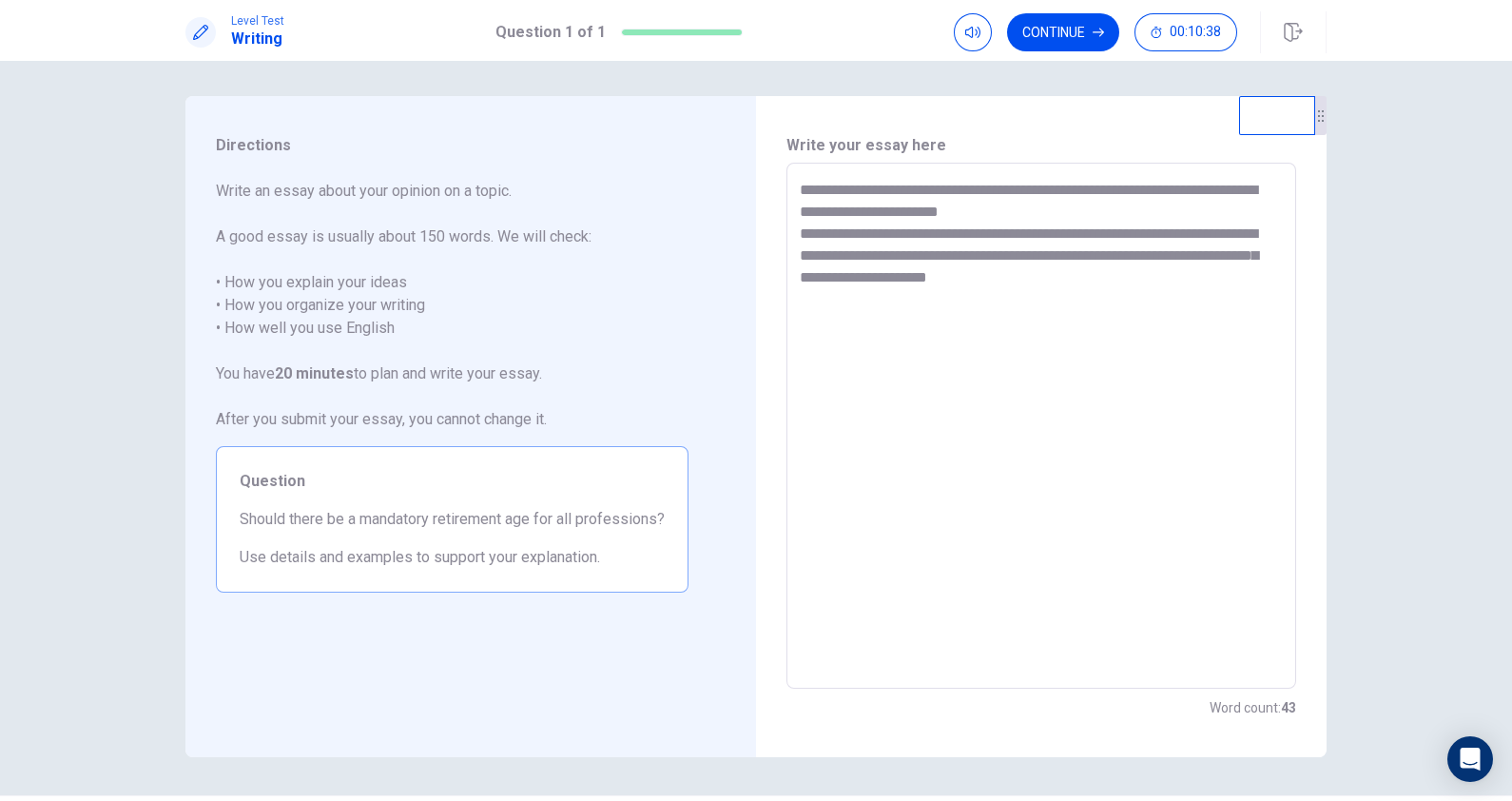 scroll, scrollTop: 0, scrollLeft: 0, axis: both 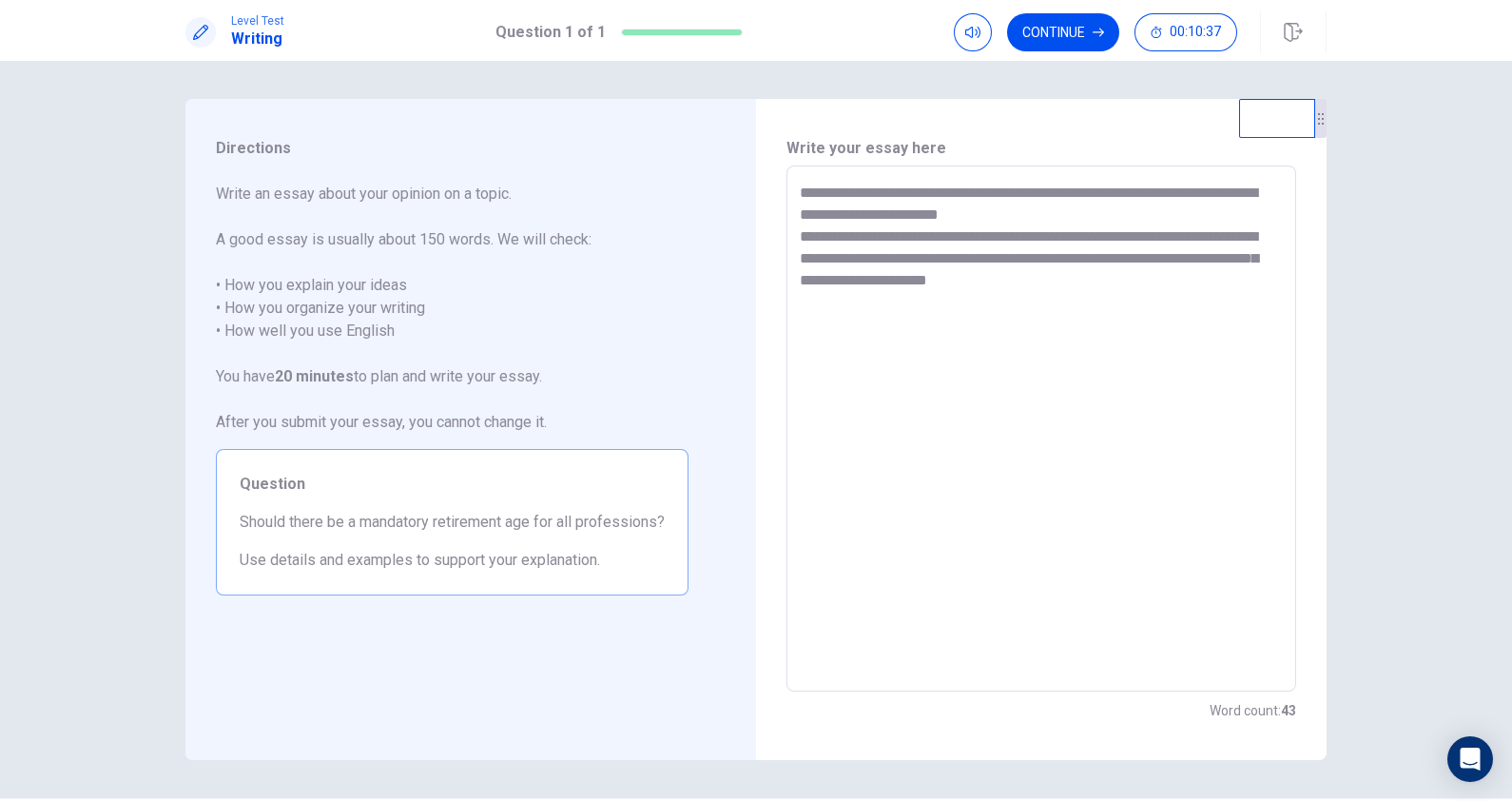 click on "**********" at bounding box center (1041, 429) 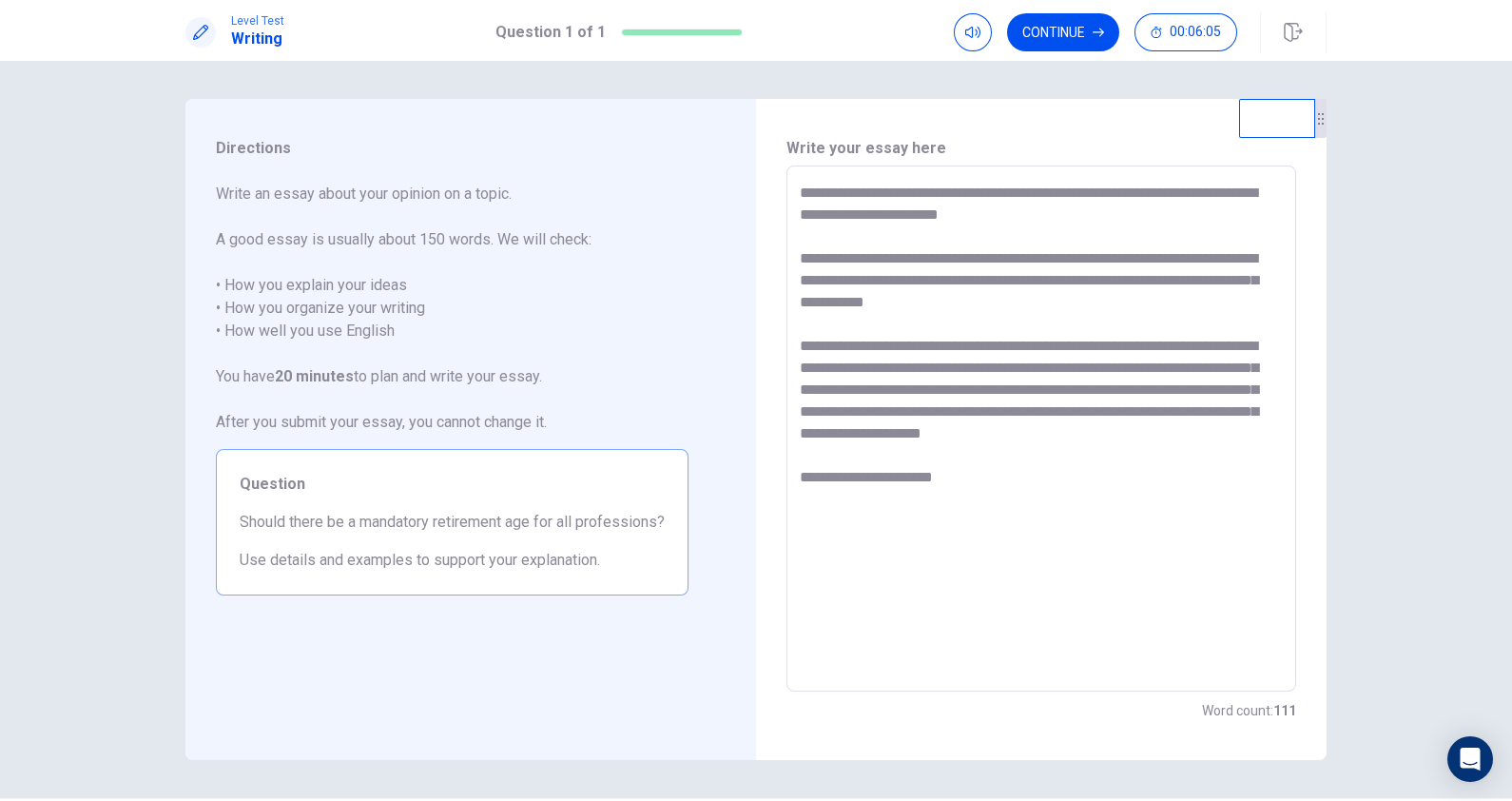 click on "**********" at bounding box center [1041, 429] 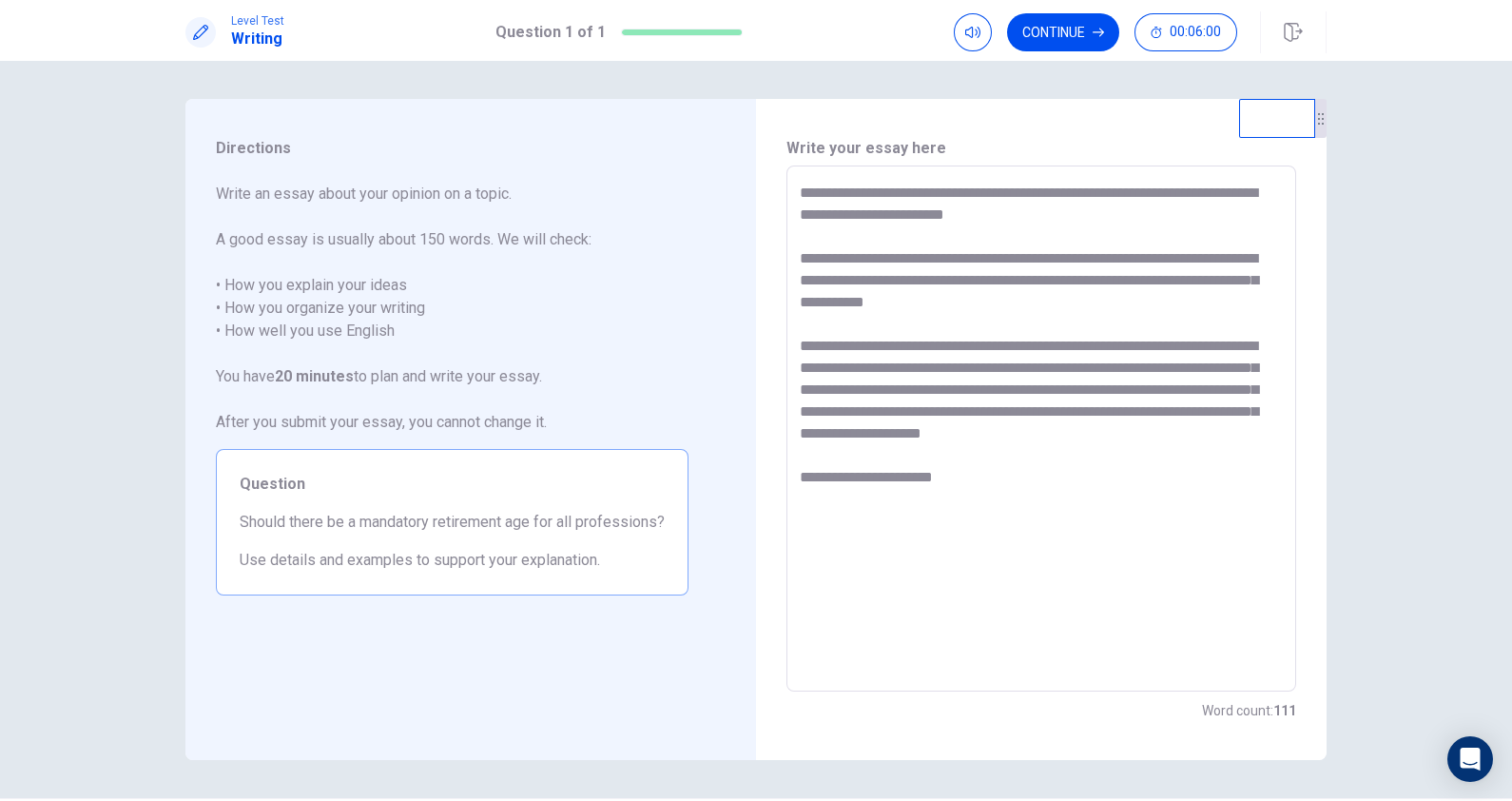 click on "**********" at bounding box center [1041, 429] 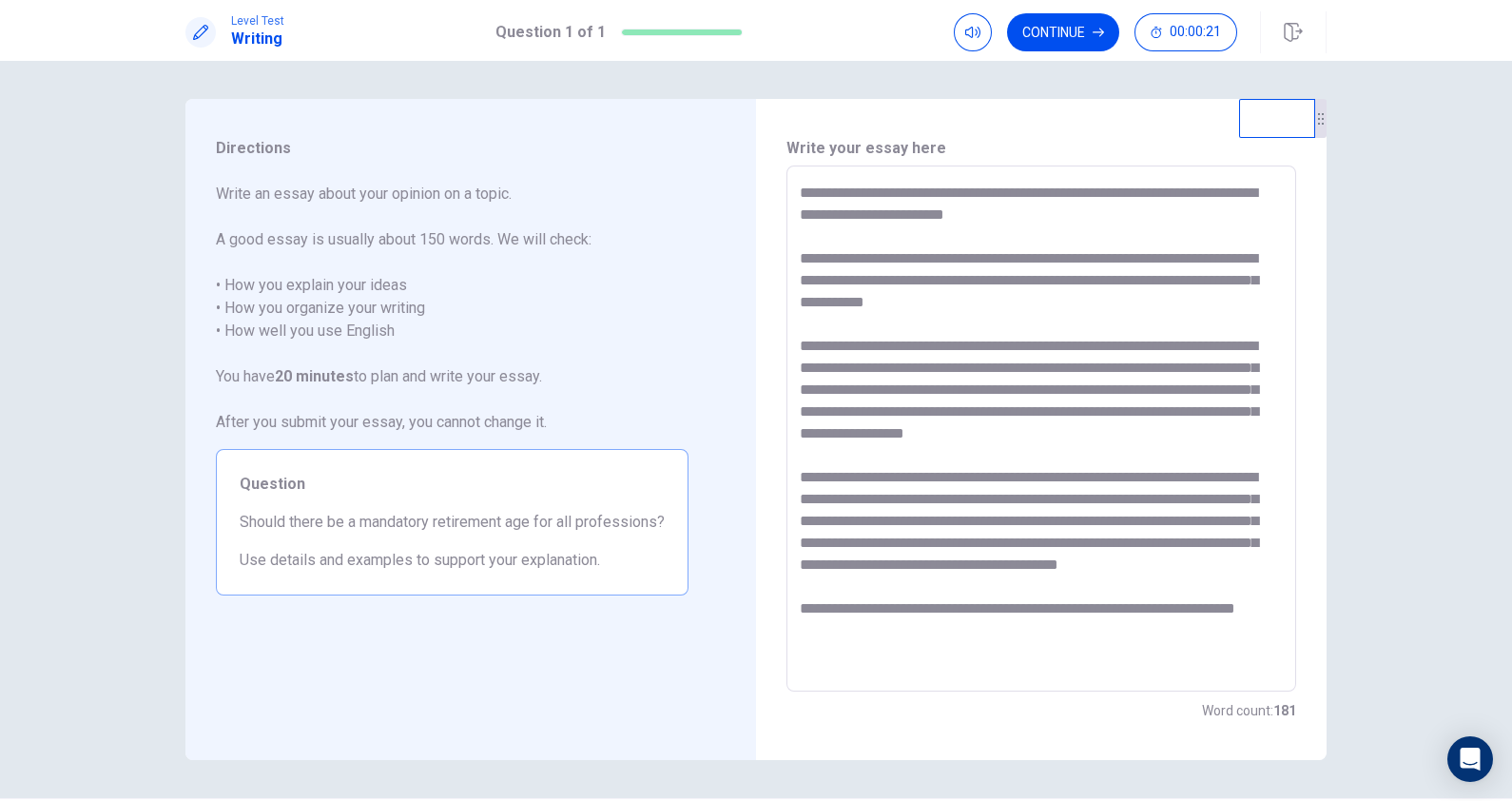 scroll, scrollTop: 7, scrollLeft: 0, axis: vertical 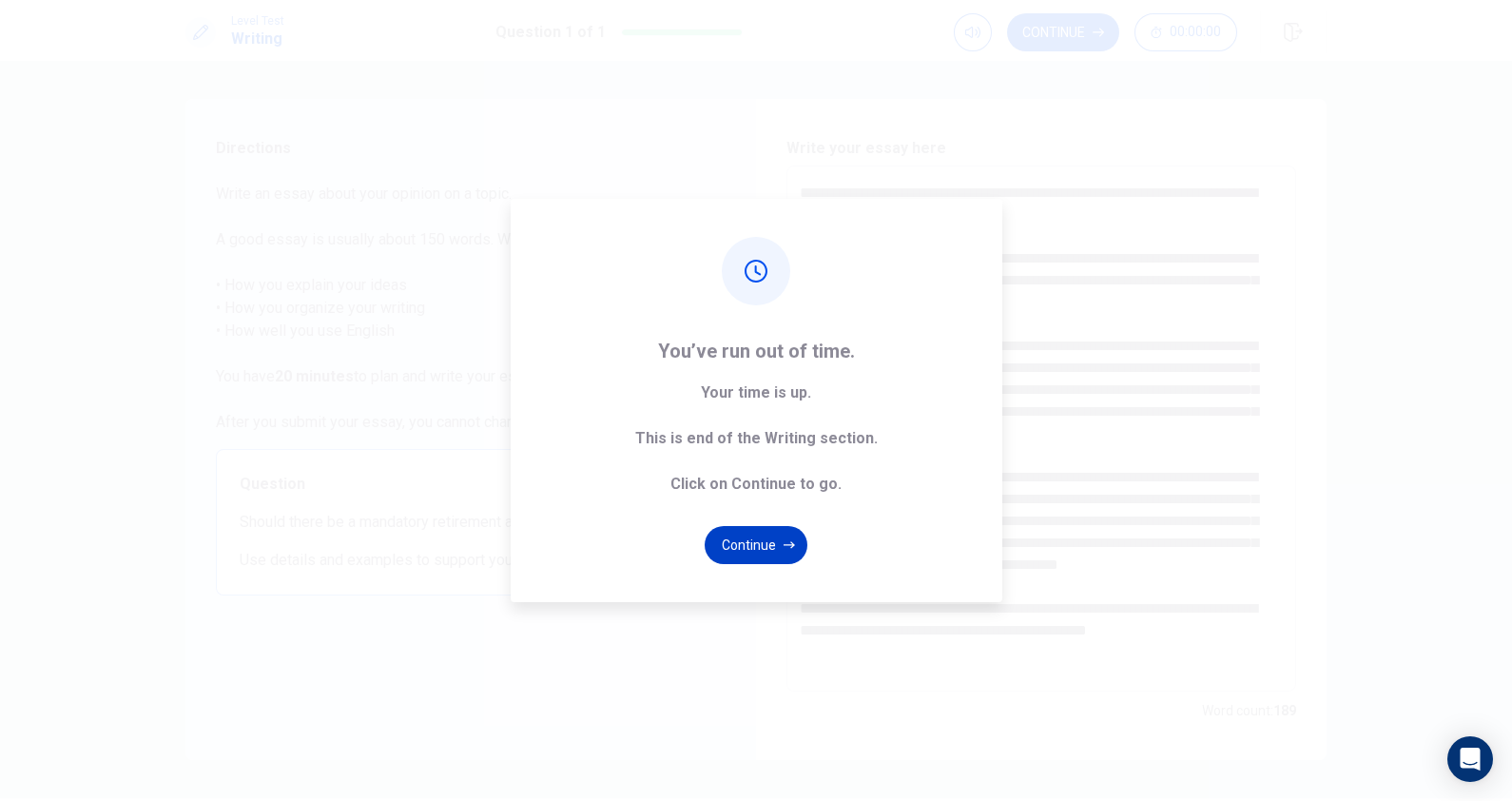 click on "Continue" at bounding box center (756, 545) 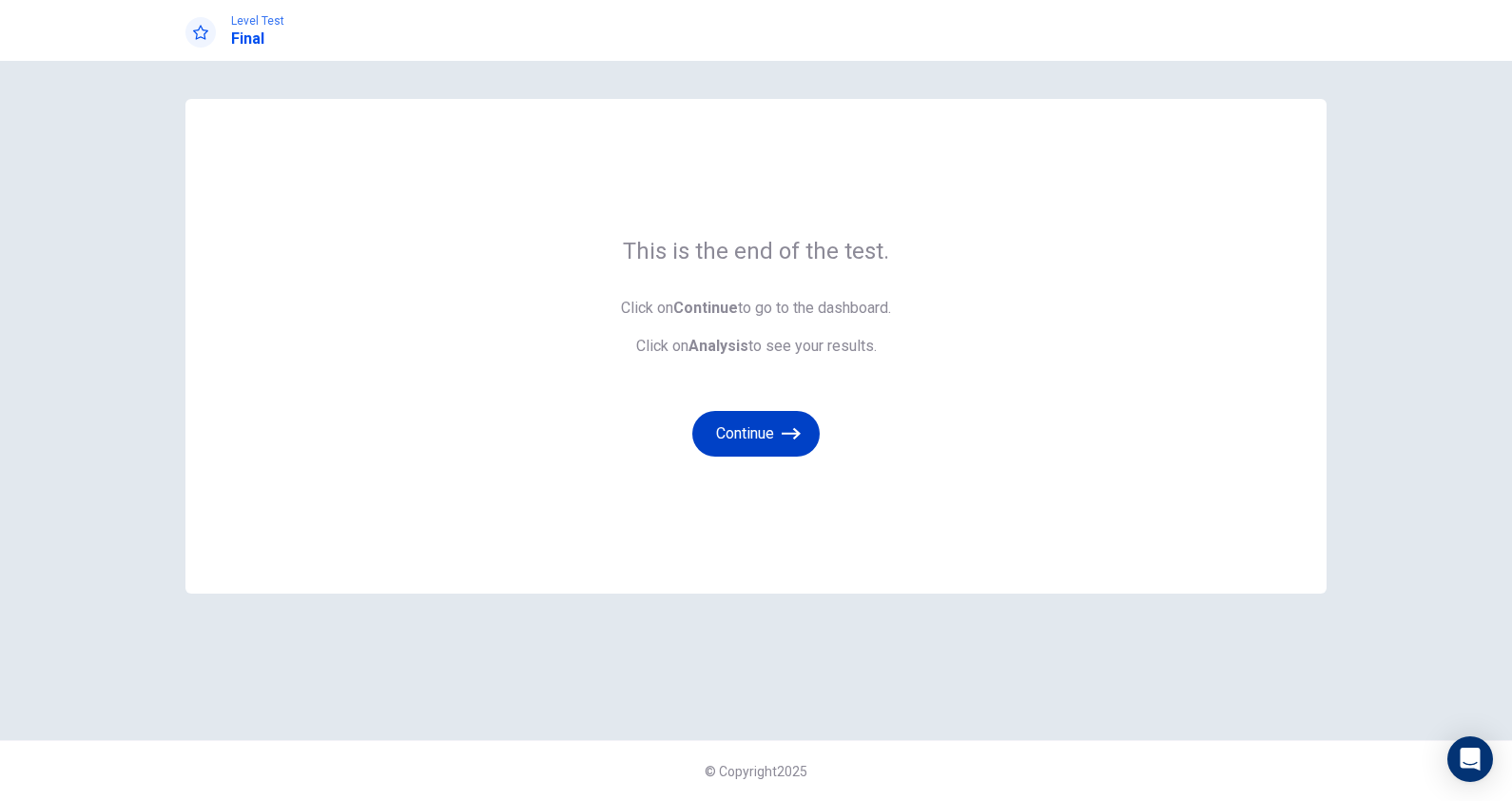 click on "Continue" at bounding box center [756, 434] 